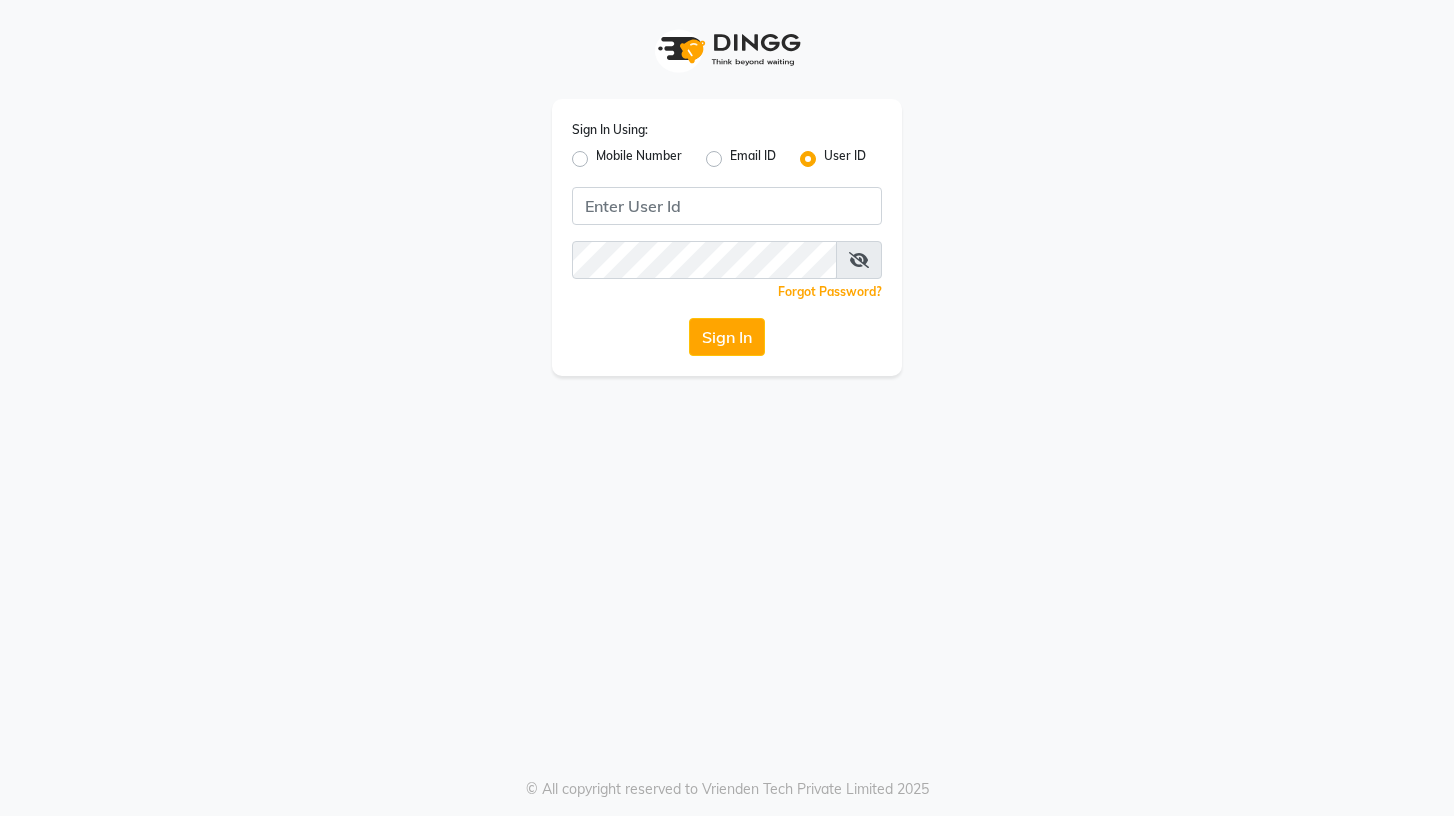 scroll, scrollTop: 0, scrollLeft: 0, axis: both 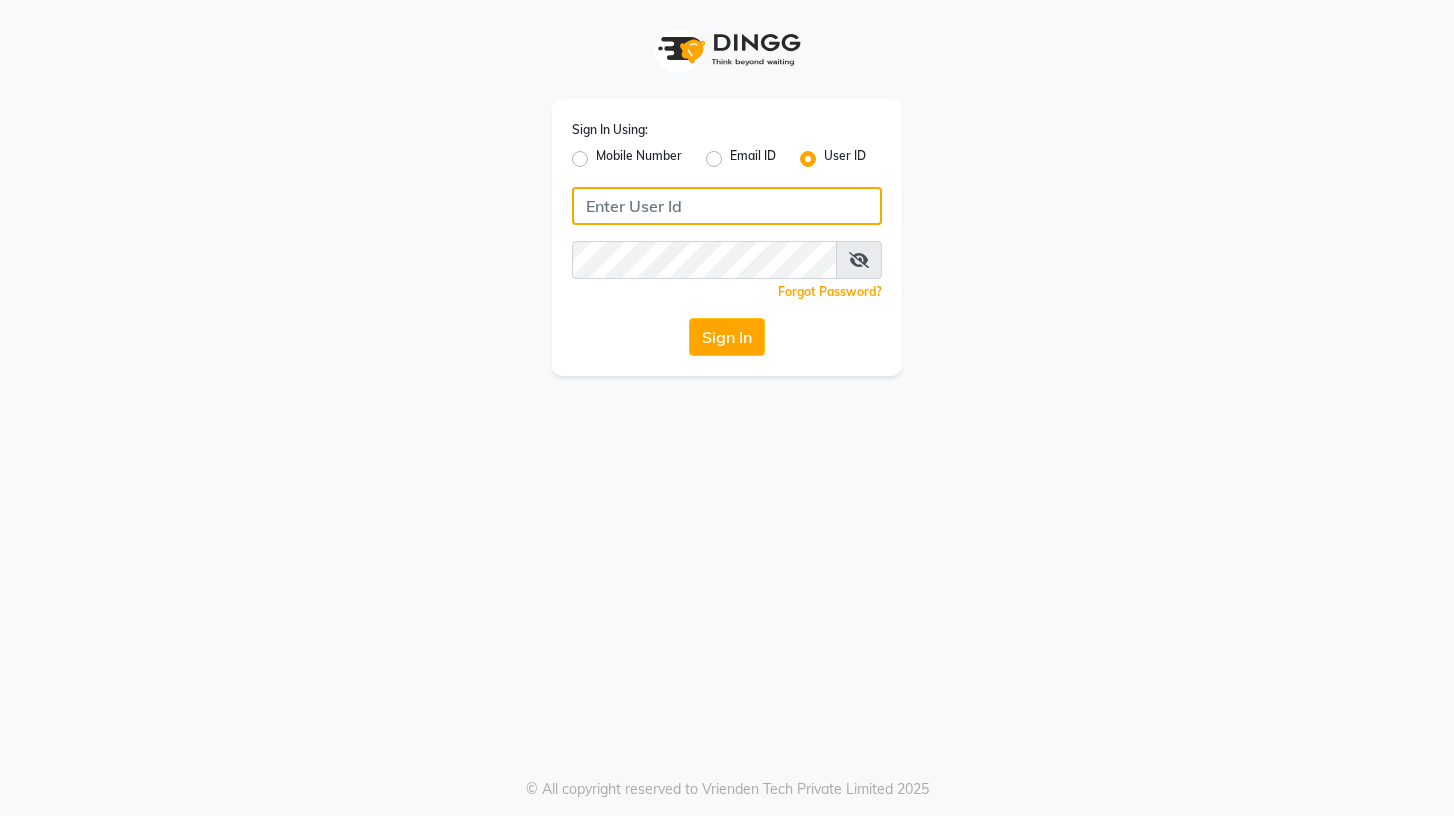click 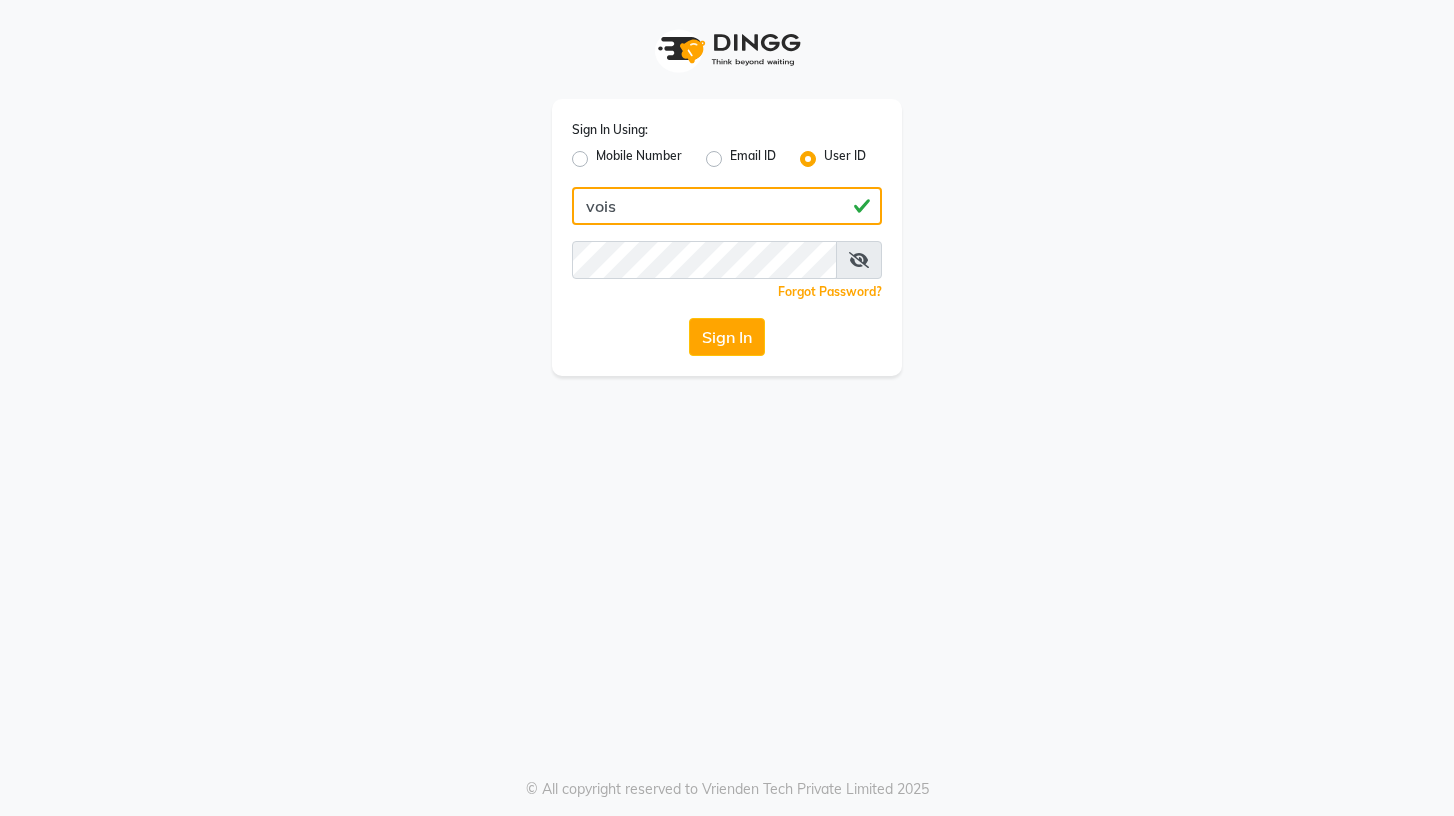 type on "vois" 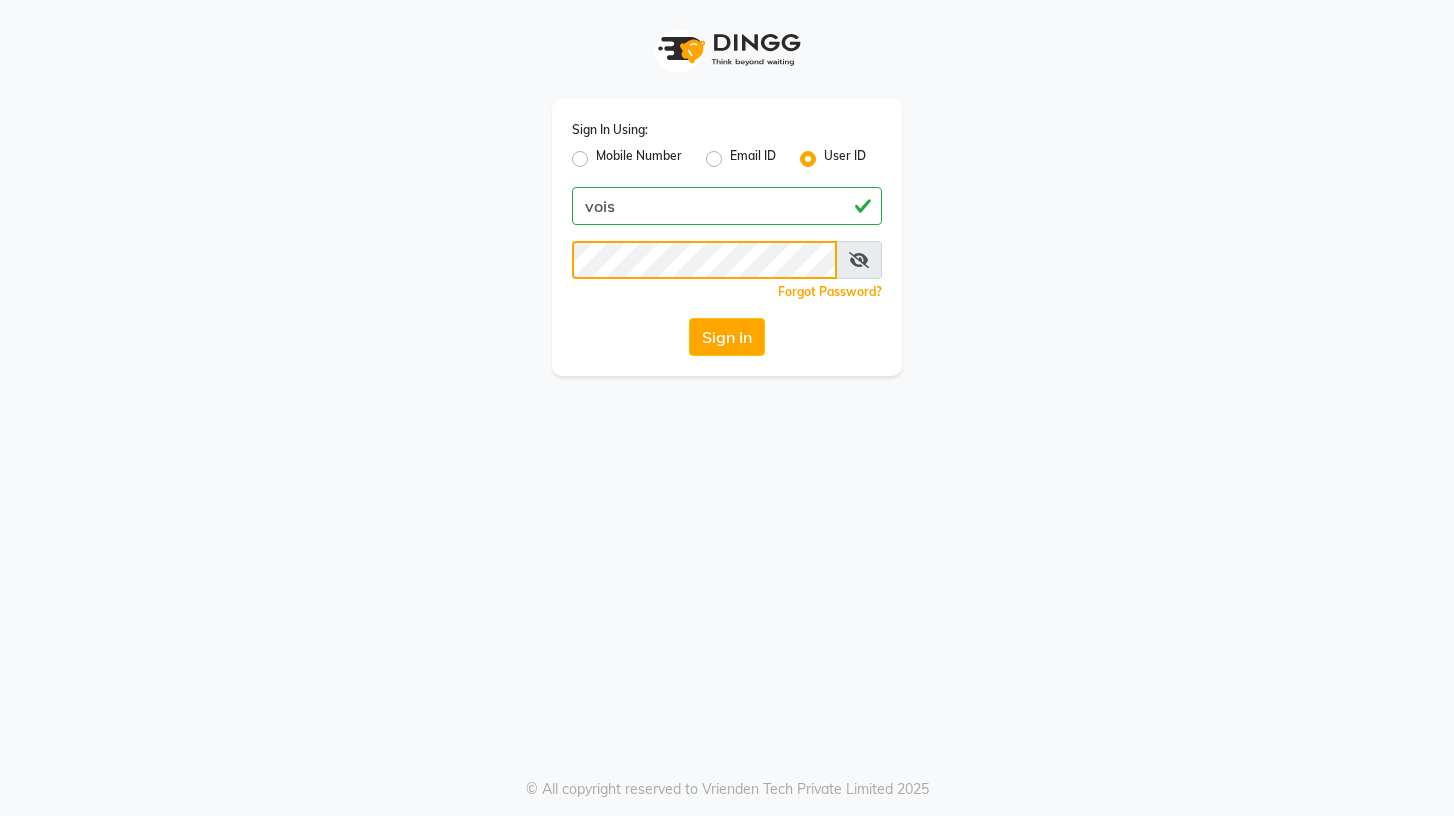 click on "Sign In" 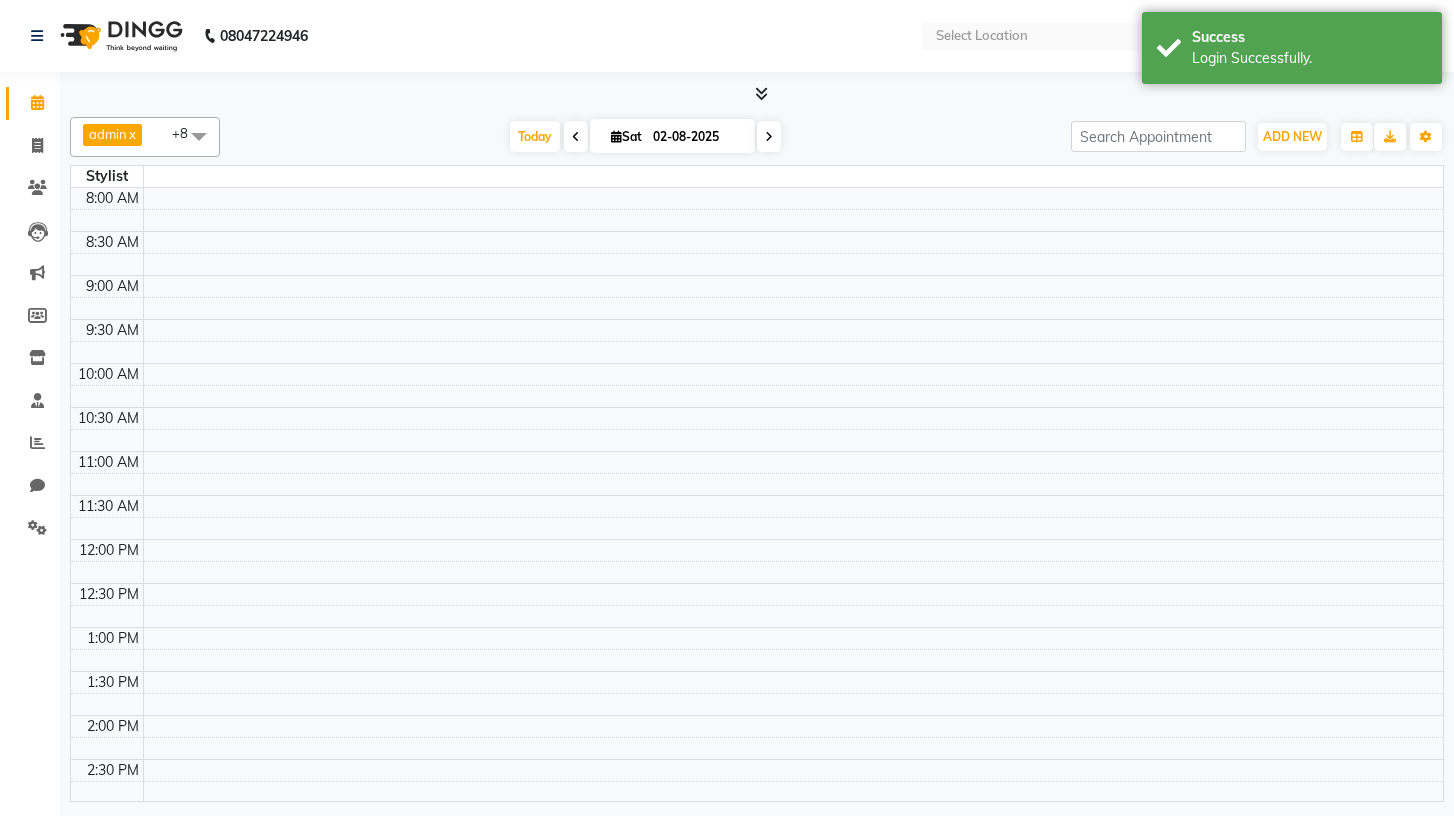 select on "en" 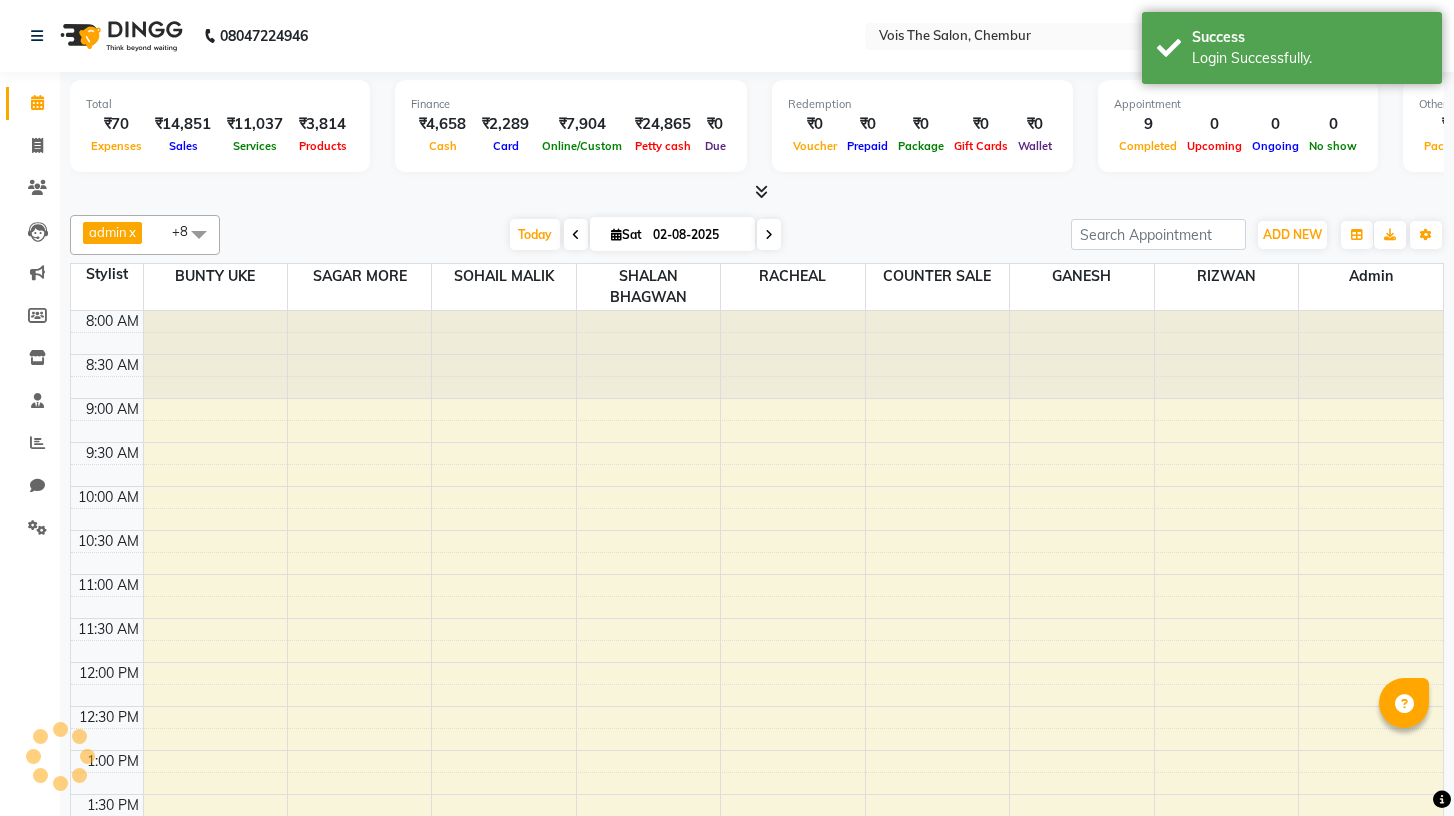 scroll, scrollTop: 737, scrollLeft: 0, axis: vertical 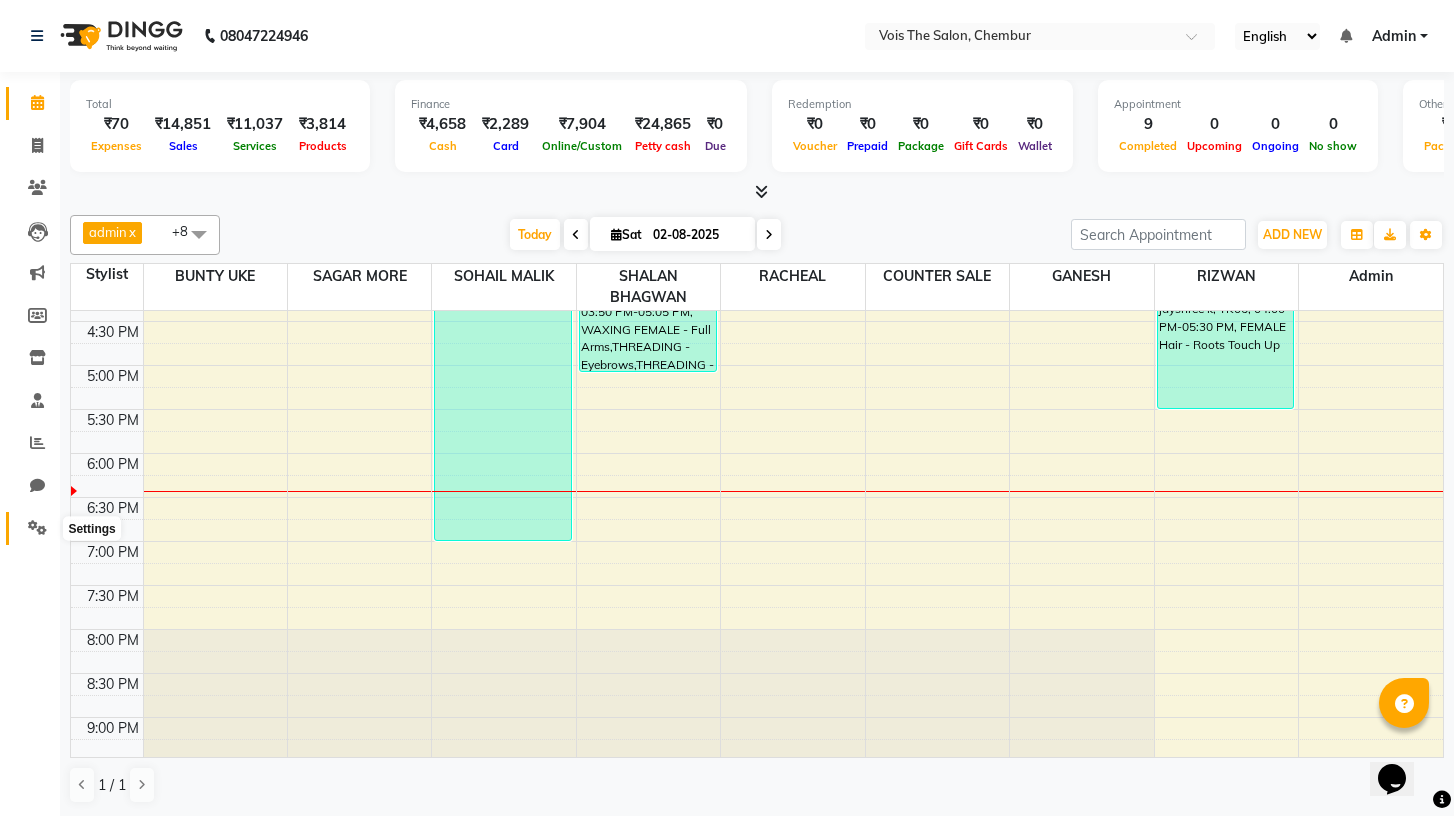 click 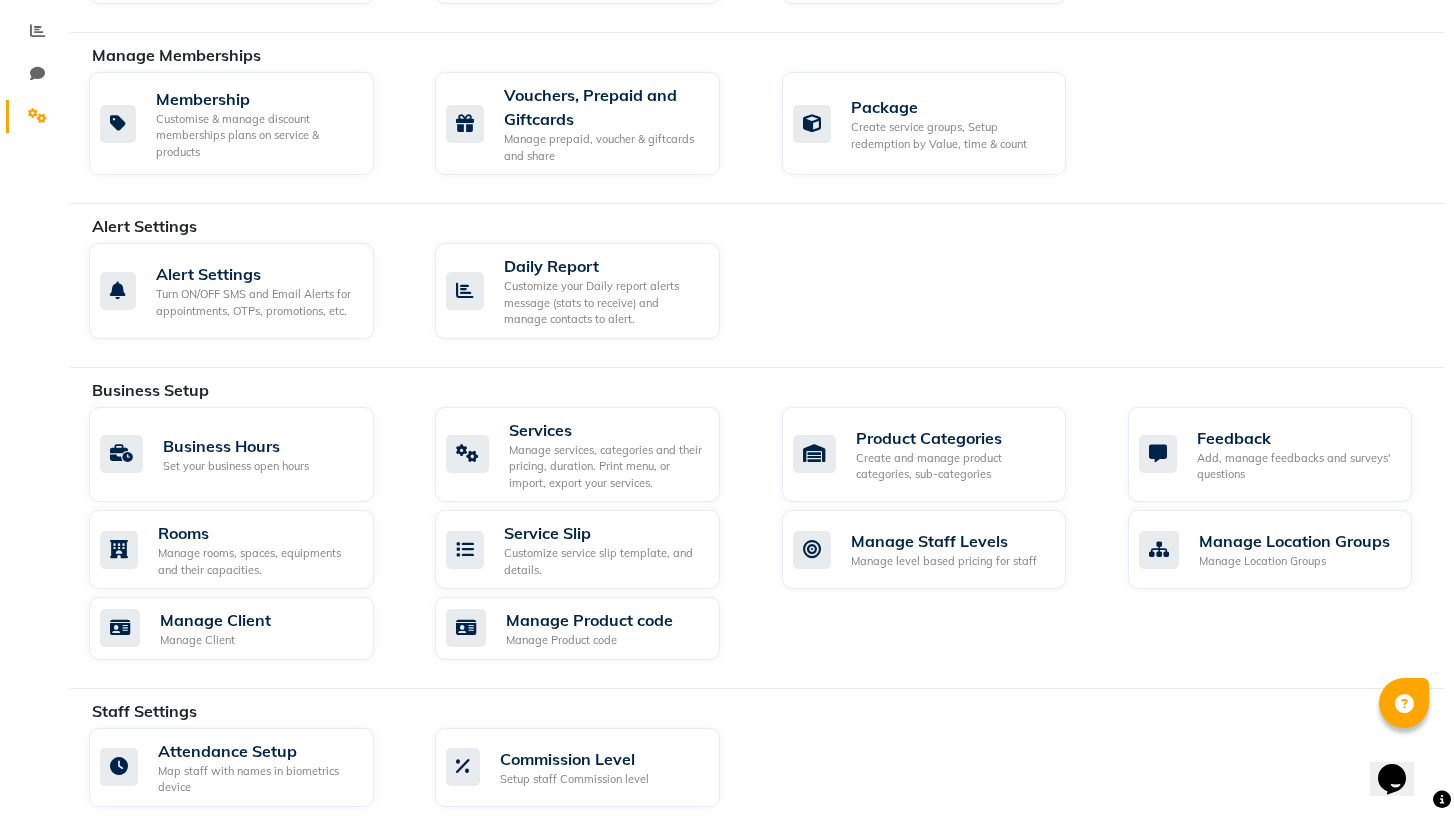 scroll, scrollTop: 480, scrollLeft: 0, axis: vertical 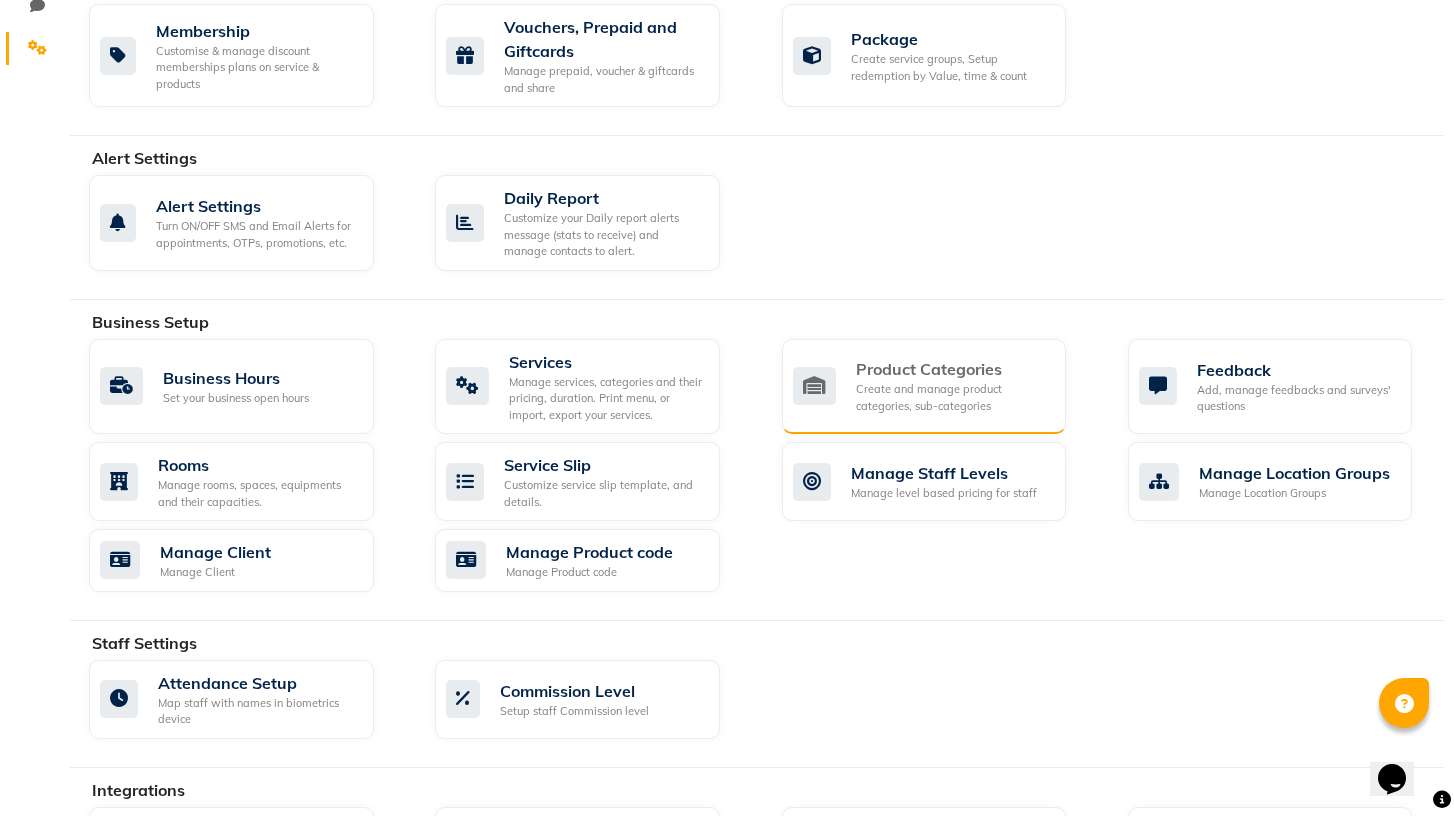 click on "Create and manage product categories, sub-categories" 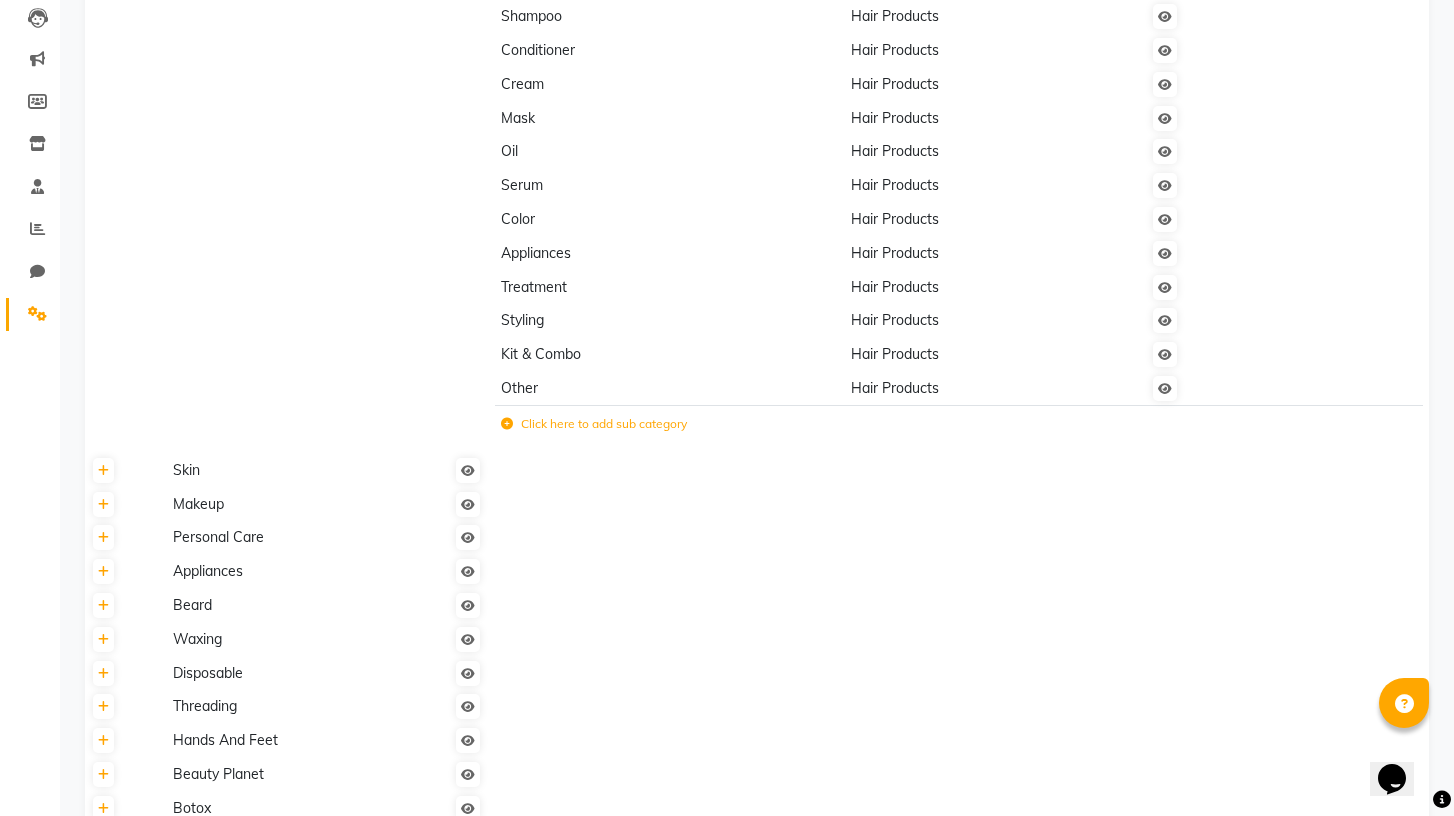 scroll, scrollTop: 0, scrollLeft: 0, axis: both 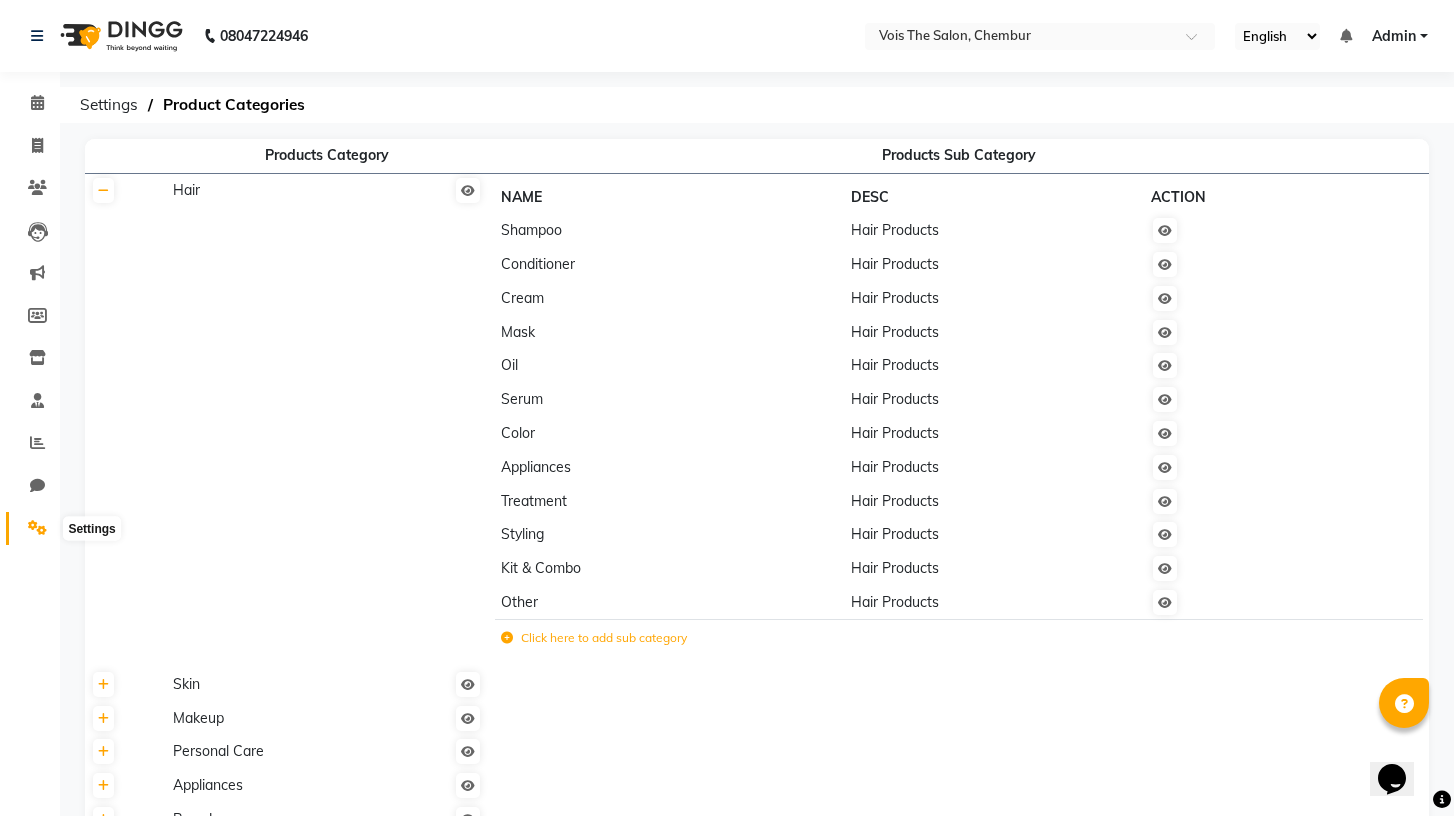 click 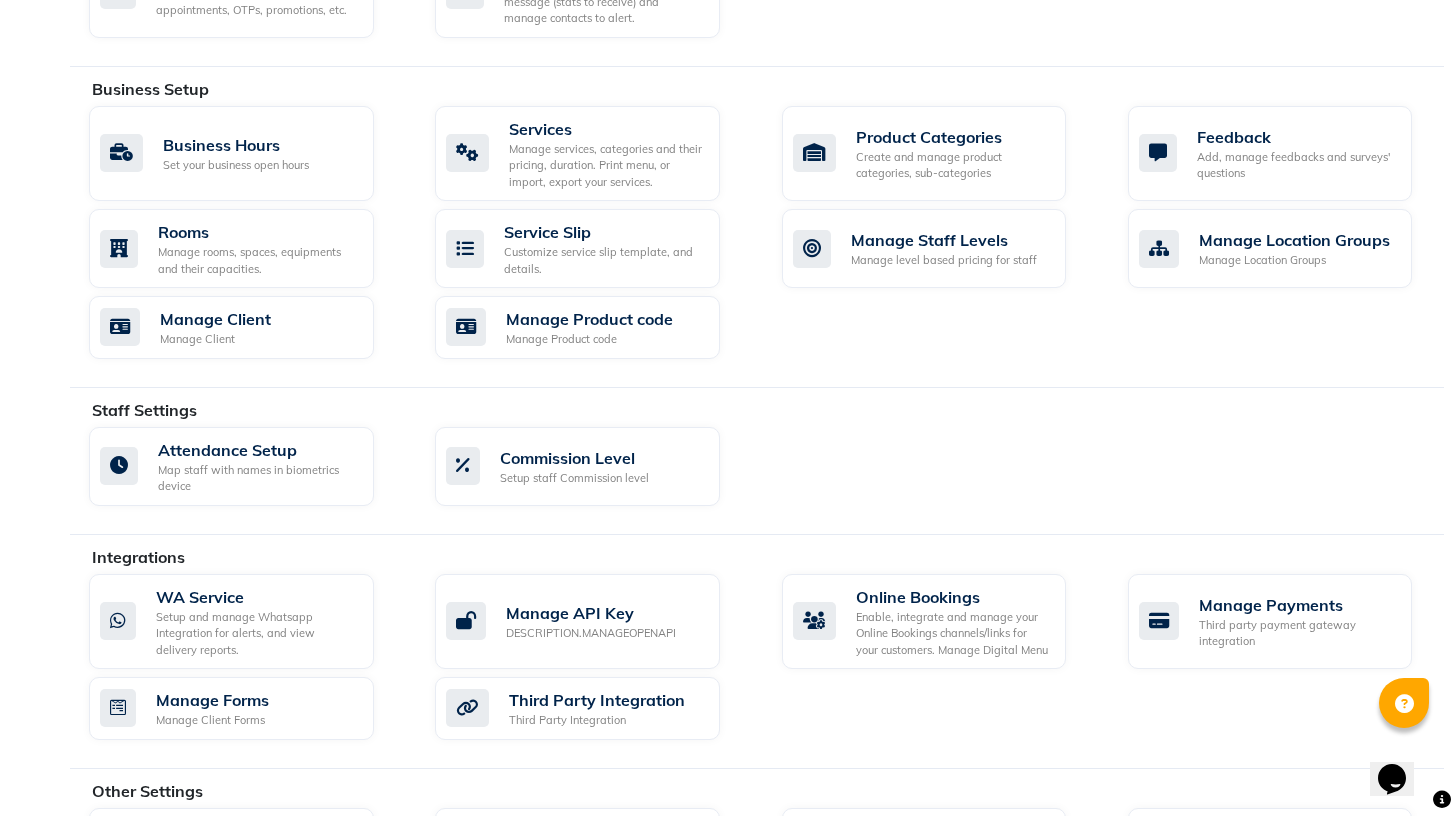 scroll, scrollTop: 715, scrollLeft: 0, axis: vertical 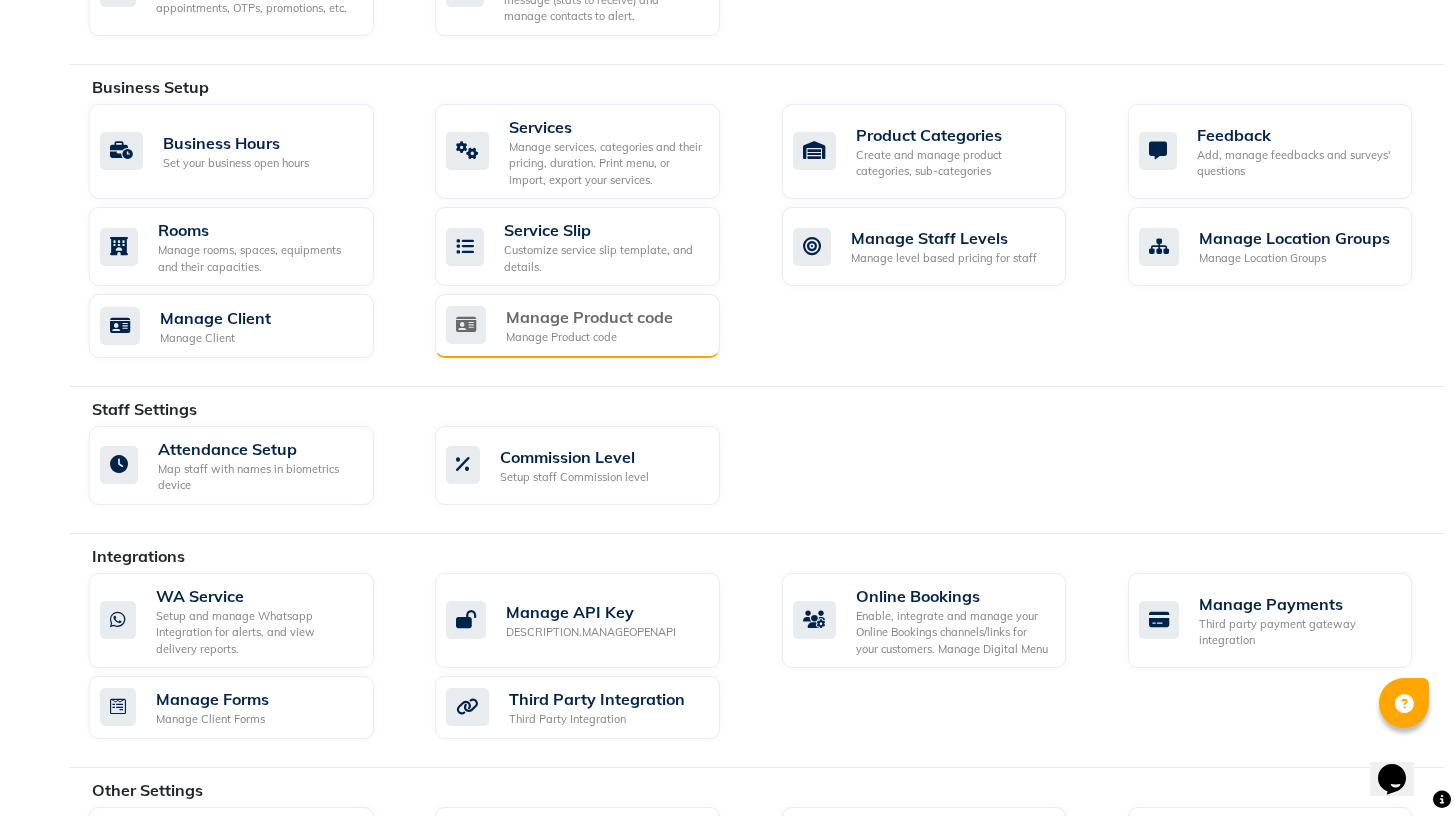 click on "Manage Product code" 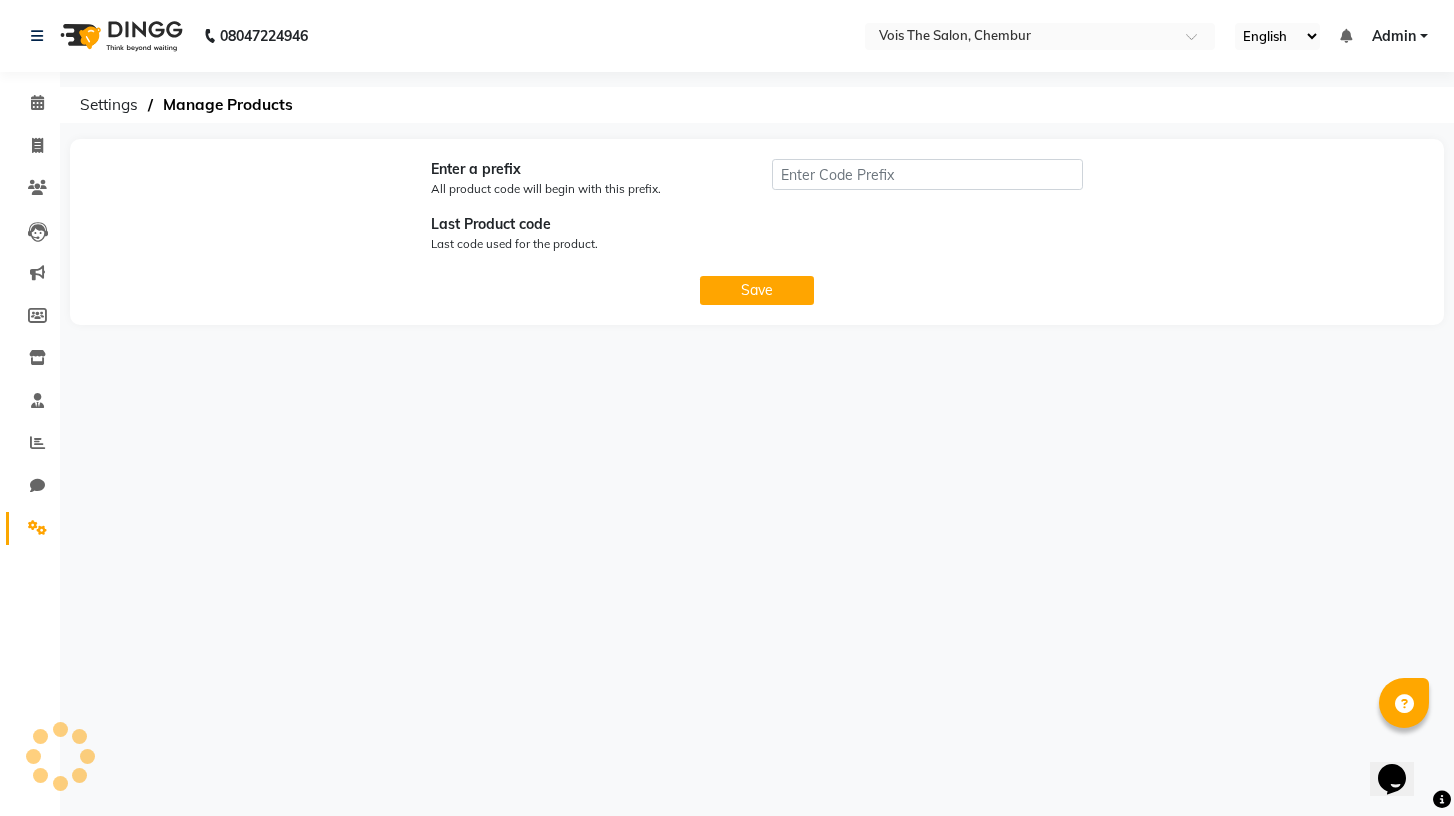 scroll, scrollTop: 0, scrollLeft: 0, axis: both 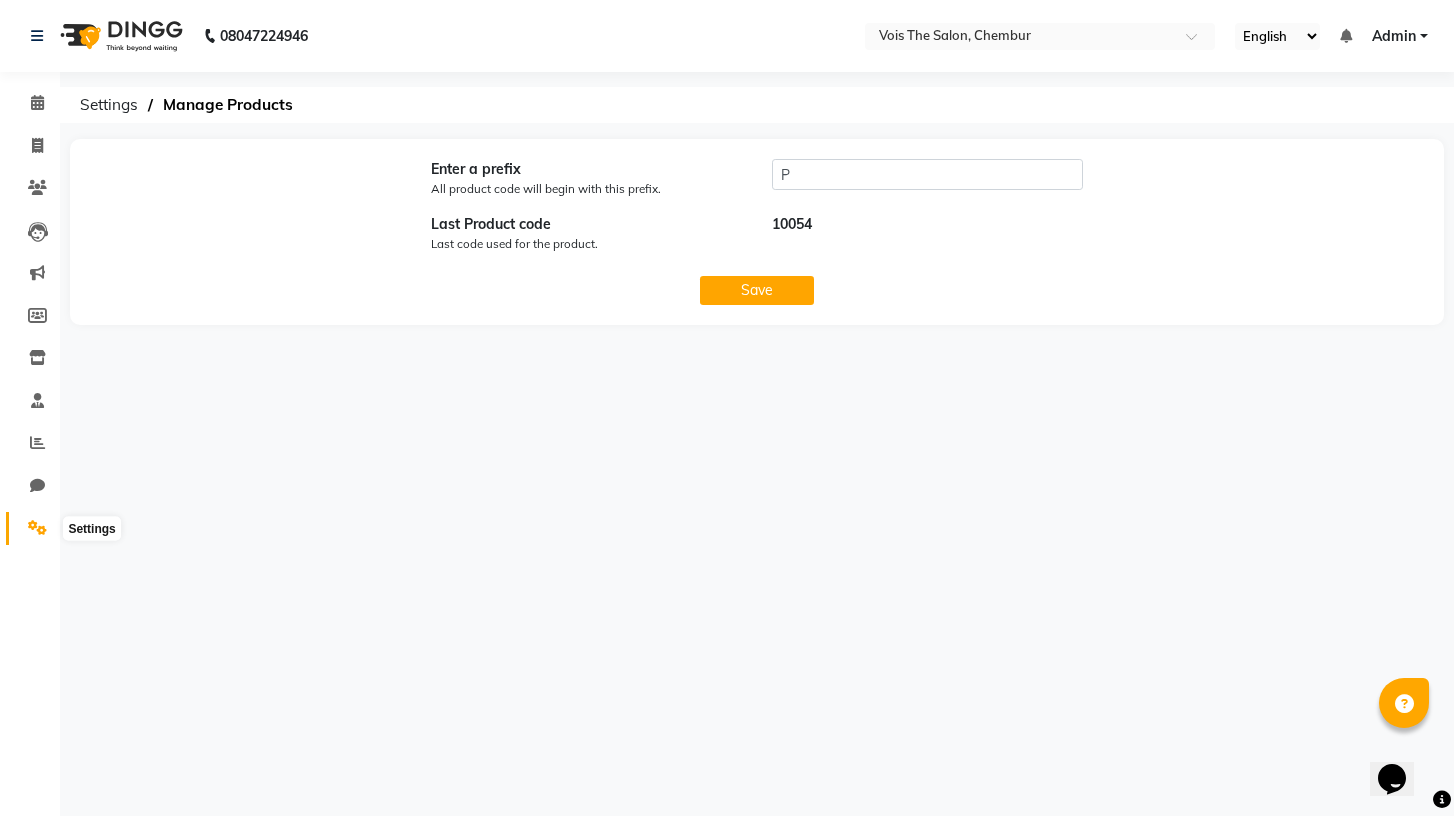 click 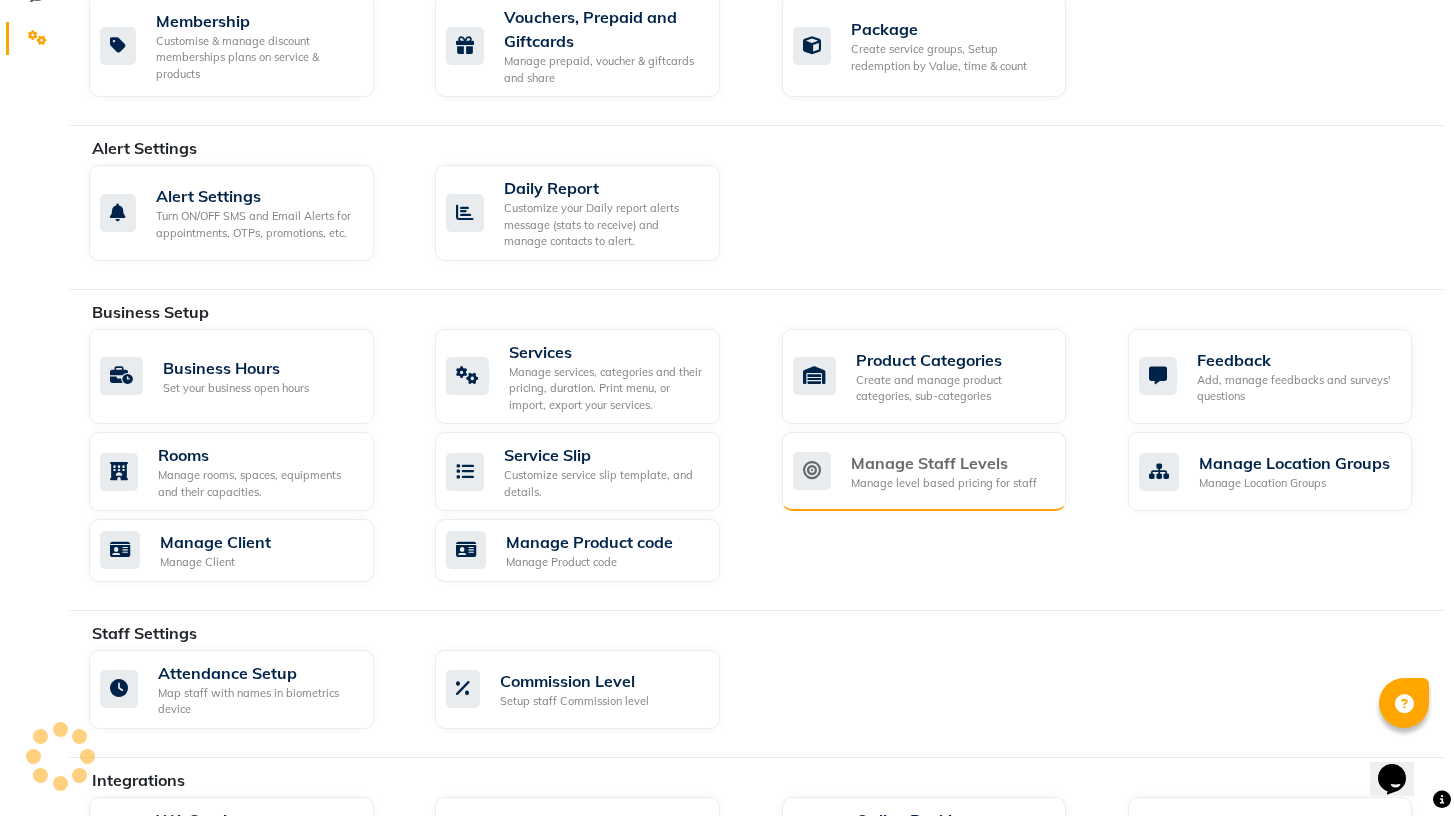 scroll, scrollTop: 487, scrollLeft: 0, axis: vertical 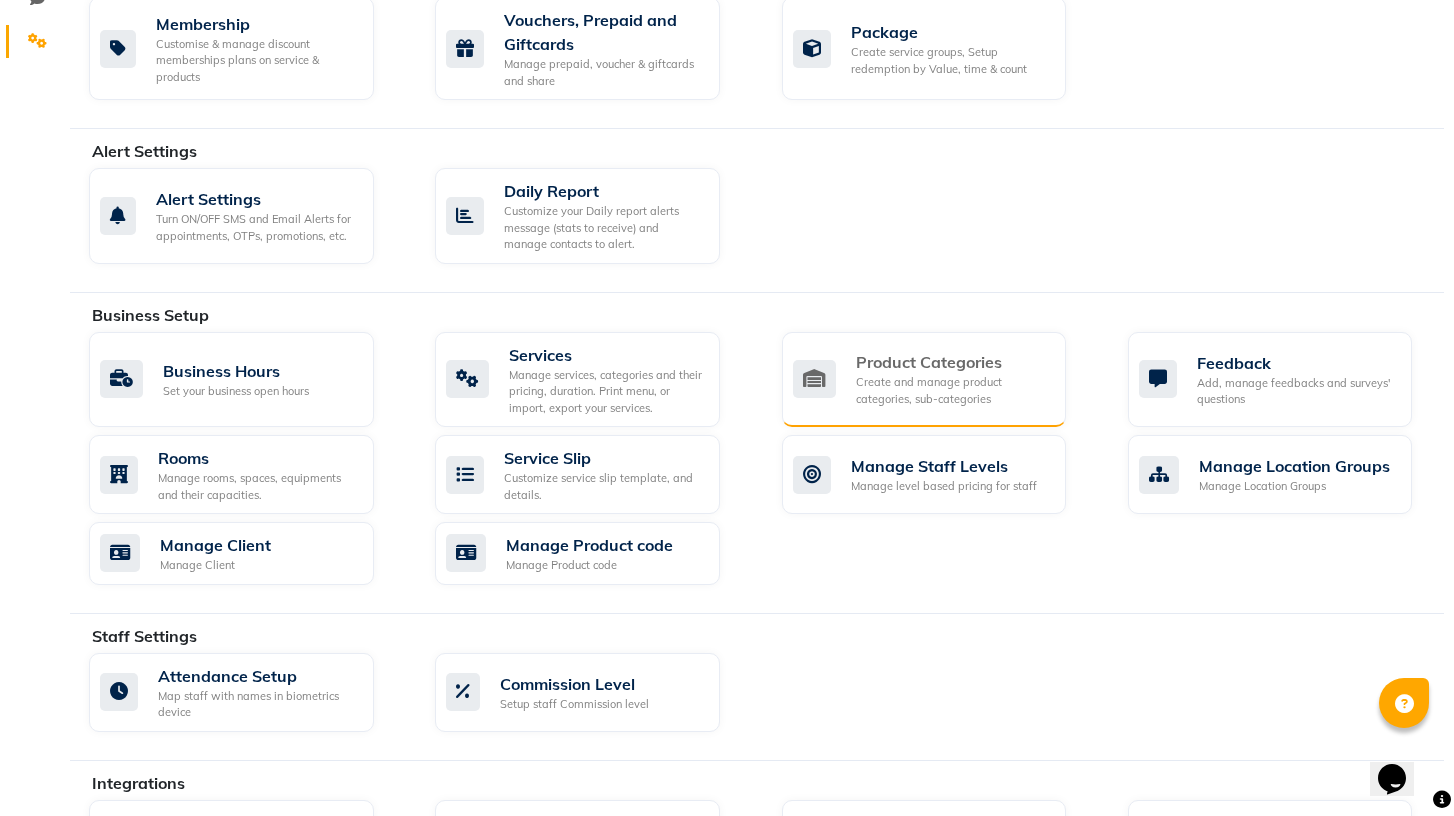 click on "Product Categories" 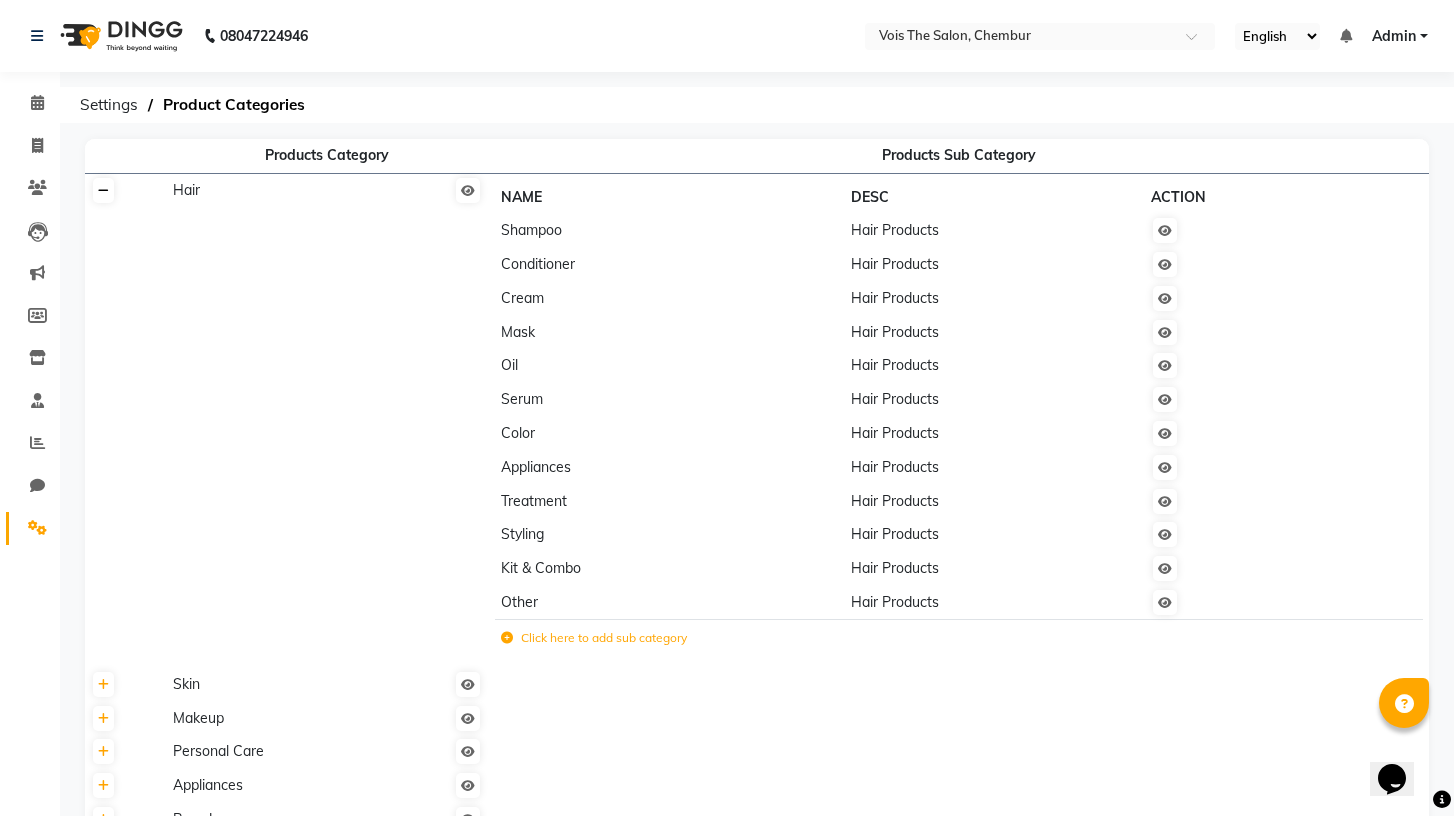 click 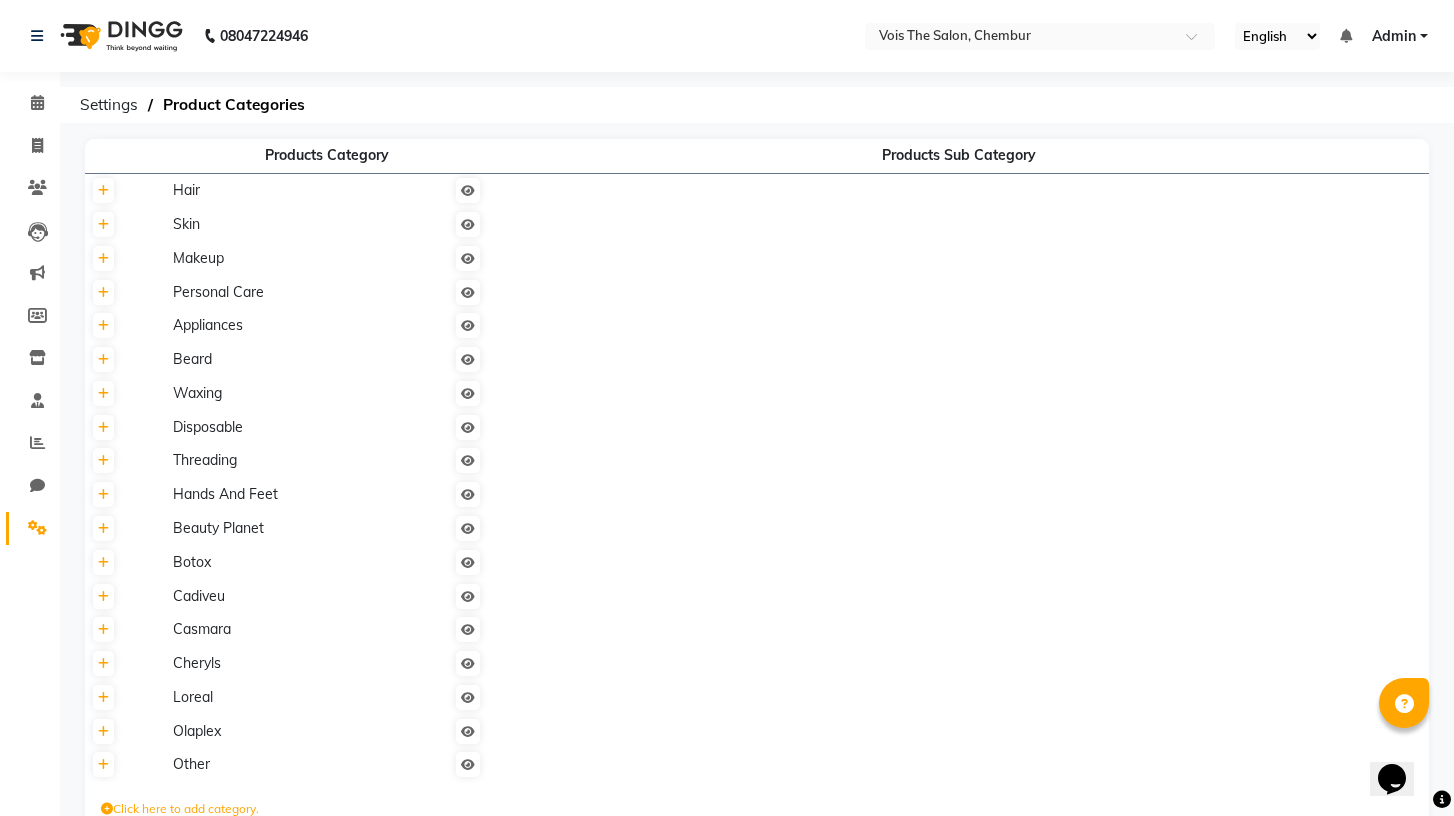 scroll, scrollTop: 85, scrollLeft: 0, axis: vertical 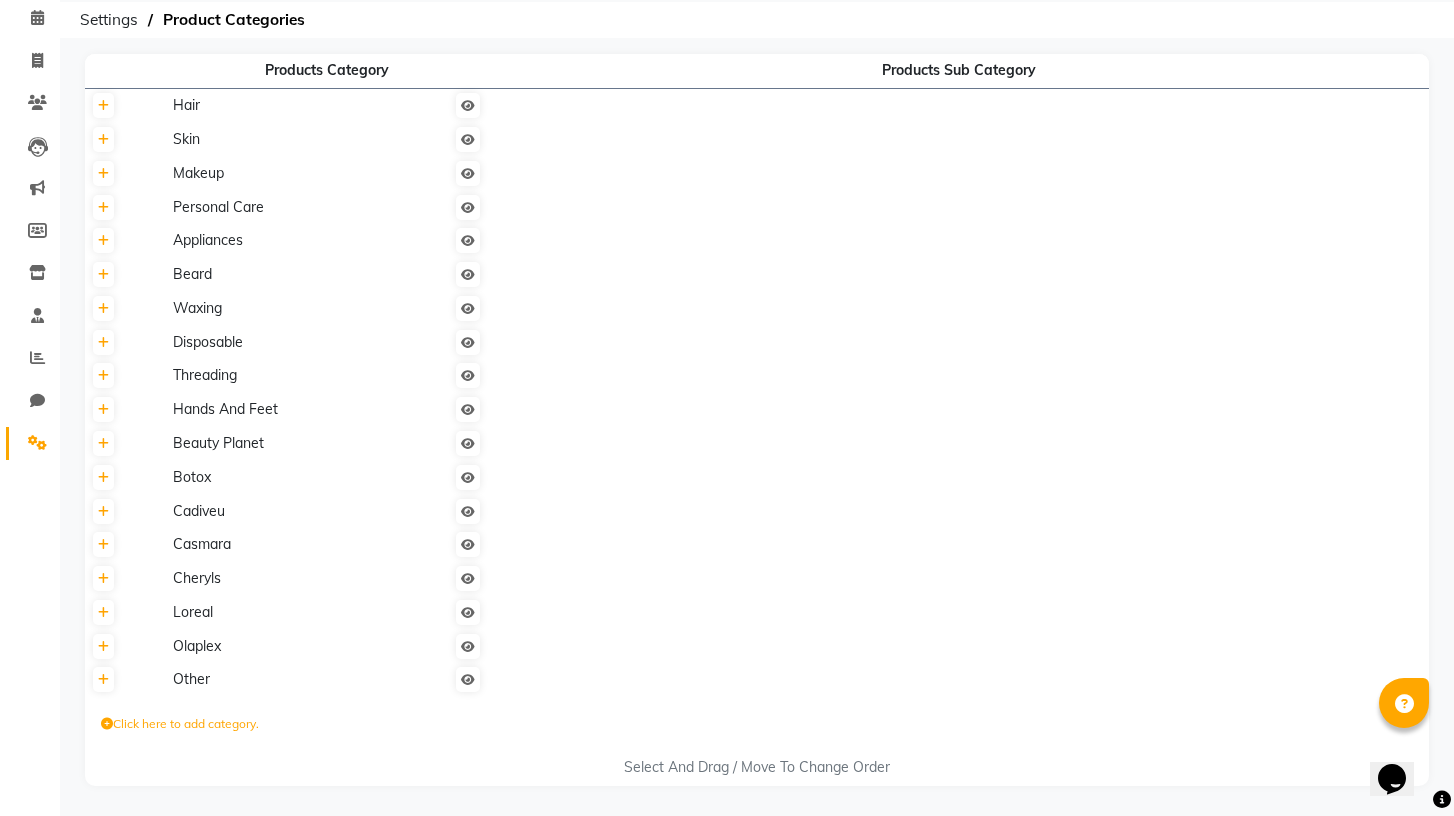 click on "Click here to add category." 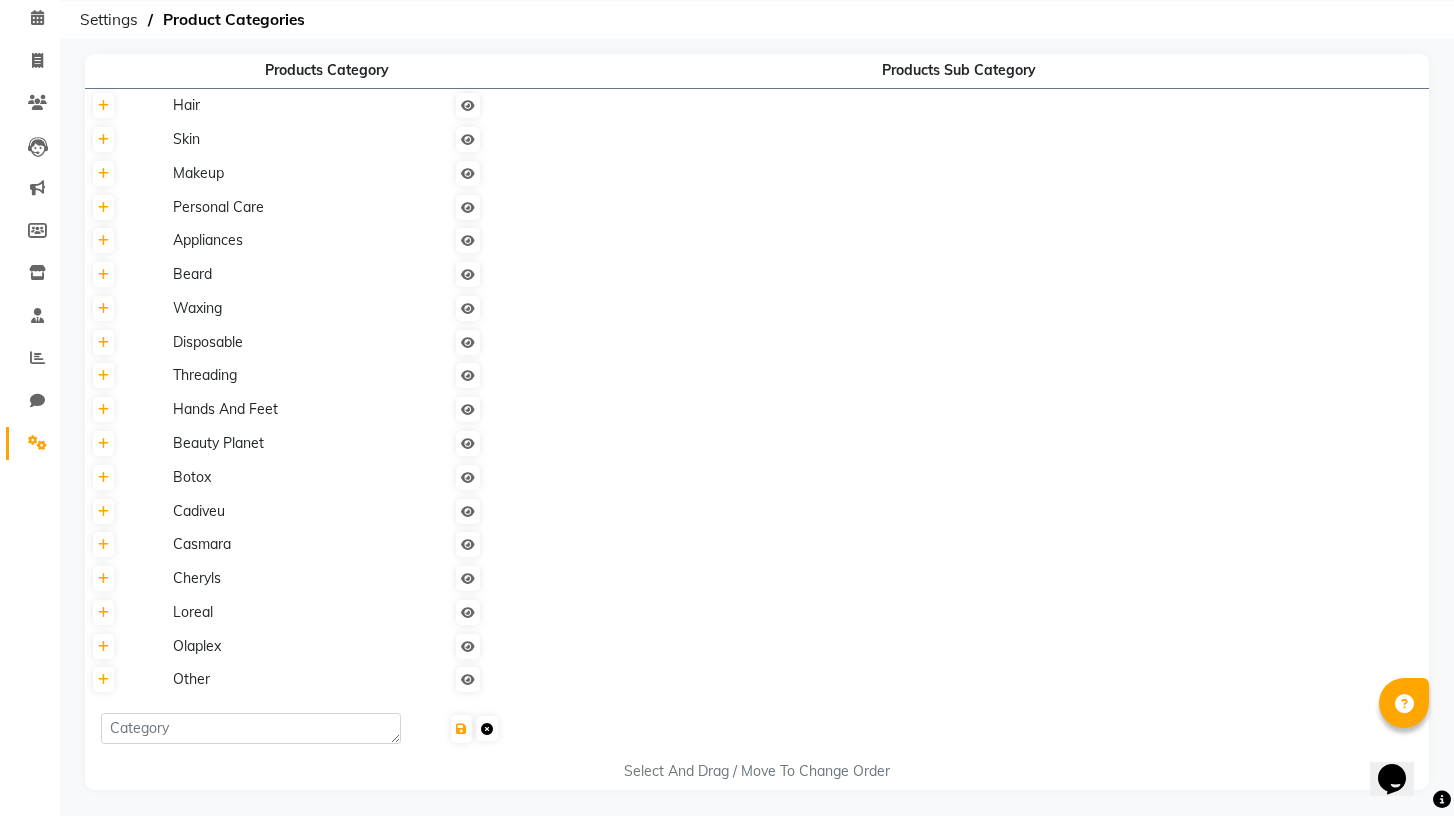 click at bounding box center (487, 729) 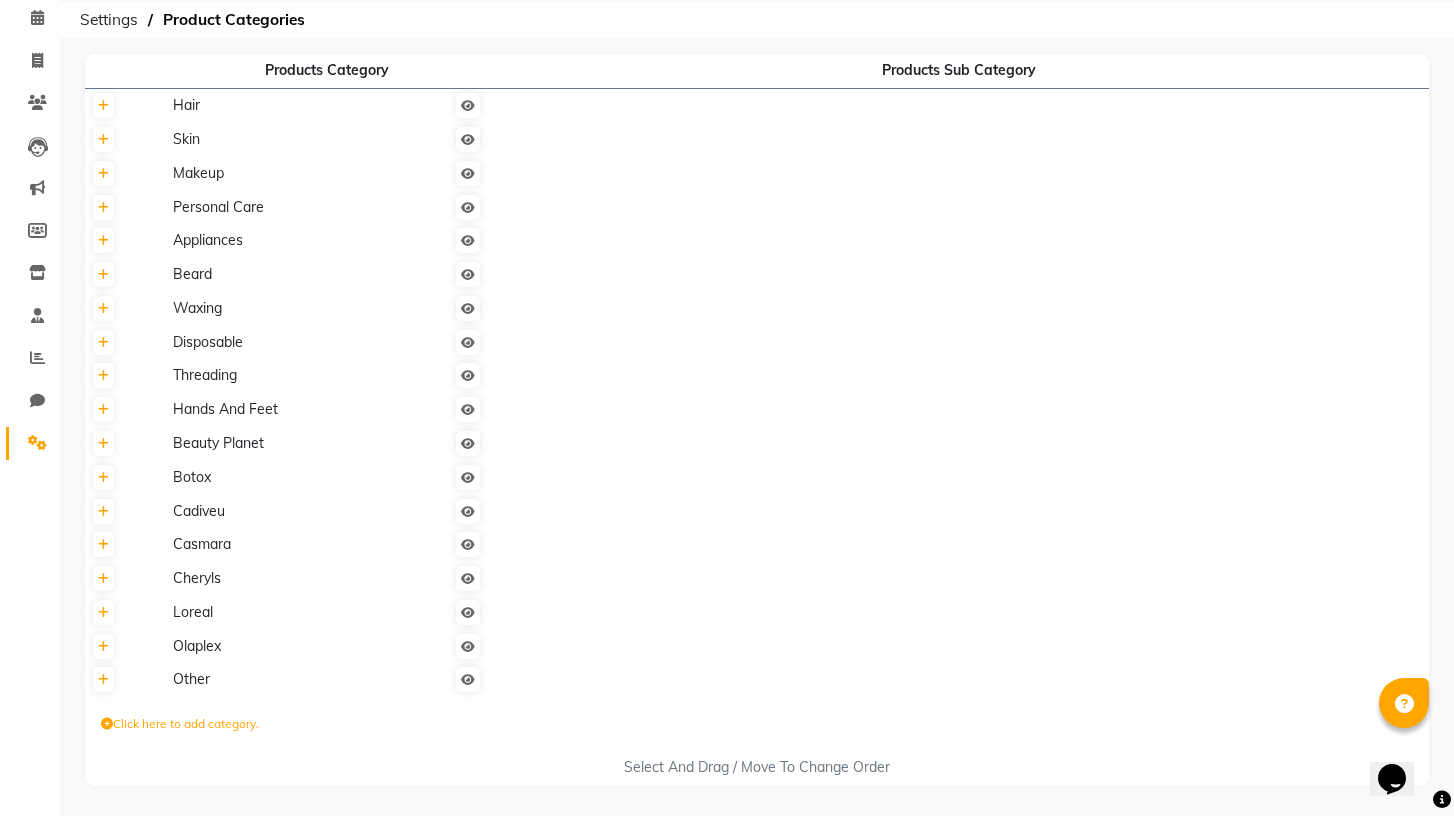 scroll, scrollTop: 0, scrollLeft: 0, axis: both 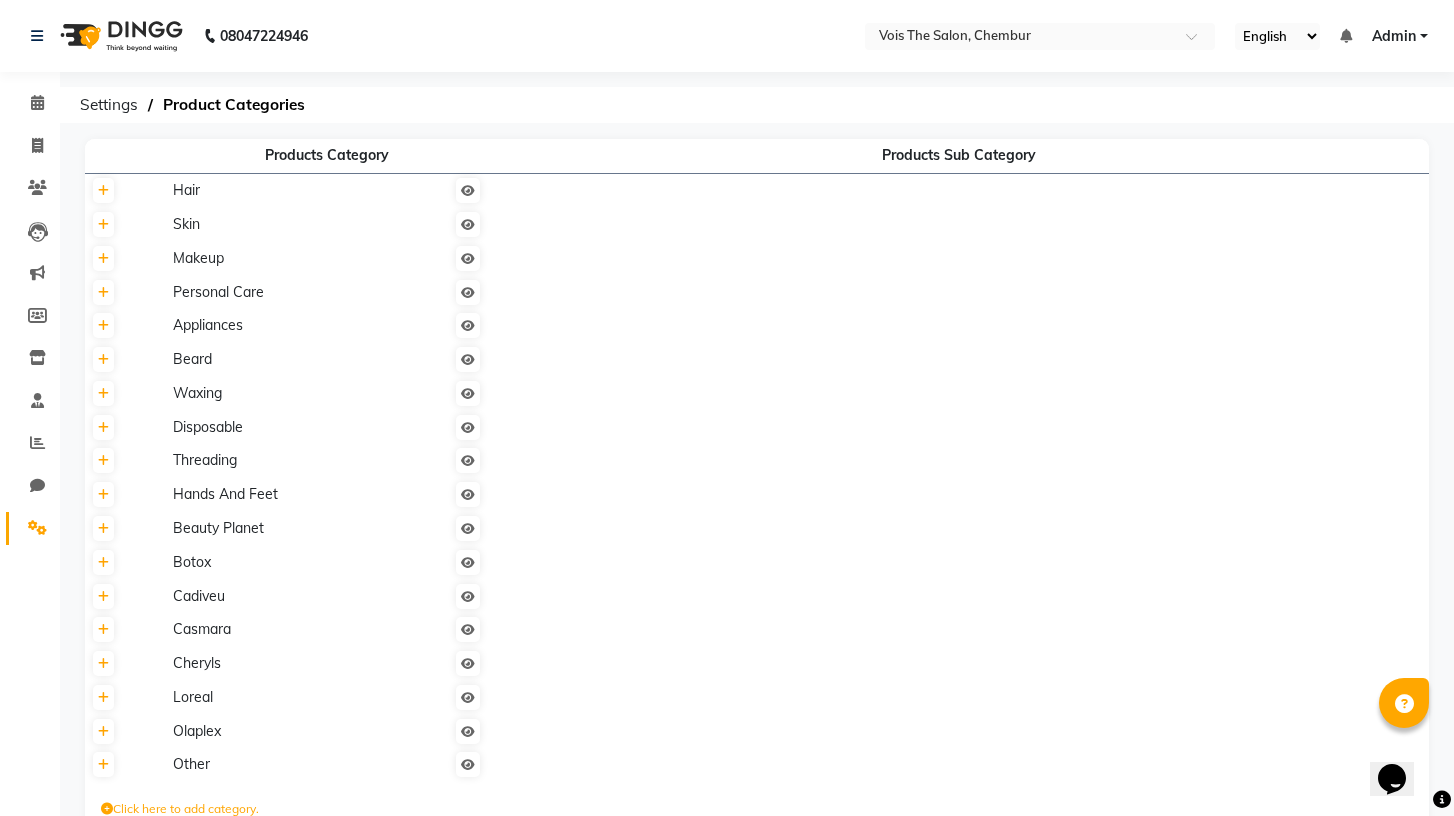 click on "Hair" 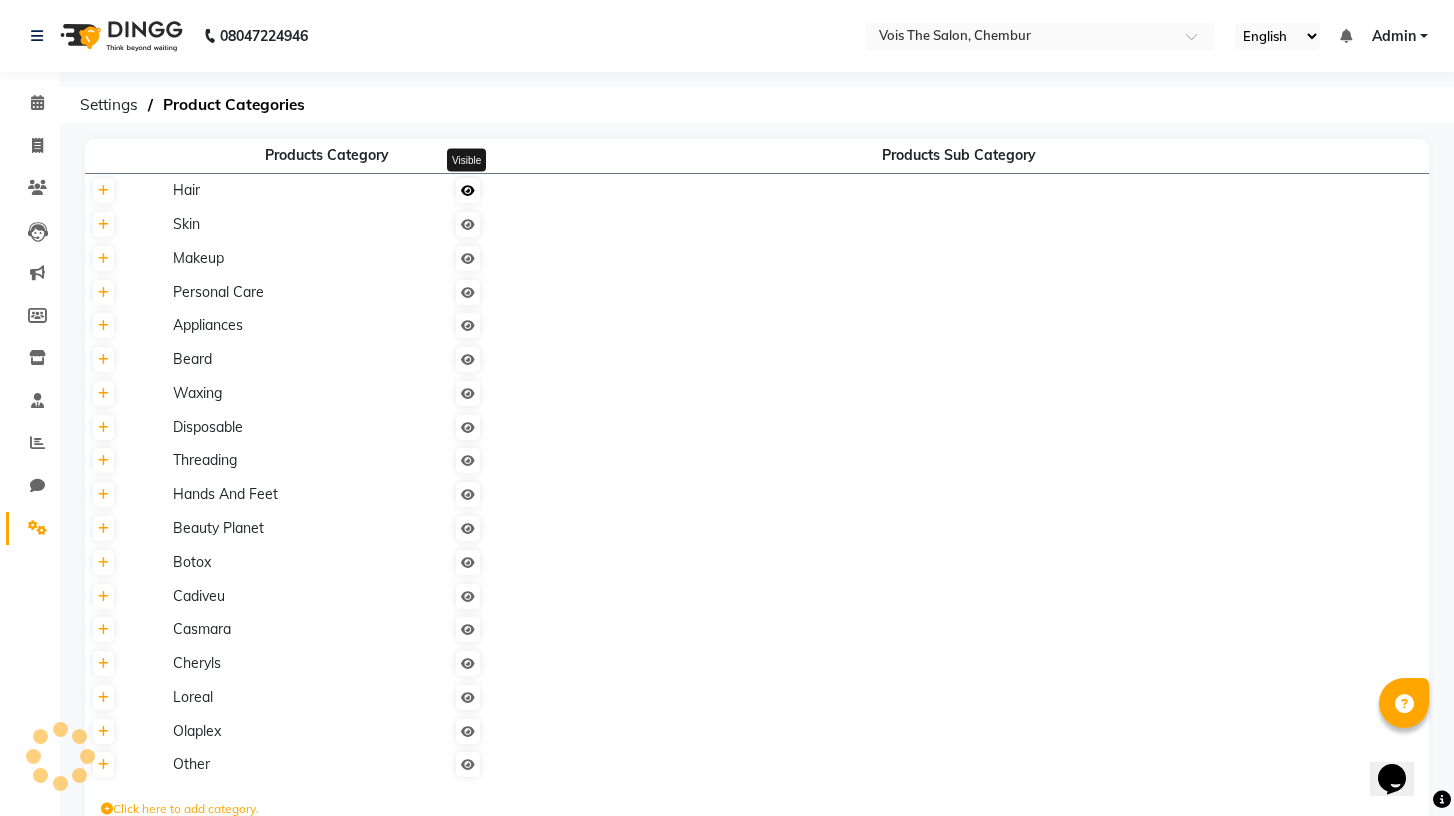 click 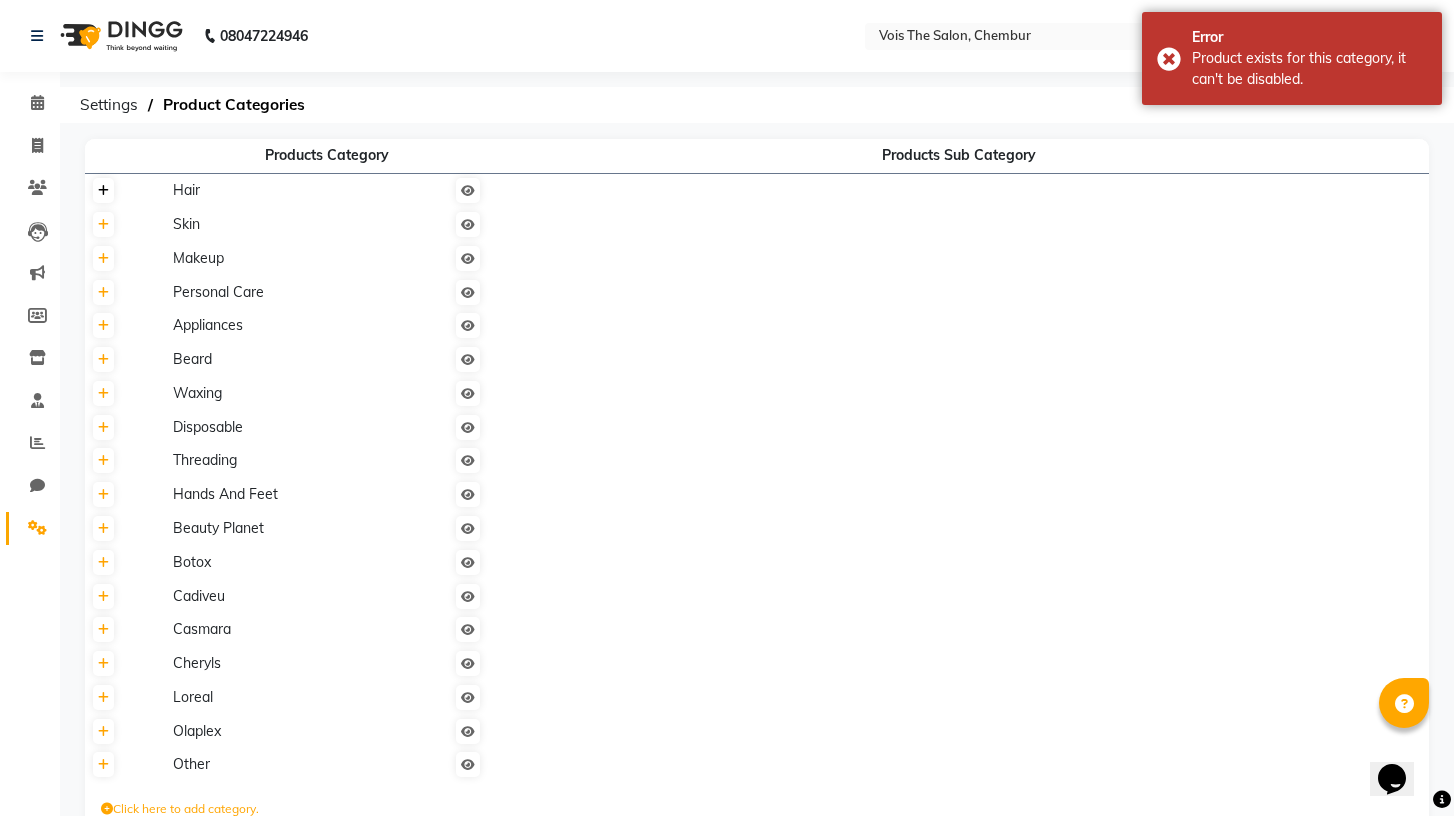 click 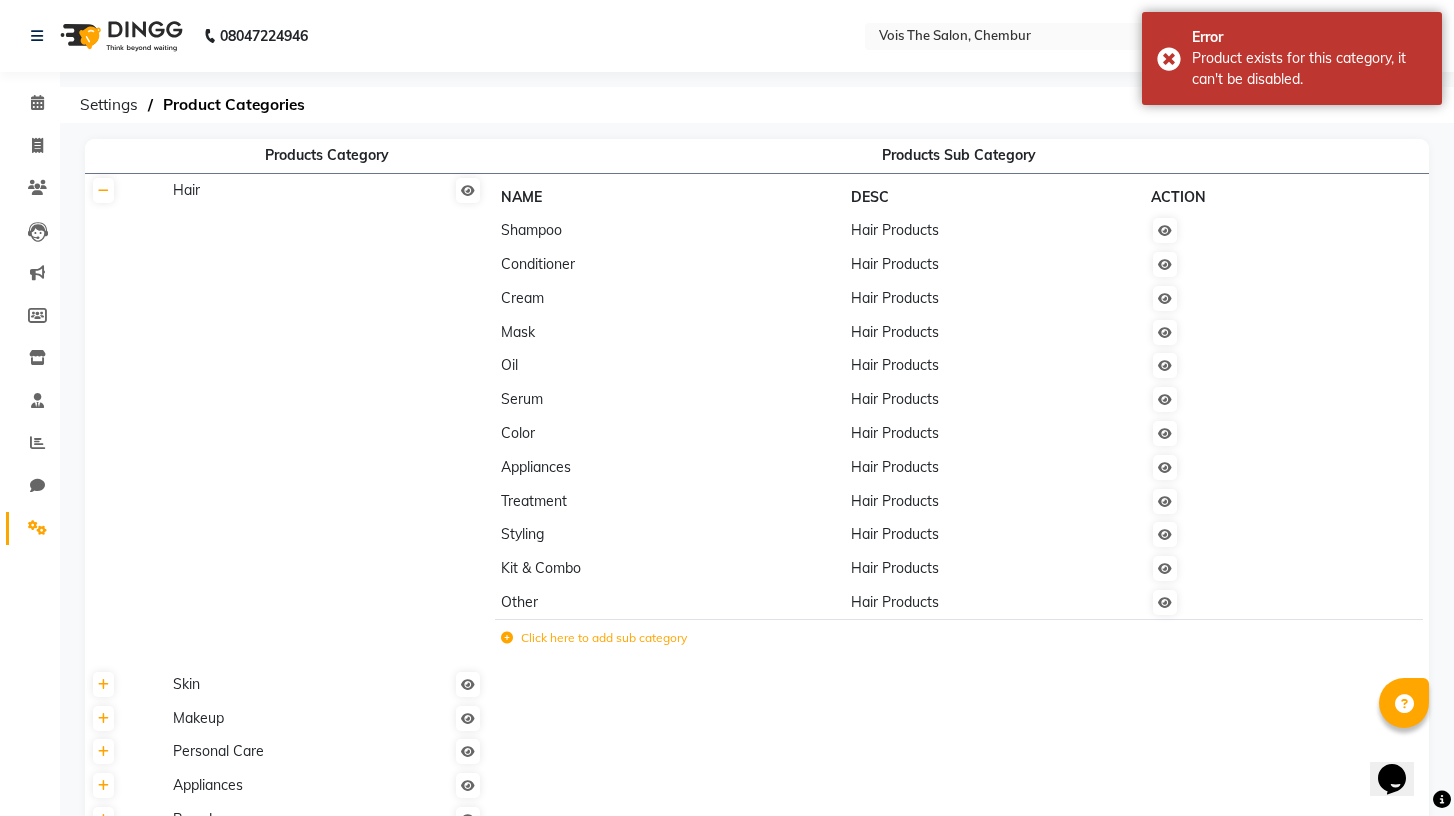 click on "Click here to add sub category" 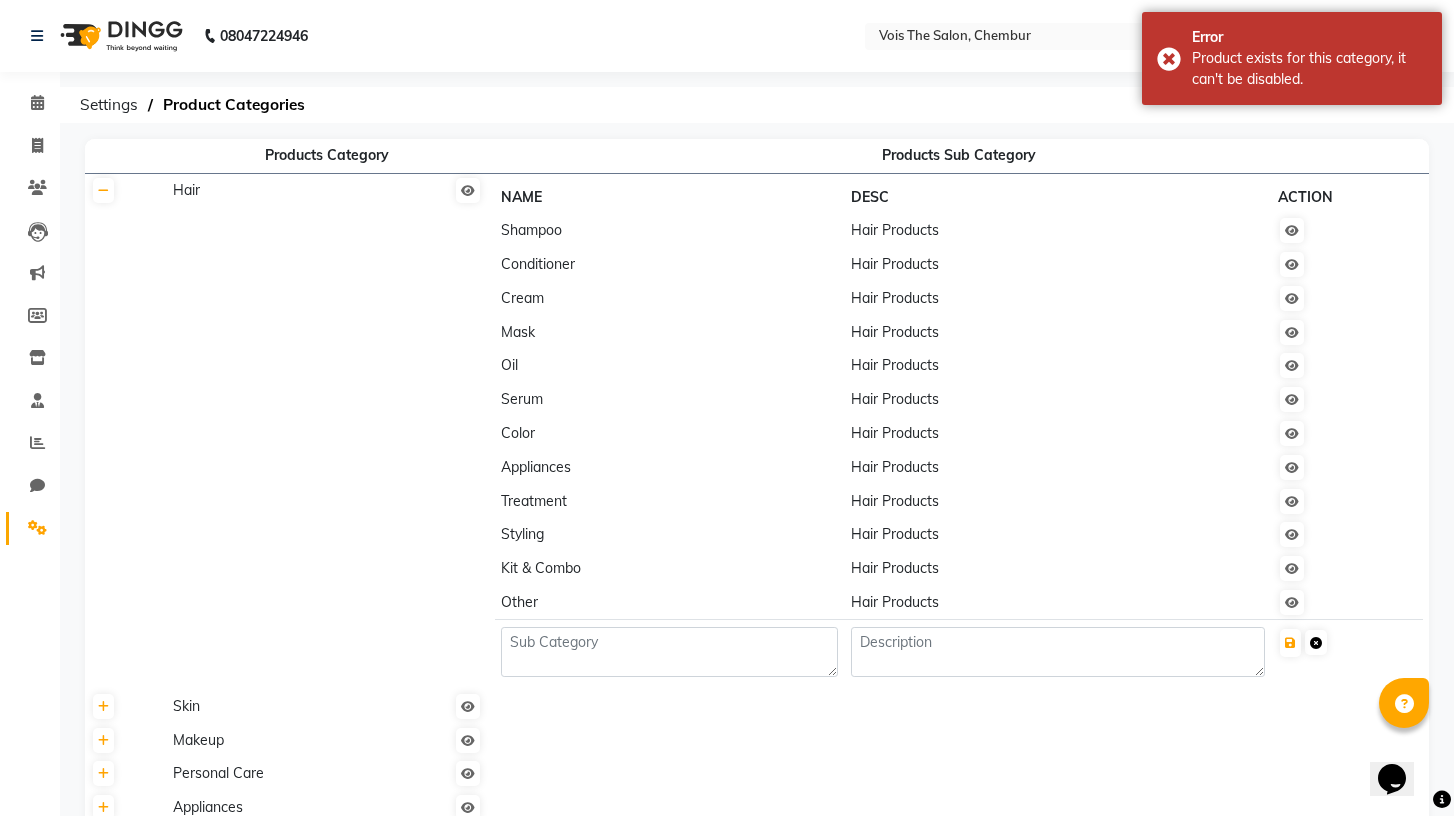 click at bounding box center [1316, 642] 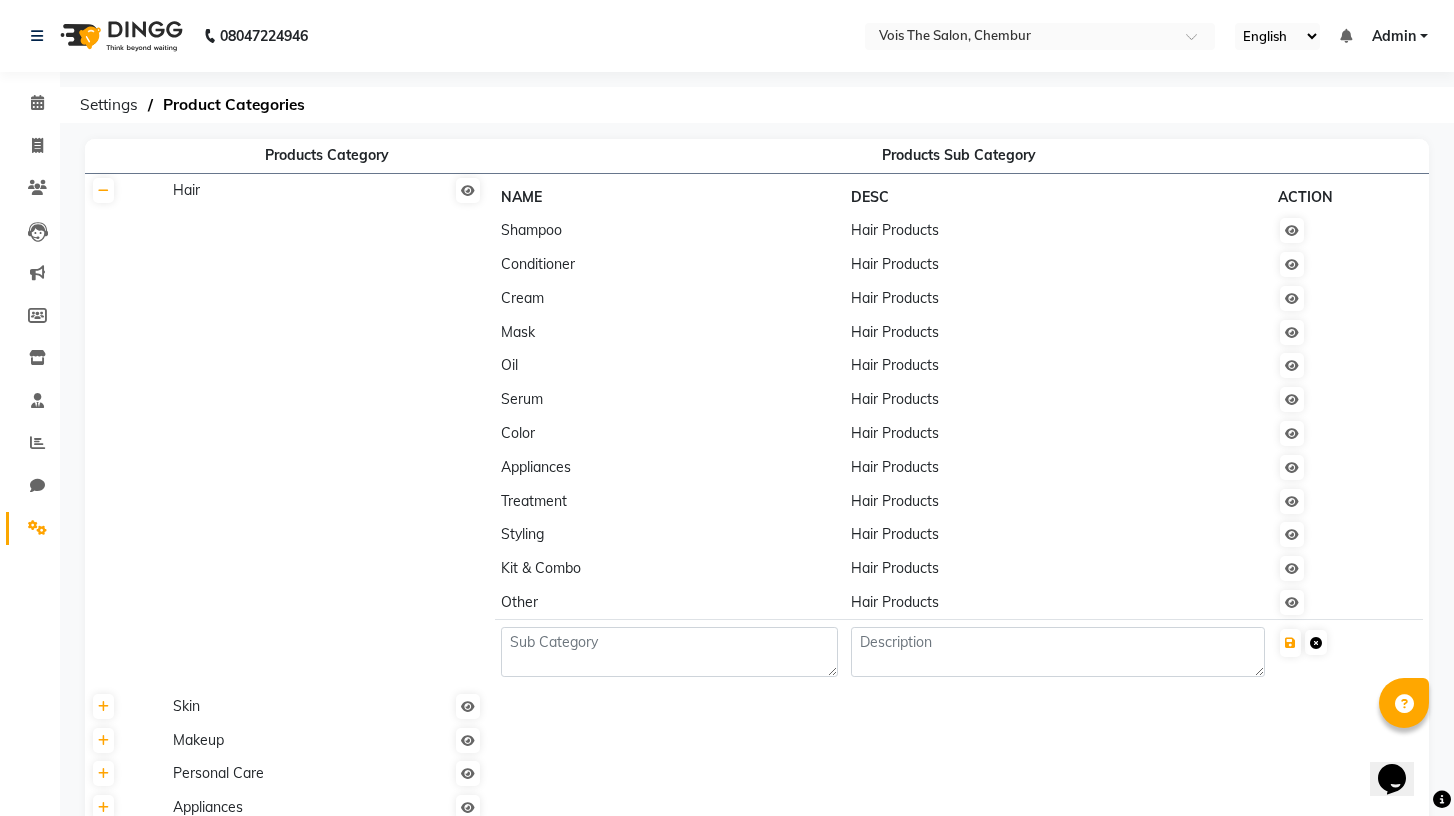 click at bounding box center [1316, 643] 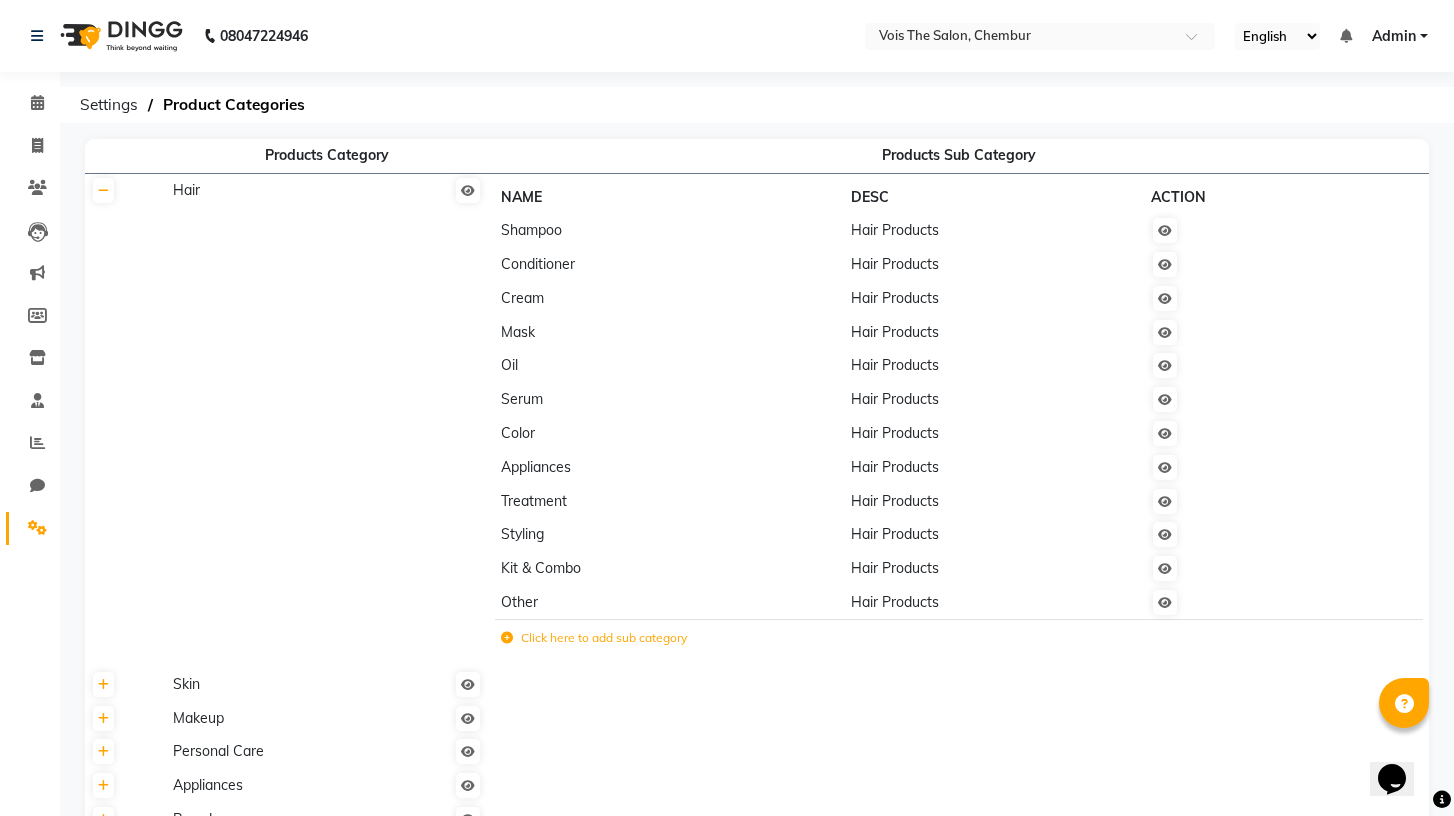 click on "Settings  Product Categories" 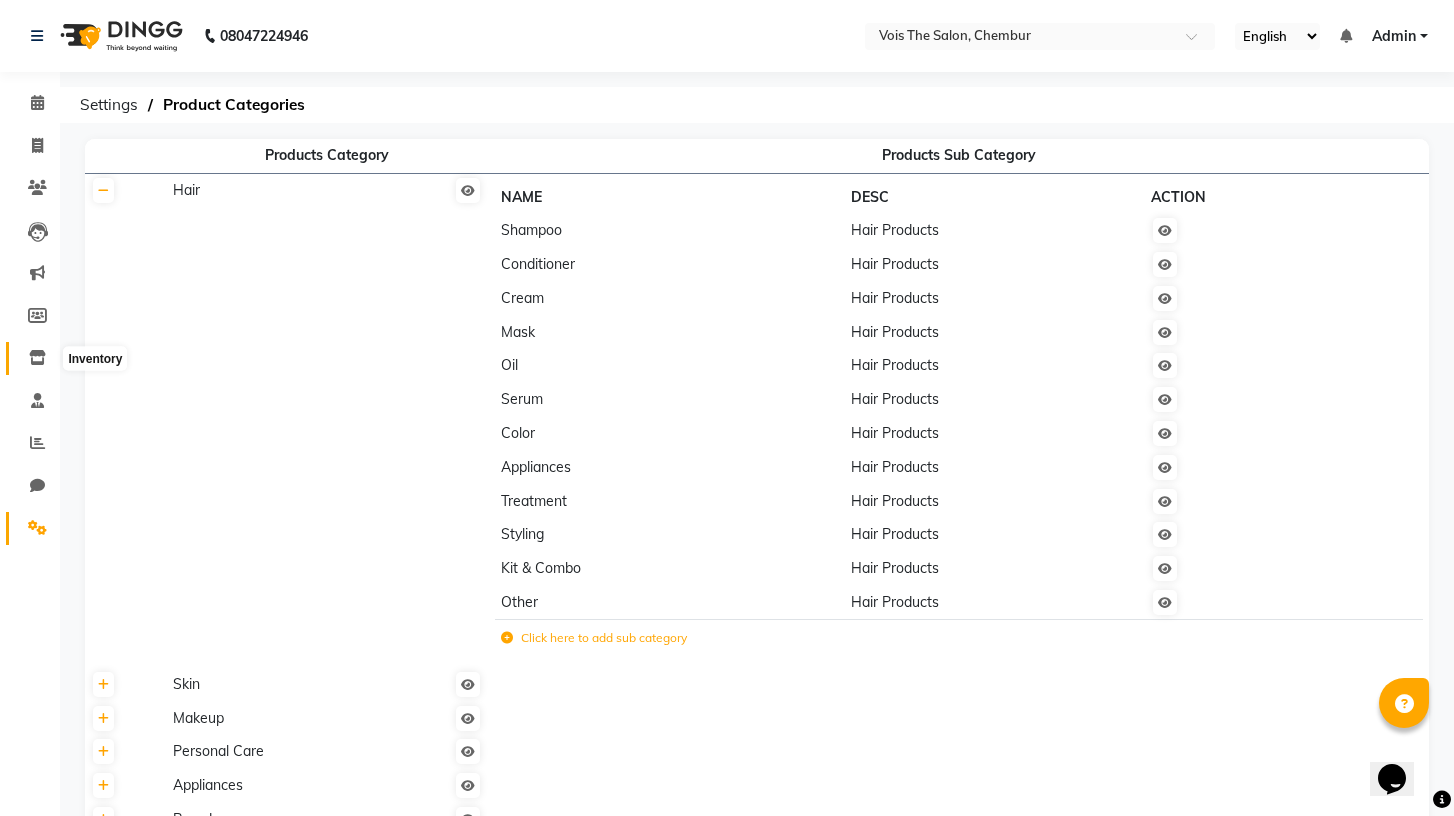 click 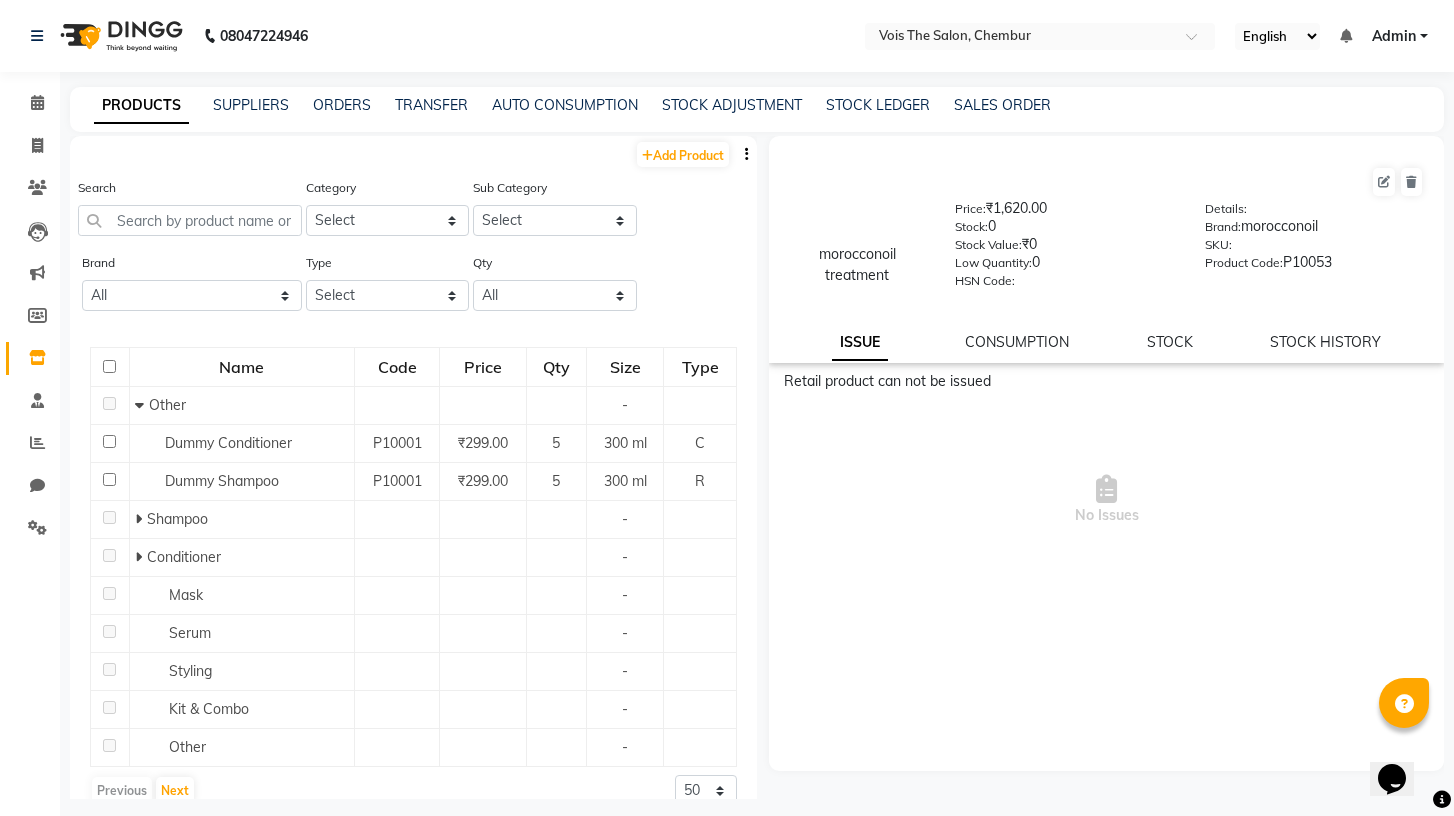 scroll, scrollTop: 28, scrollLeft: 0, axis: vertical 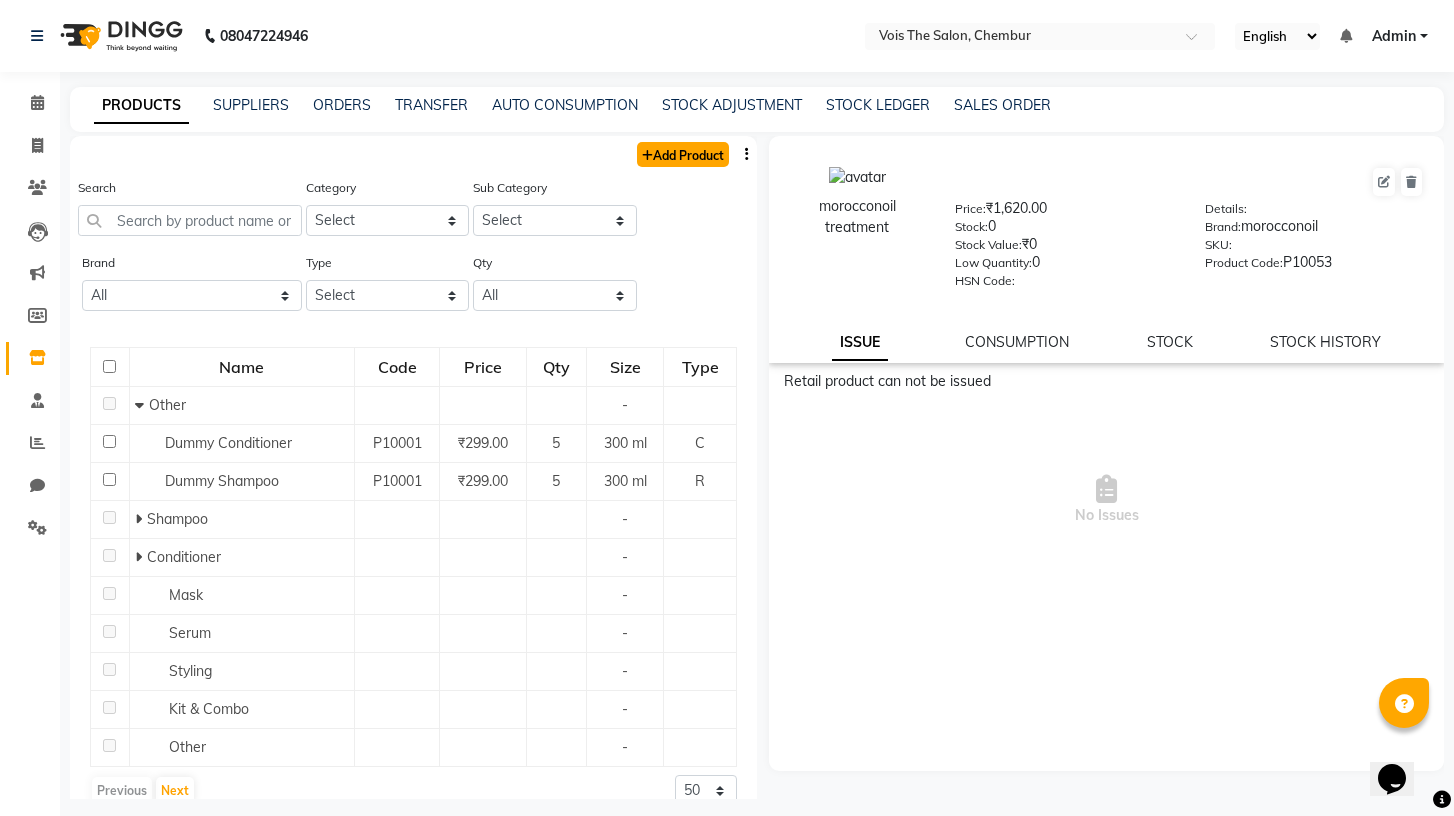 click on "Add Product" 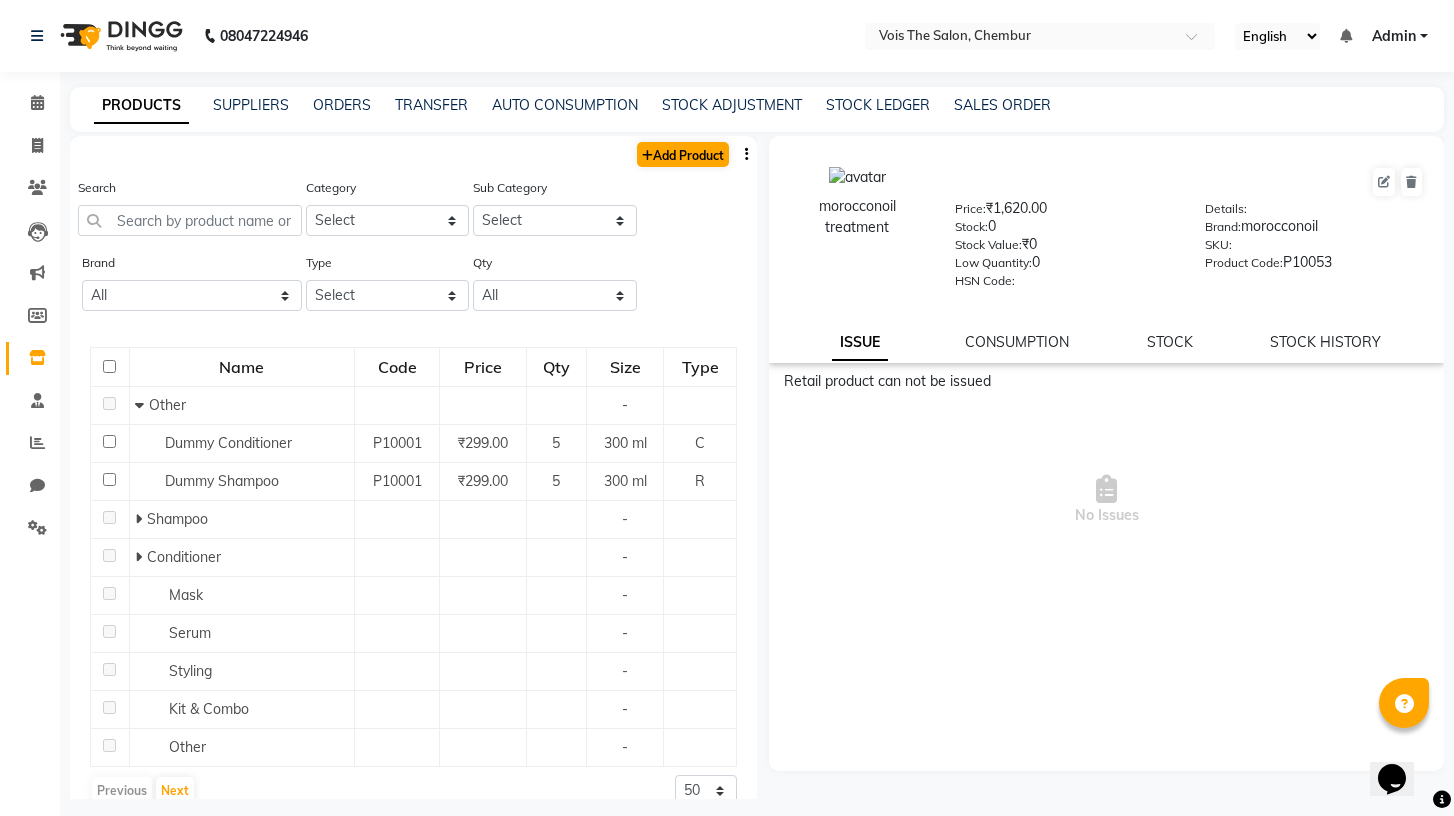 select on "true" 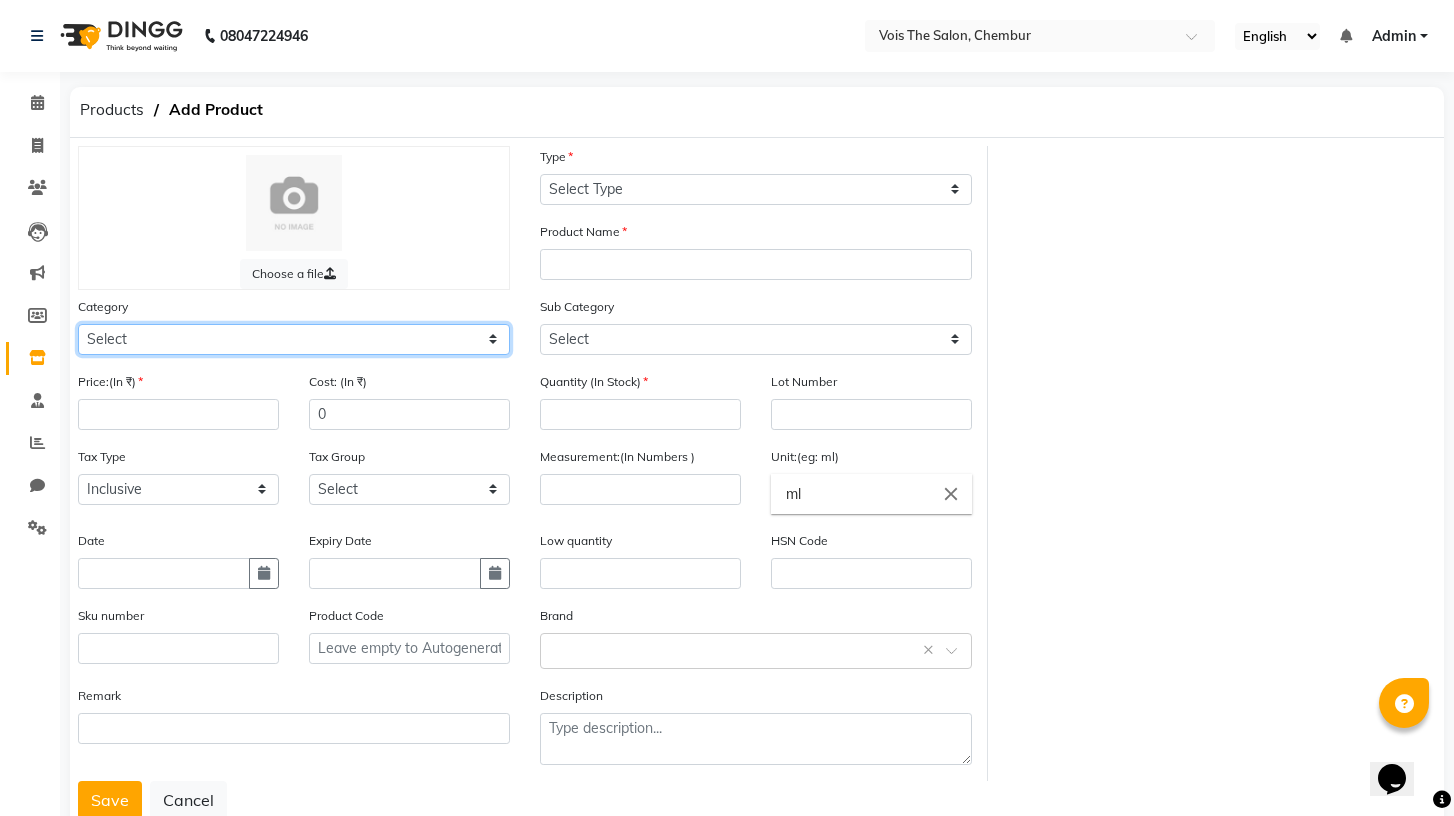 click on "Select Hair Skin Makeup Personal Care Appliances Beard Waxing Disposable Threading Hands and Feet Beauty Planet Botox Cadiveu Casmara Cheryls Loreal Olaplex Other" 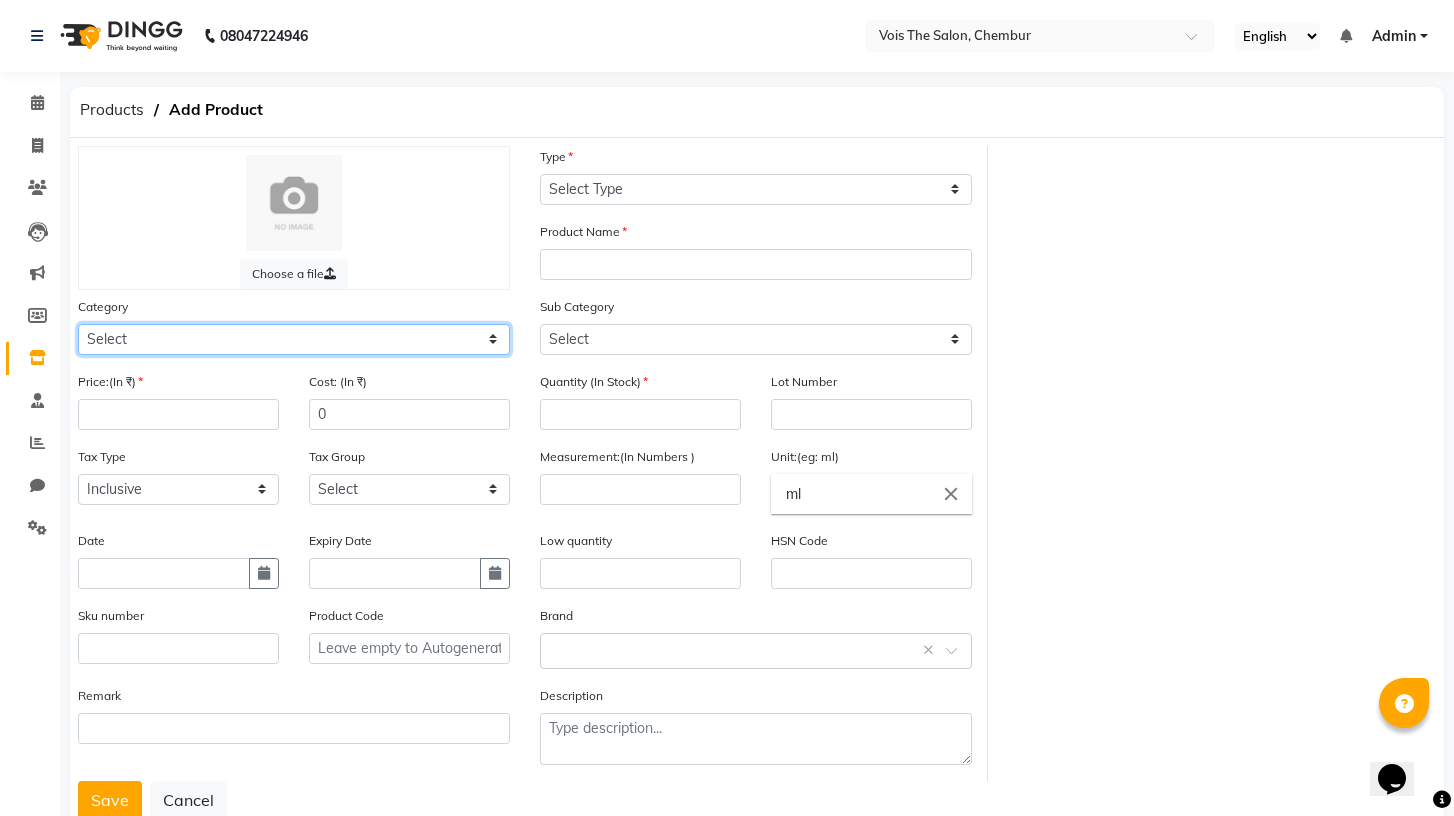 select on "[NUMBER]" 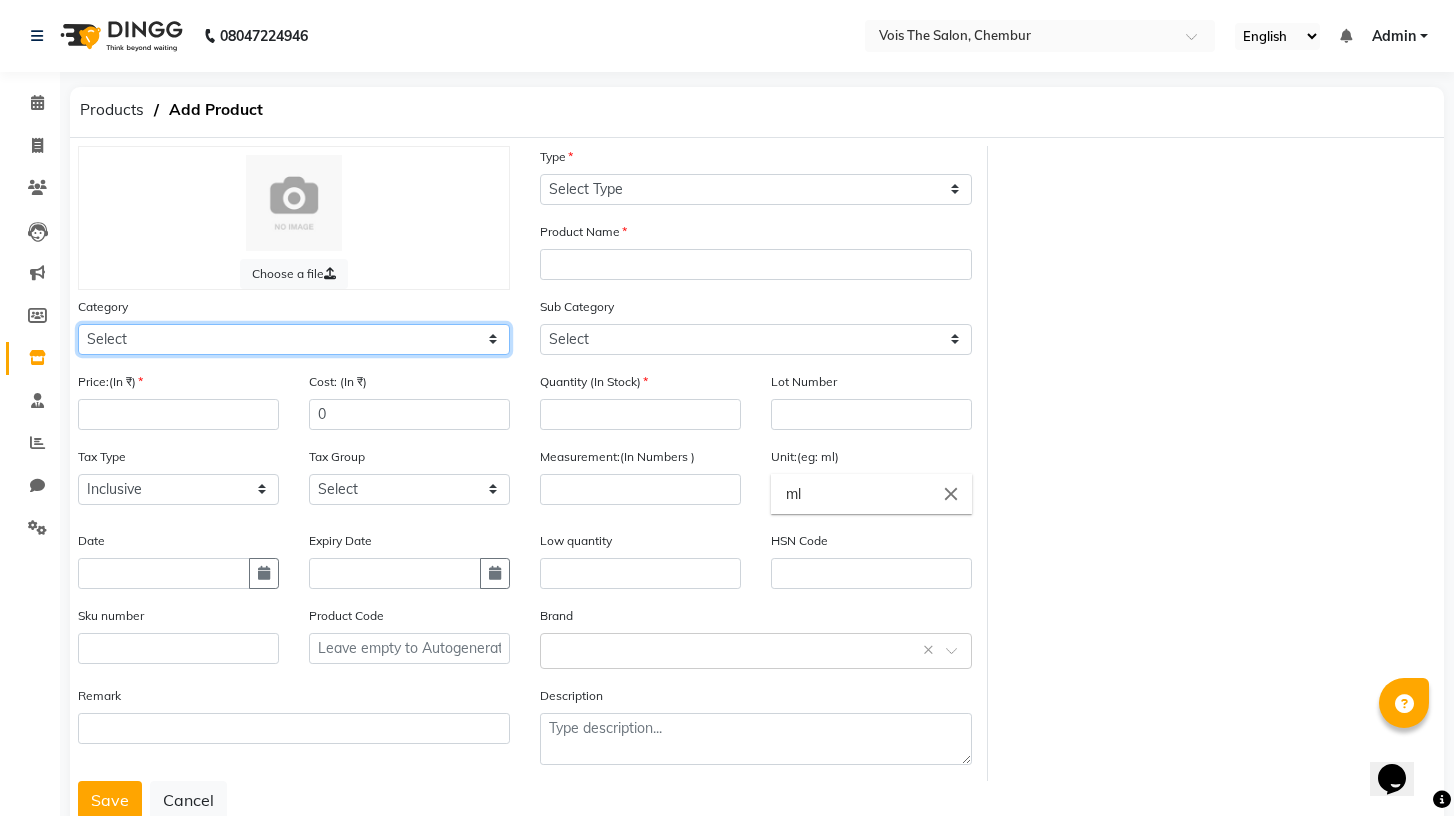 click on "Select Hair Skin Makeup Personal Care Appliances Beard Waxing Disposable Threading Hands and Feet Beauty Planet Botox Cadiveu Casmara Cheryls Loreal Olaplex Other" 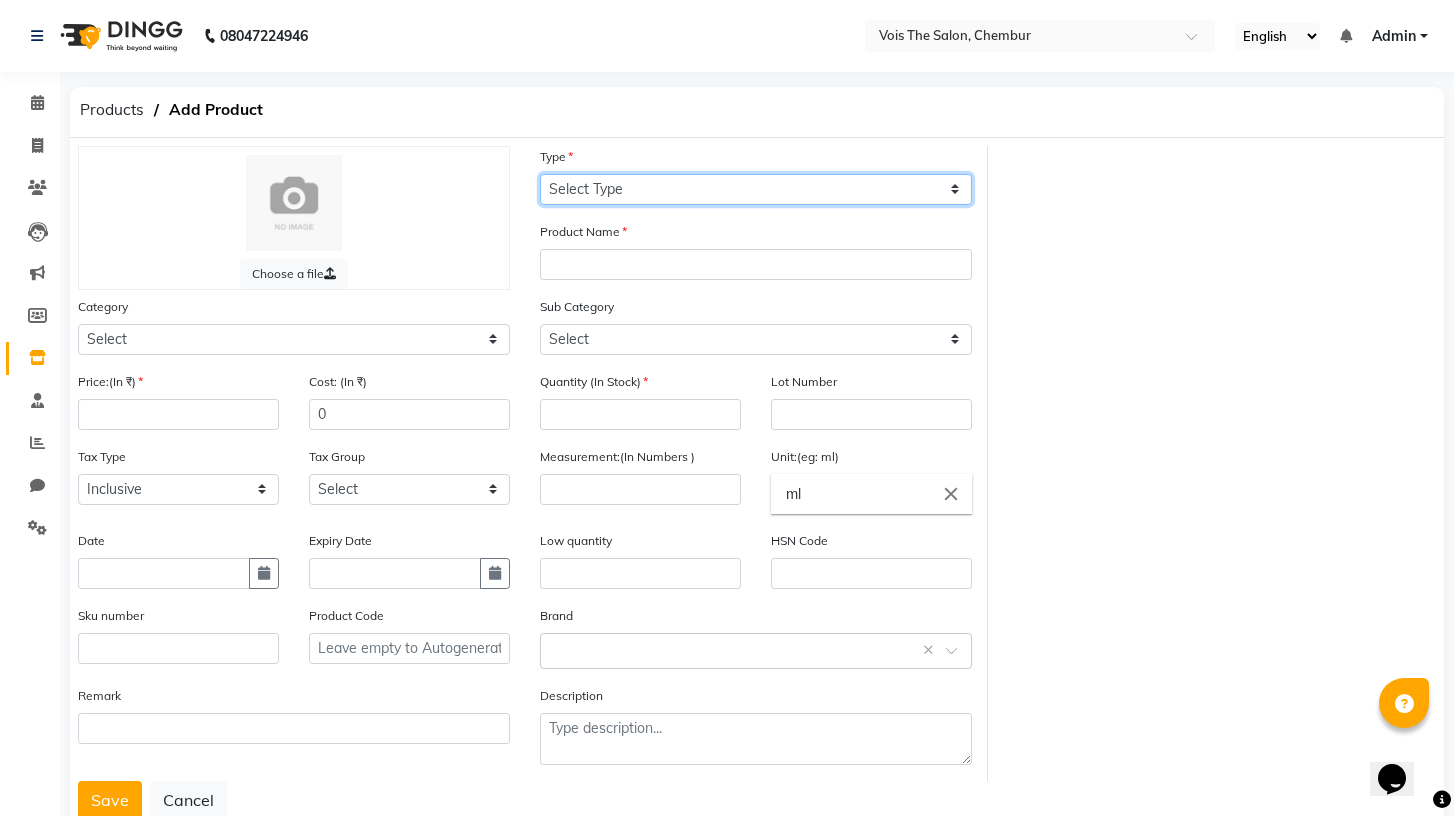 click on "Select Type Both Retail Consumable" 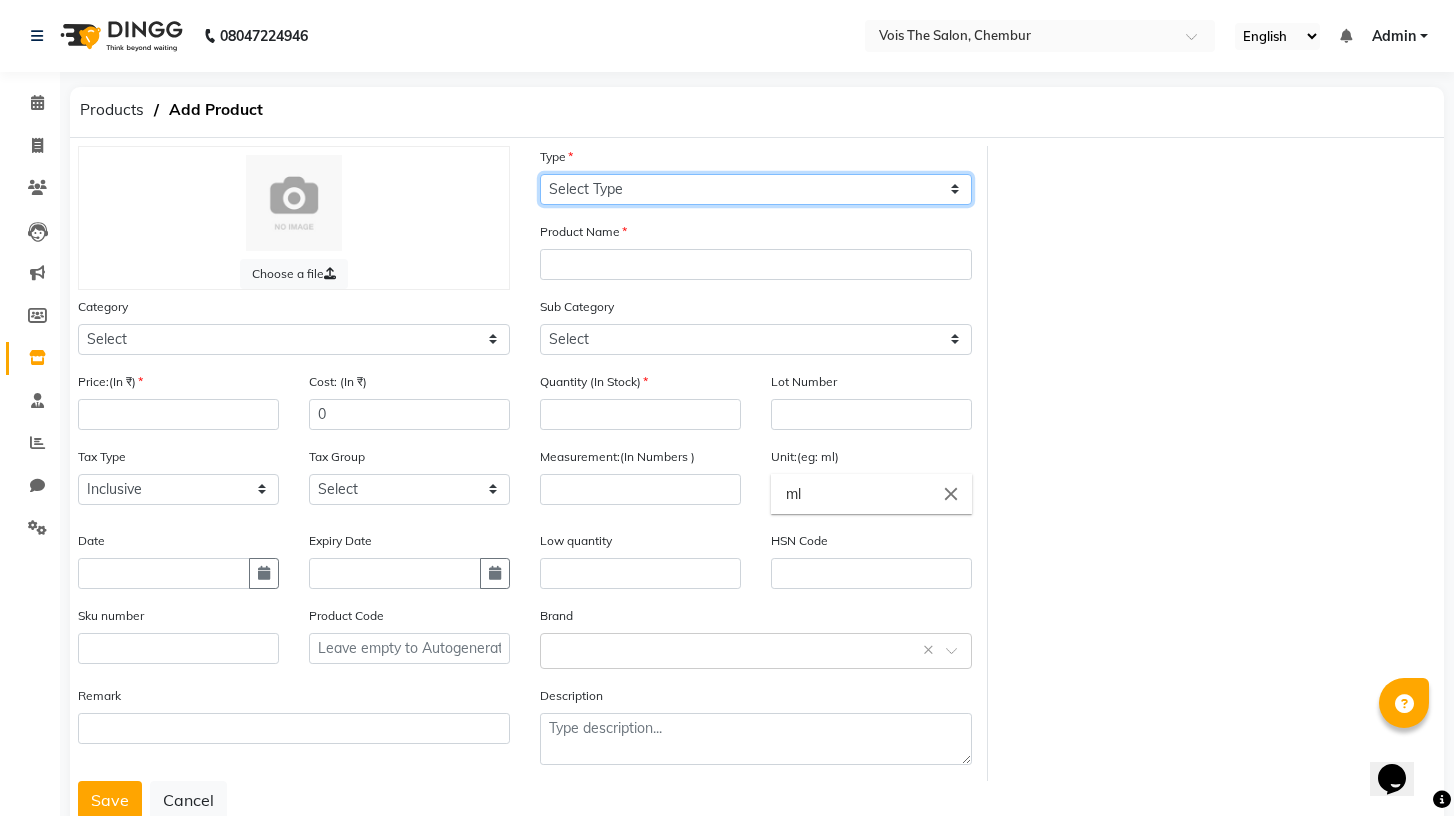 select on "R" 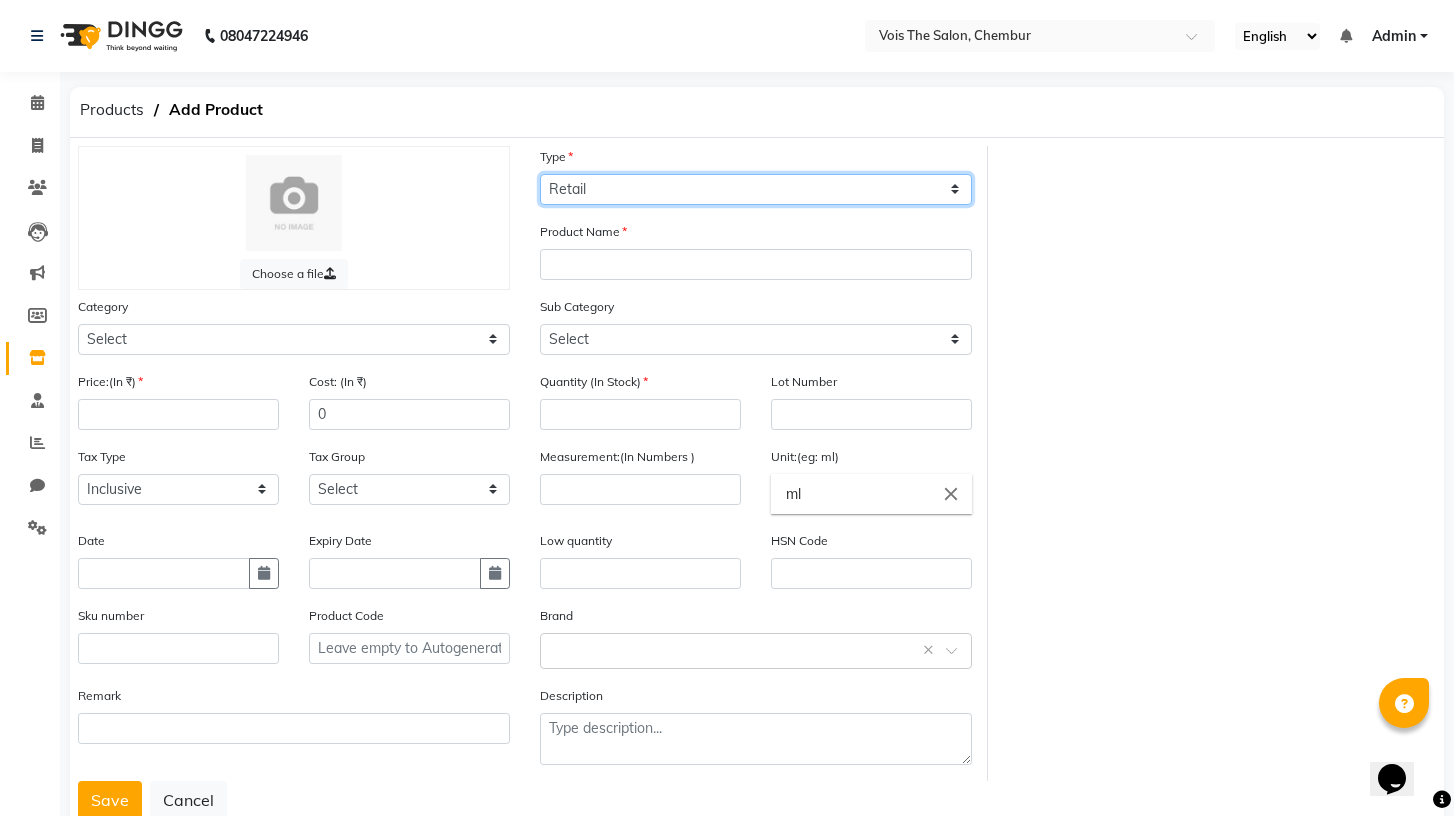 click on "Select Type Both Retail Consumable" 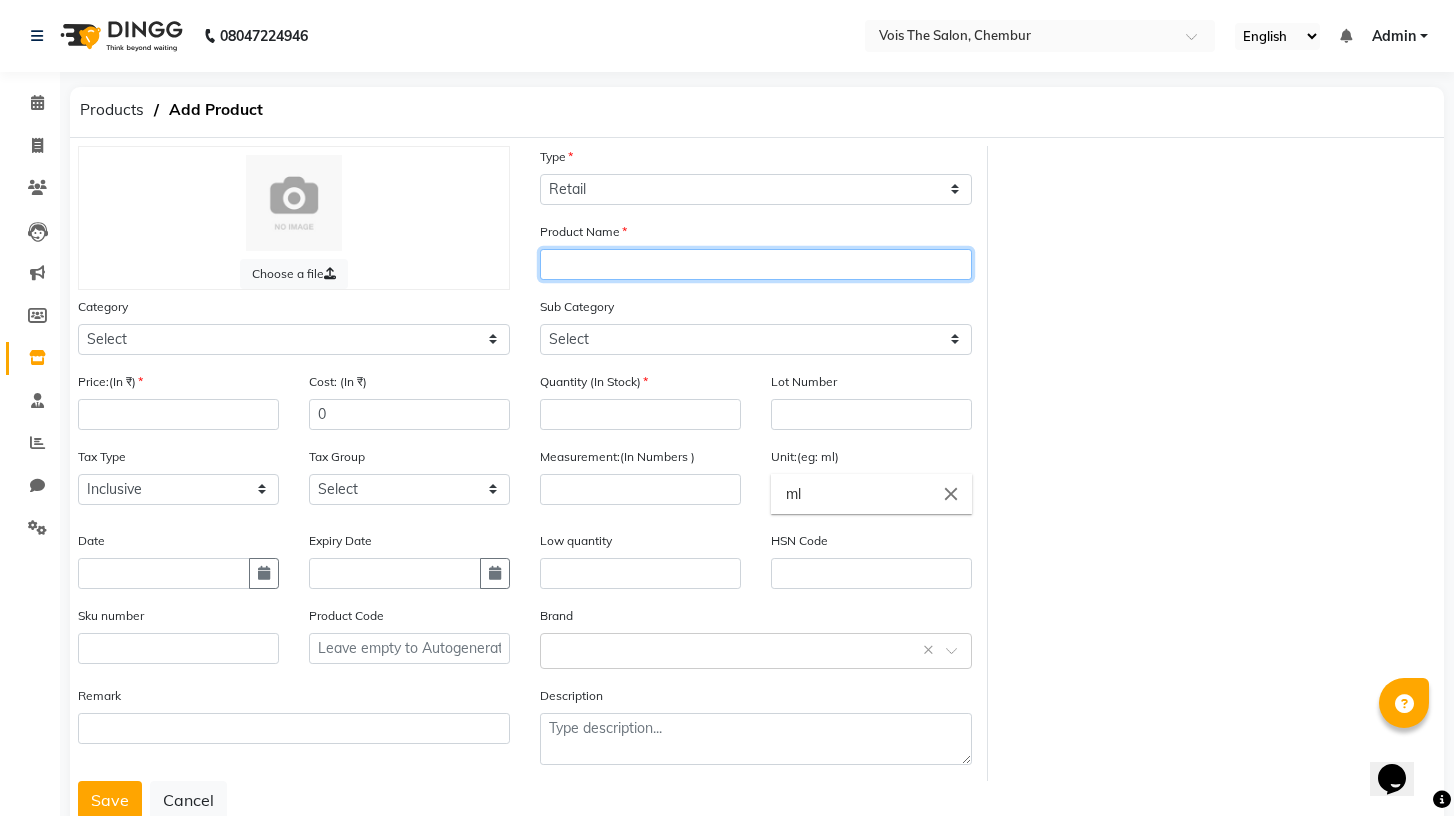 click 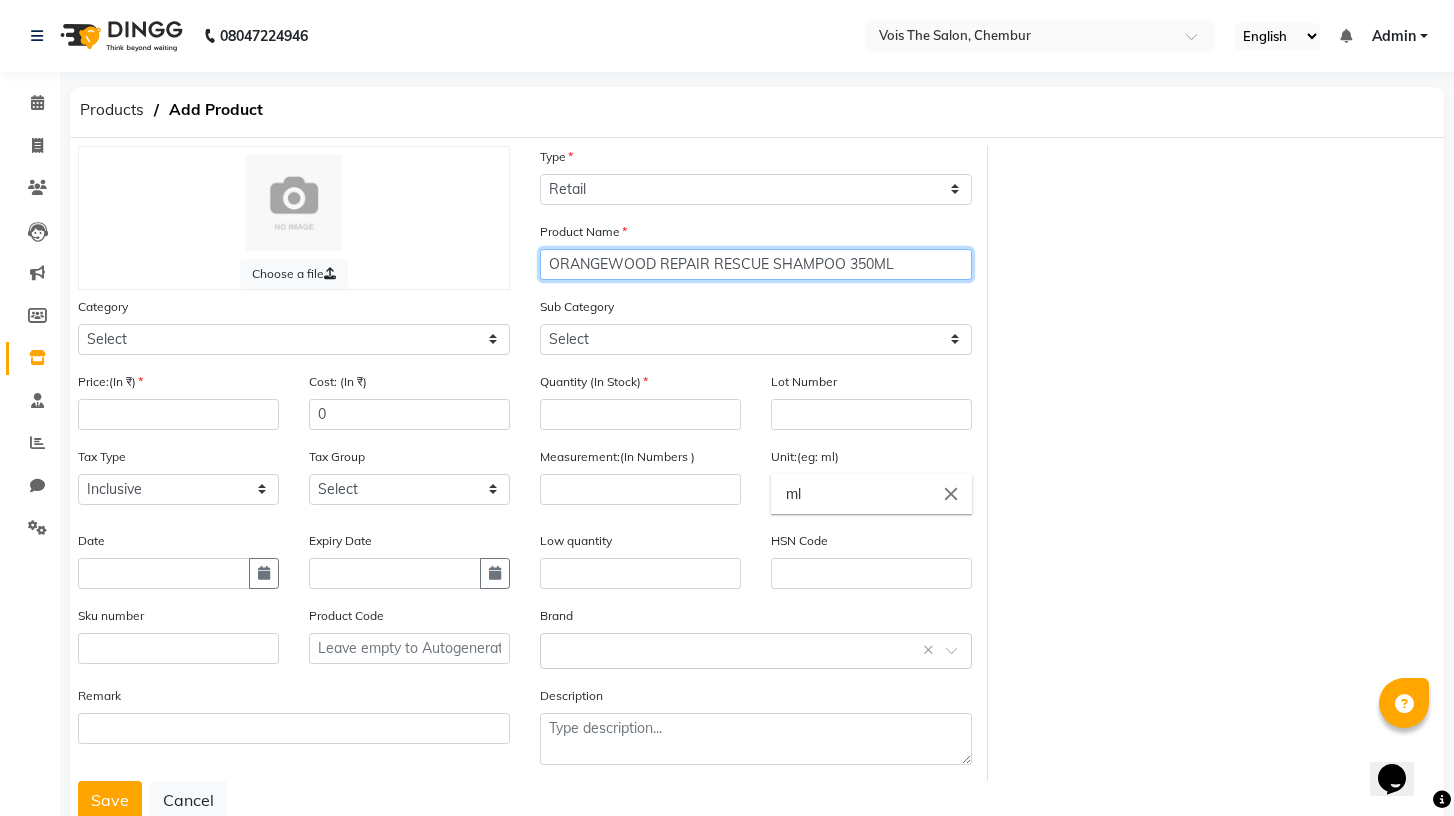 type on "ORANGEWOOD REPAIR RESCUE SHAMPOO 350ML" 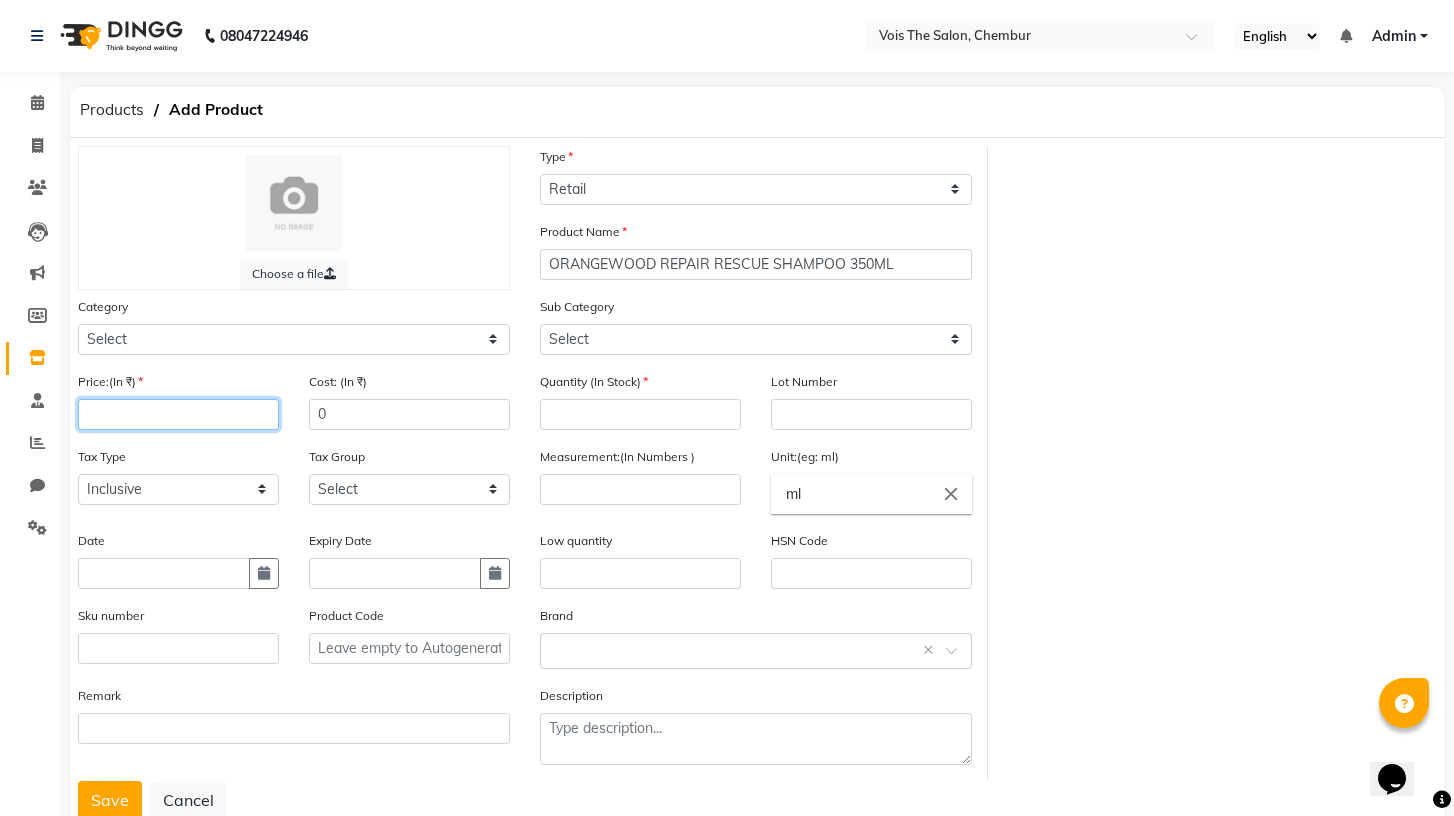 click 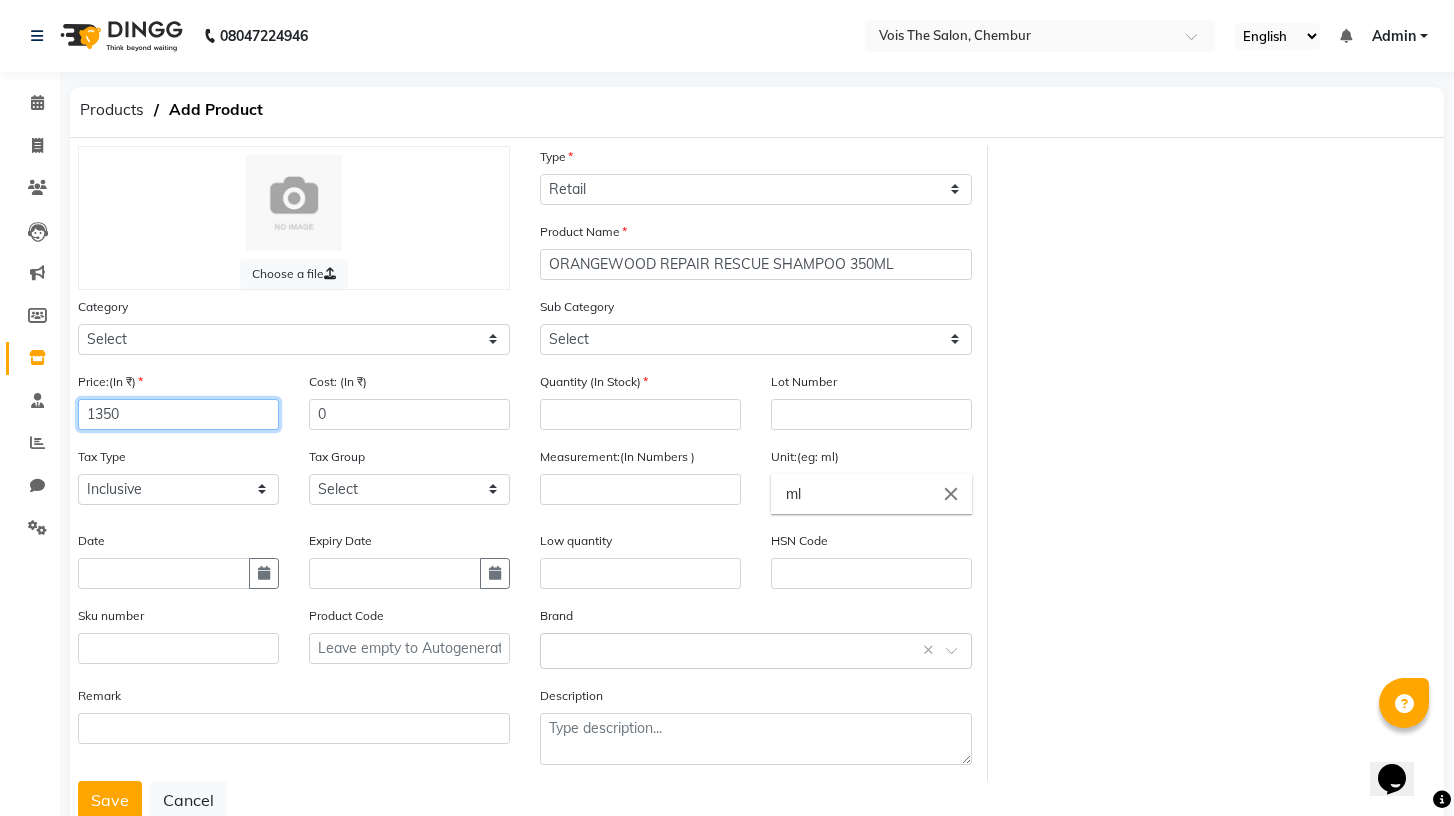 type on "1350" 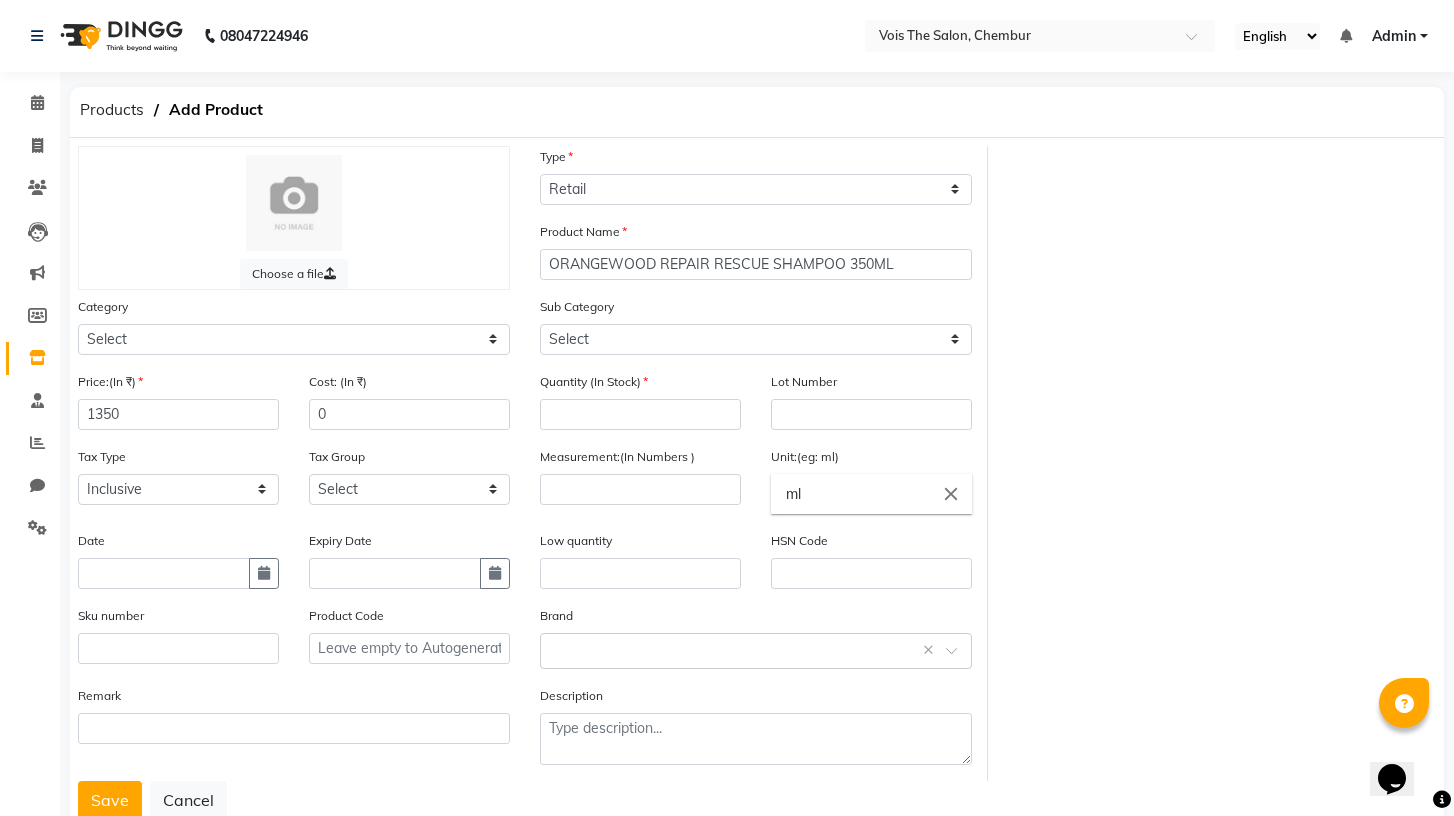 click on "Tax Type Select Inclusive Exclusive" 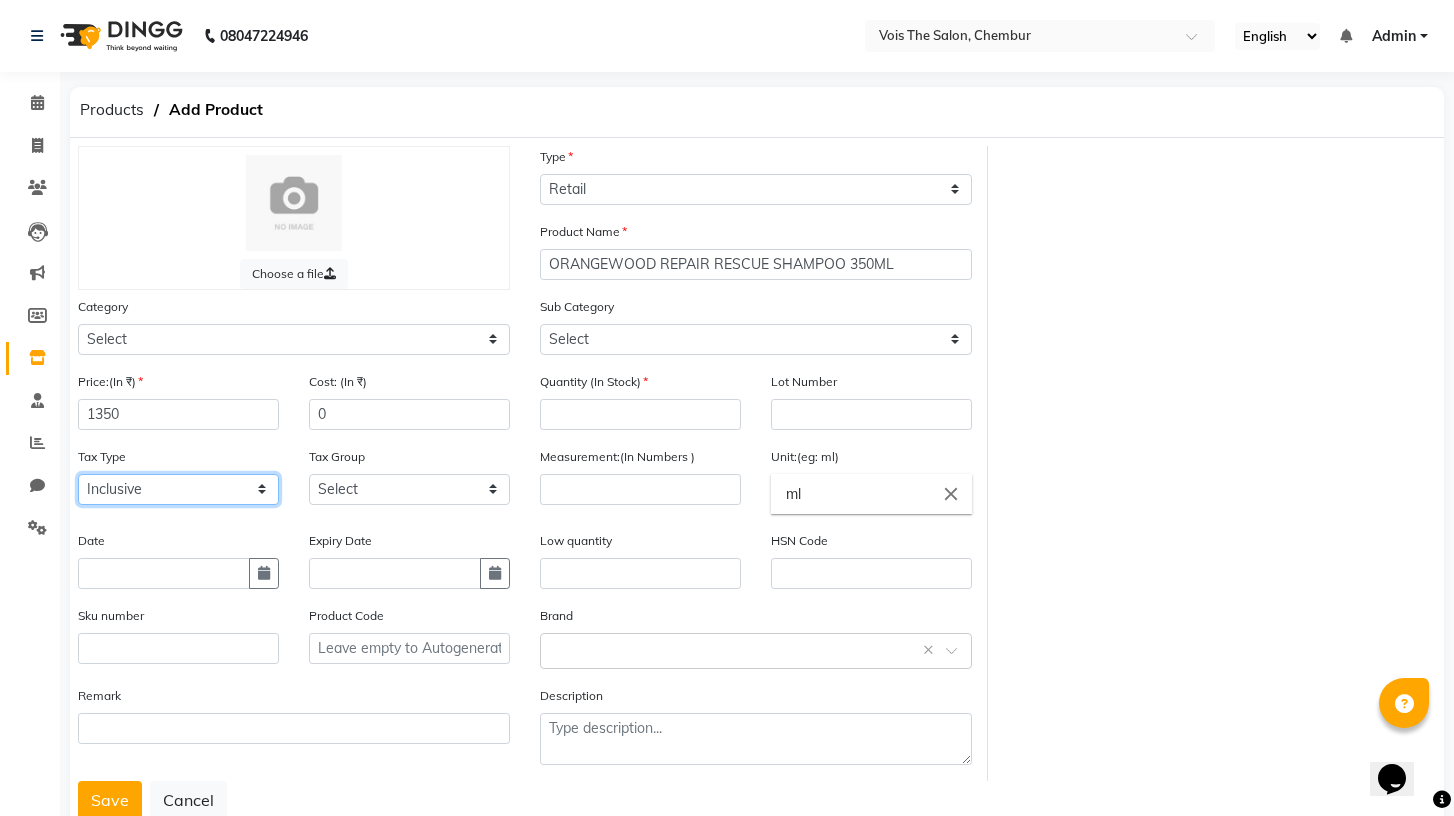 click on "Select Inclusive Exclusive" 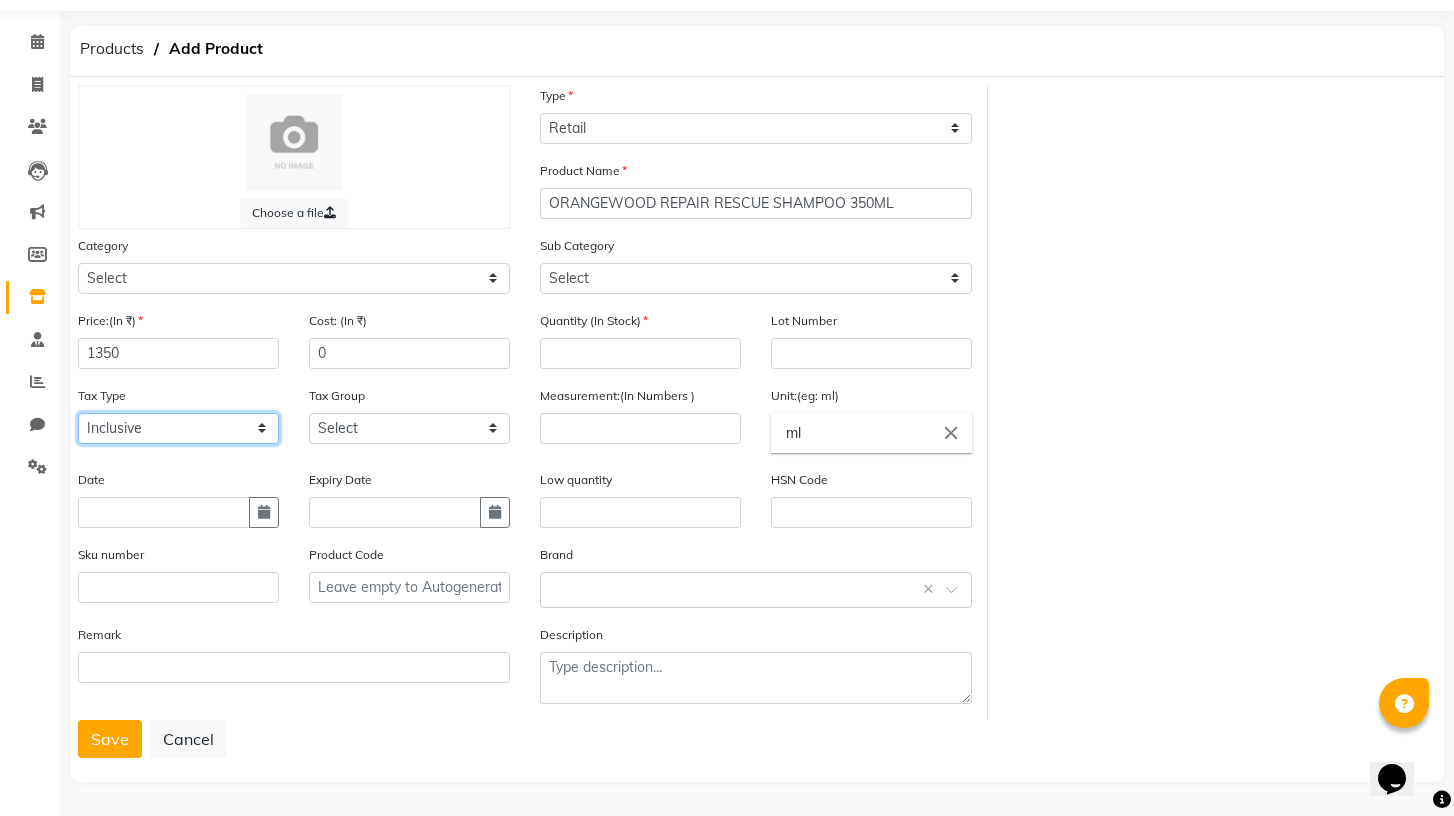 scroll, scrollTop: 61, scrollLeft: 0, axis: vertical 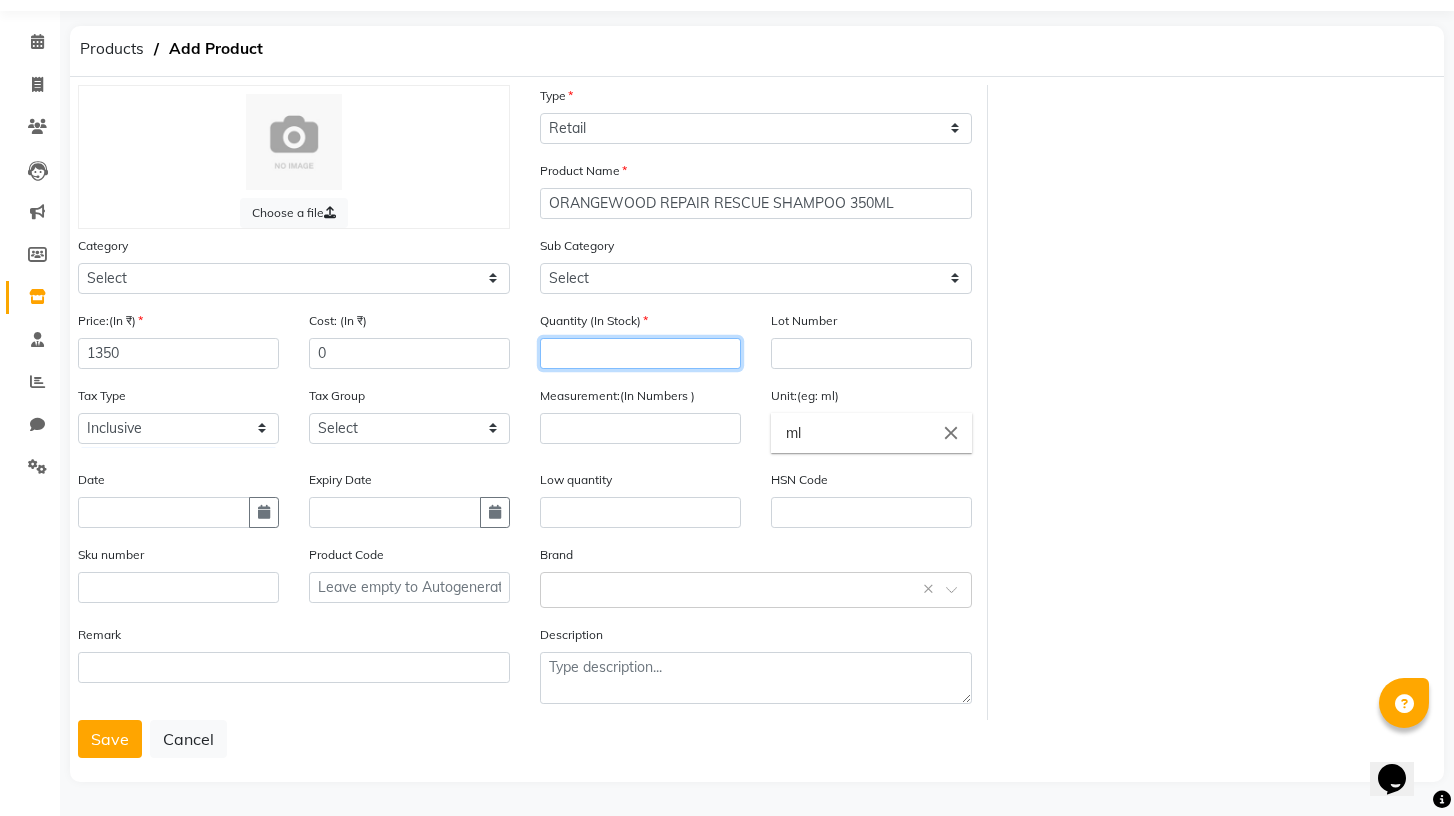 click 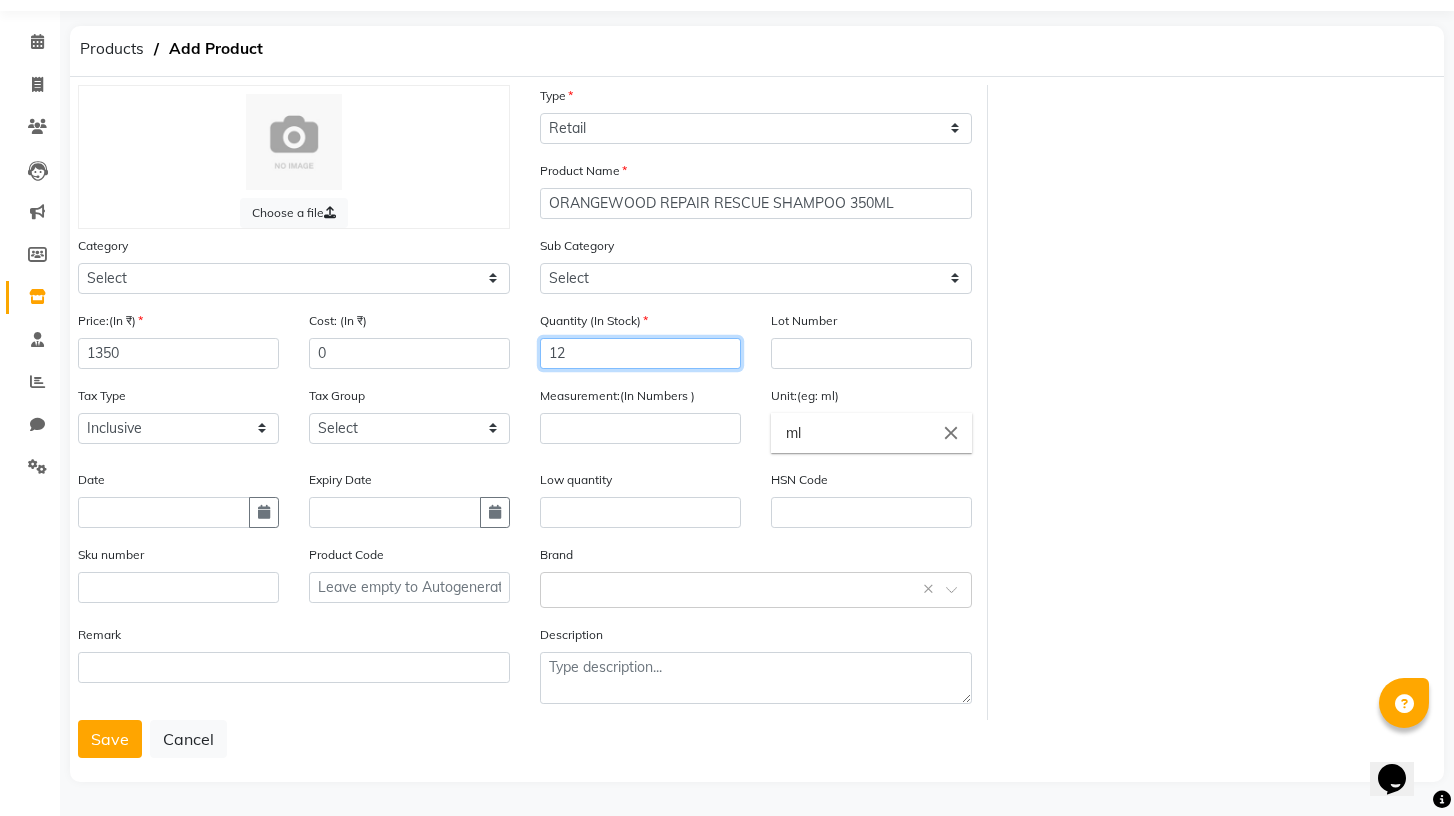 type on "12" 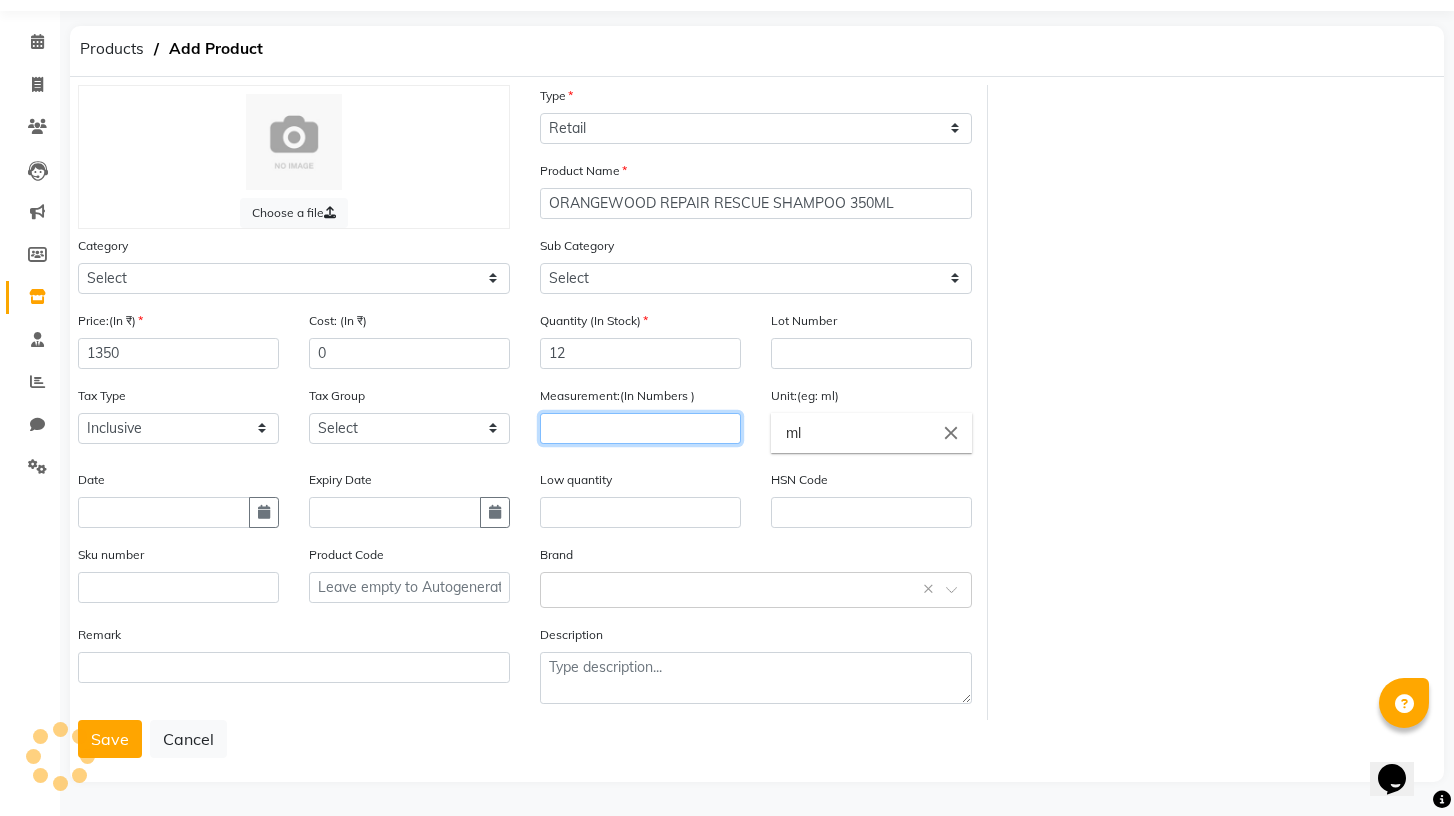 click 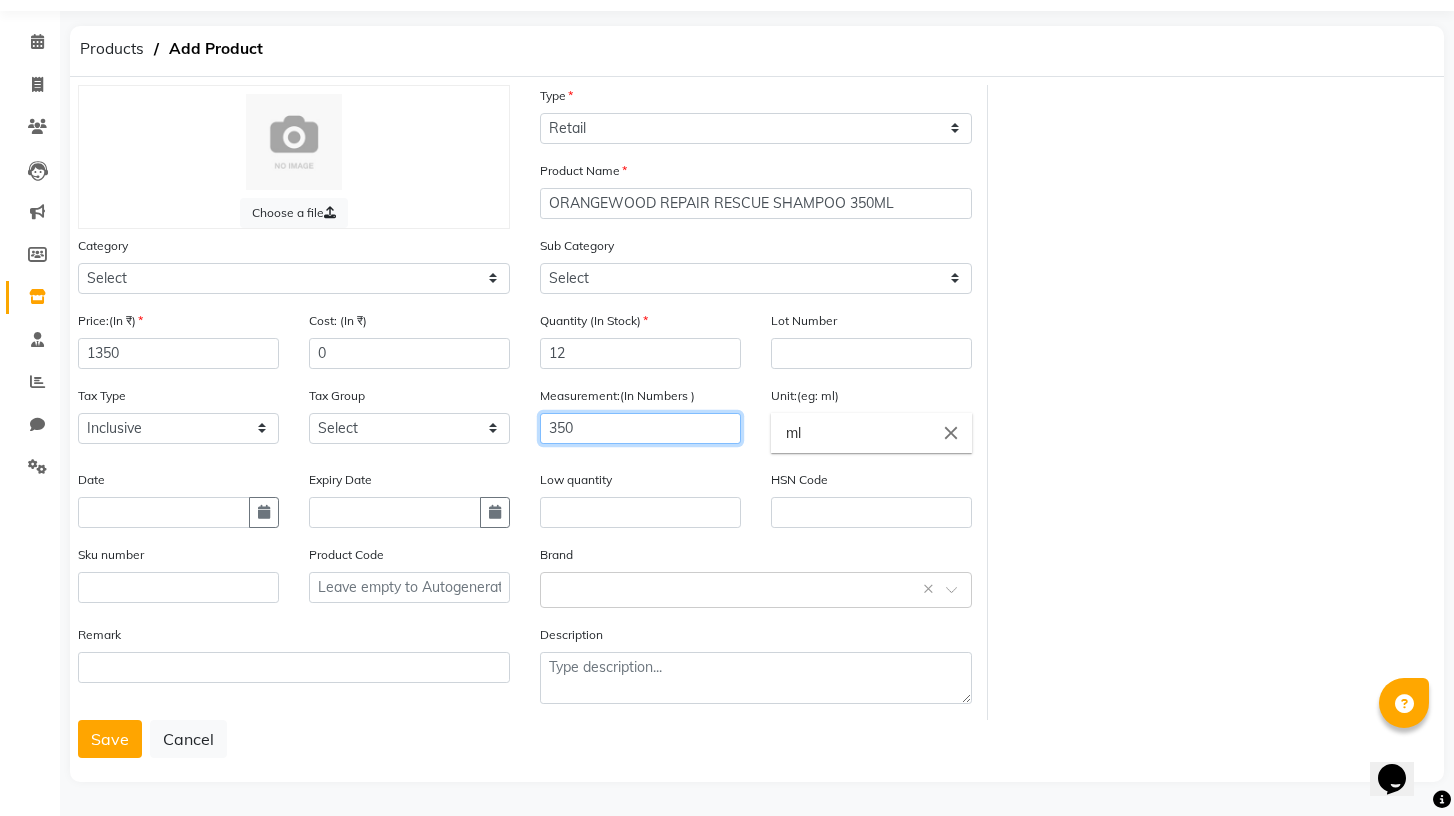 type on "350" 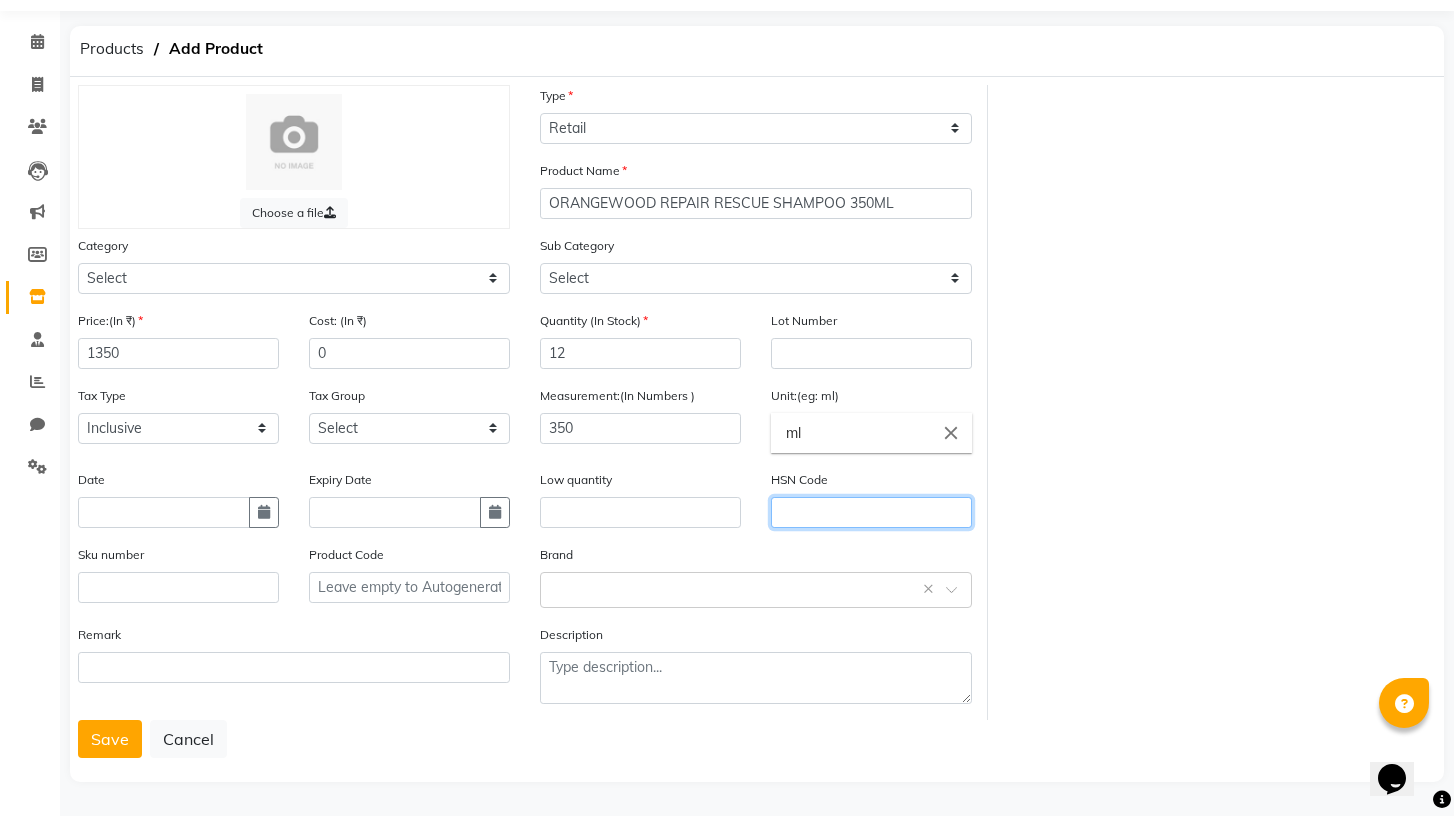 click 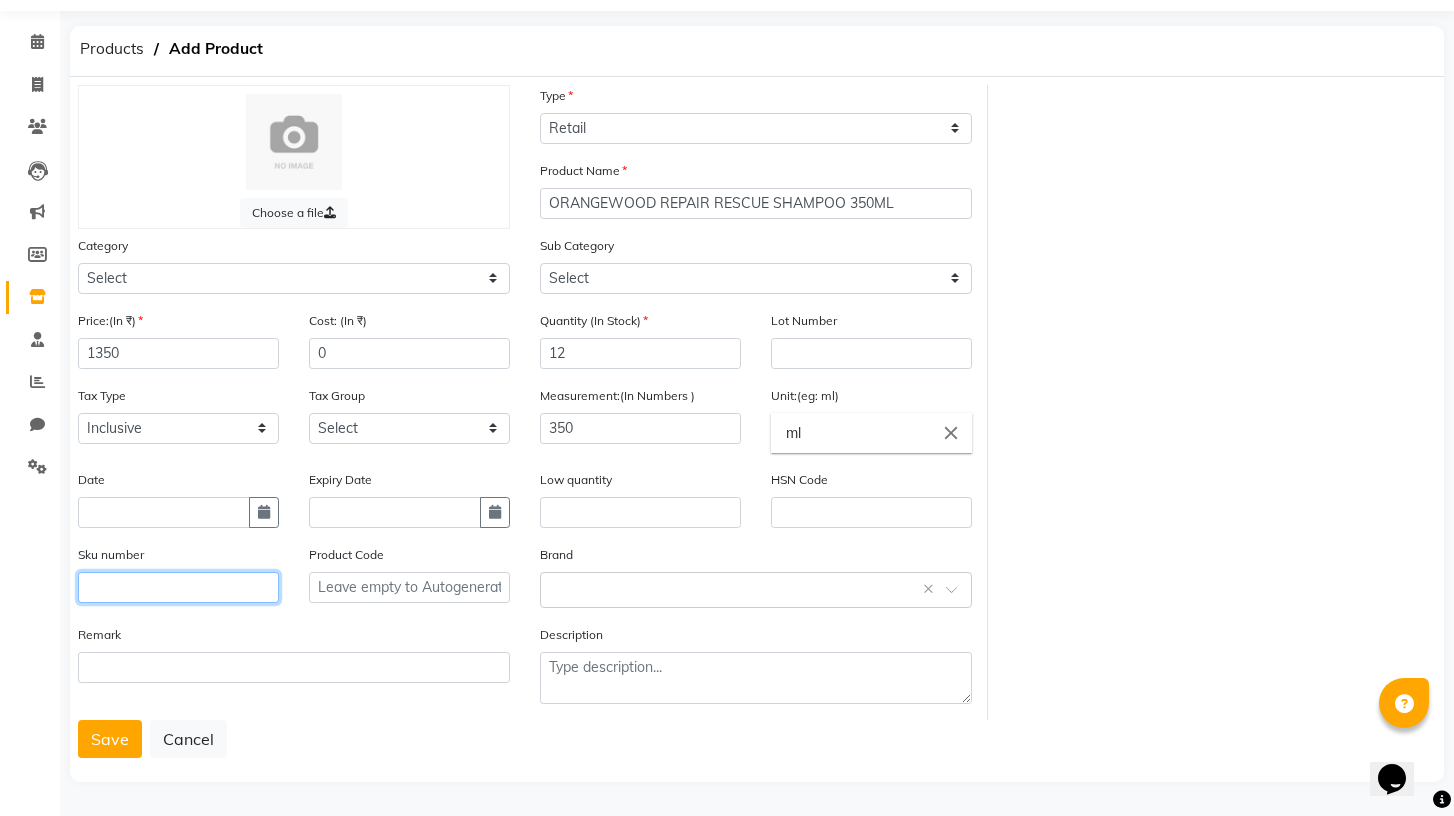 click 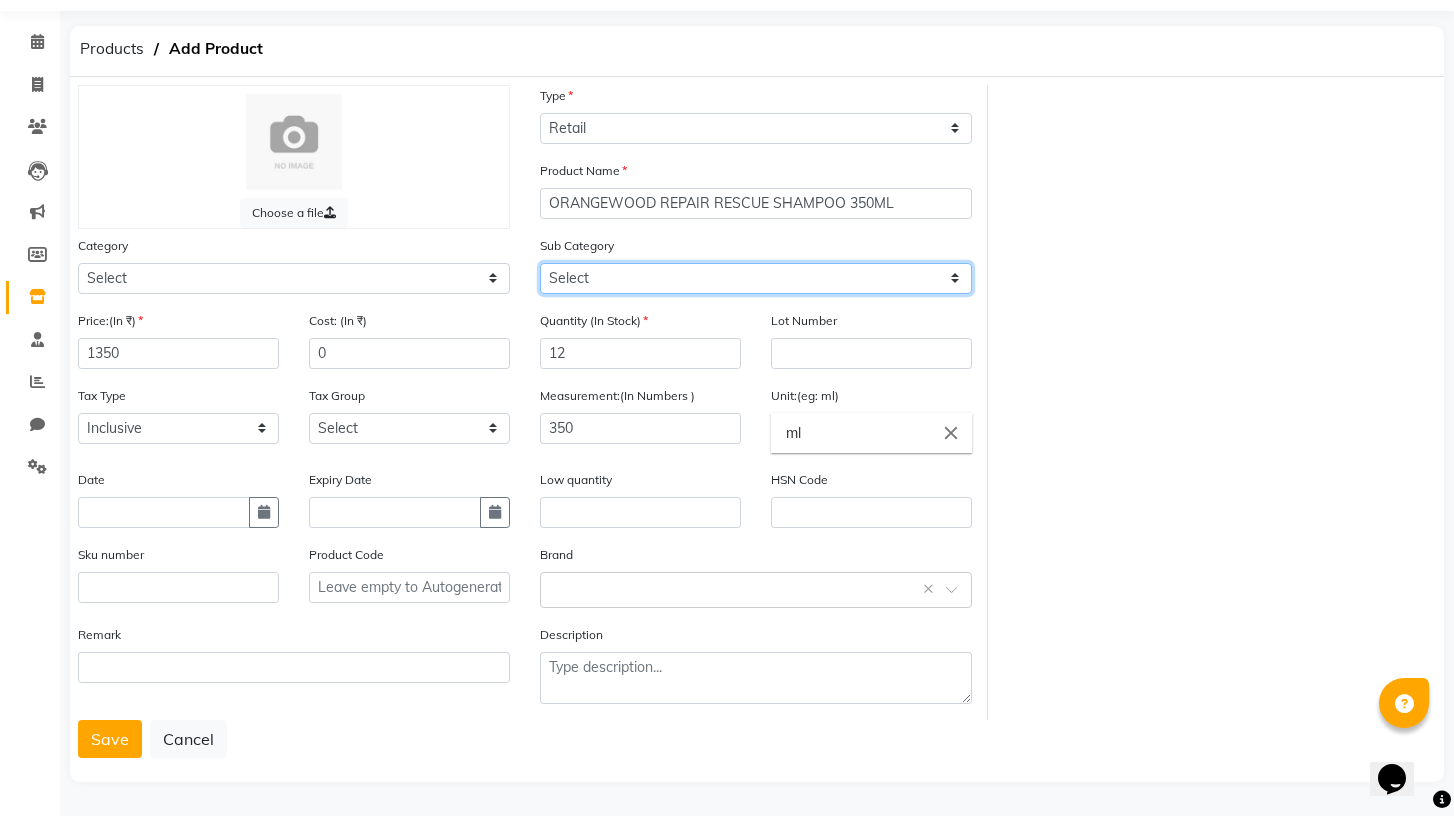 click on "Select Shampoo Conditioner Cream Mask Oil Serum Color Appliances Treatment Styling Kit & Combo Other" 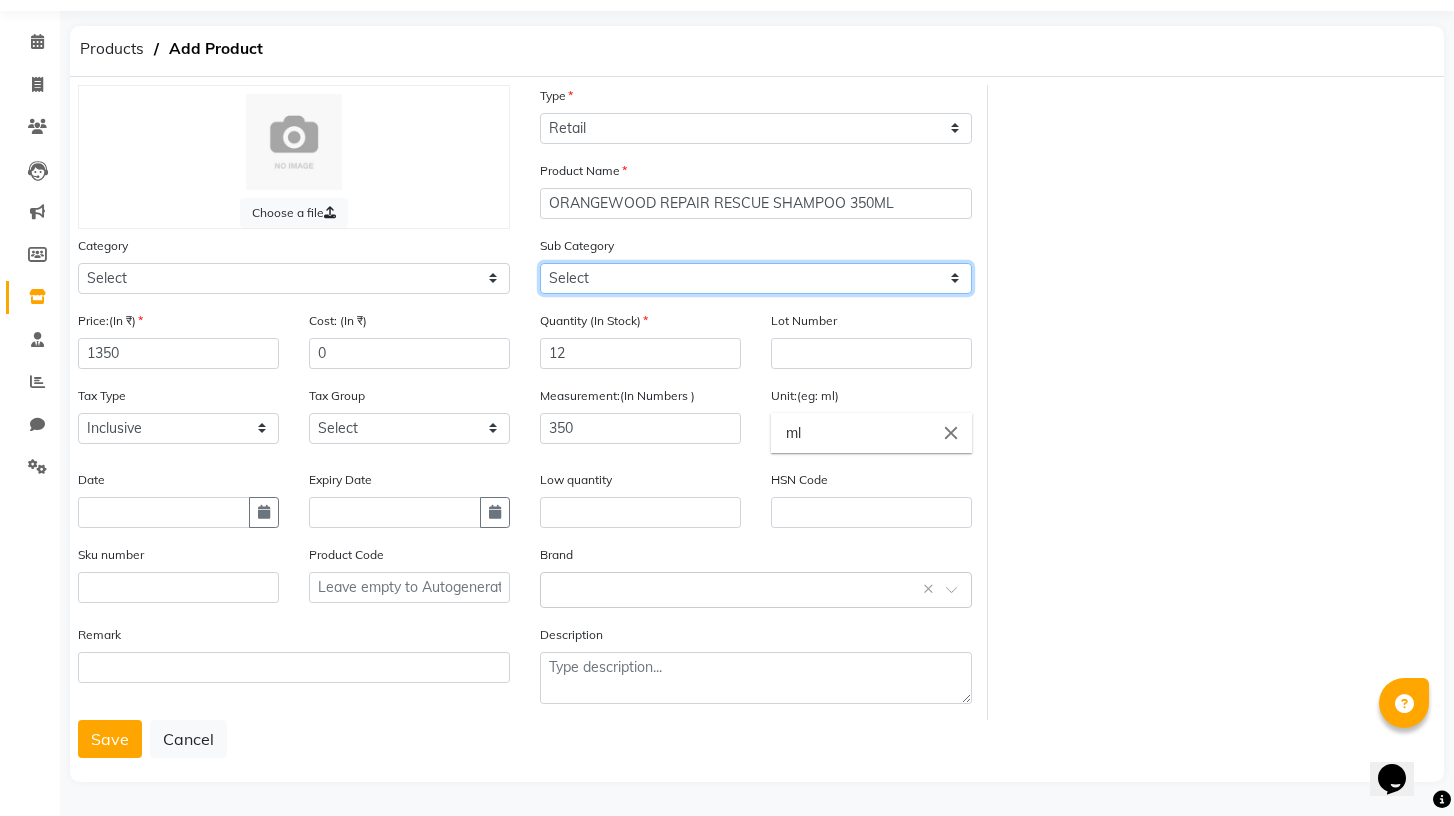 select on "1571801101" 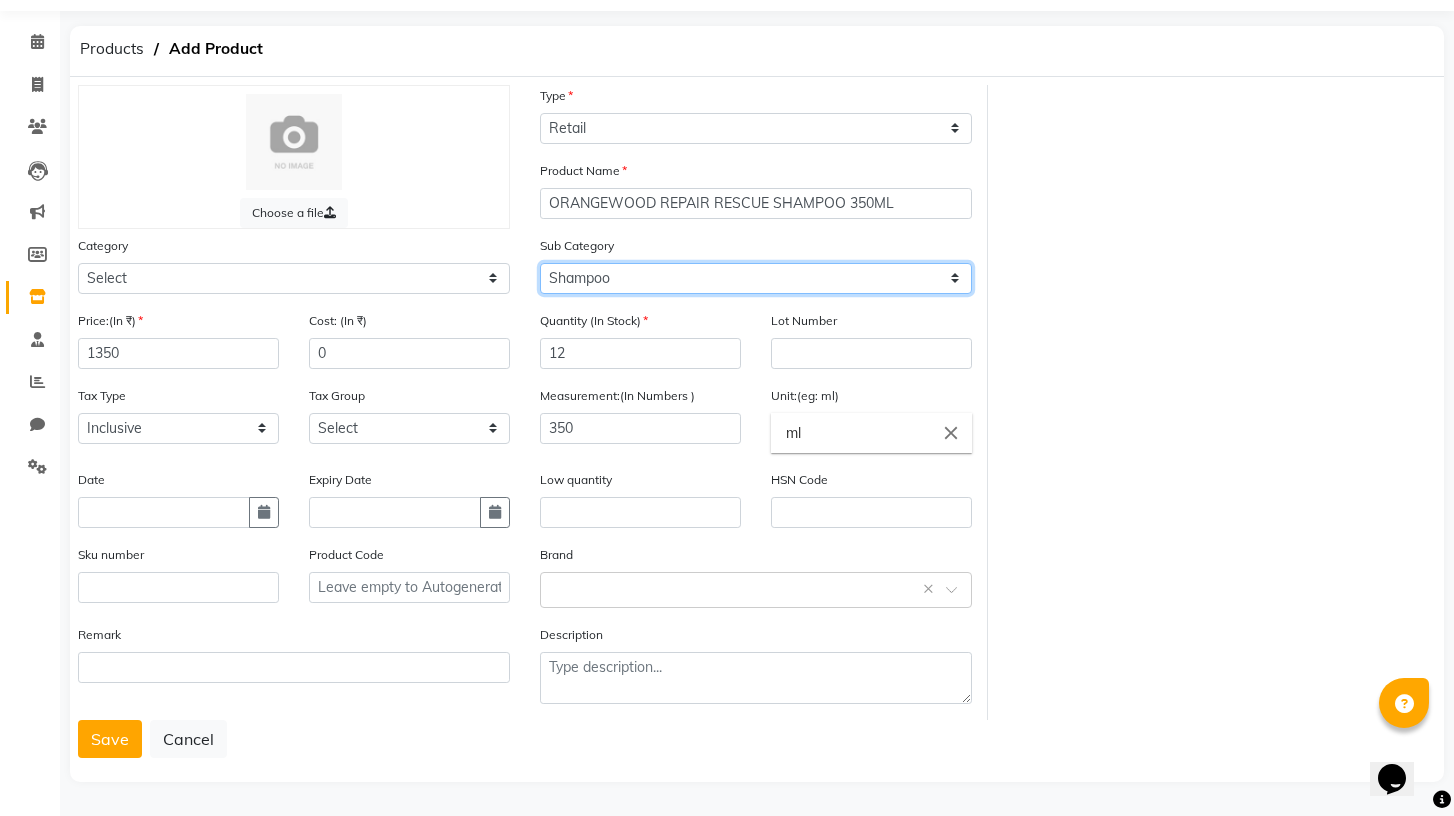 click on "Select Shampoo Conditioner Cream Mask Oil Serum Color Appliances Treatment Styling Kit & Combo Other" 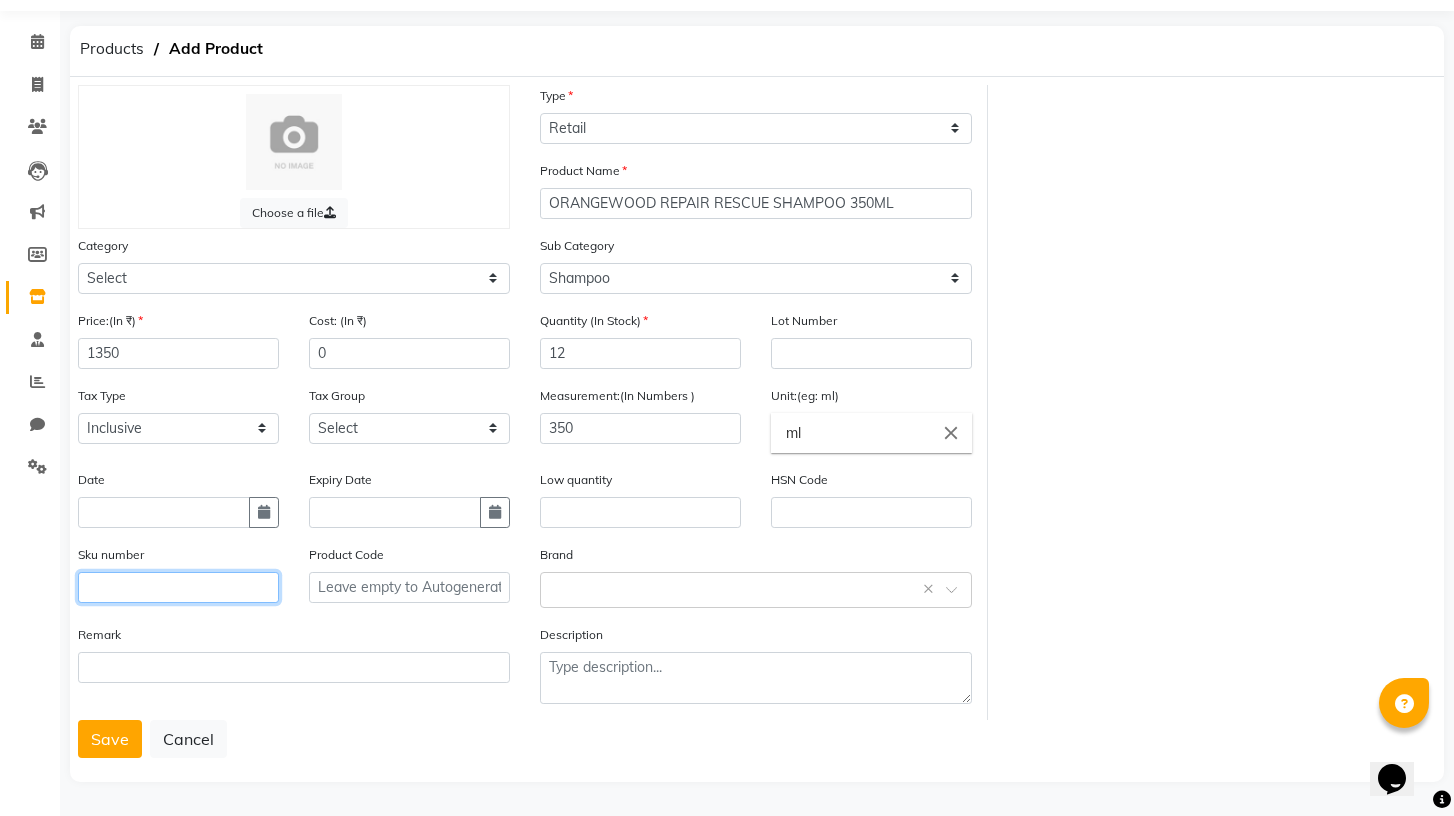 click 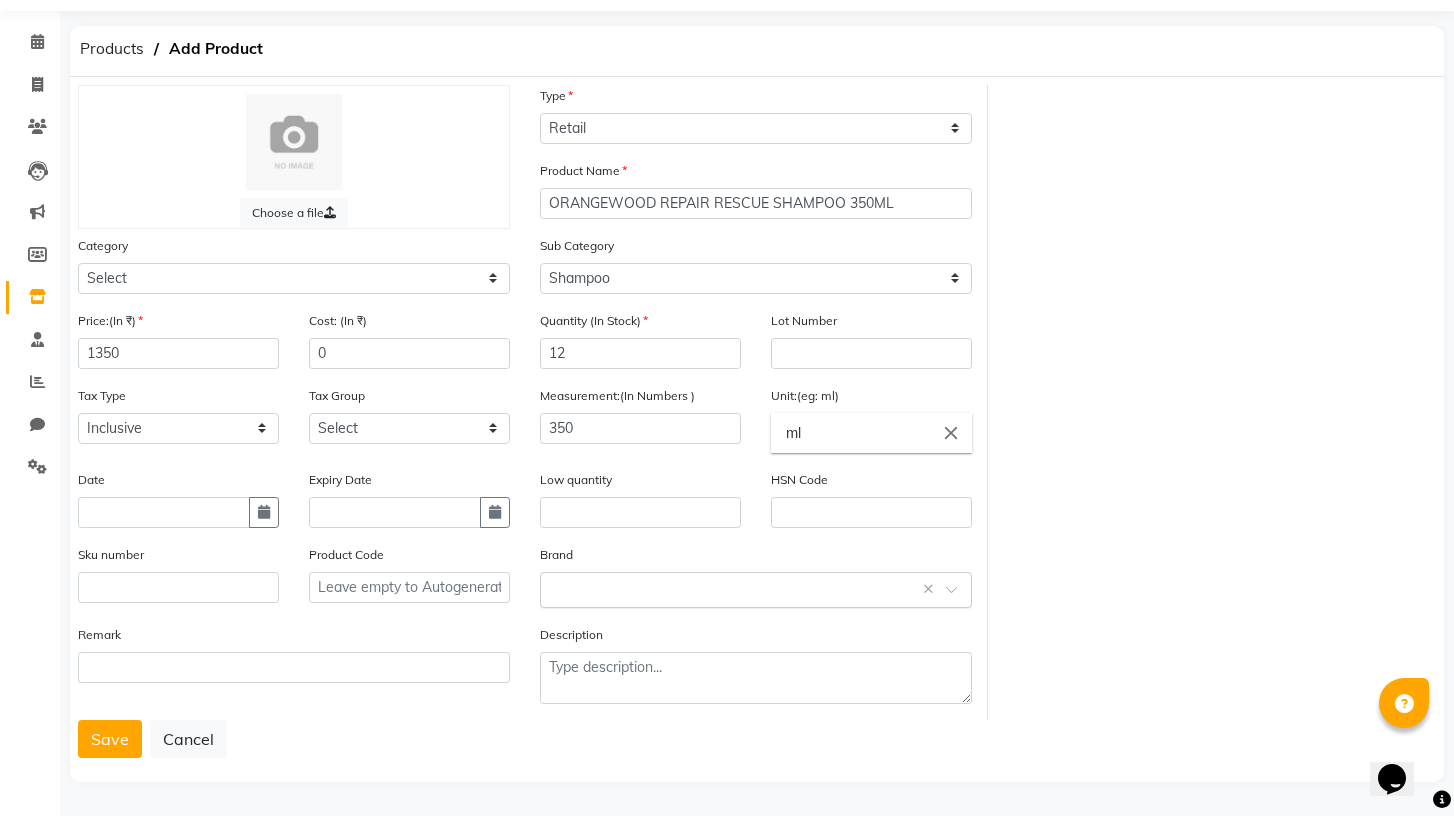 click 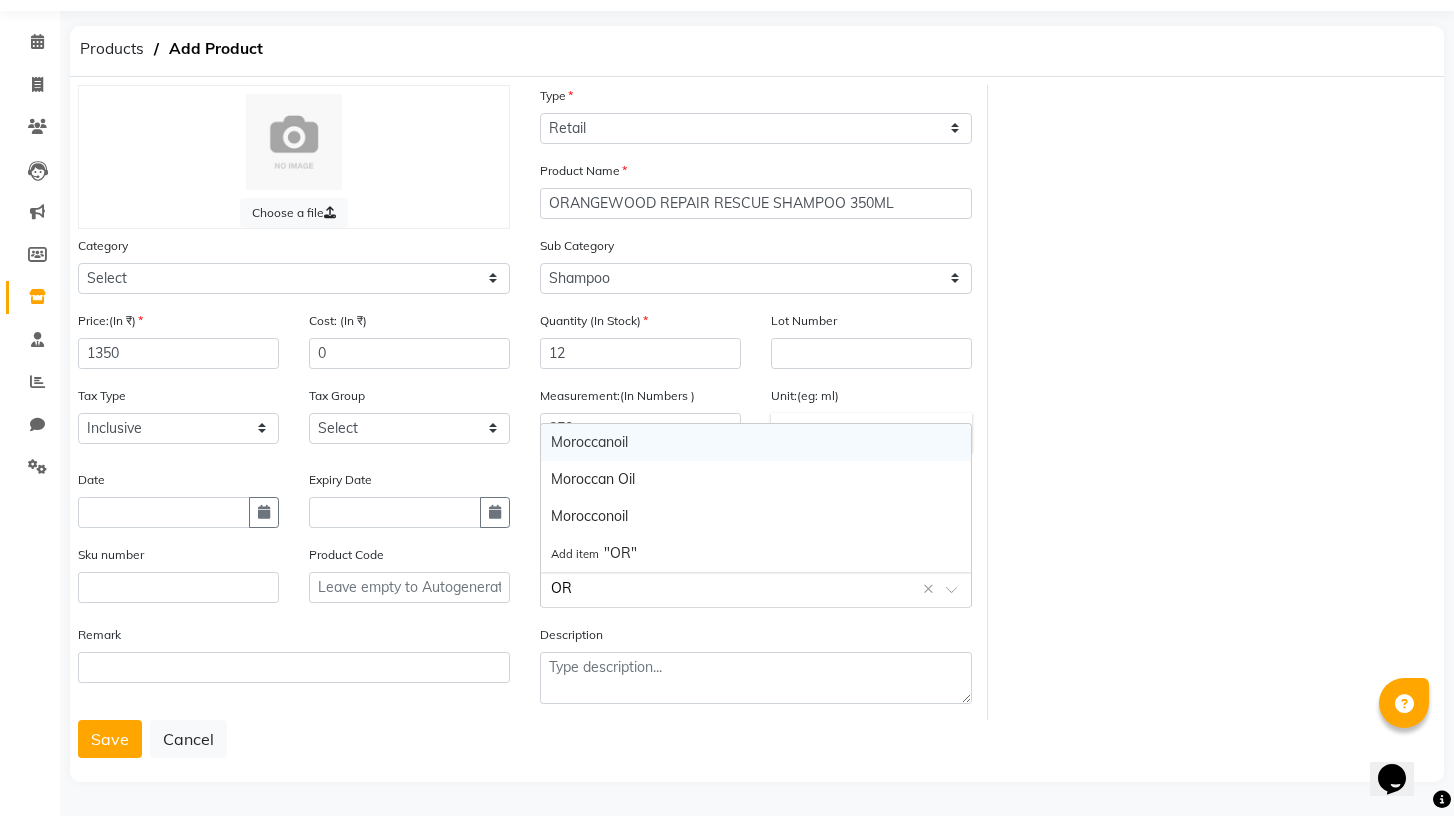 type on "O" 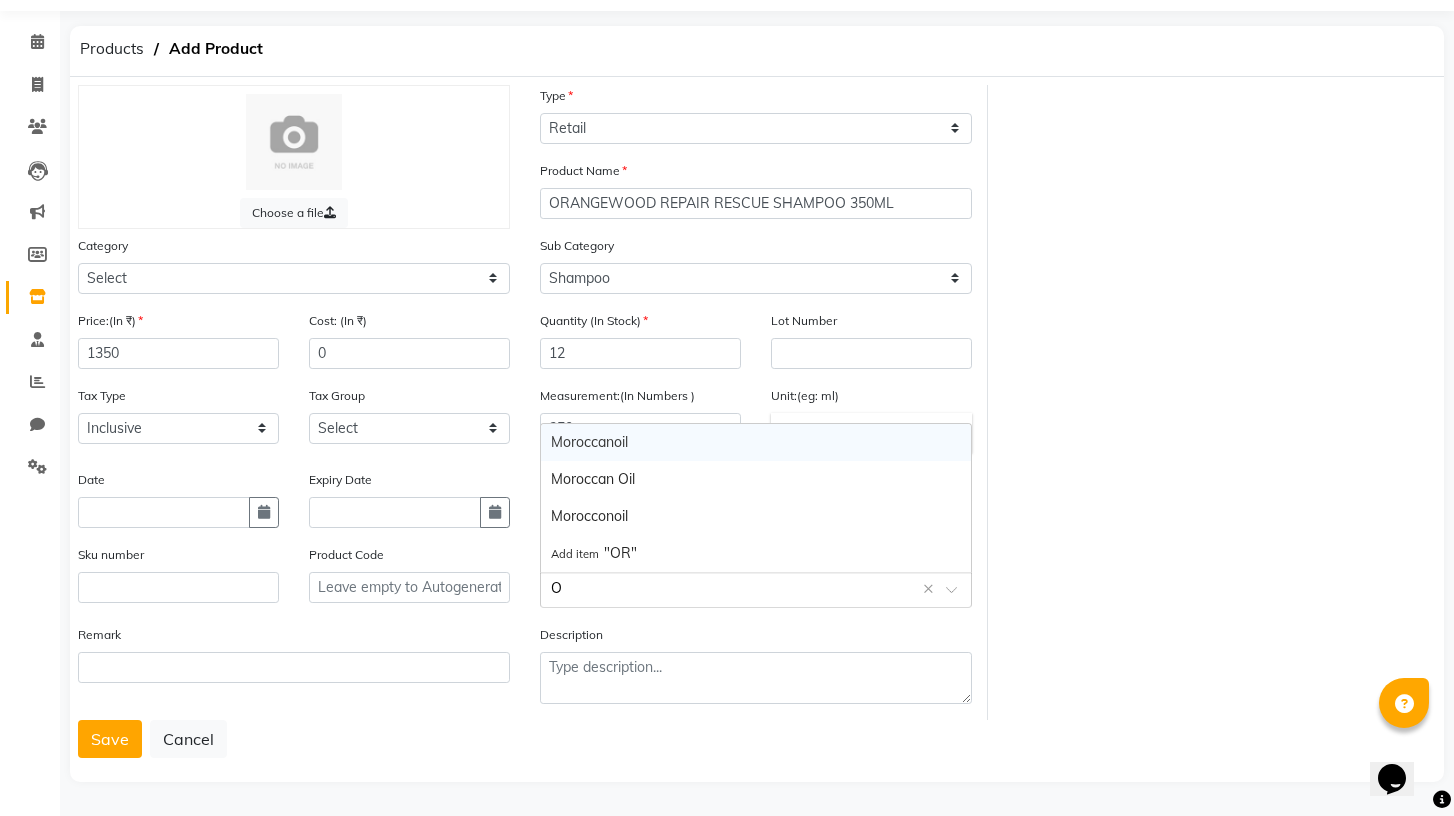 type 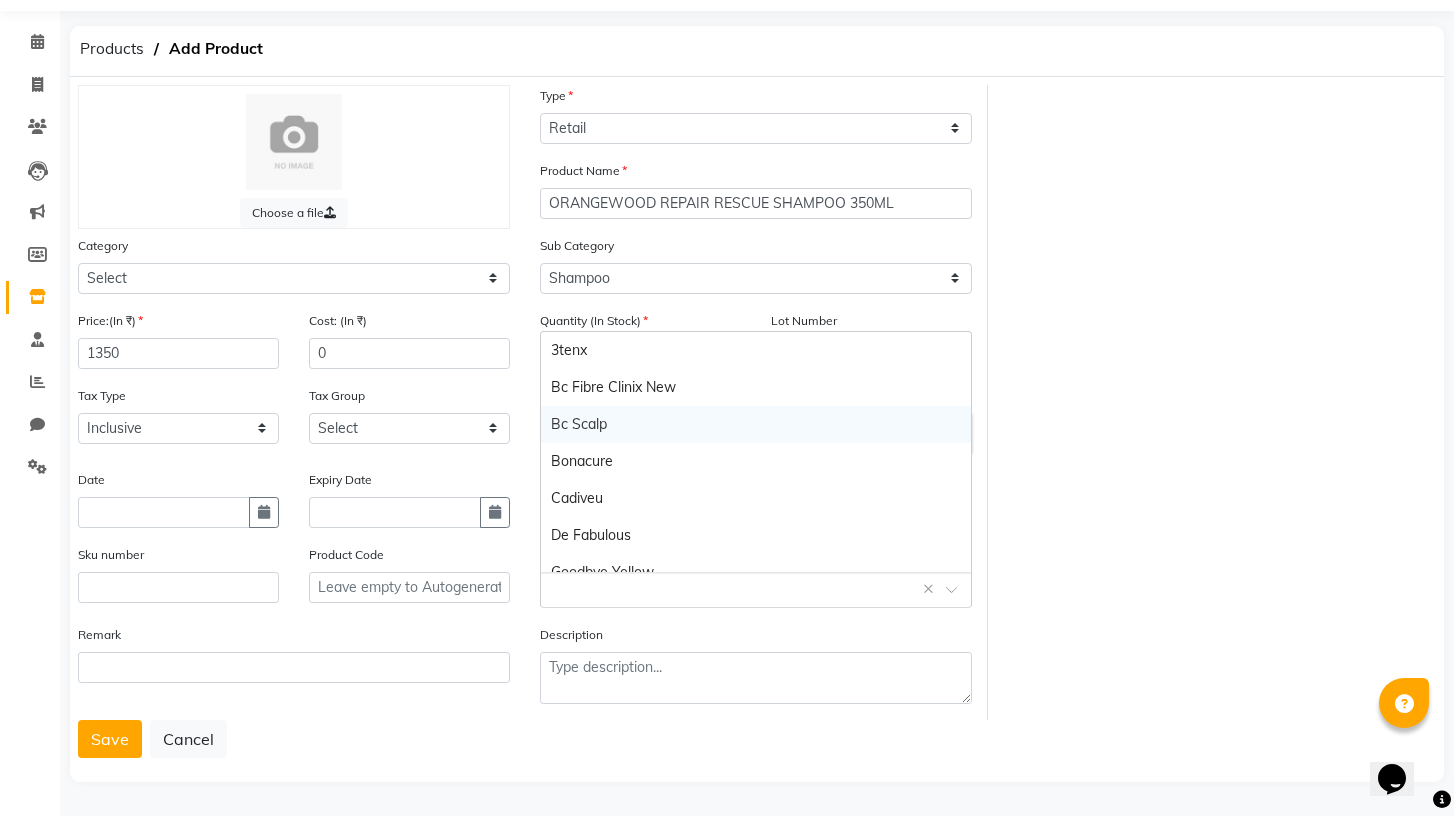 click on "Choose a file Type Select Type Both Retail Consumable Product Name ORANGEWOOD REPAIR RESCUE SHAMPOO 350ML Category Select Hair Skin Makeup Personal Care Appliances Beard Waxing Disposable Threading Hands and Feet Beauty Planet Botox Cadiveu Casmara Cheryls Loreal Olaplex Other Sub Category Select Shampoo Conditioner Cream Mask Oil Serum Color Appliances Treatment Styling Kit & Combo Other Price:(In ₹) 1350 Cost: (In ₹) 0 Quantity (In Stock) 12 Lot Number Tax Type Select Inclusive Exclusive Tax Group Select GST Measurement:(In Numbers ) 350 Unit:(eg: ml) ml close Date Expiry Date Low quantity HSN Code Sku number Product Code Brand Select brand or add custom brand    × Remark Description" 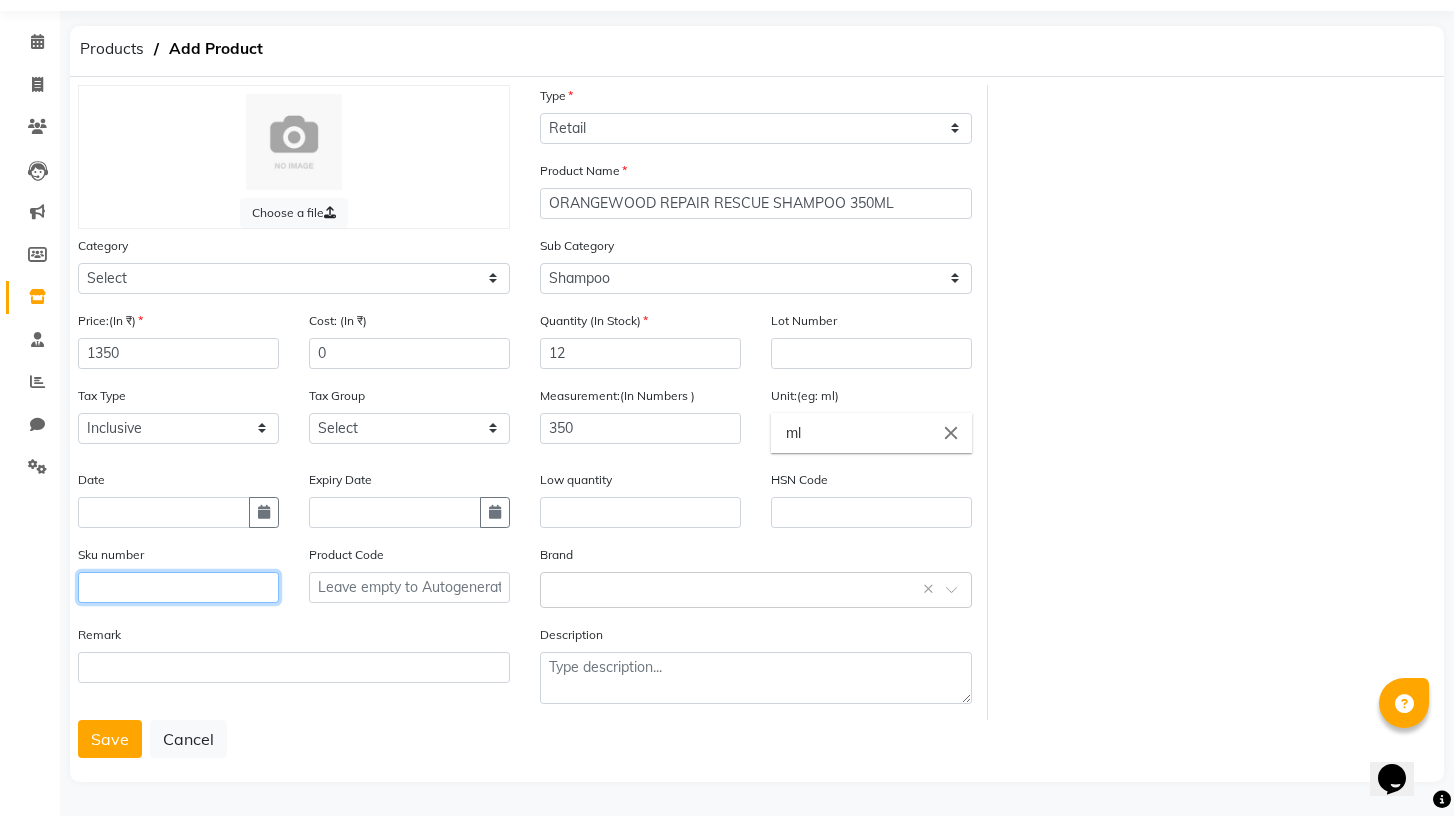 click 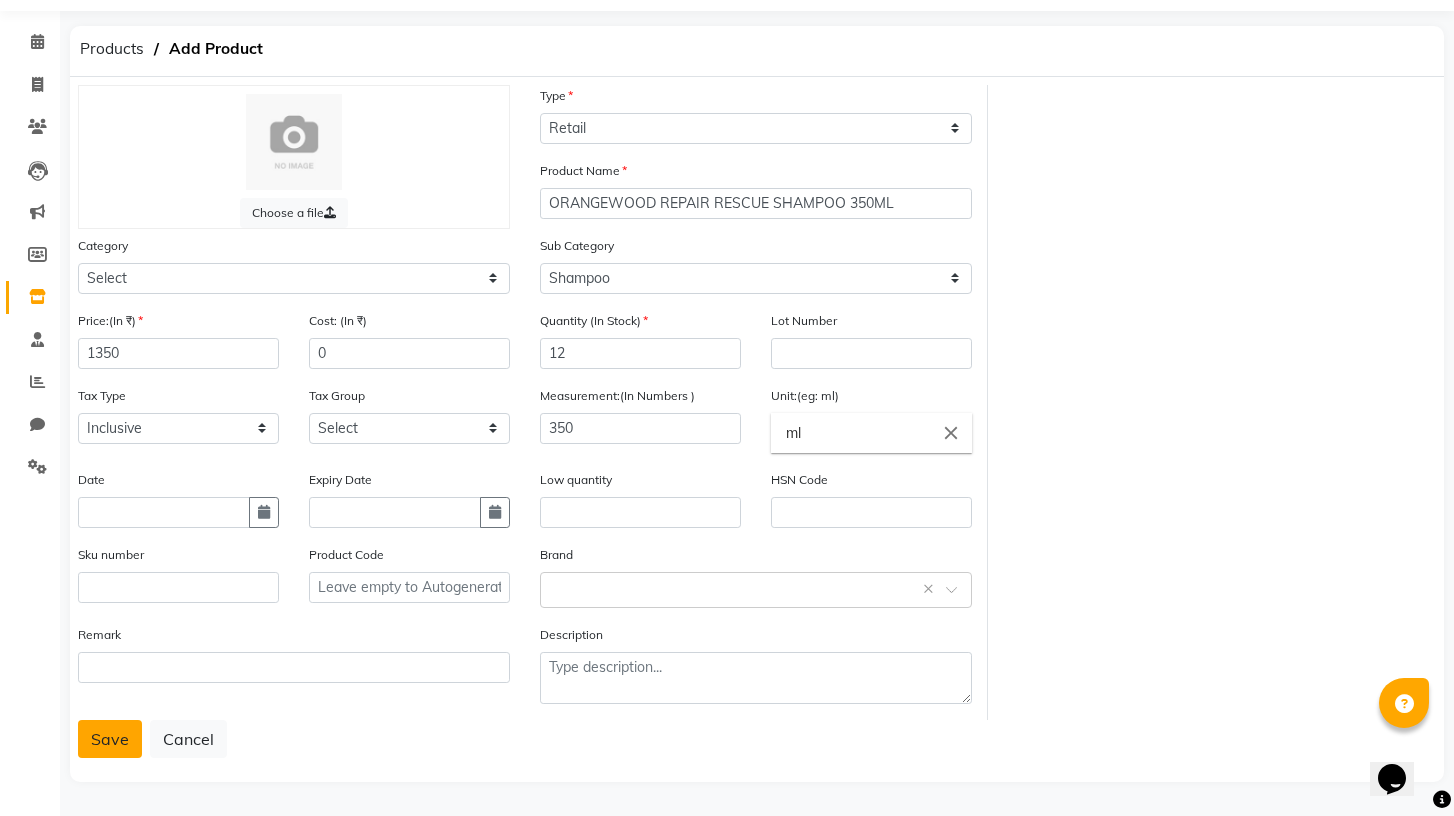 click on "Save" 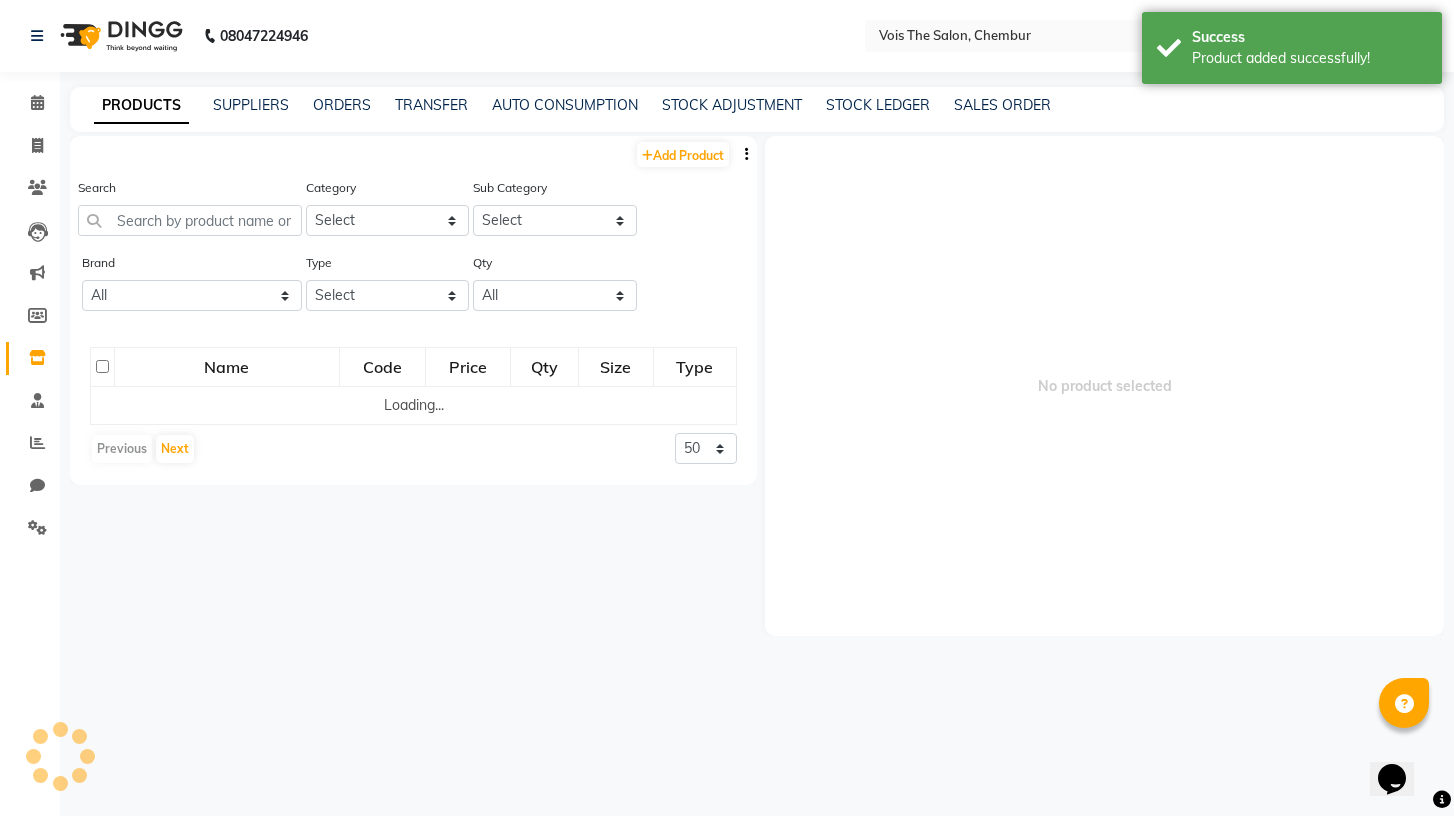 scroll, scrollTop: 0, scrollLeft: 0, axis: both 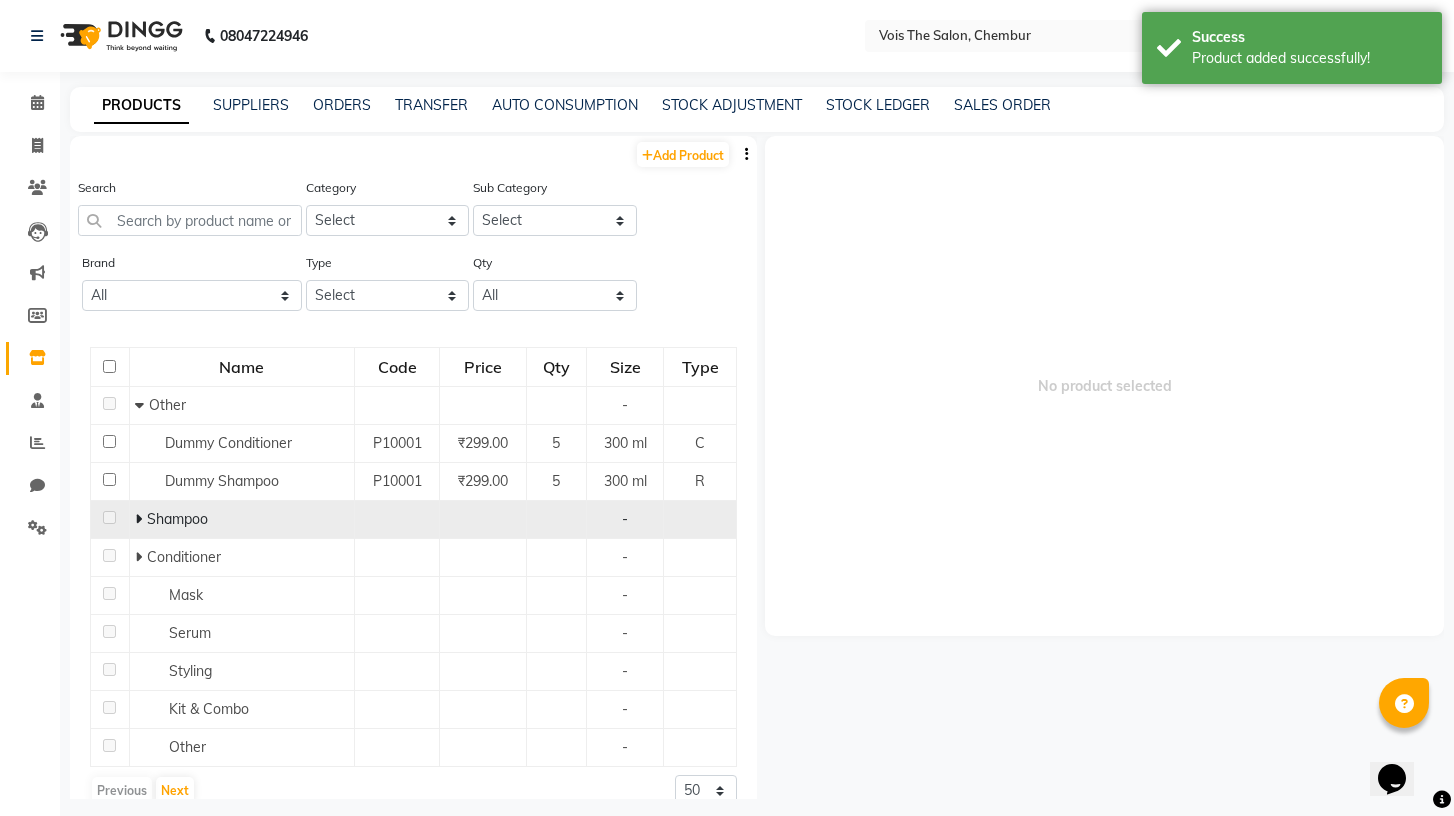 click on "Shampoo" 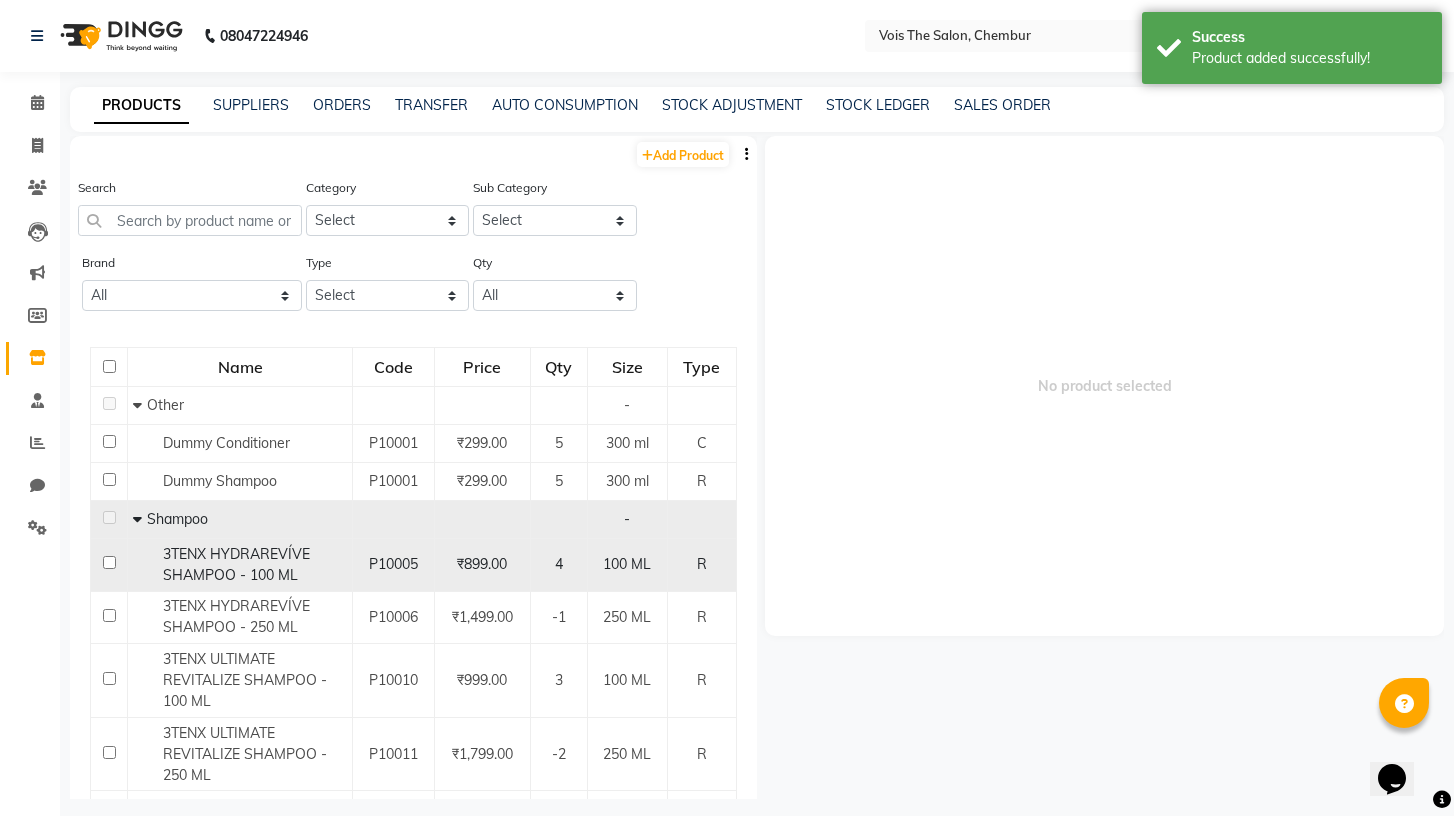 click on "3TENX HYDRAREVÍVE SHAMPOO - 100 ML" 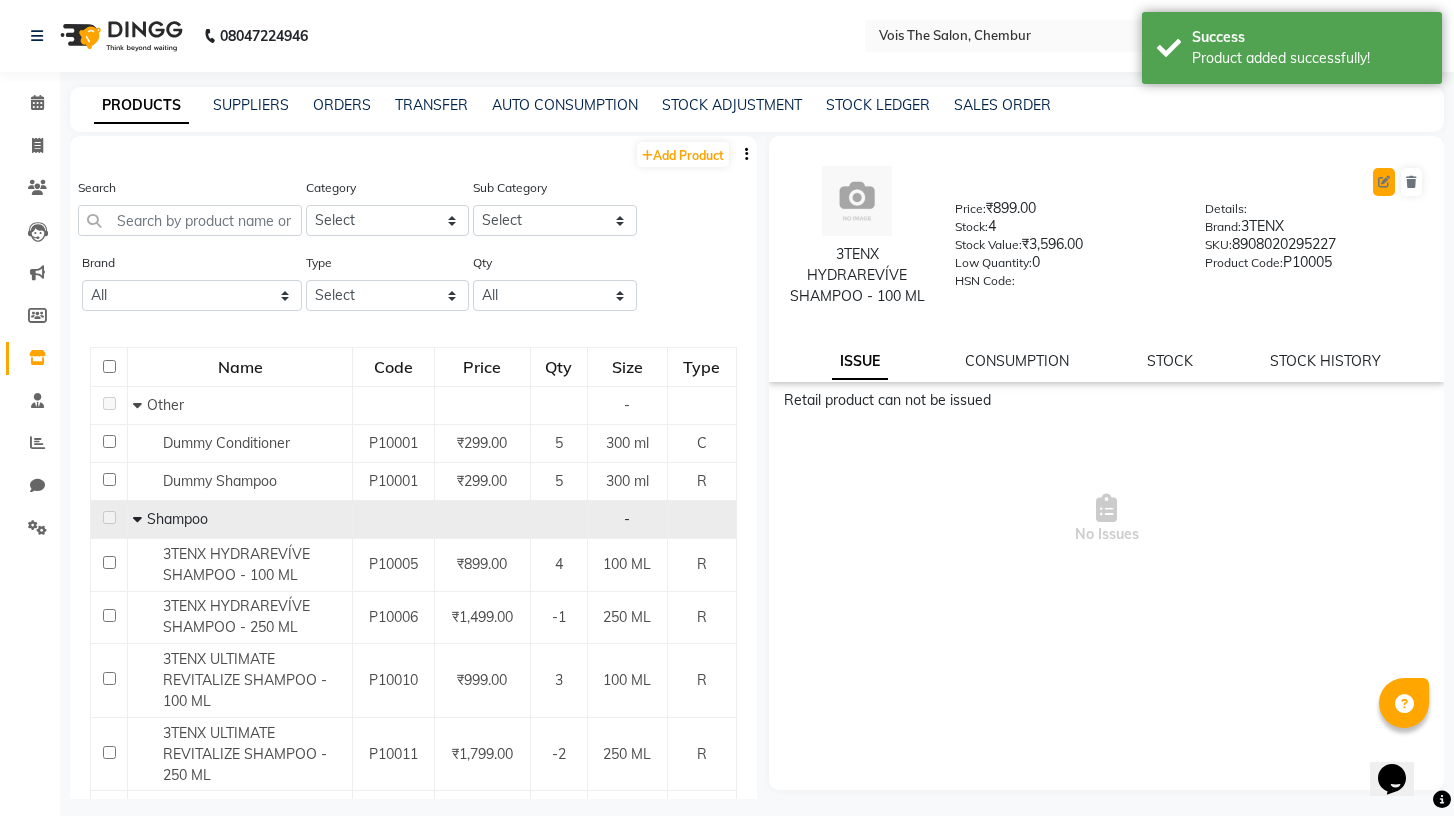 click 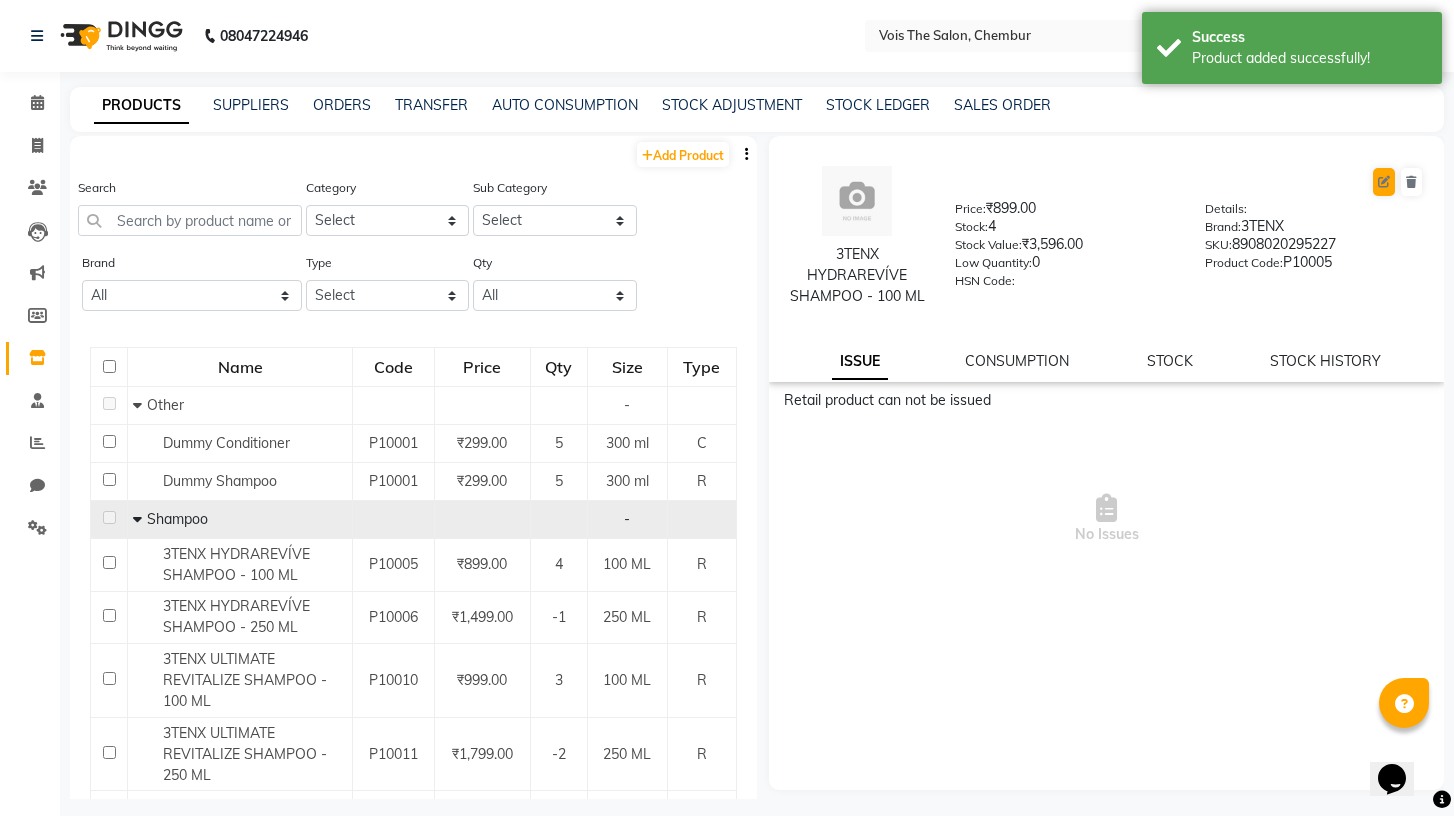 select on "R" 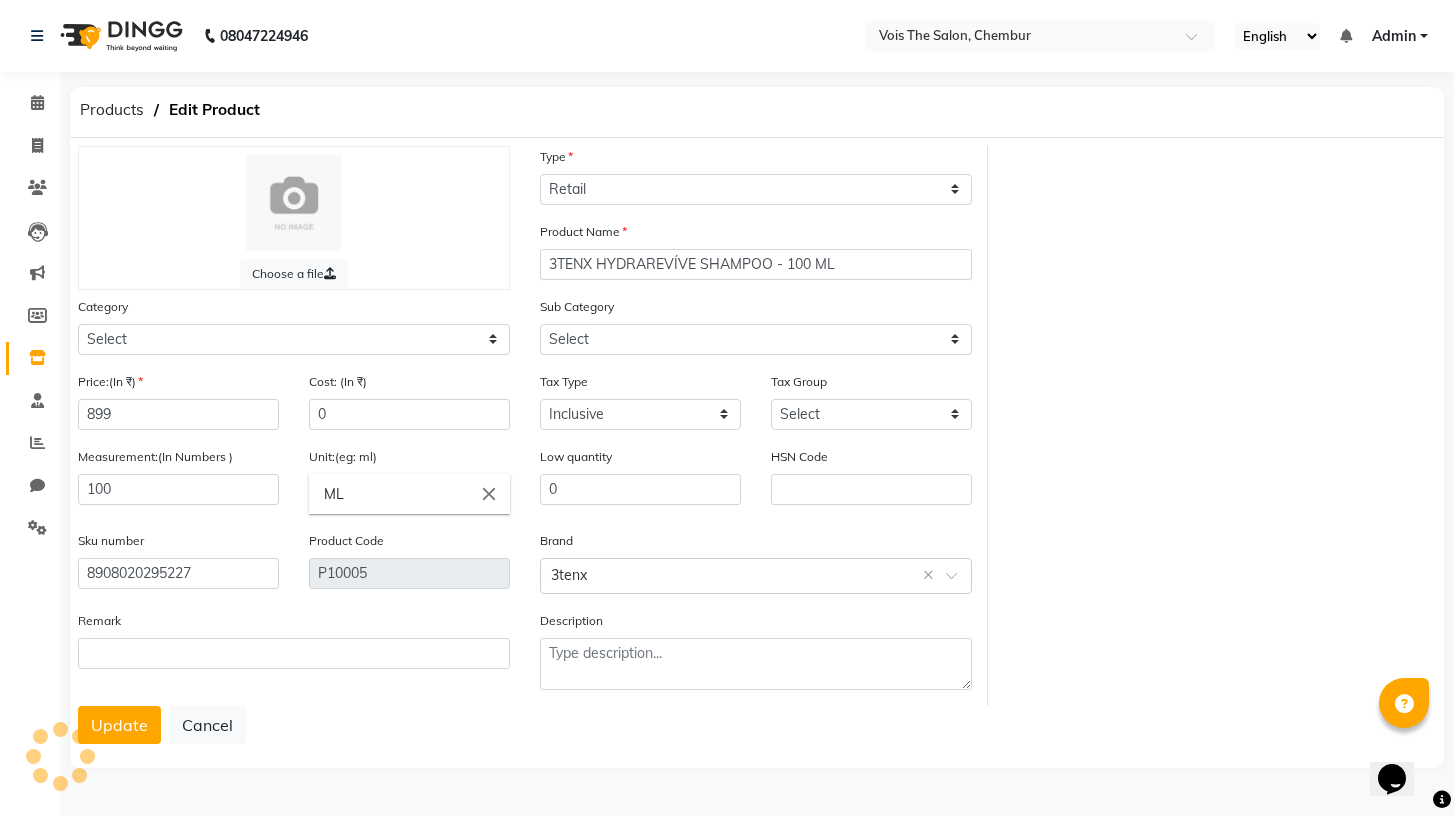 select on "[NUMBER]" 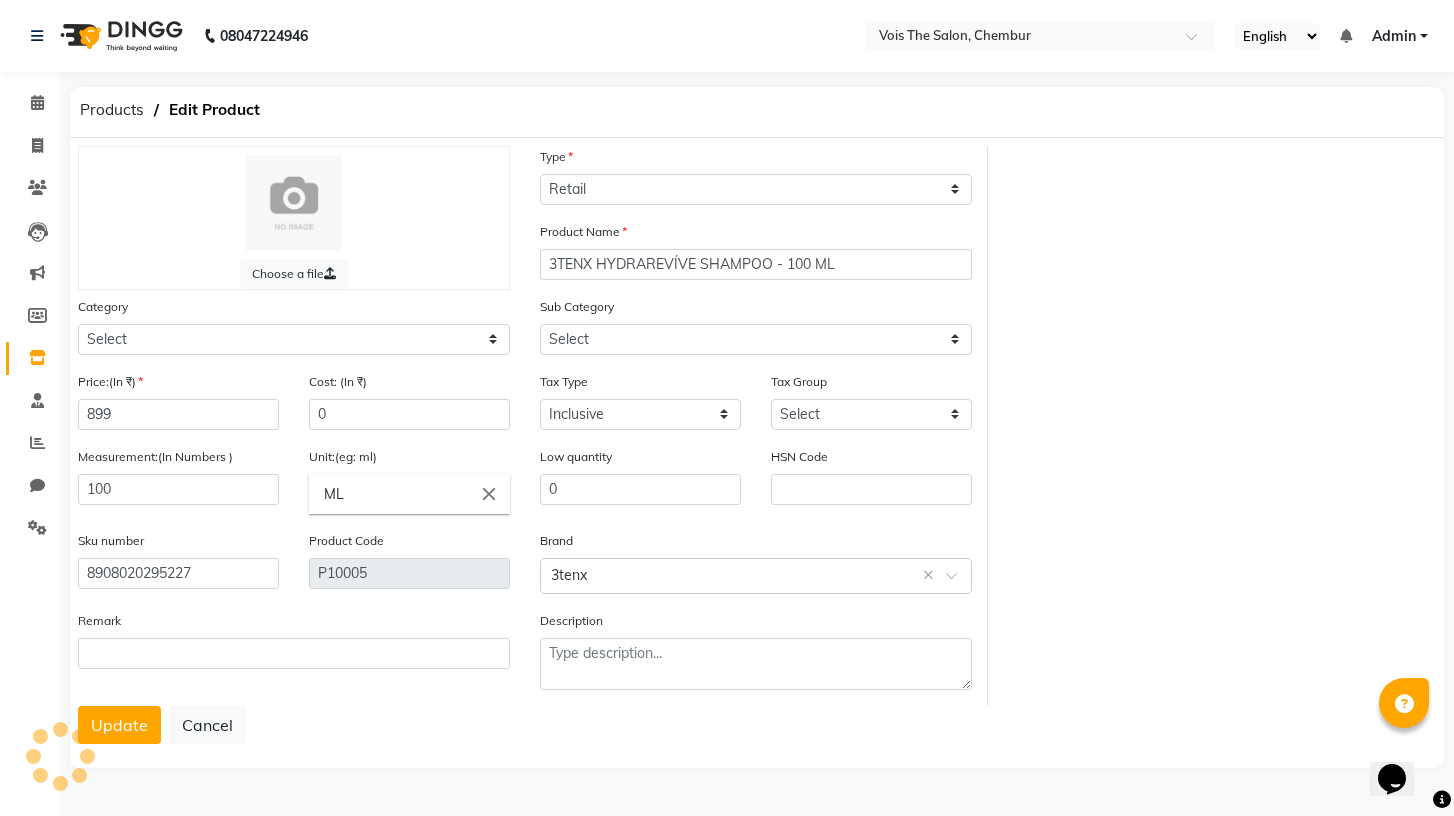 select on "1571801101" 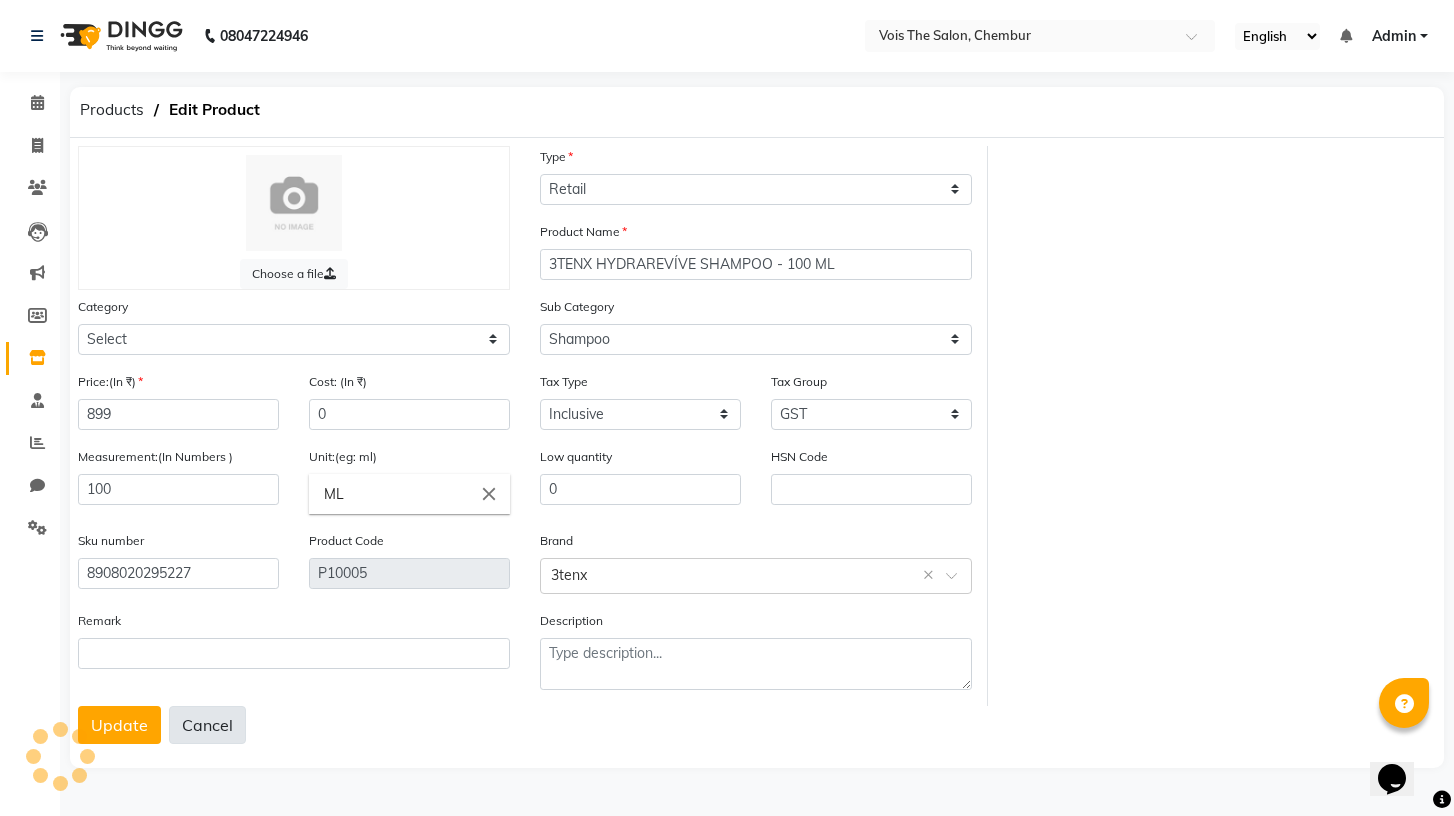 click on "Cancel" 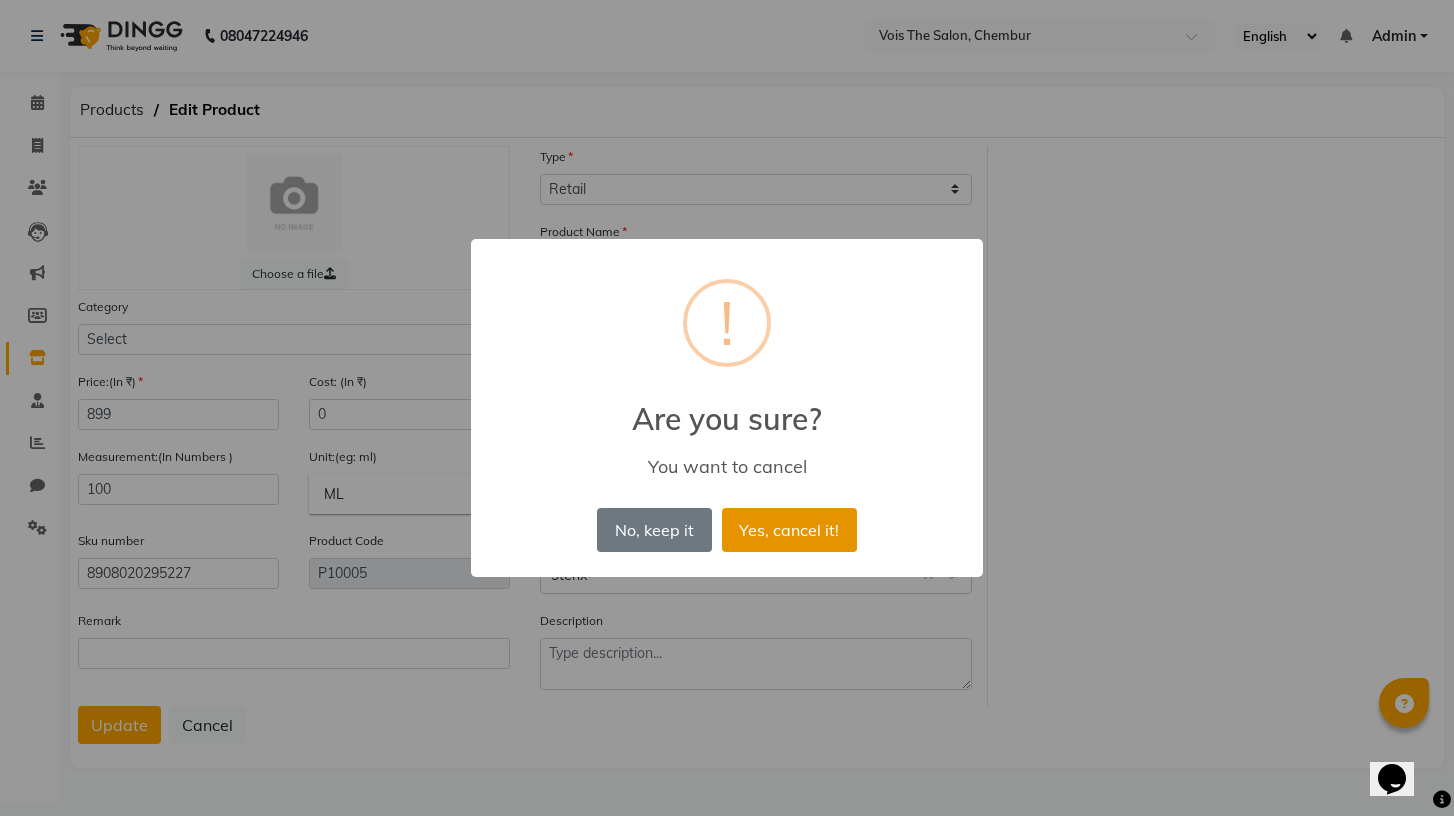 click on "Yes, cancel it!" at bounding box center (789, 530) 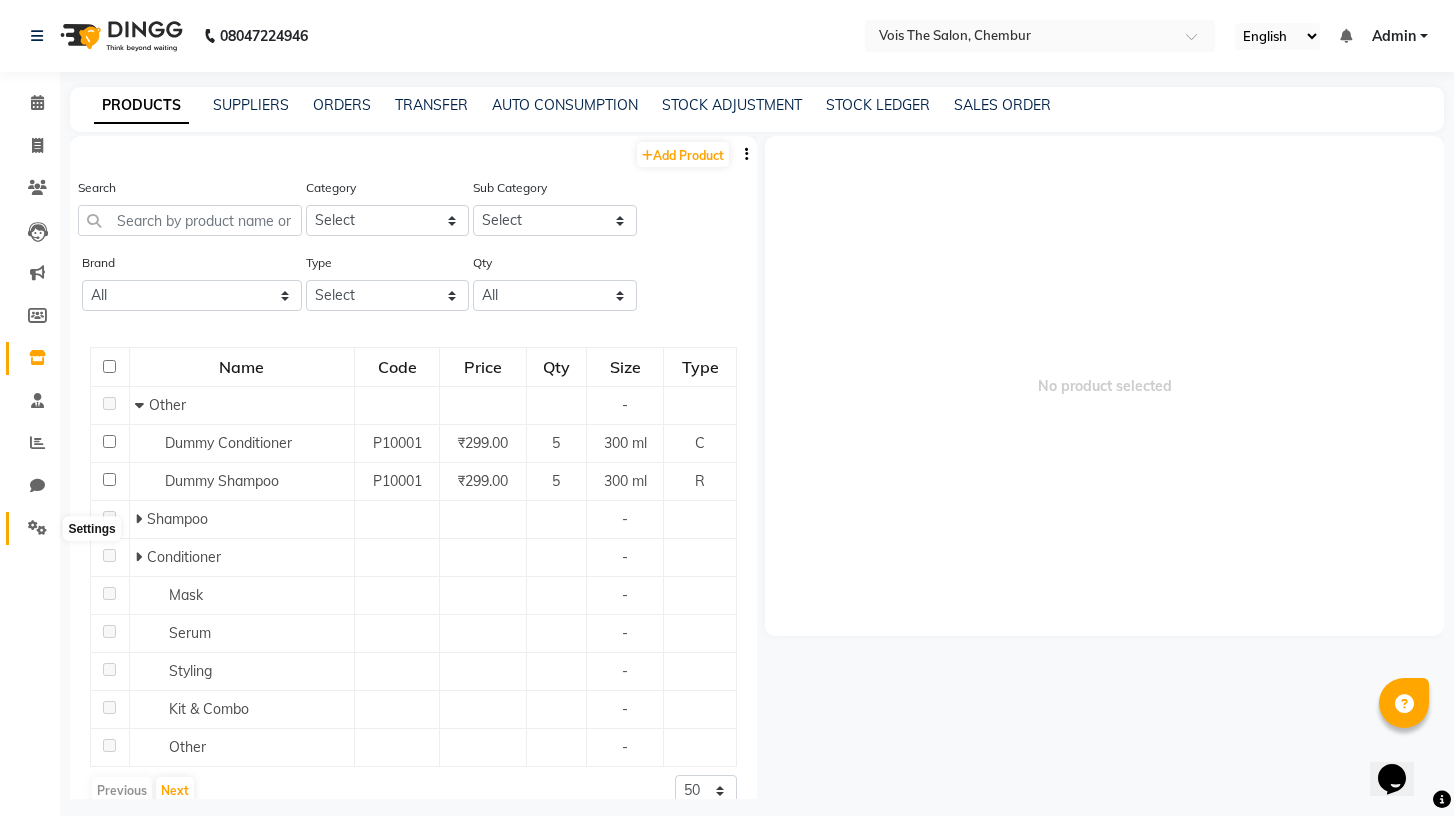 click 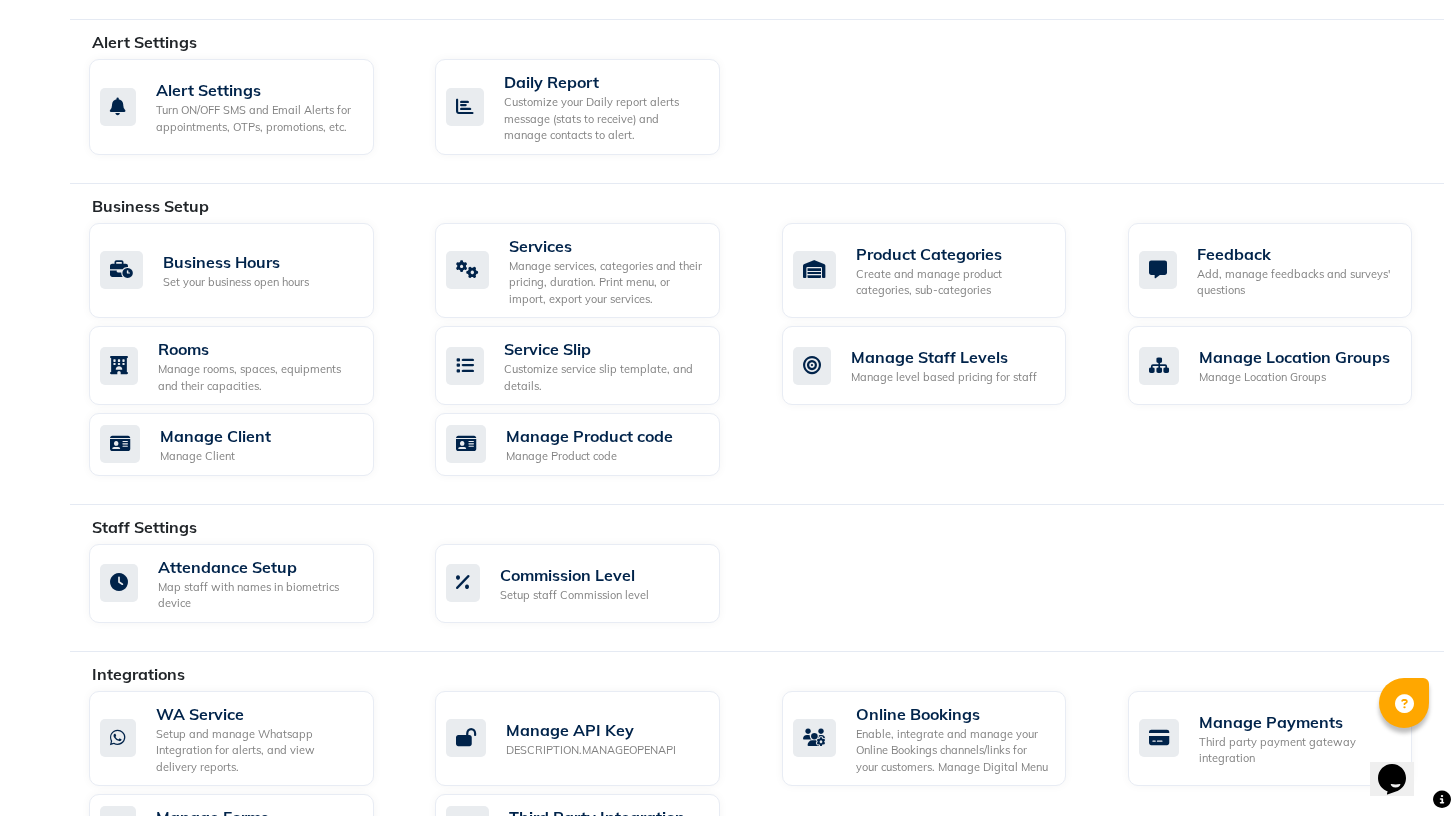 scroll, scrollTop: 598, scrollLeft: 0, axis: vertical 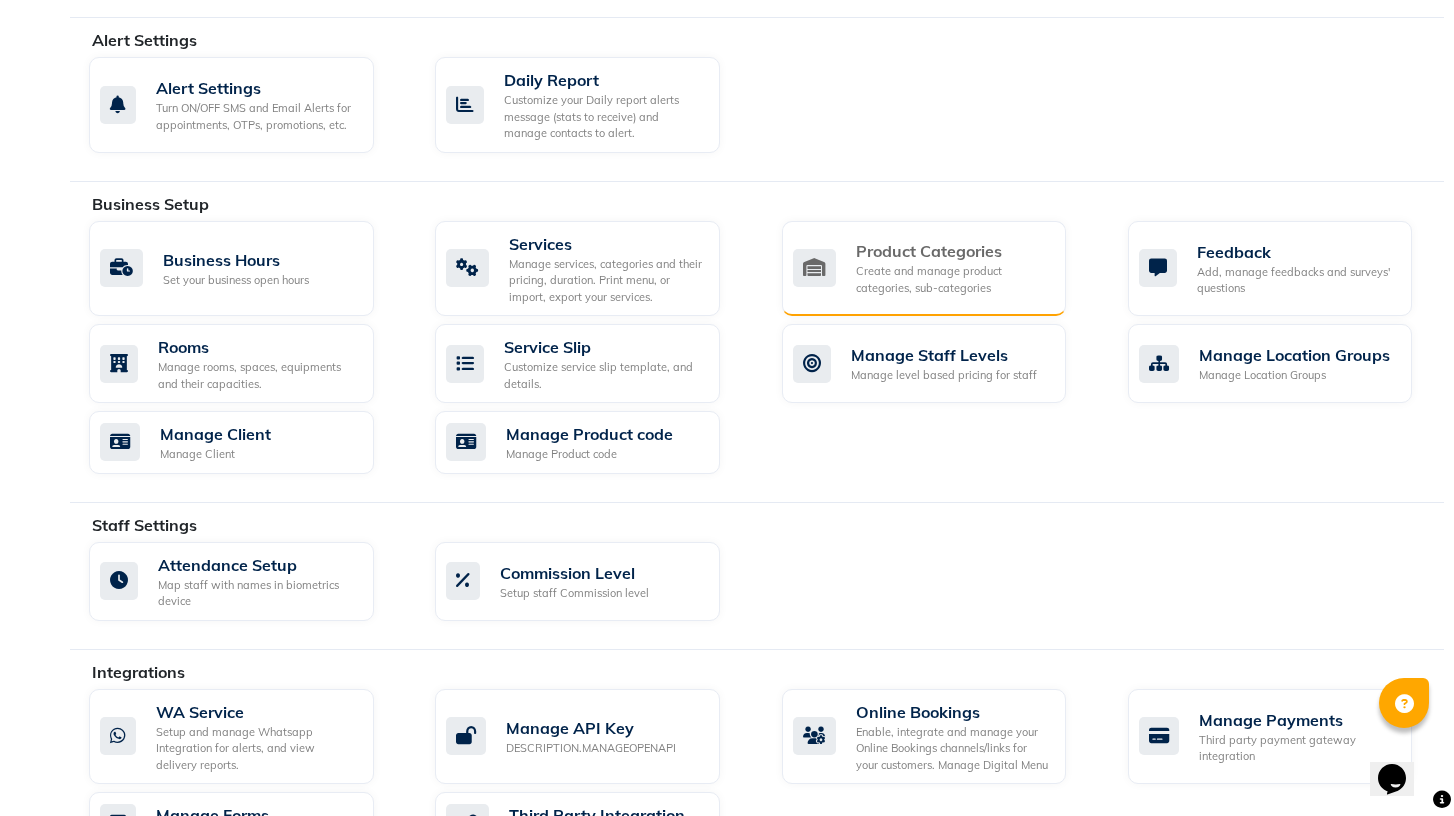 click on "Product Categories" 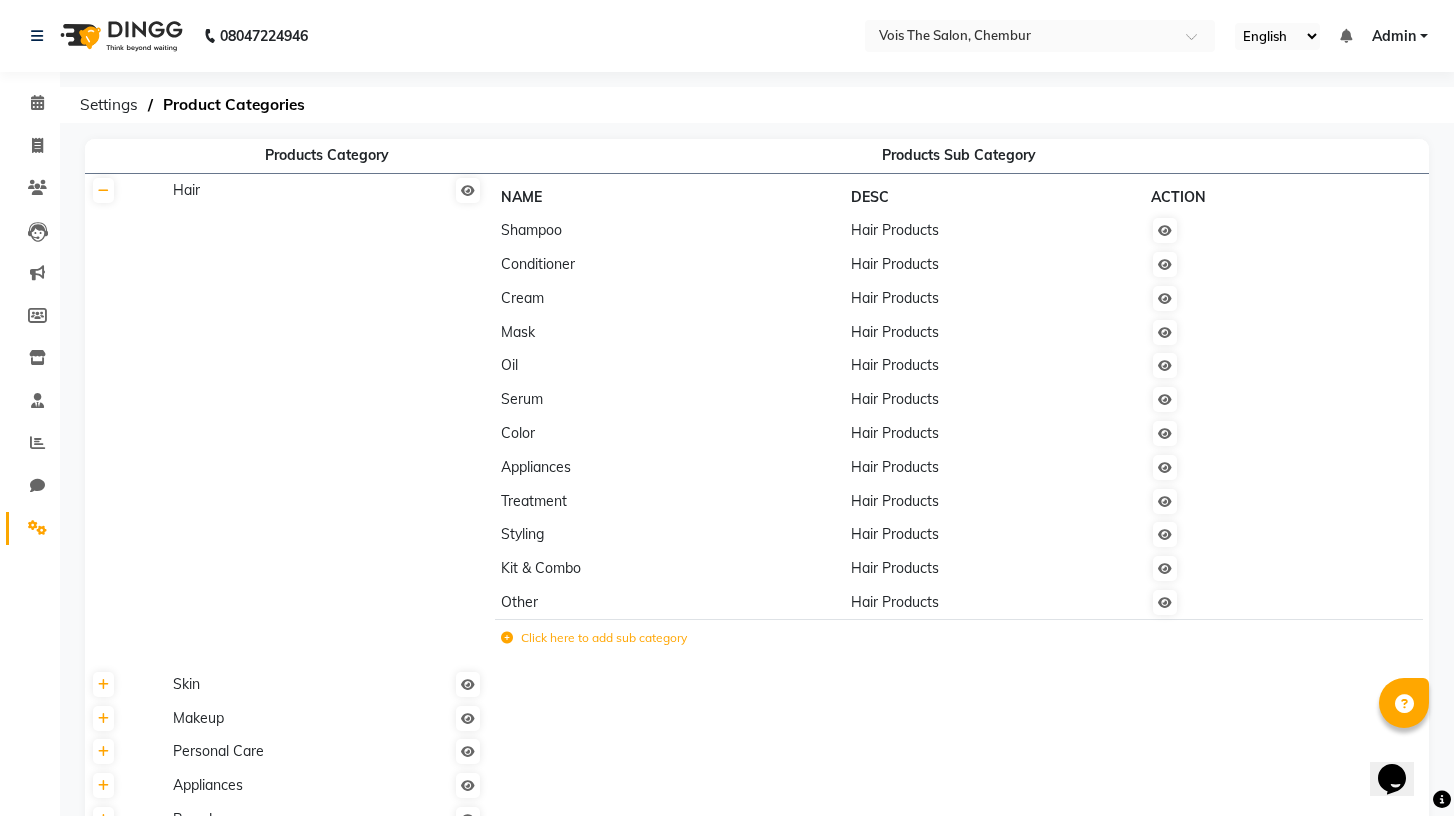 click on "Shampoo" 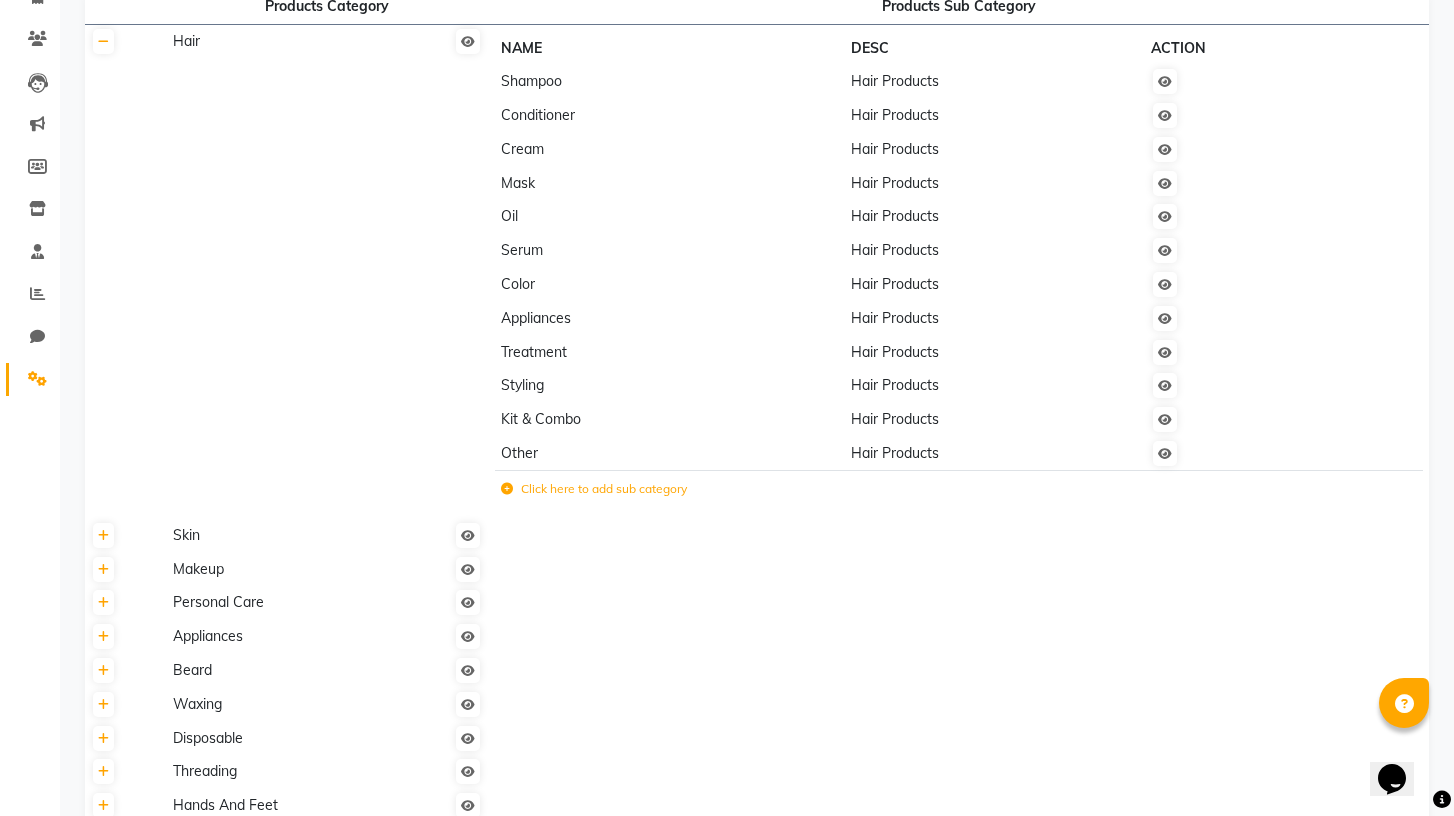 scroll, scrollTop: 148, scrollLeft: 0, axis: vertical 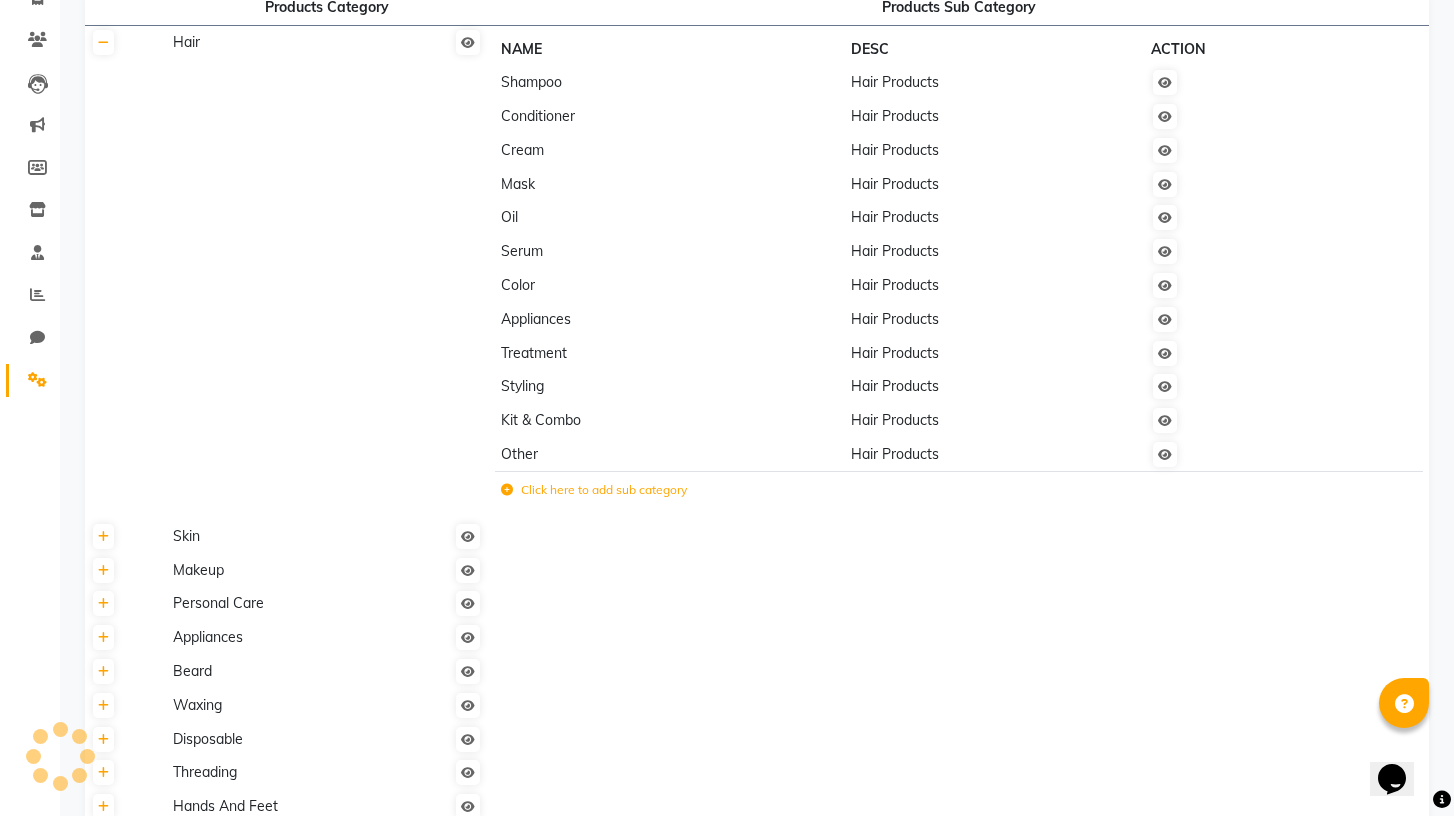 click on "Shampoo" 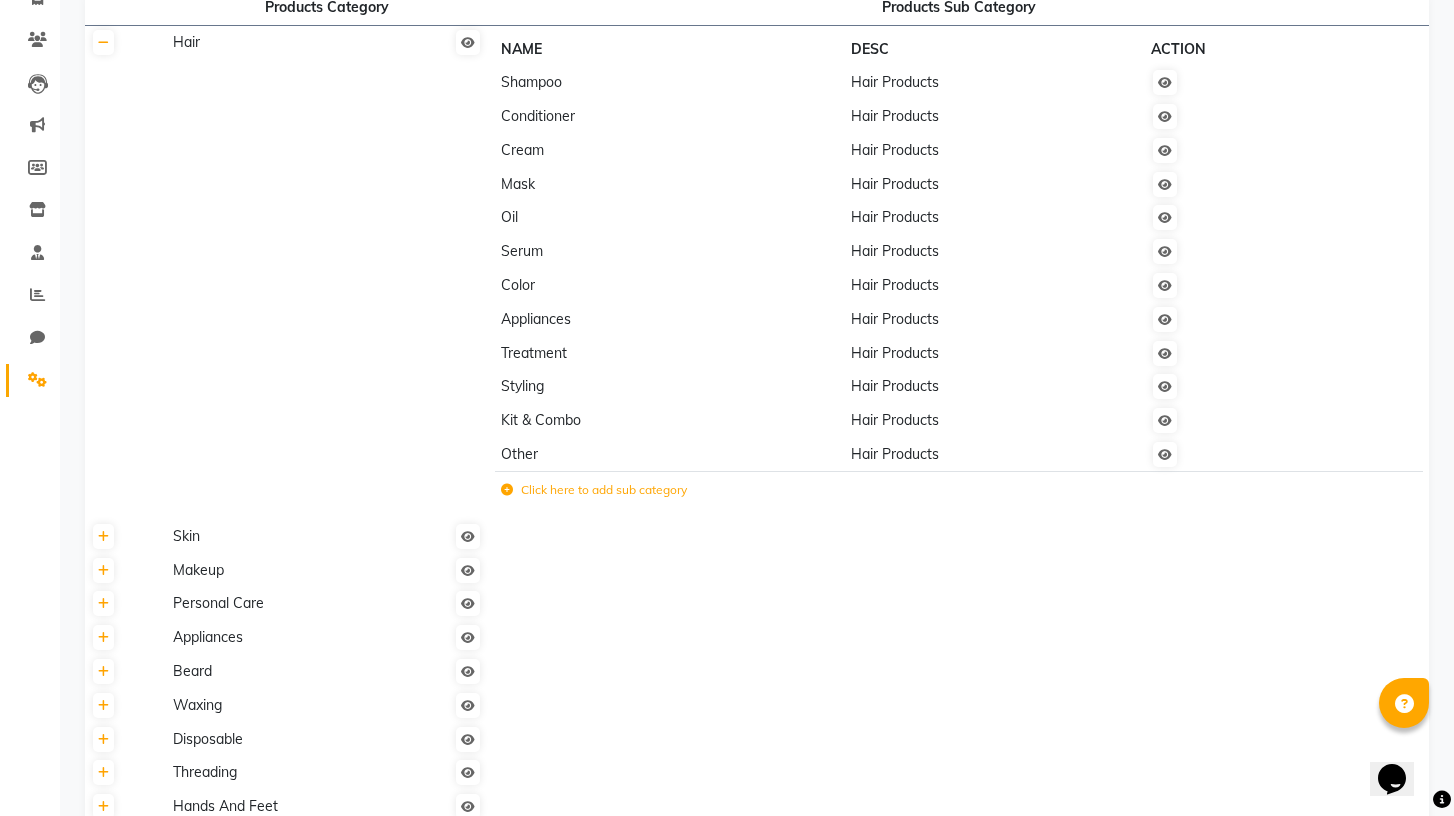 click on "Click here to add sub category" 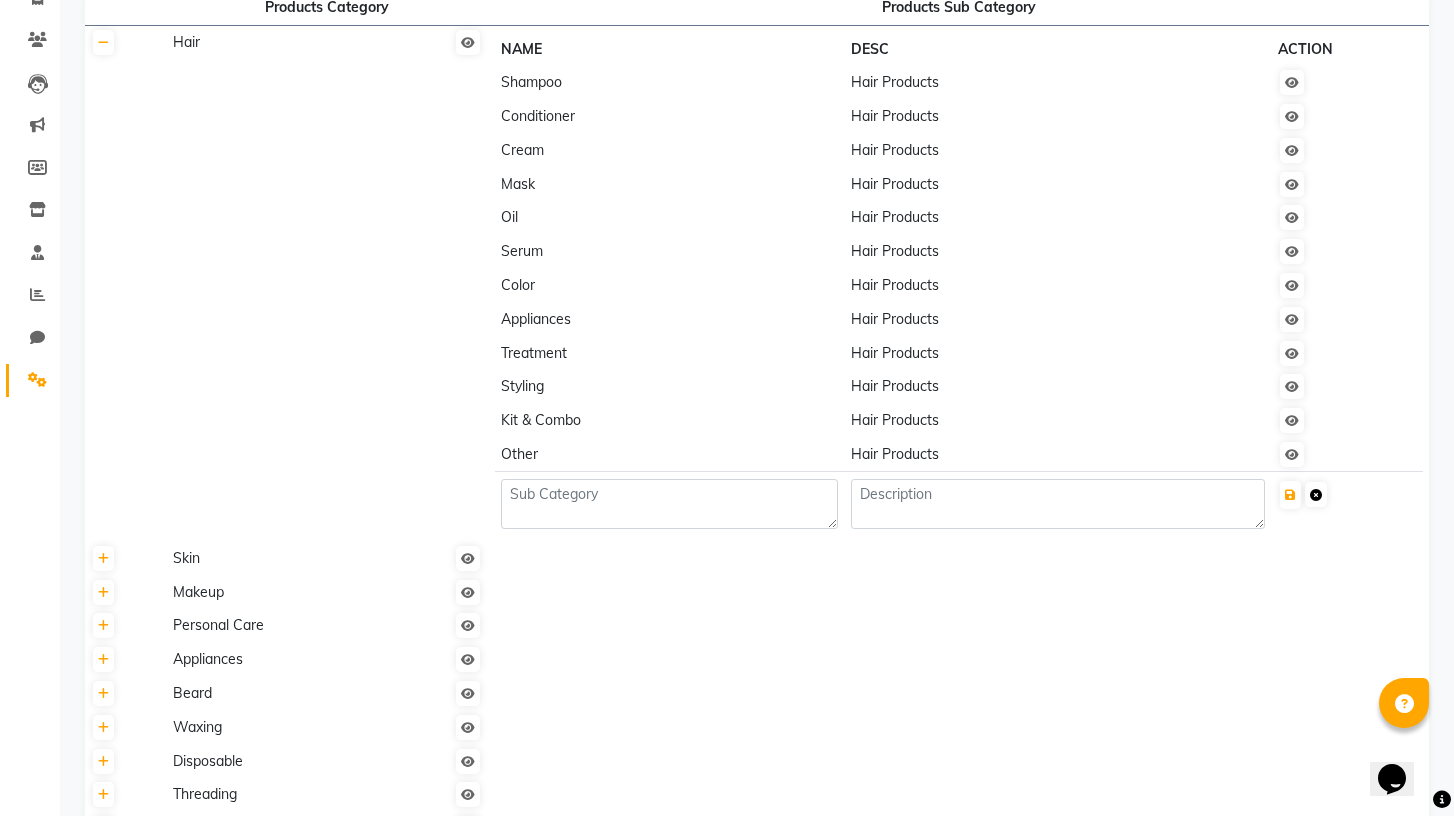 click at bounding box center (1316, 495) 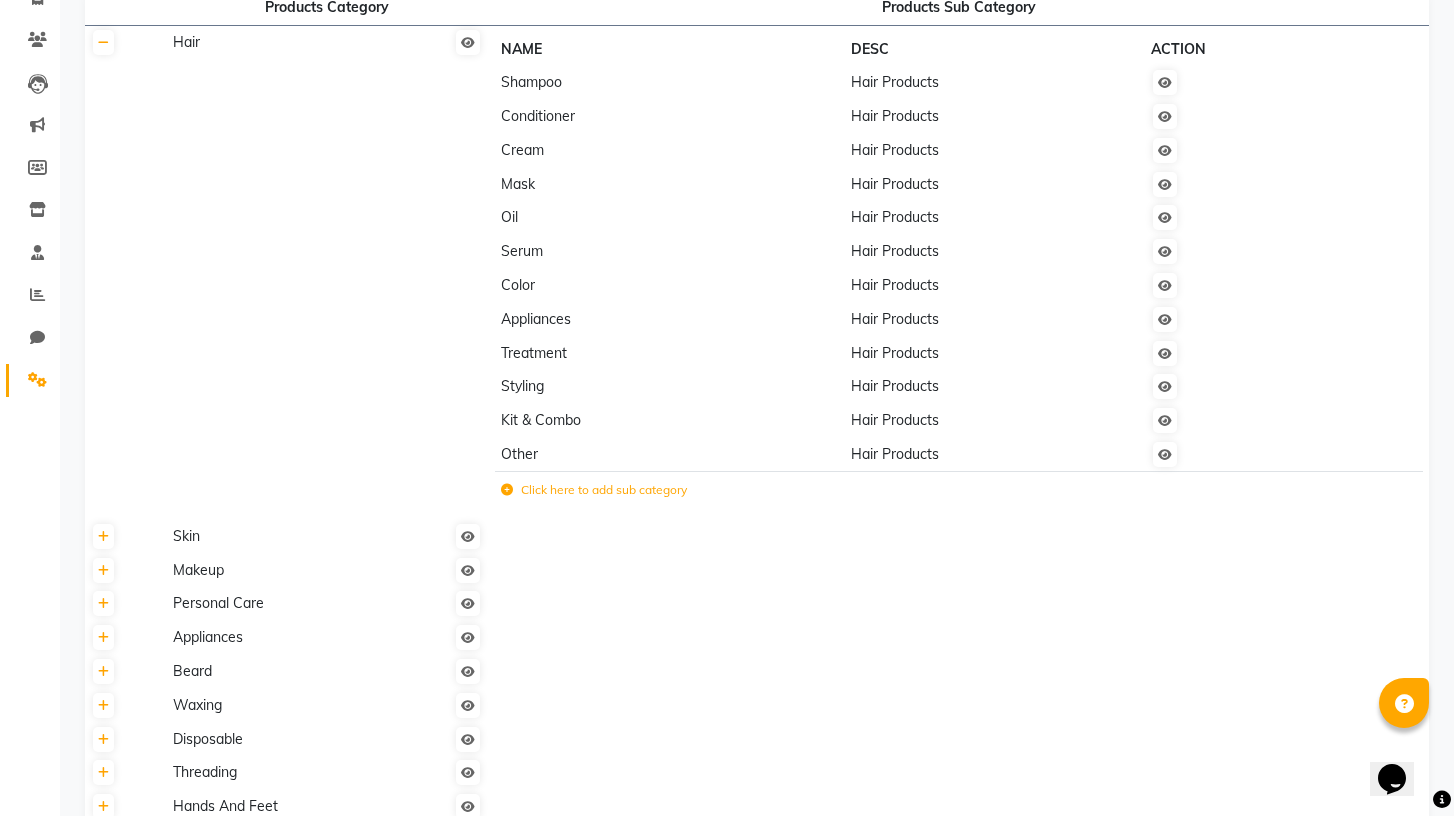 scroll, scrollTop: 0, scrollLeft: 0, axis: both 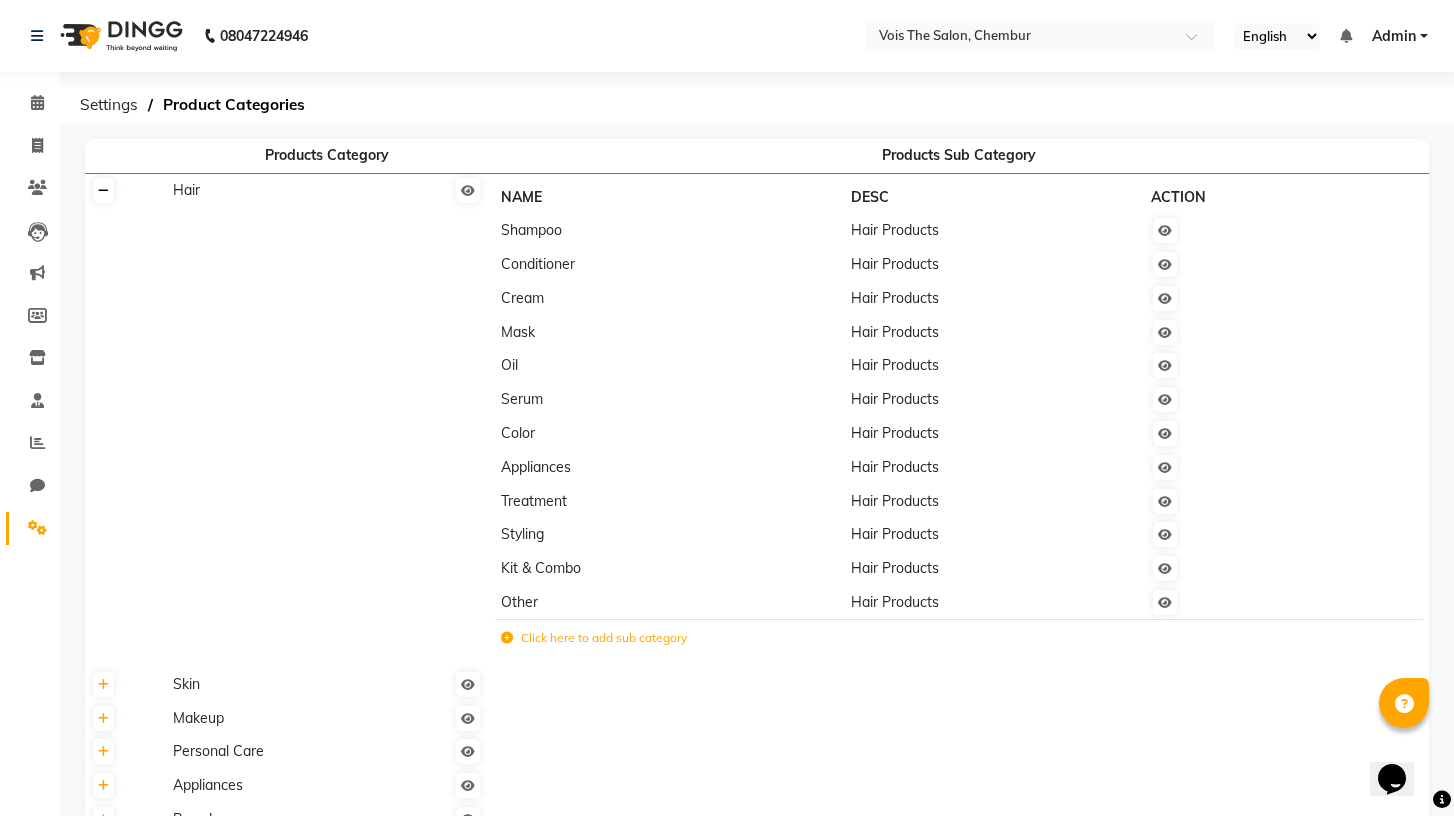 click 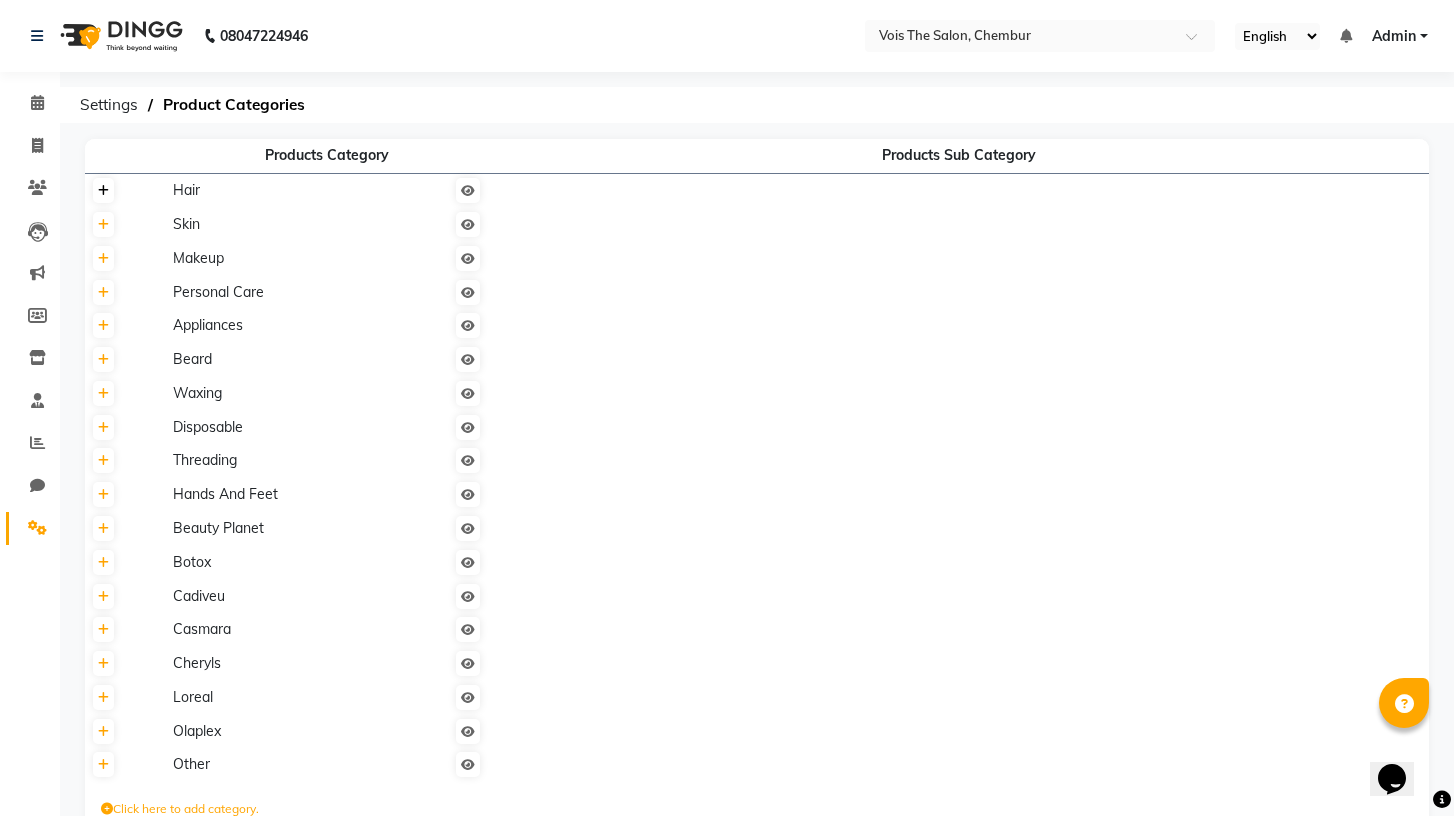click 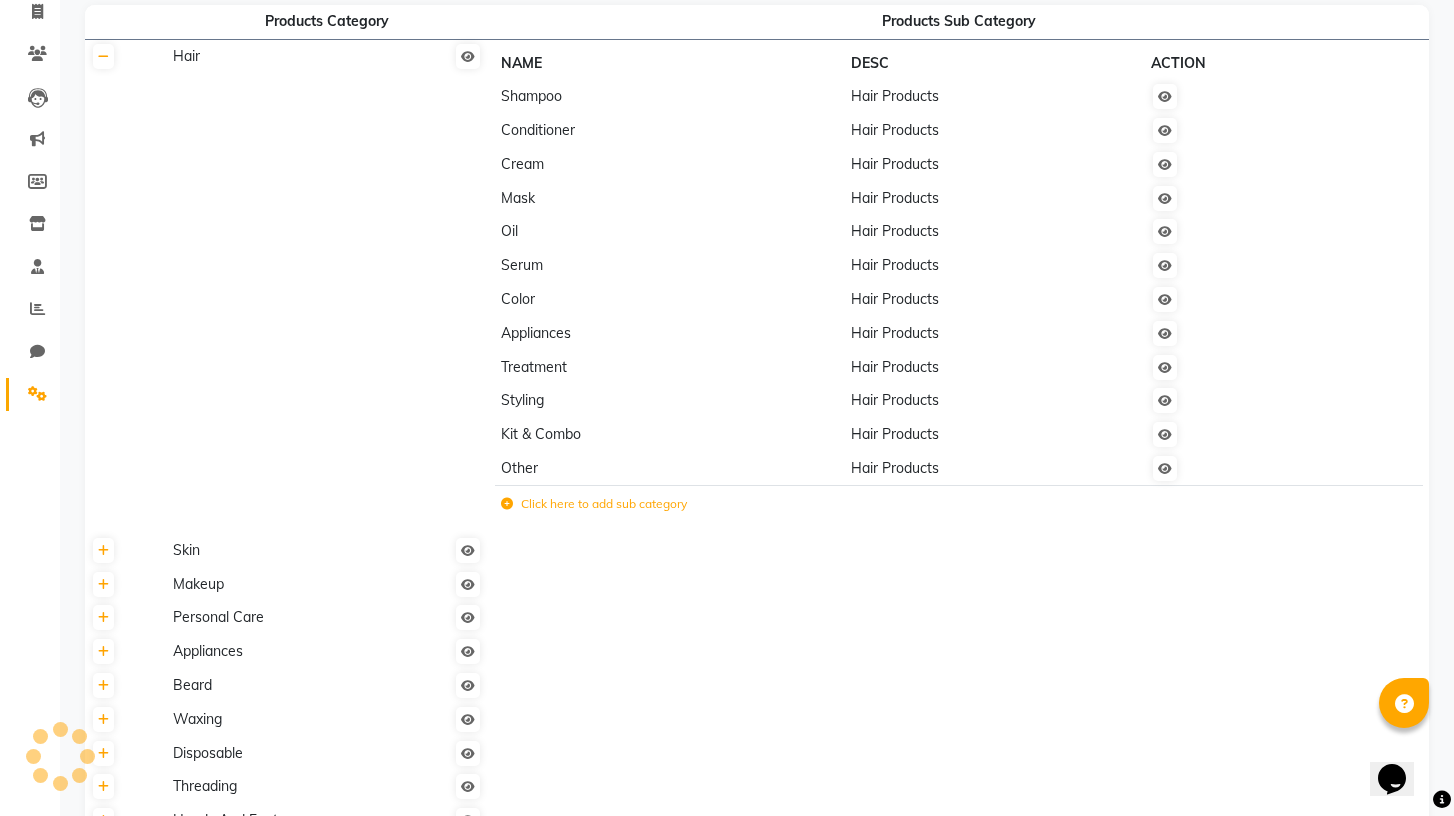 scroll, scrollTop: 0, scrollLeft: 0, axis: both 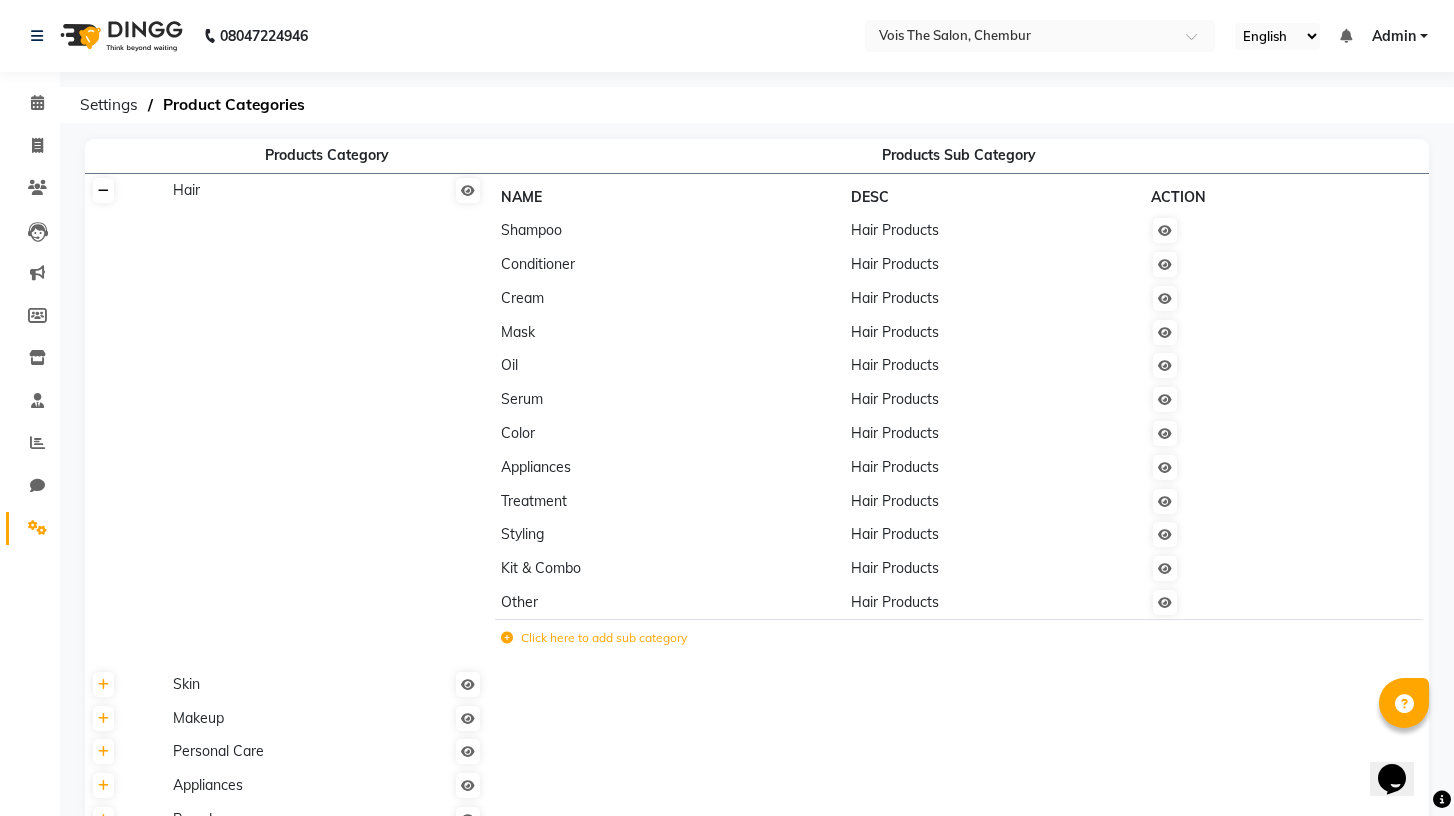 click 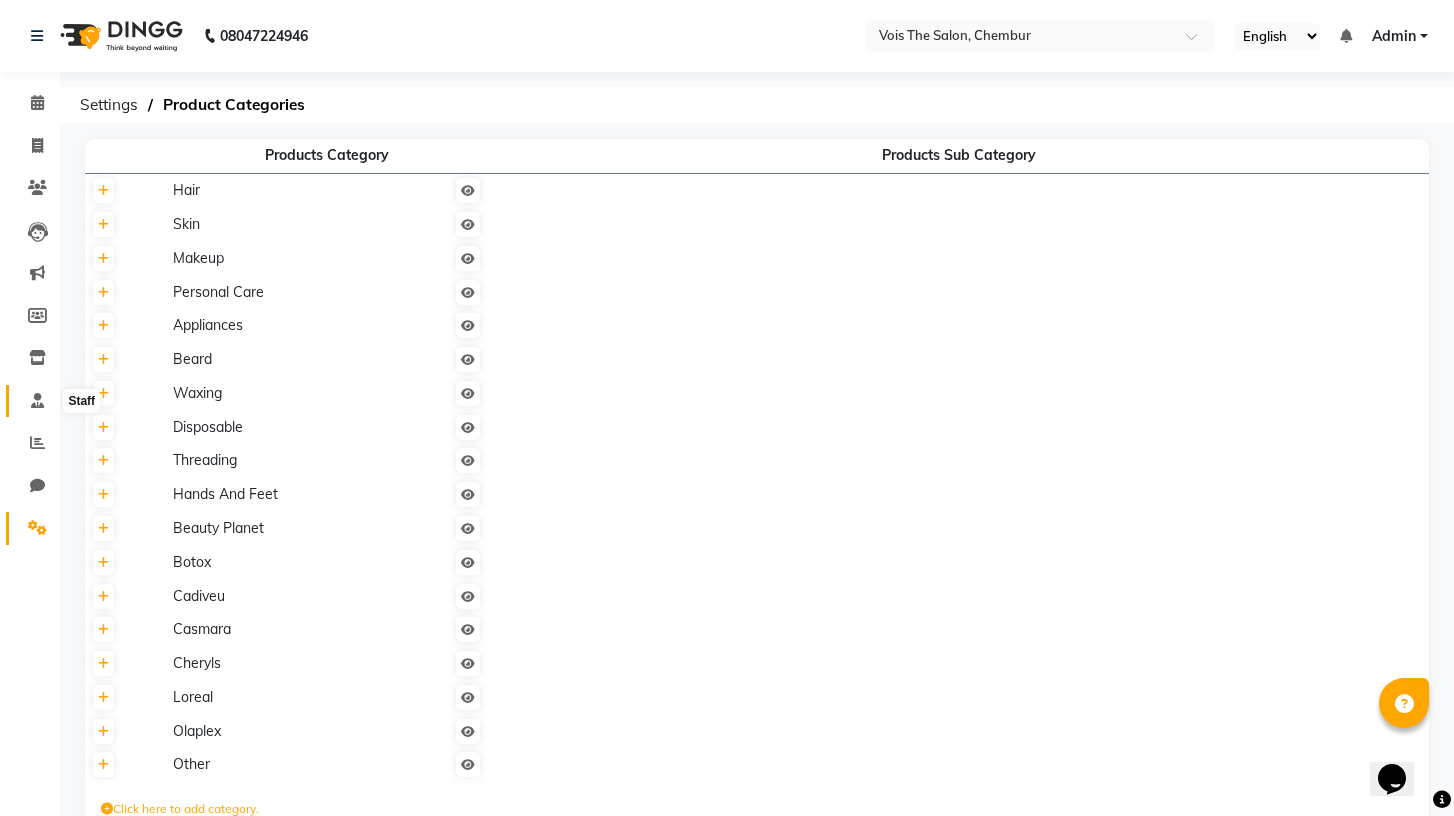 click 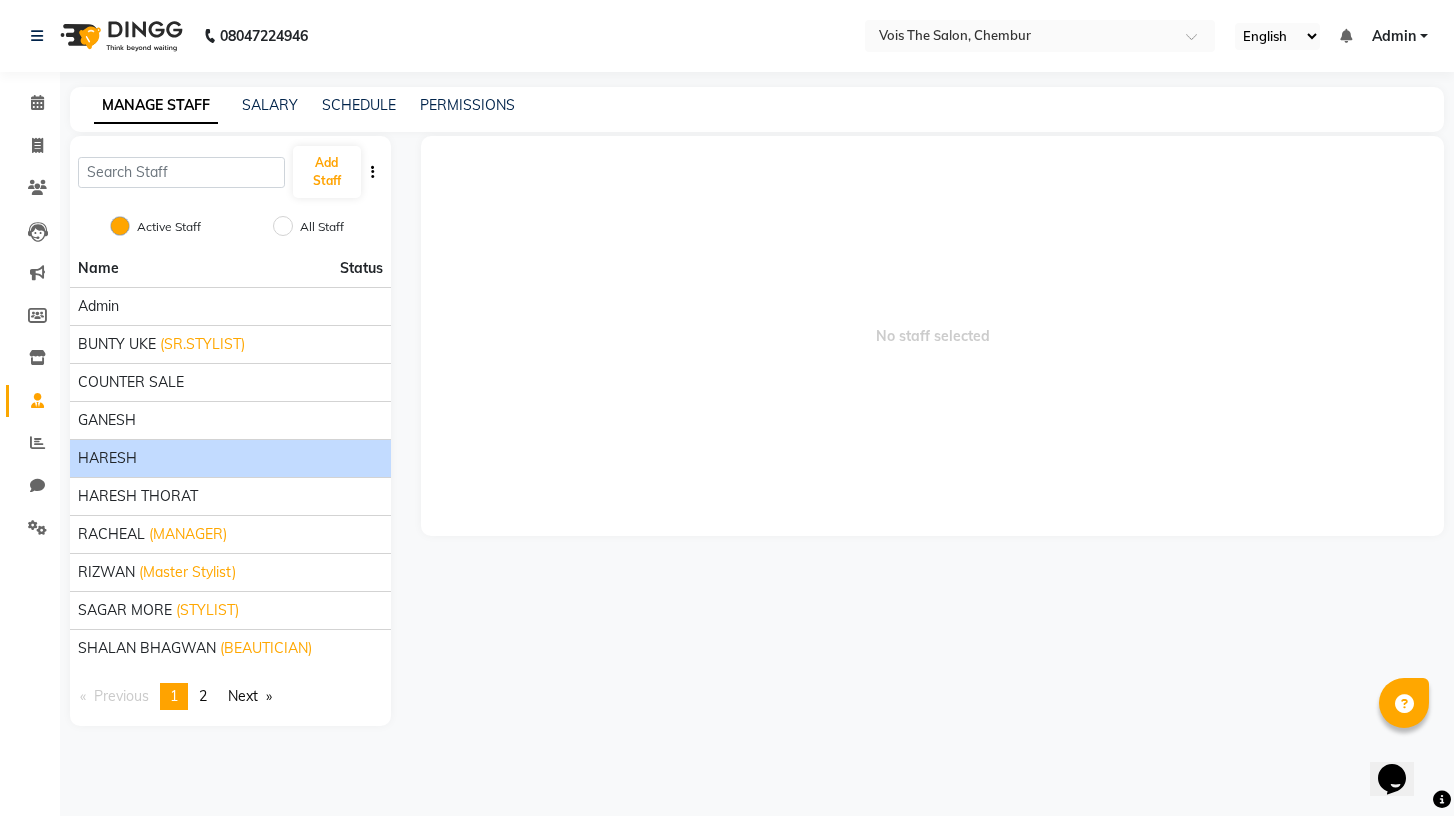 click on "HARESH" 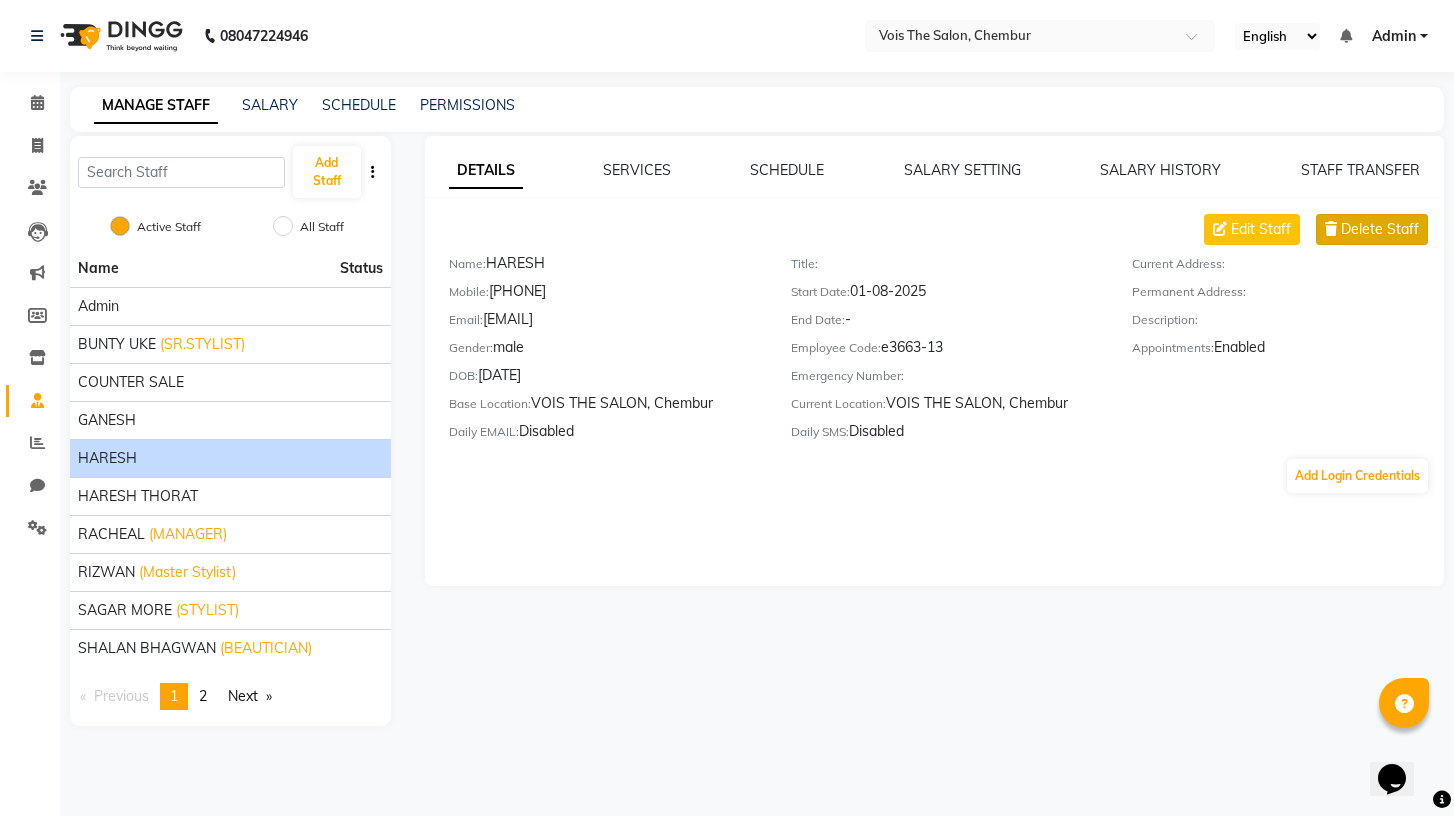click on "Delete Staff" 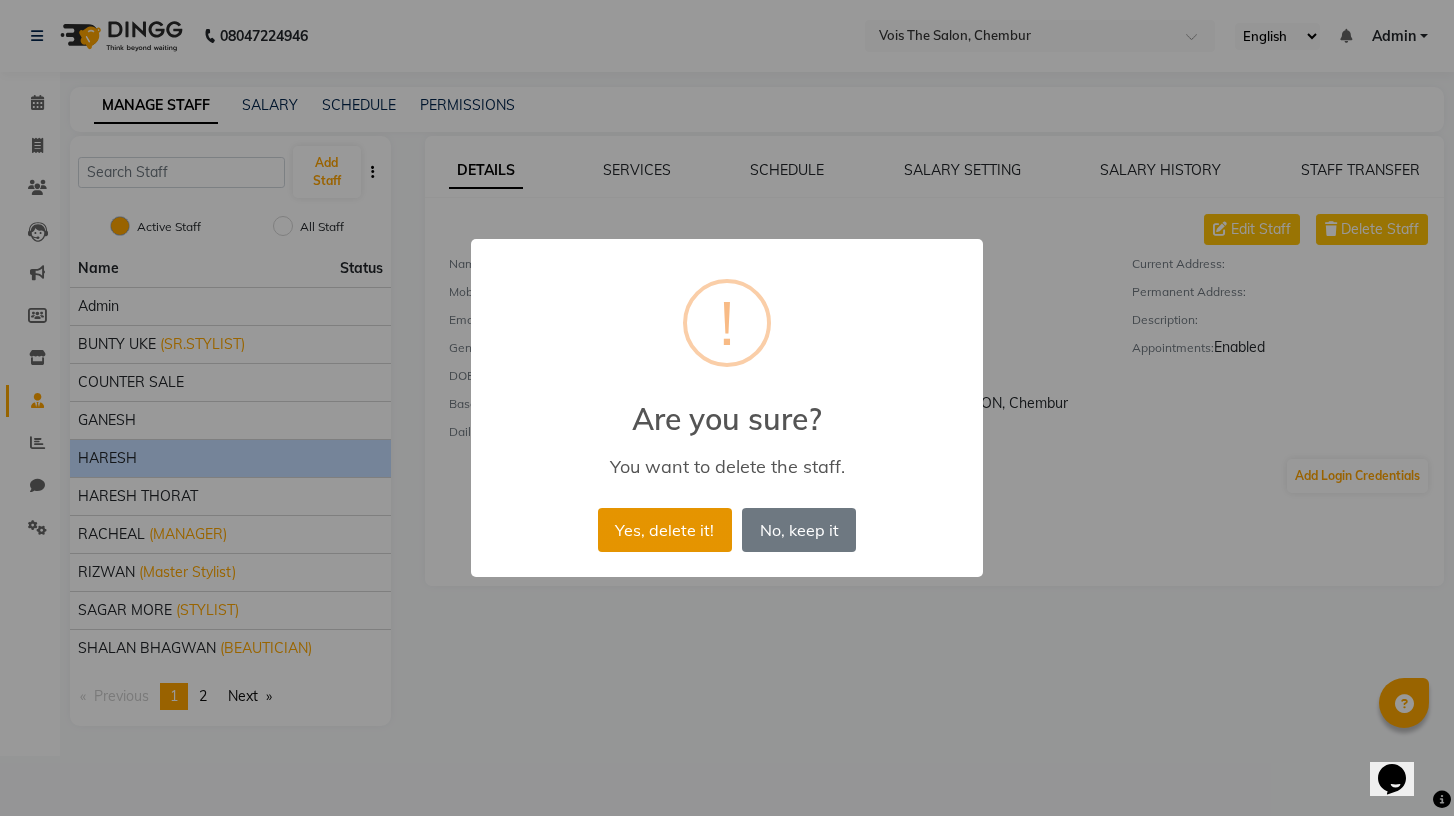 click on "Yes, delete it!" at bounding box center (665, 530) 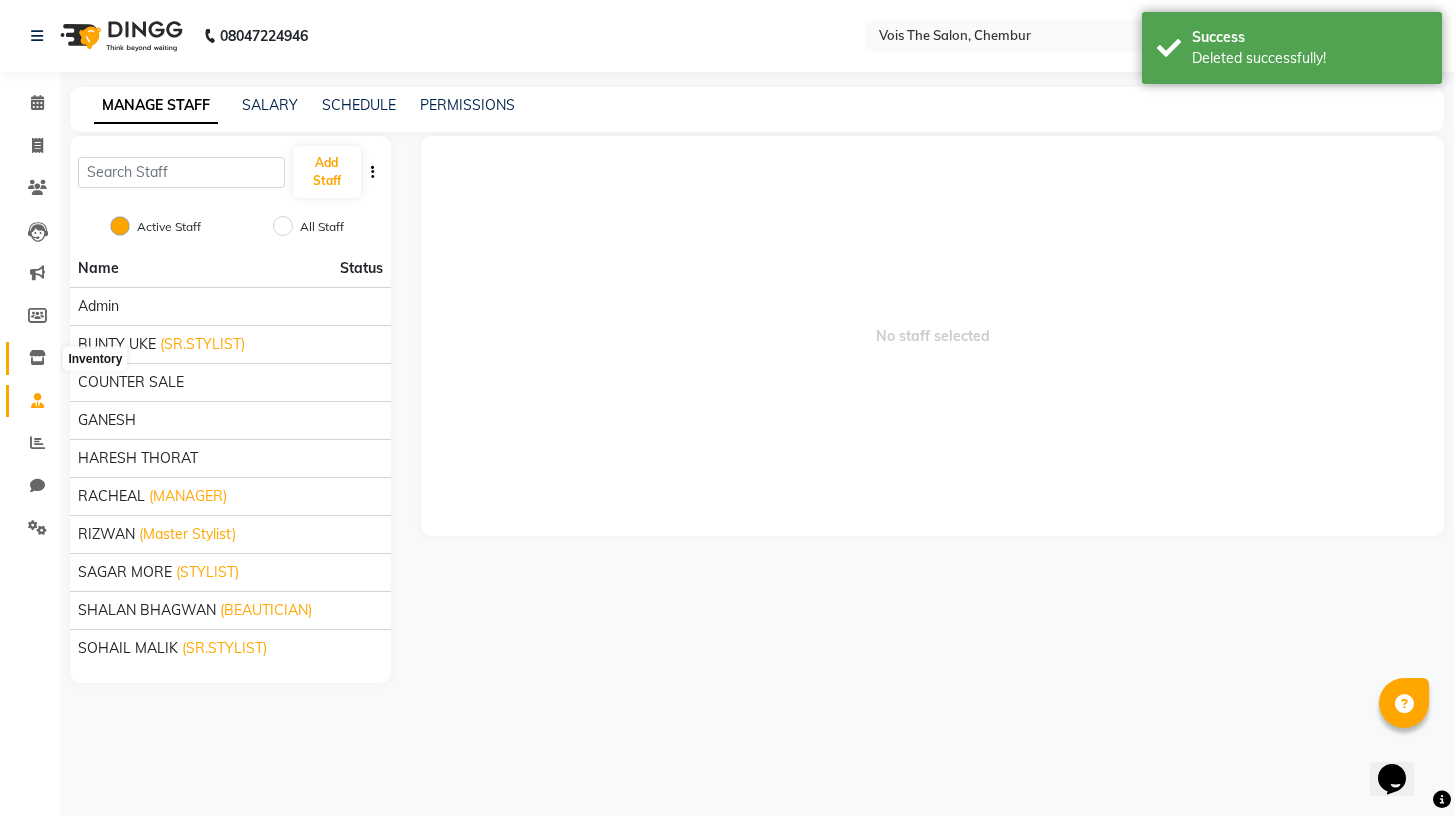 click 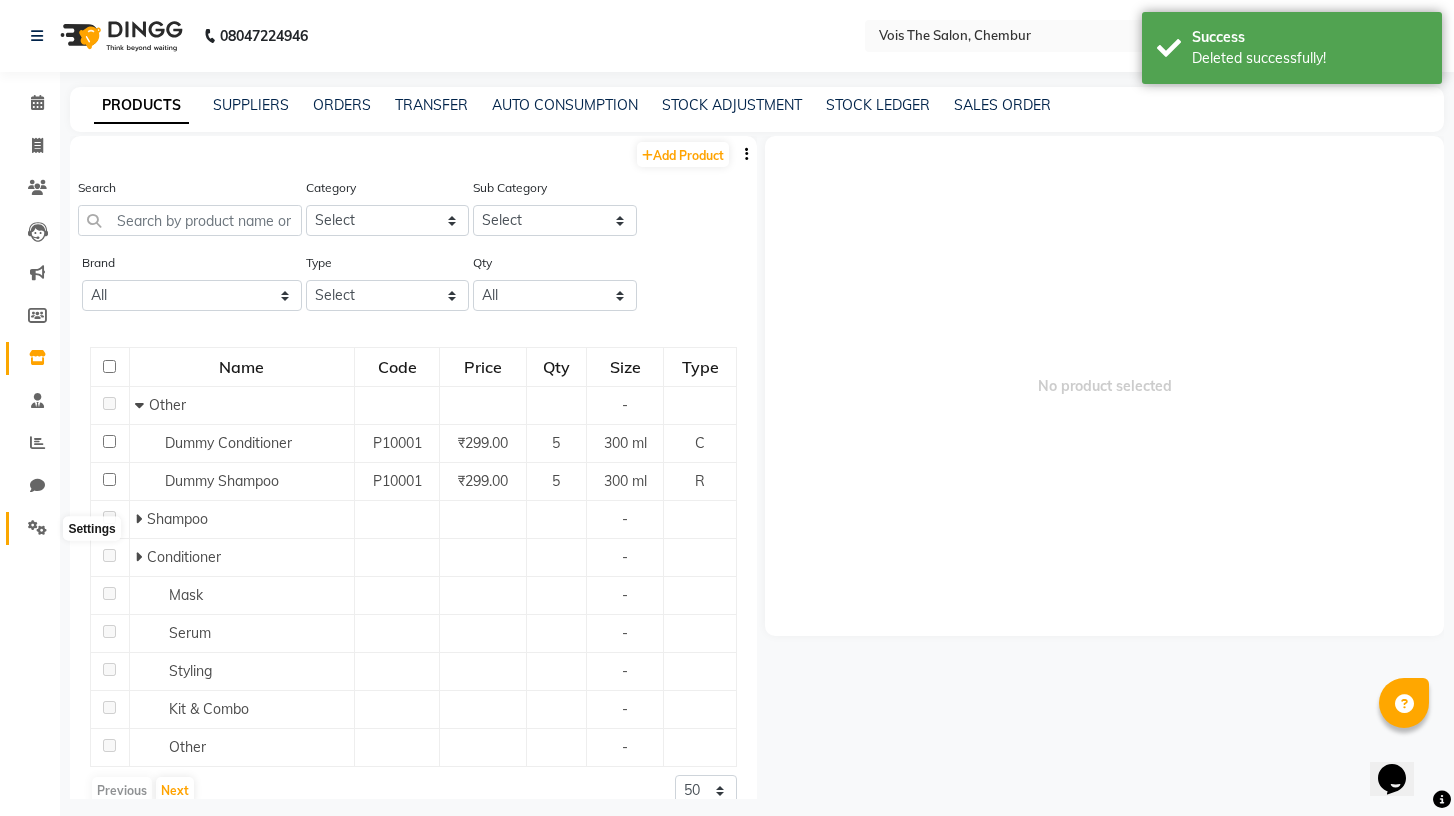 click 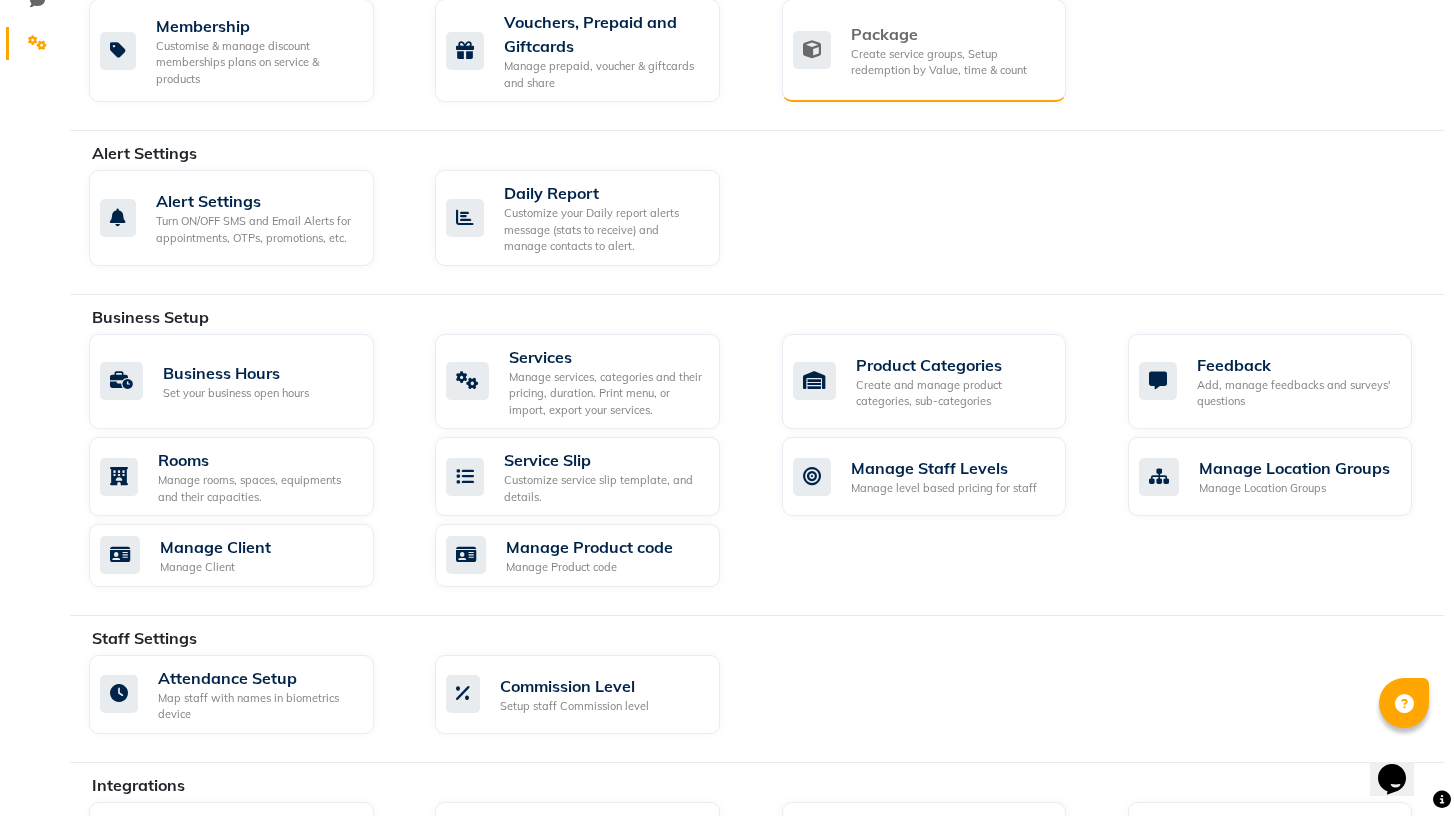 scroll, scrollTop: 489, scrollLeft: 0, axis: vertical 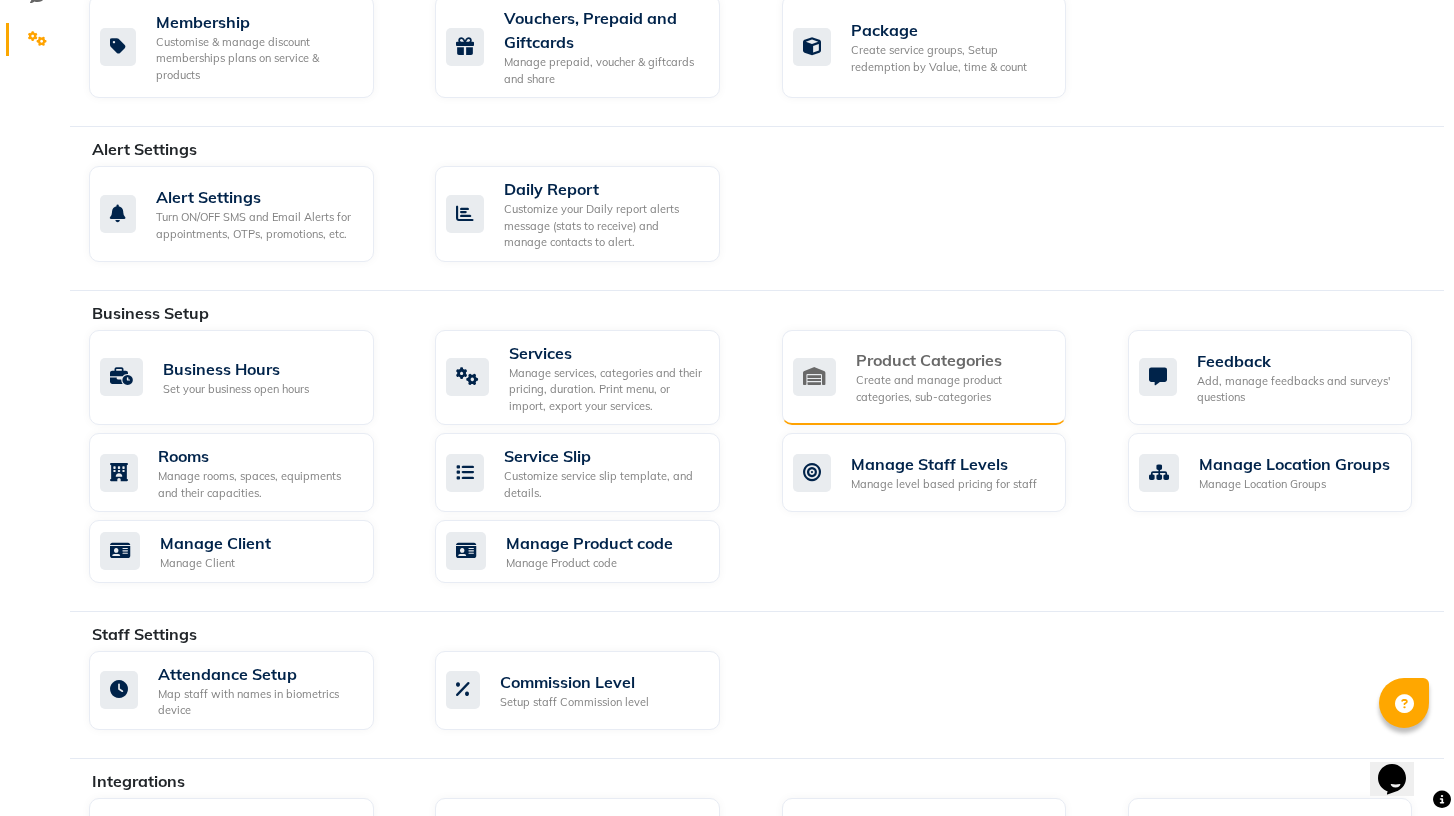 click on "Create and manage product categories, sub-categories" 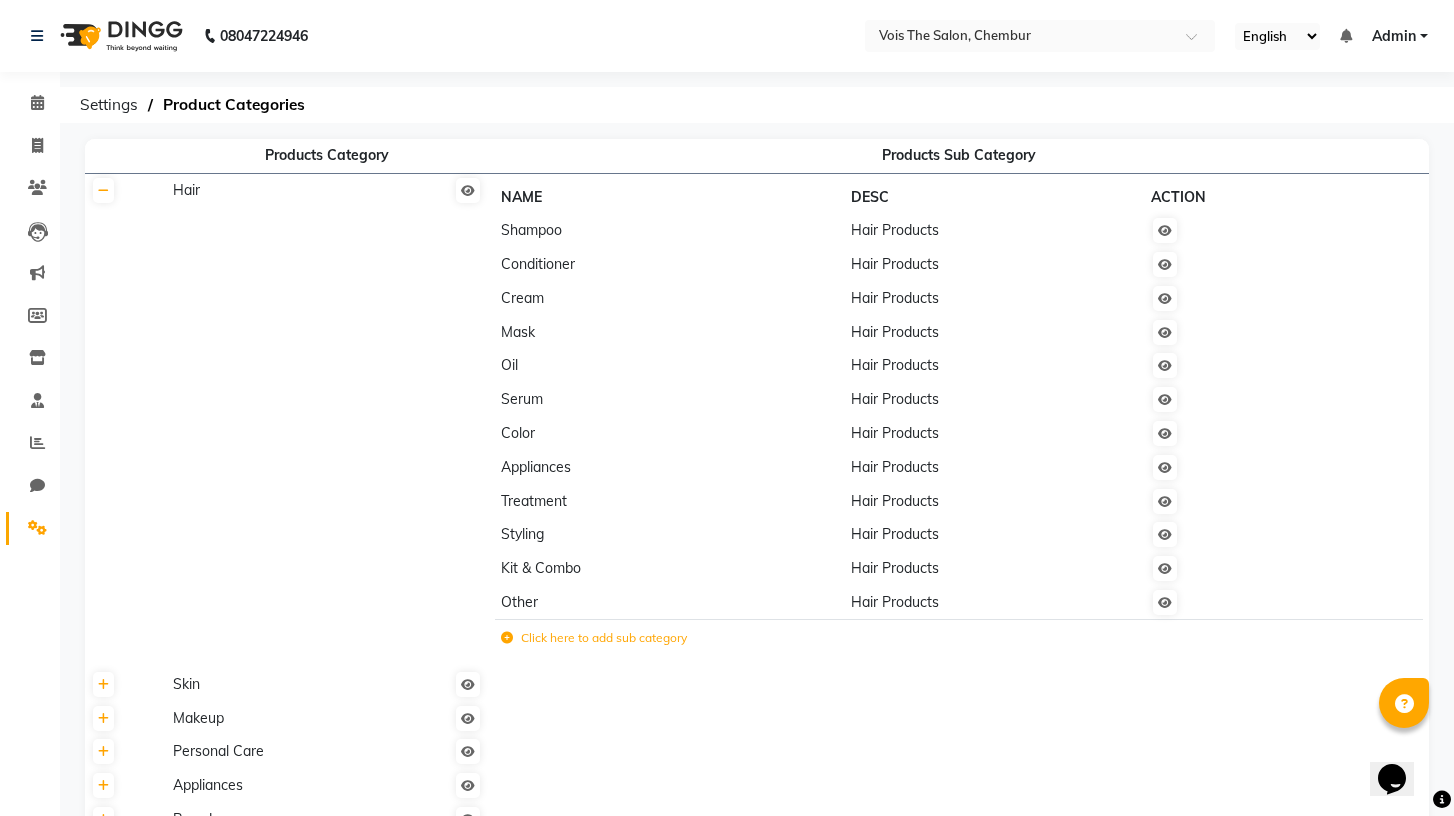 click on "Conditioner" 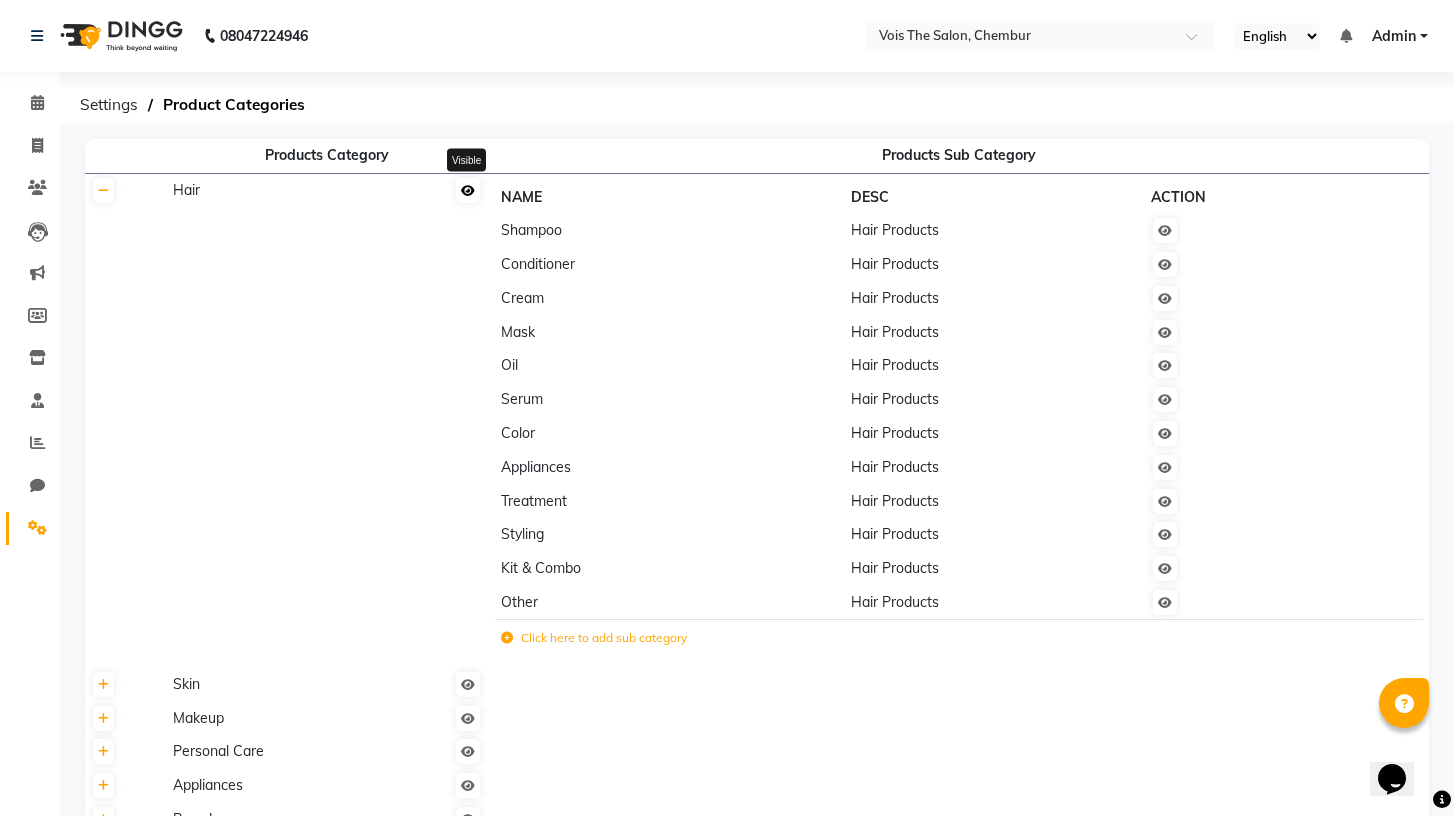 click 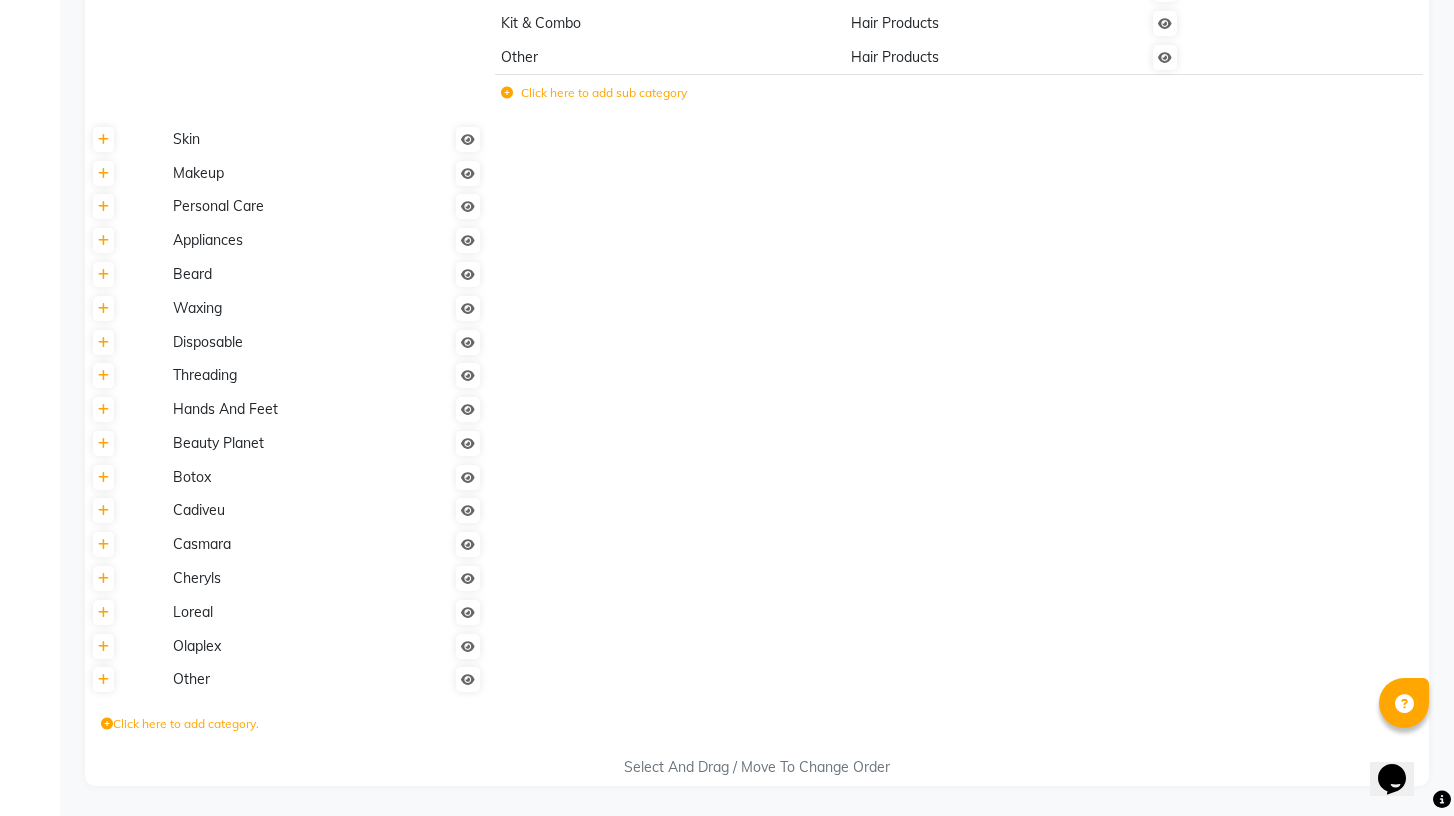 scroll, scrollTop: 0, scrollLeft: 0, axis: both 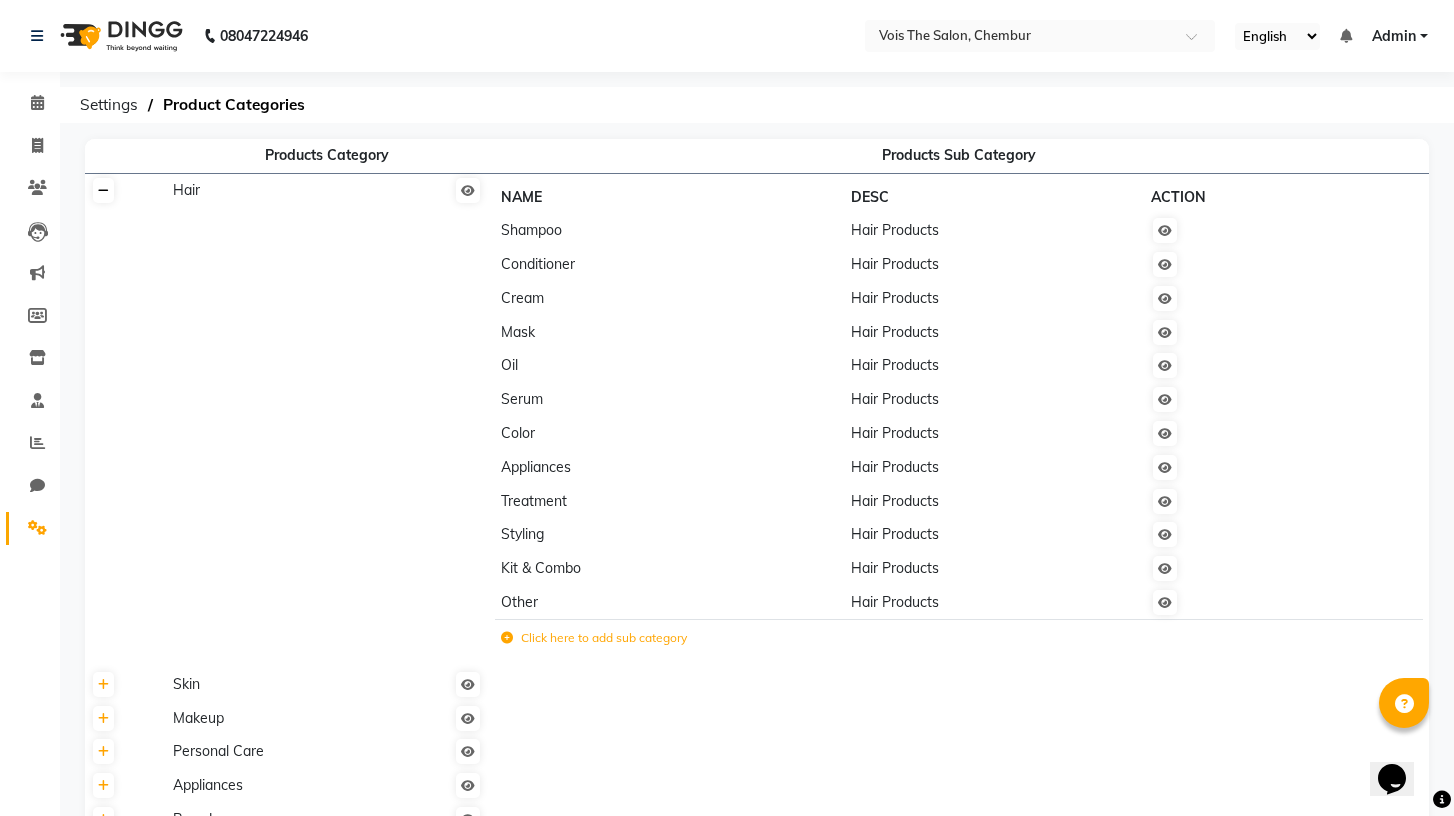 click 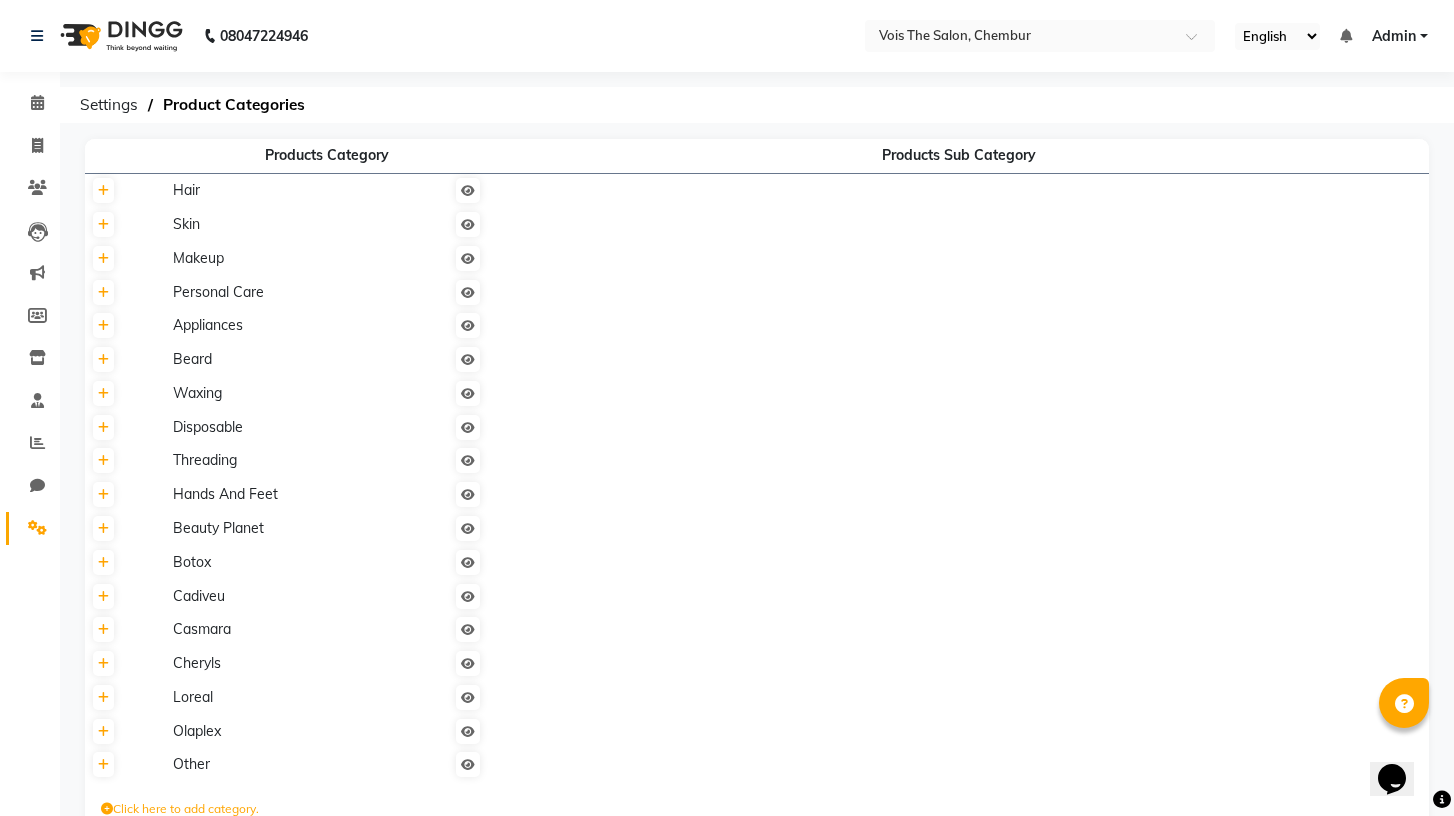 scroll, scrollTop: 85, scrollLeft: 0, axis: vertical 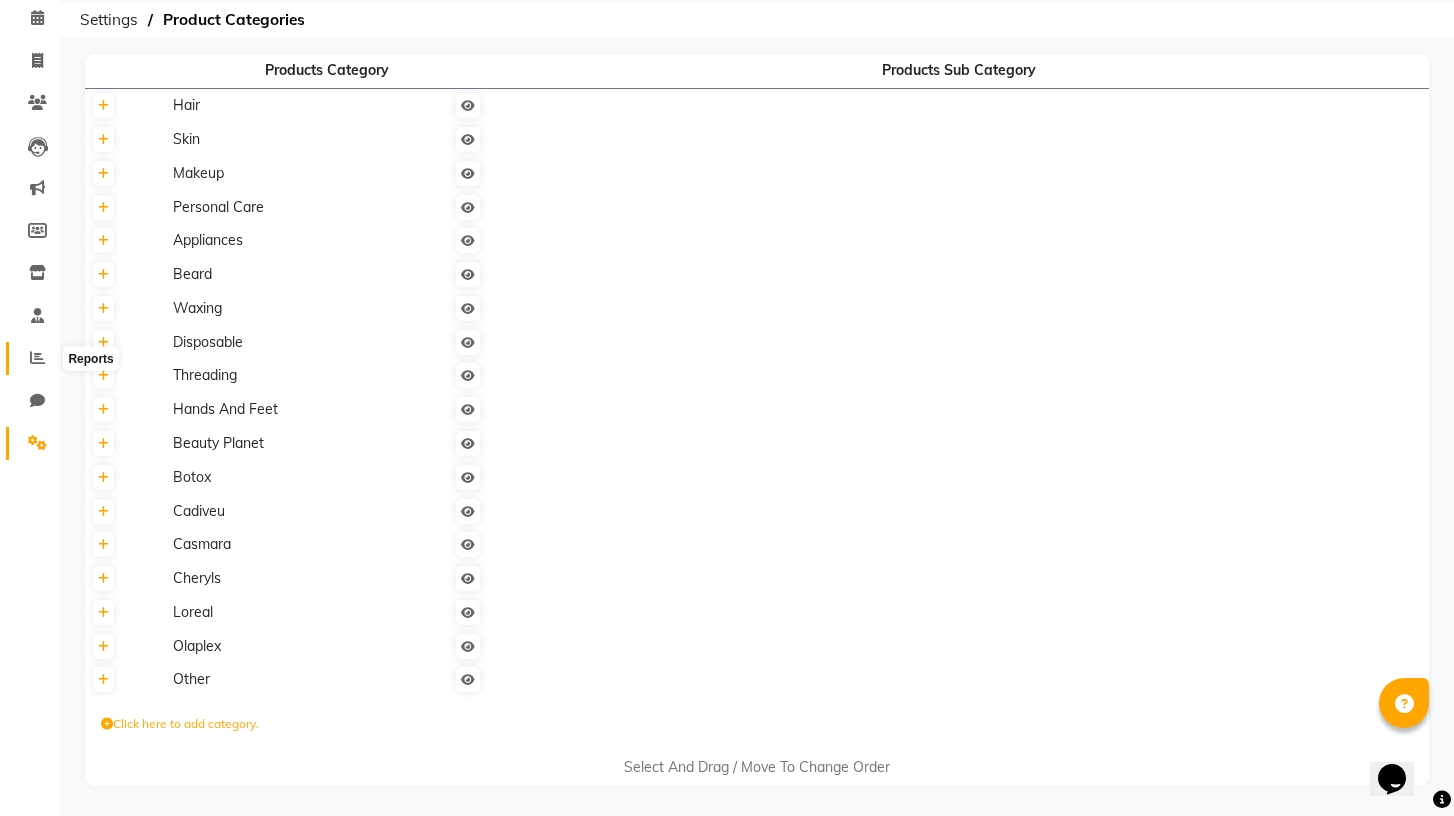 click 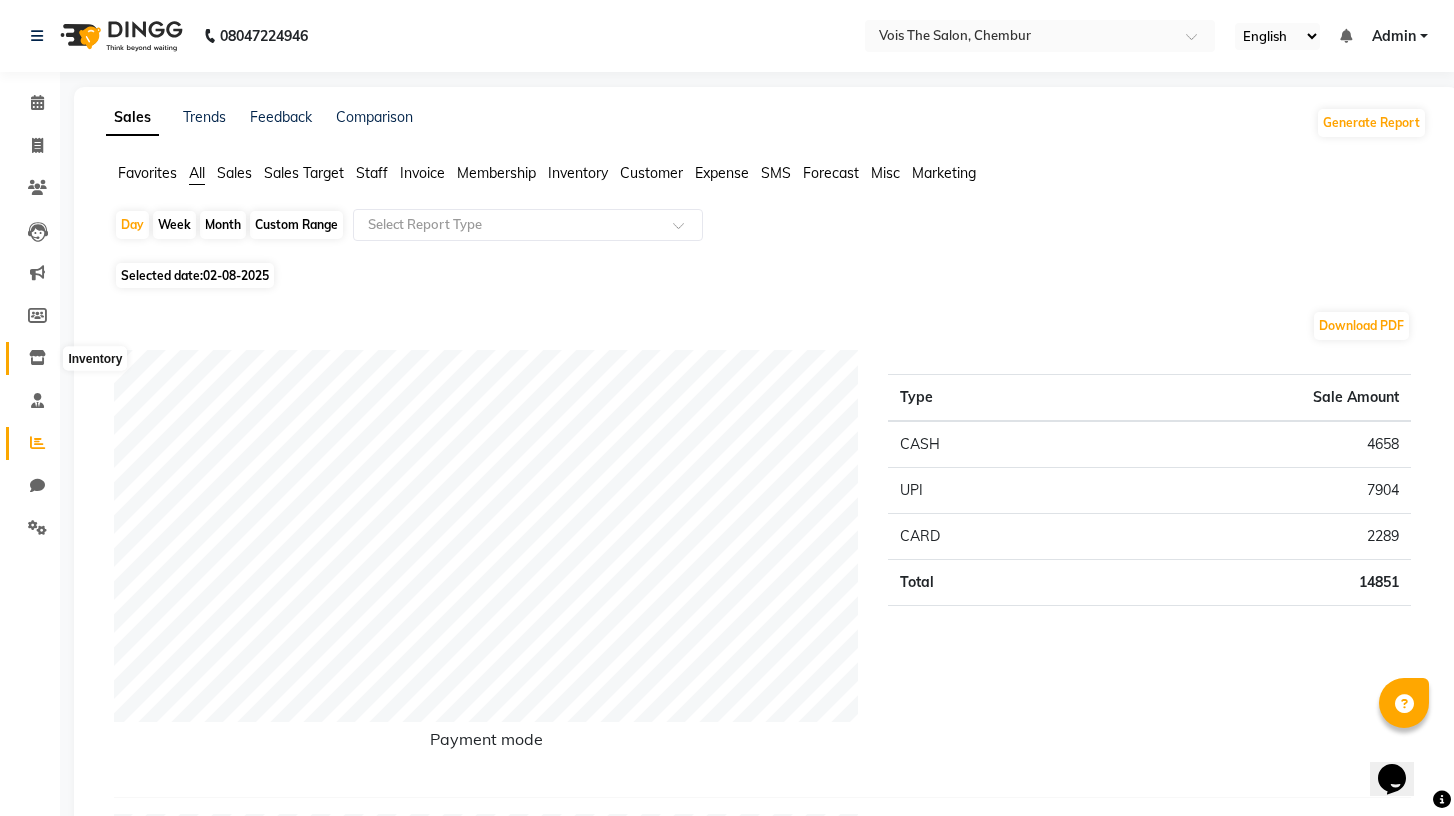 click 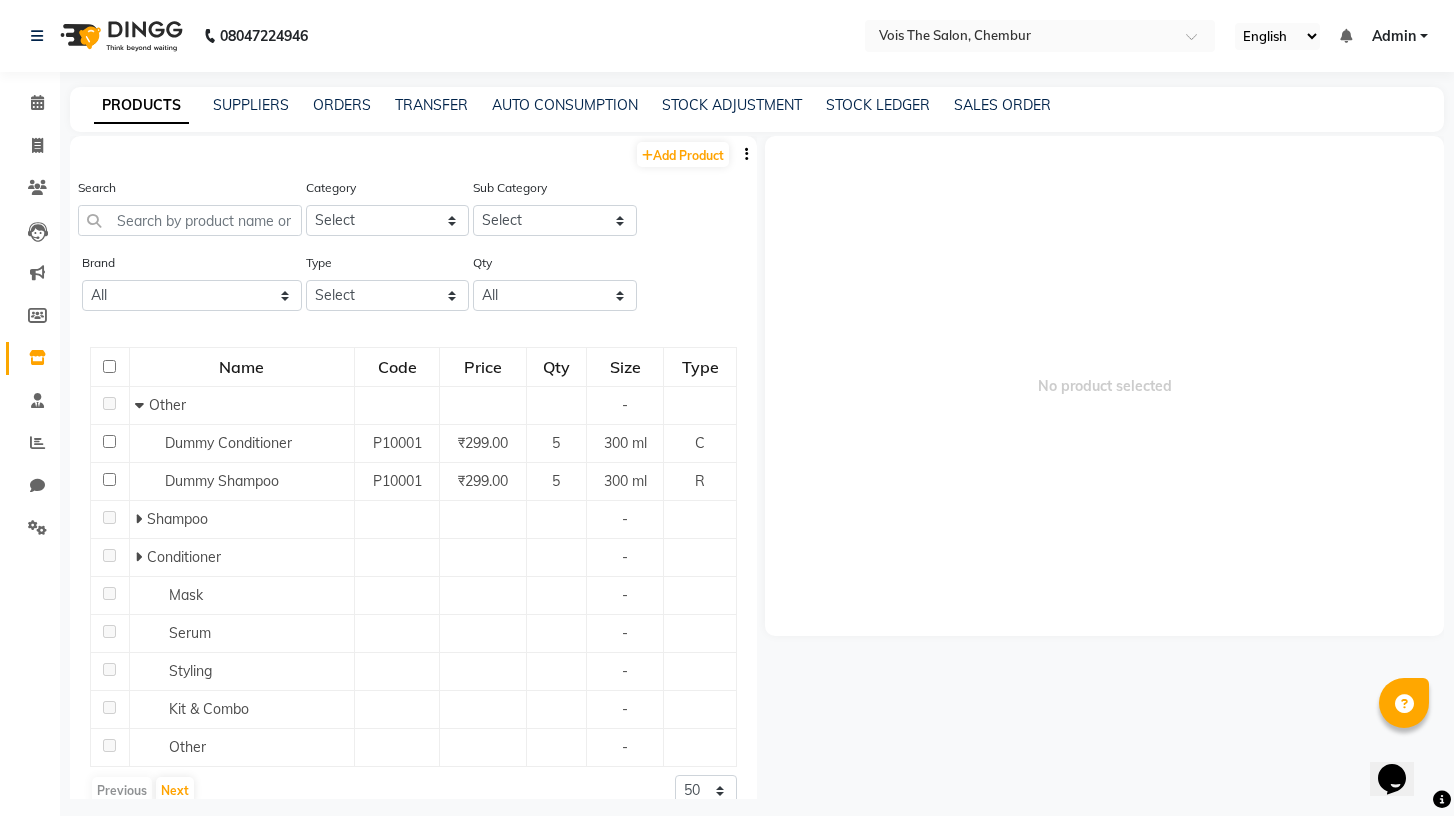 click 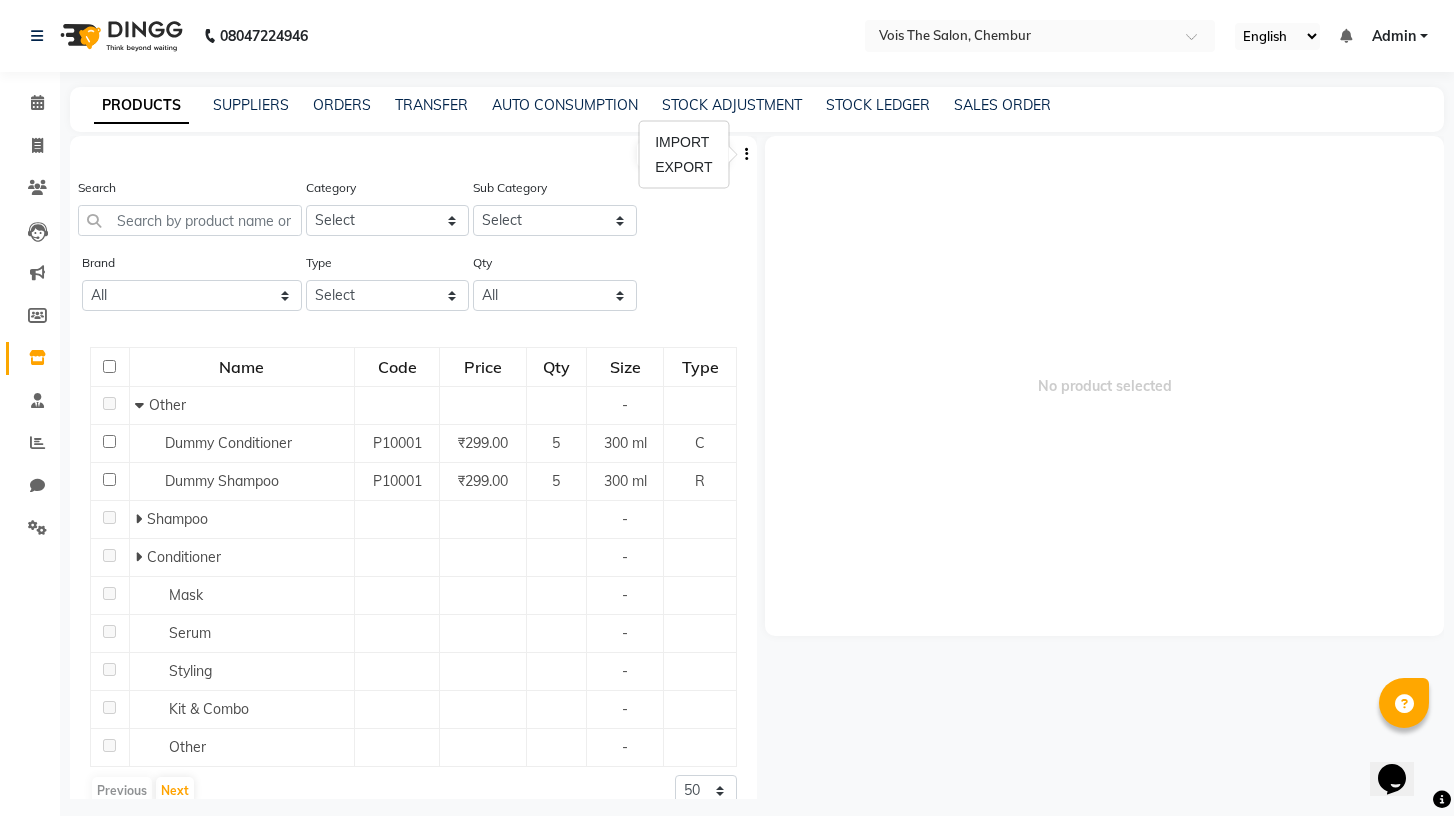 click on "No product selected" at bounding box center (1104, 386) 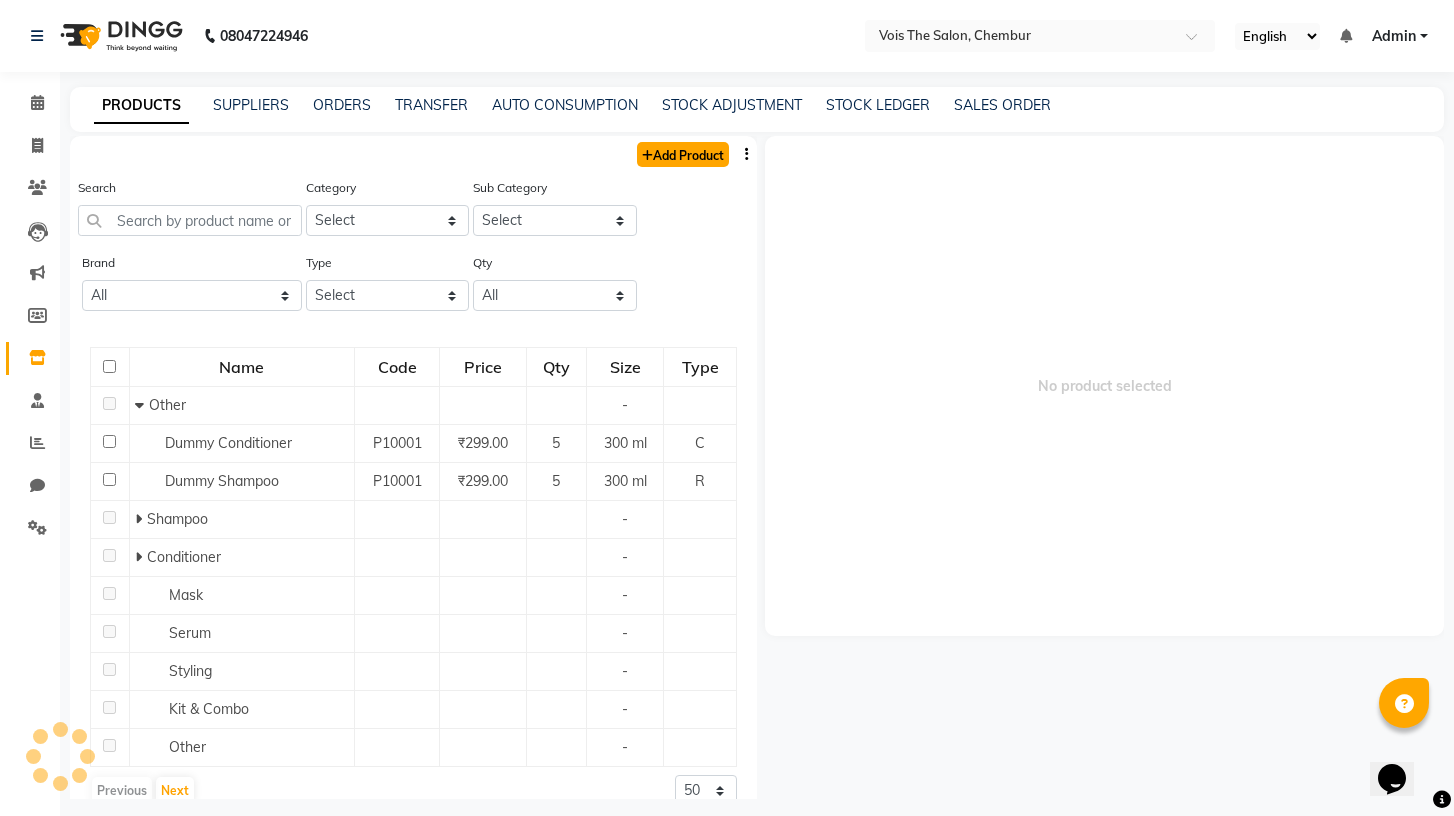 click on "Add Product" 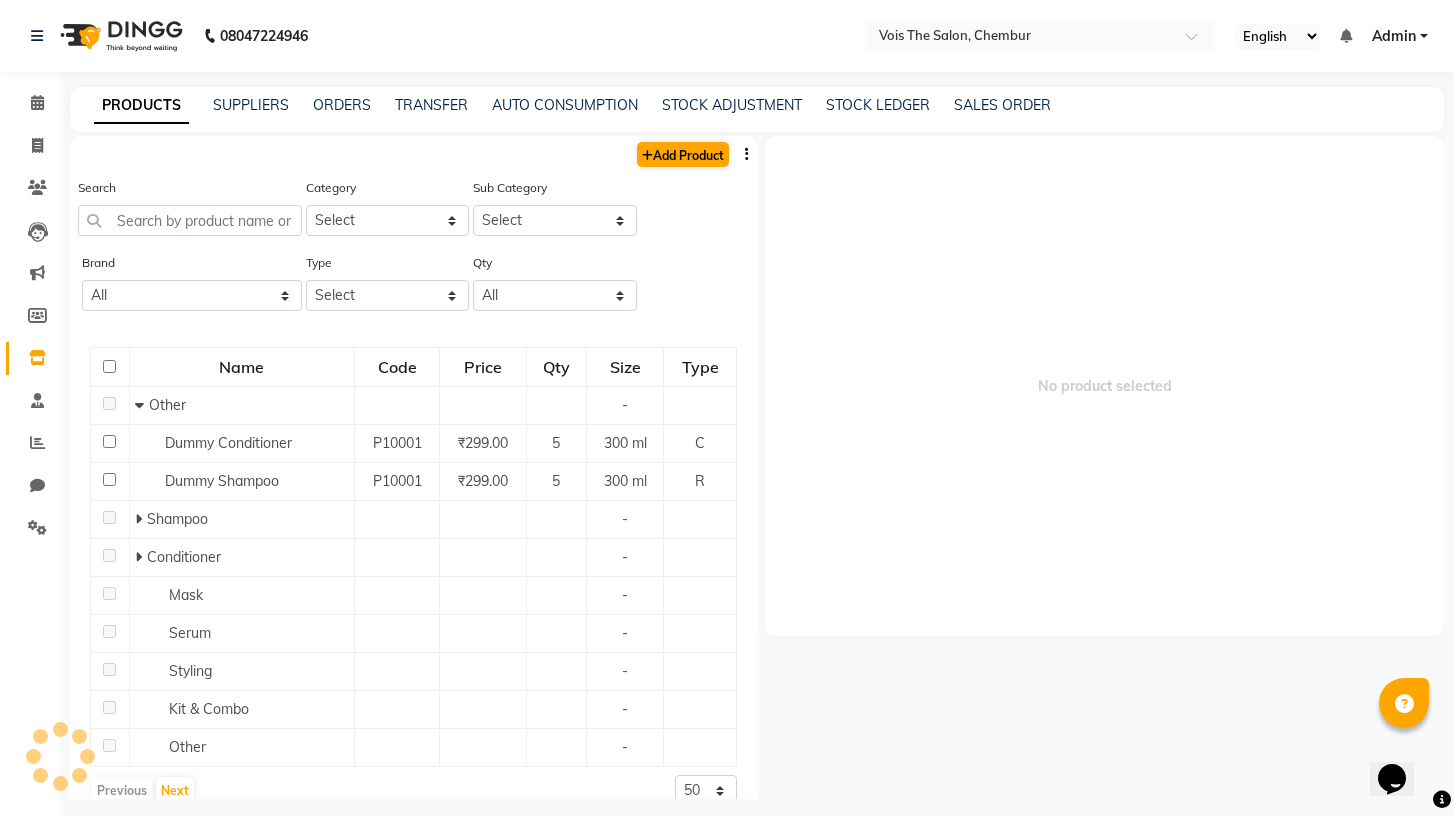 select on "true" 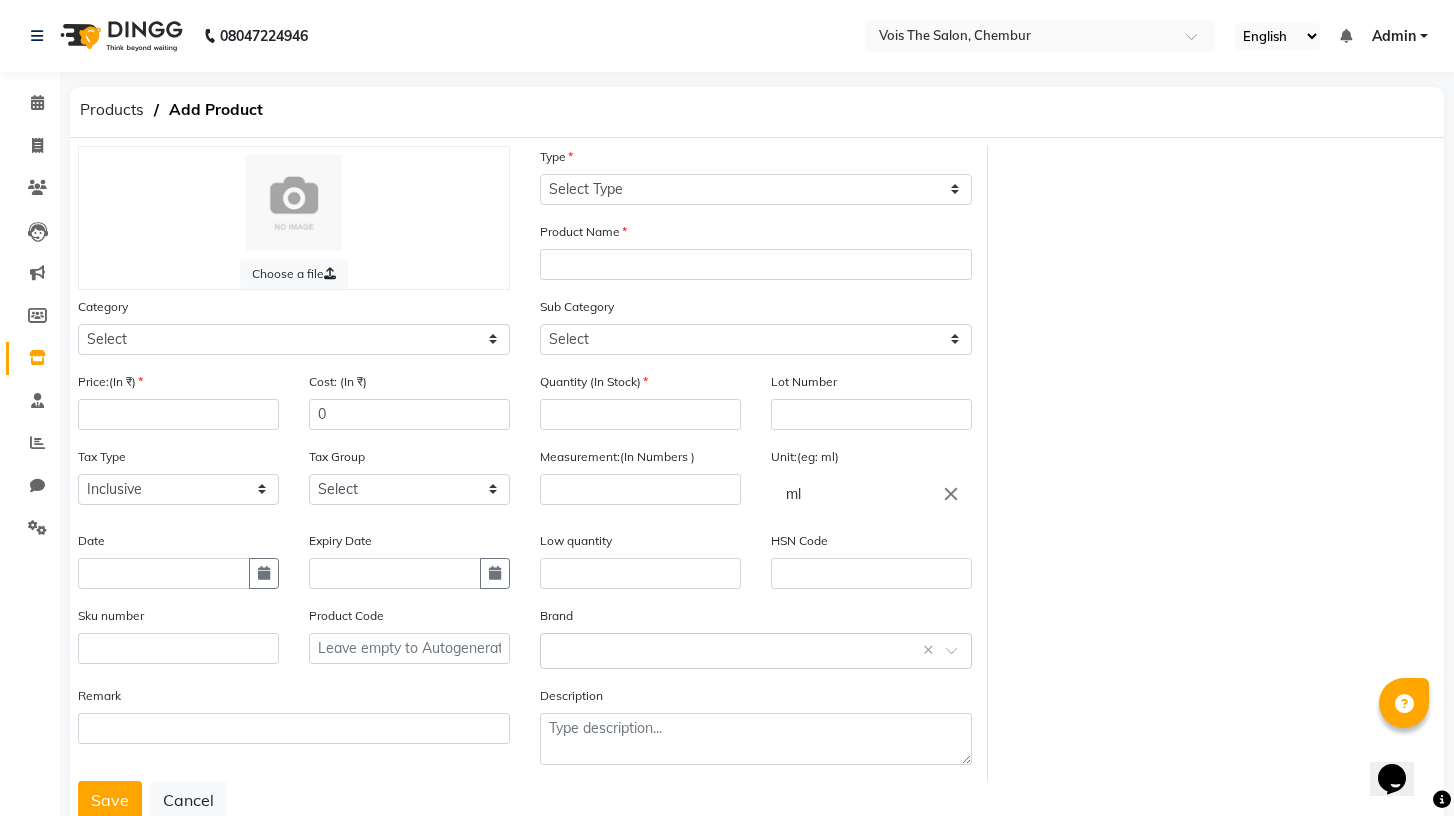 scroll, scrollTop: 61, scrollLeft: 0, axis: vertical 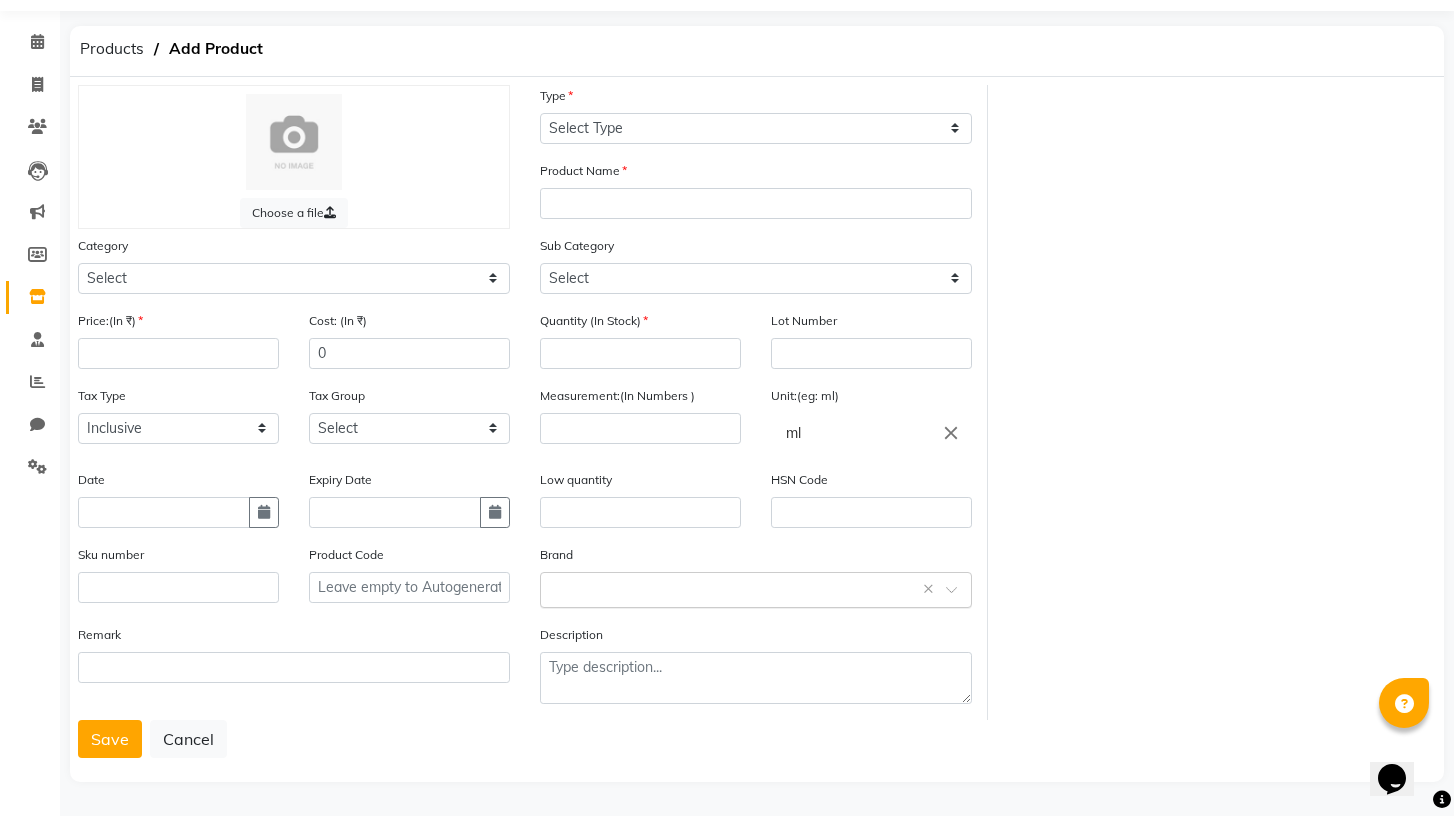 click 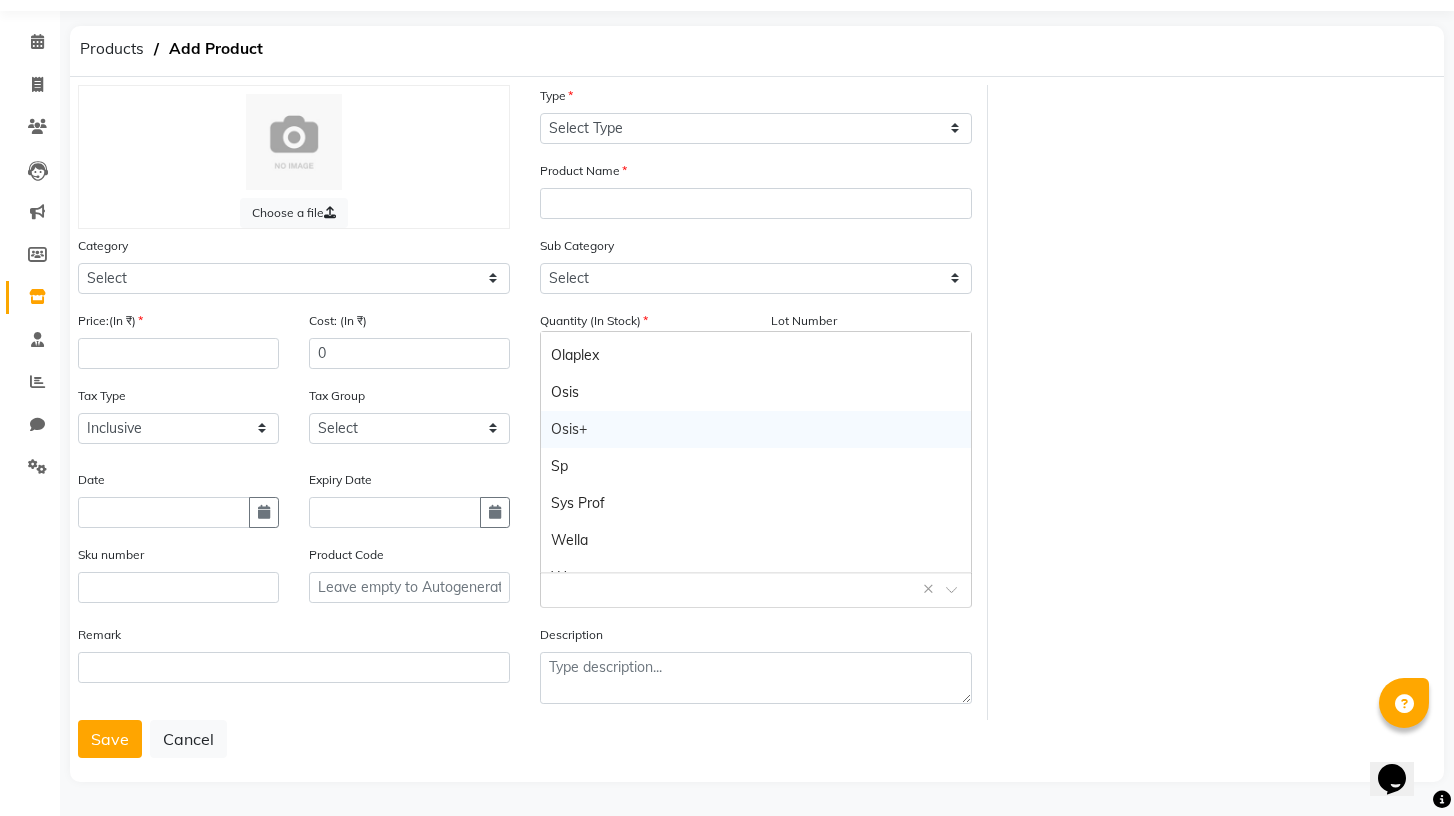 scroll, scrollTop: 463, scrollLeft: 0, axis: vertical 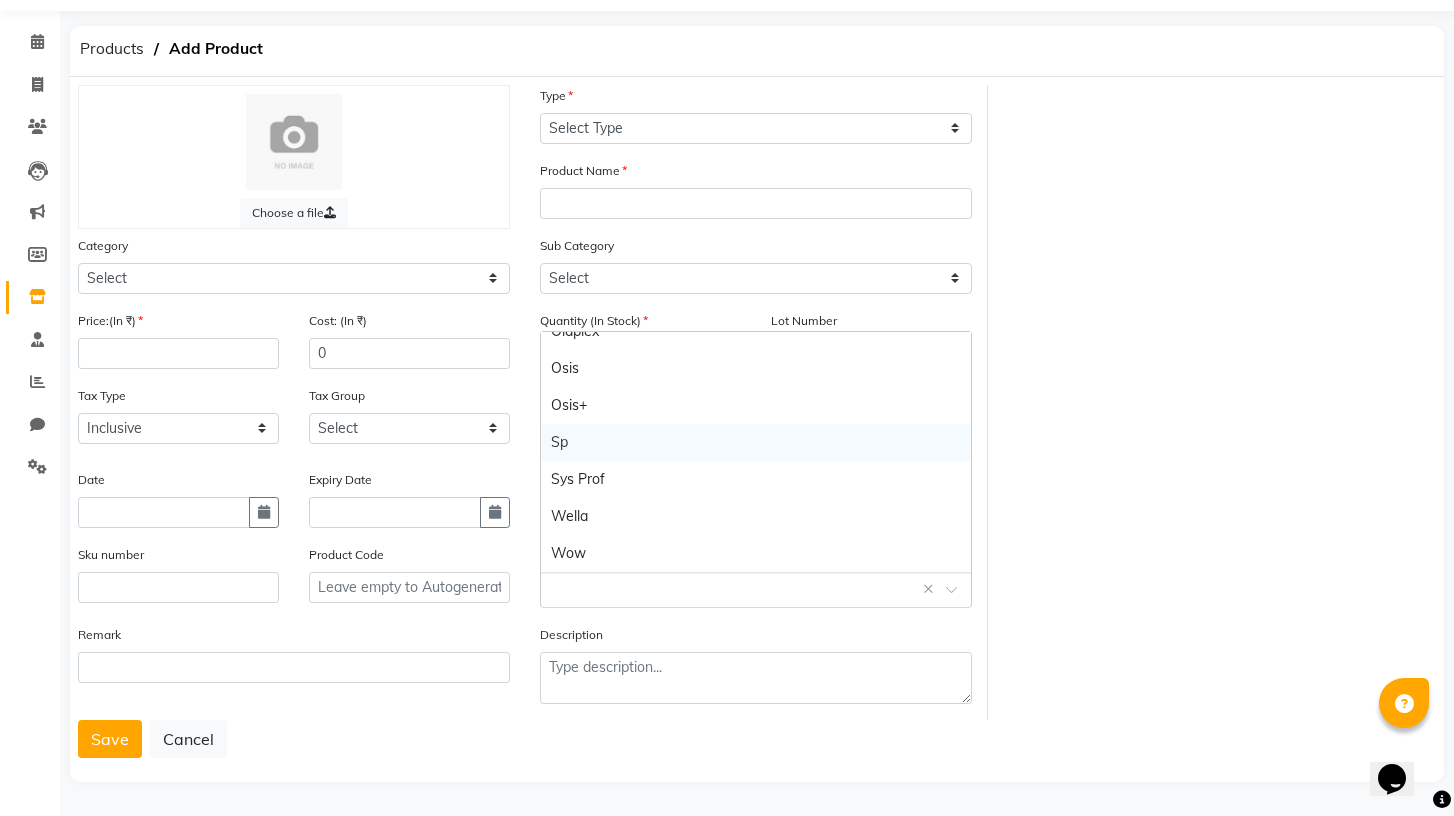 click on "Choose a file Type Select Type Both Retail Consumable Product Name Category Select Hair Skin Makeup Personal Care Appliances Beard Waxing Disposable Threading Hands and Feet Beauty Planet Botox Cadiveu Casmara Cheryls Loreal Olaplex Other Sub Category Select Price:(In ₹) Cost: (In ₹) 0 Quantity (In Stock) Lot Number Tax Type Select Inclusive Exclusive Tax Group Select GST Measurement:(In Numbers ) Unit:(eg: ml) ml close Date Expiry Date Low quantity HSN Code Sku number Product Code Brand Select brand or add custom brand    × Remark Description" 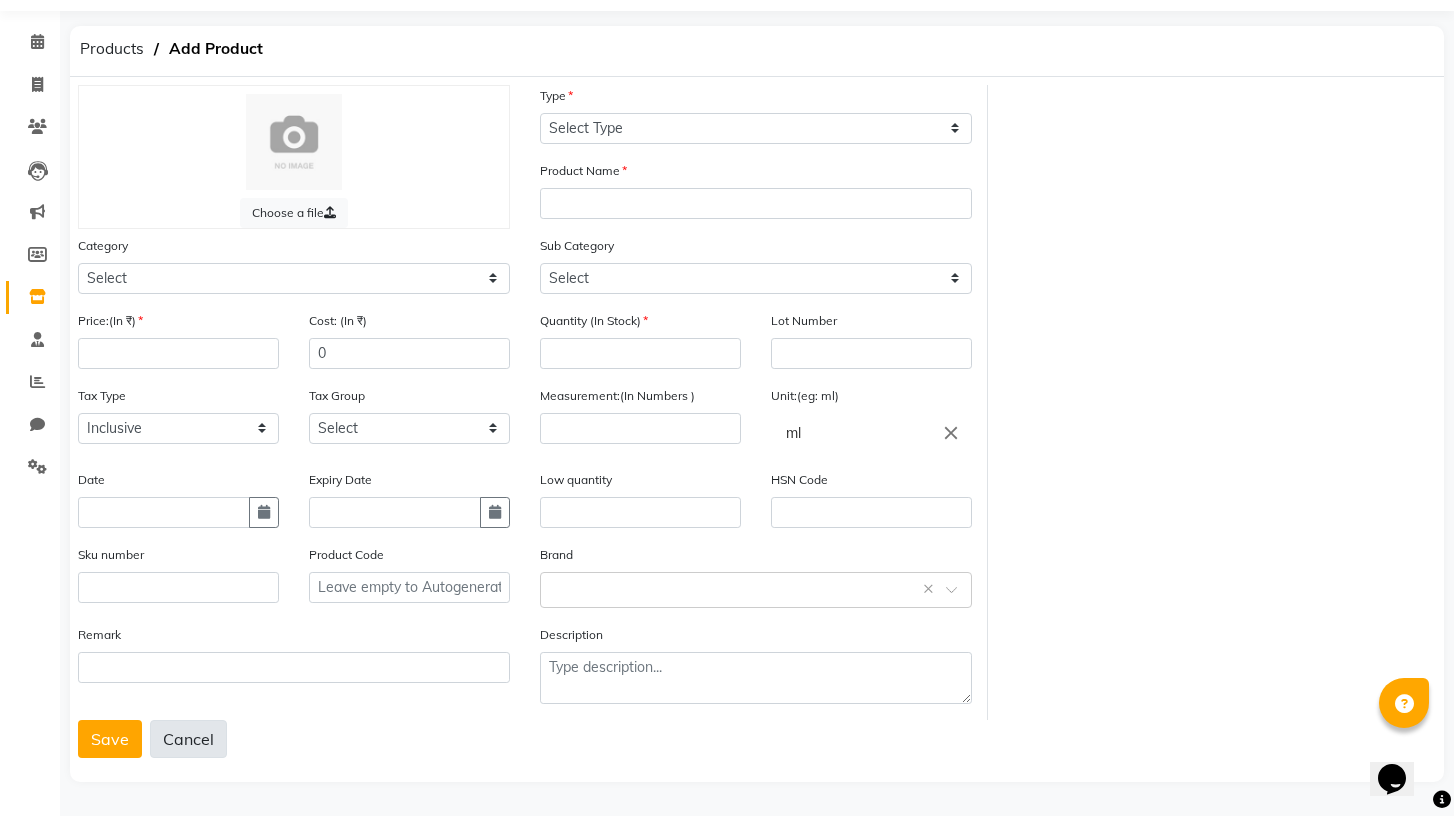 click on "Cancel" 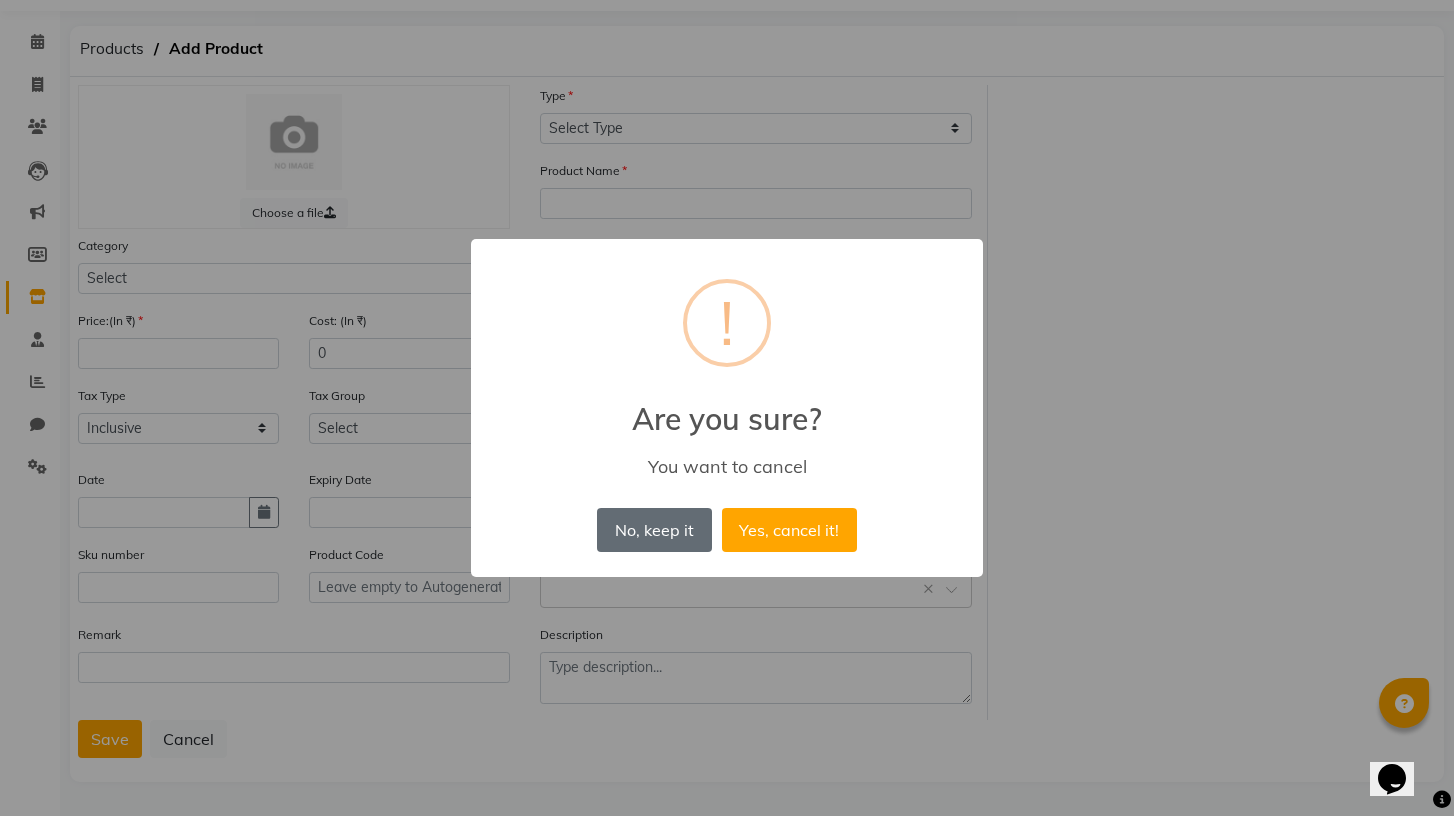 click on "No, keep it" at bounding box center [654, 530] 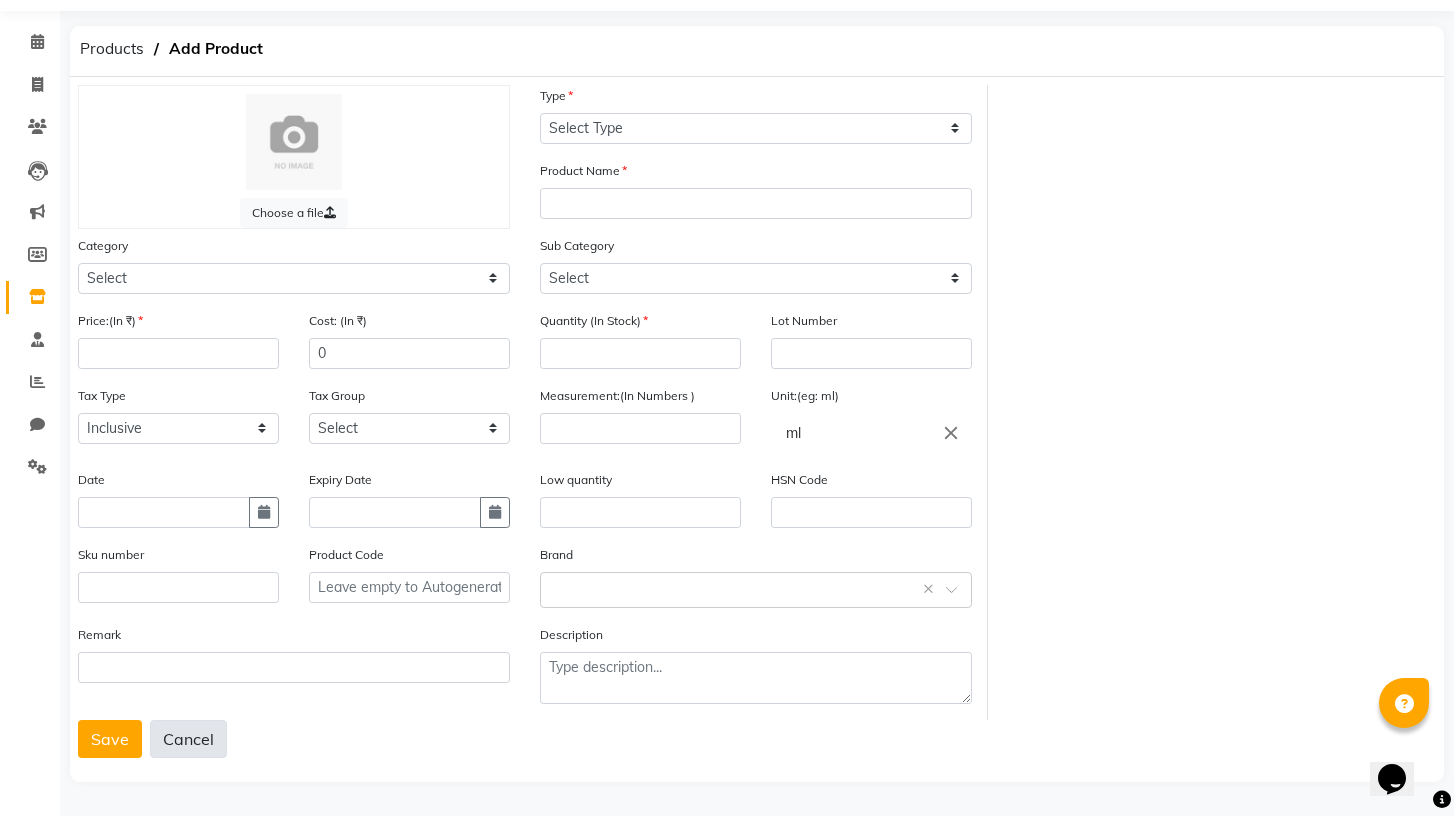 click on "Cancel" 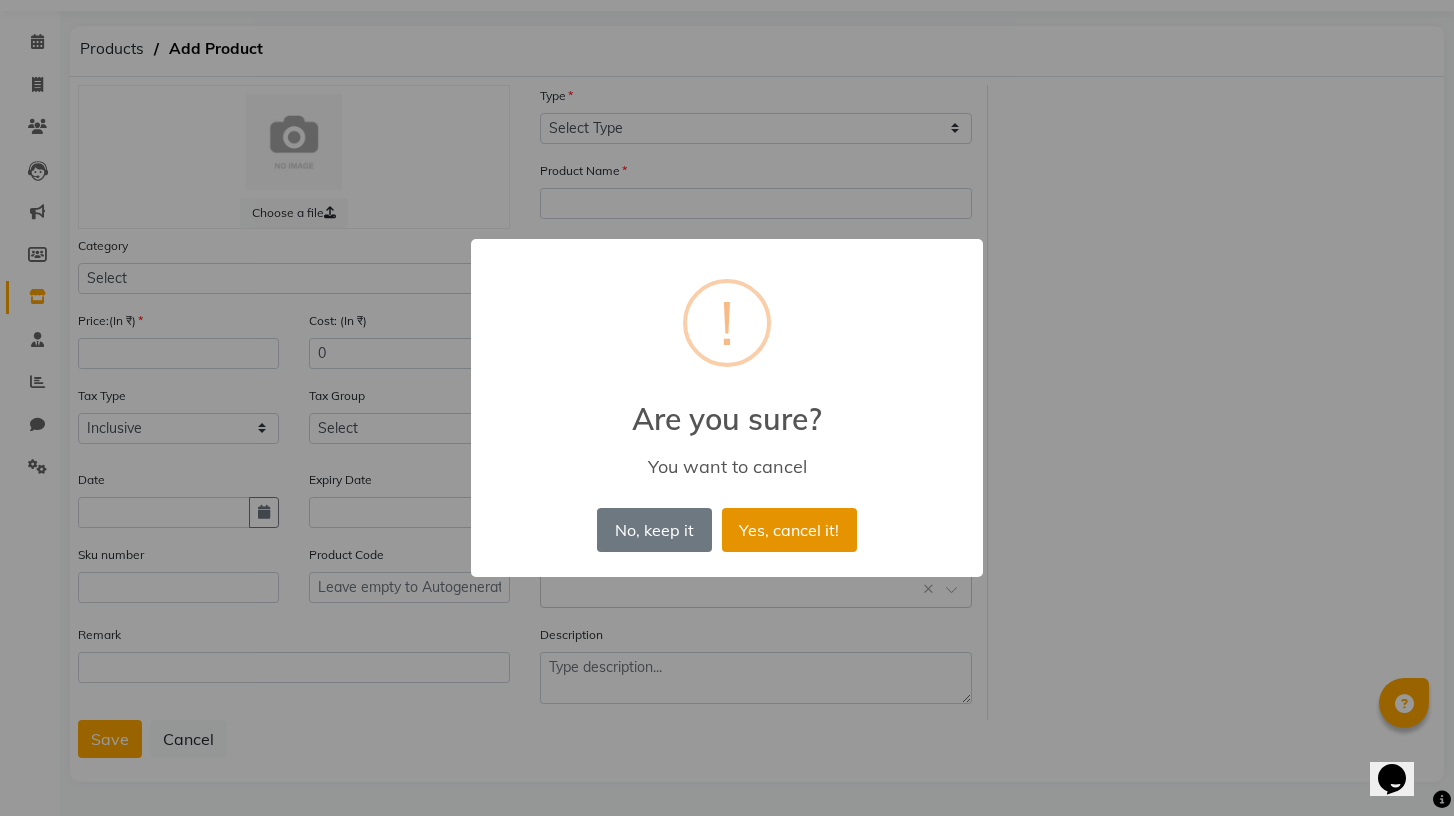 click on "Yes, cancel it!" at bounding box center (789, 530) 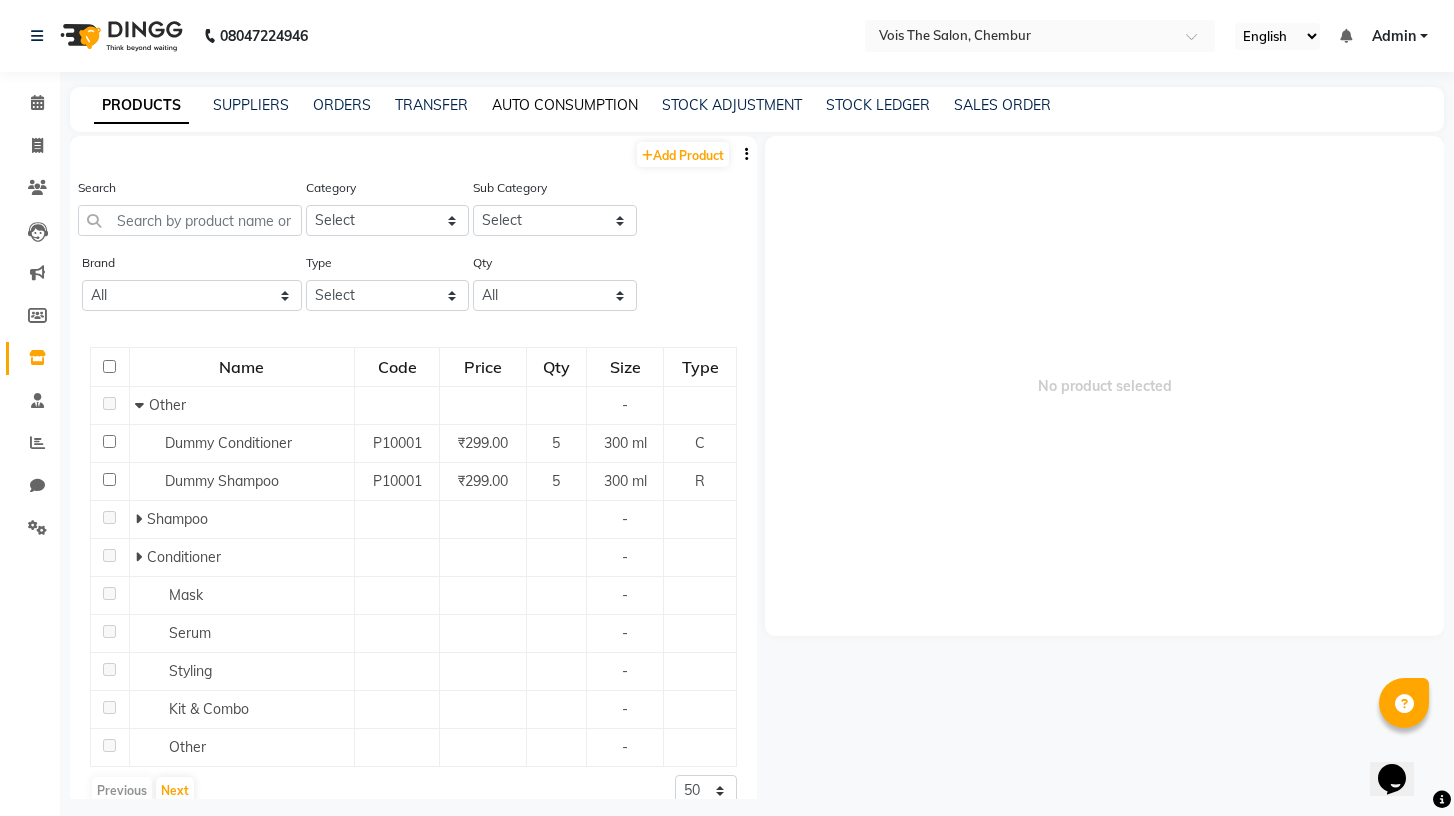 click on "AUTO CONSUMPTION" 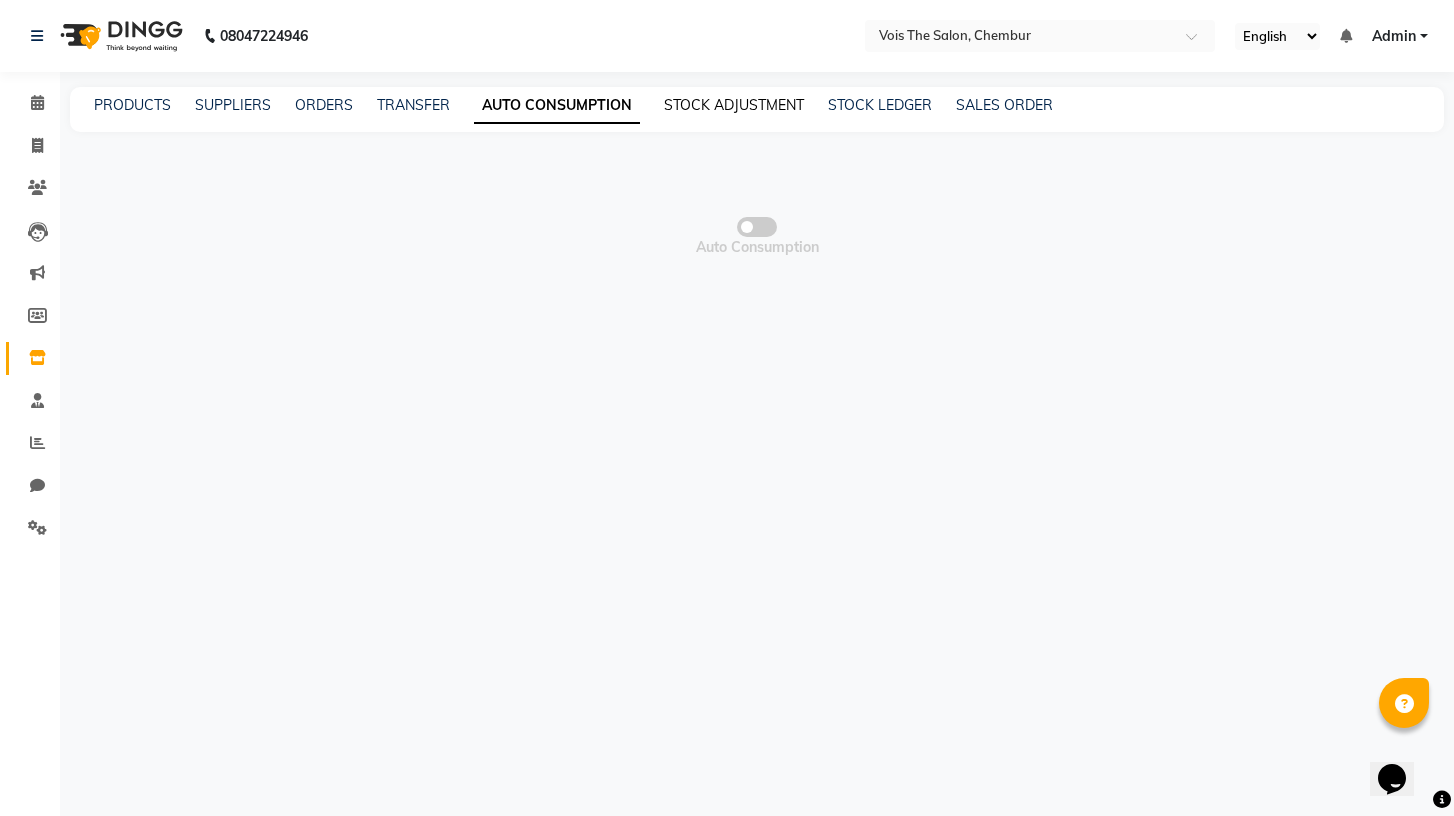 click on "STOCK ADJUSTMENT" 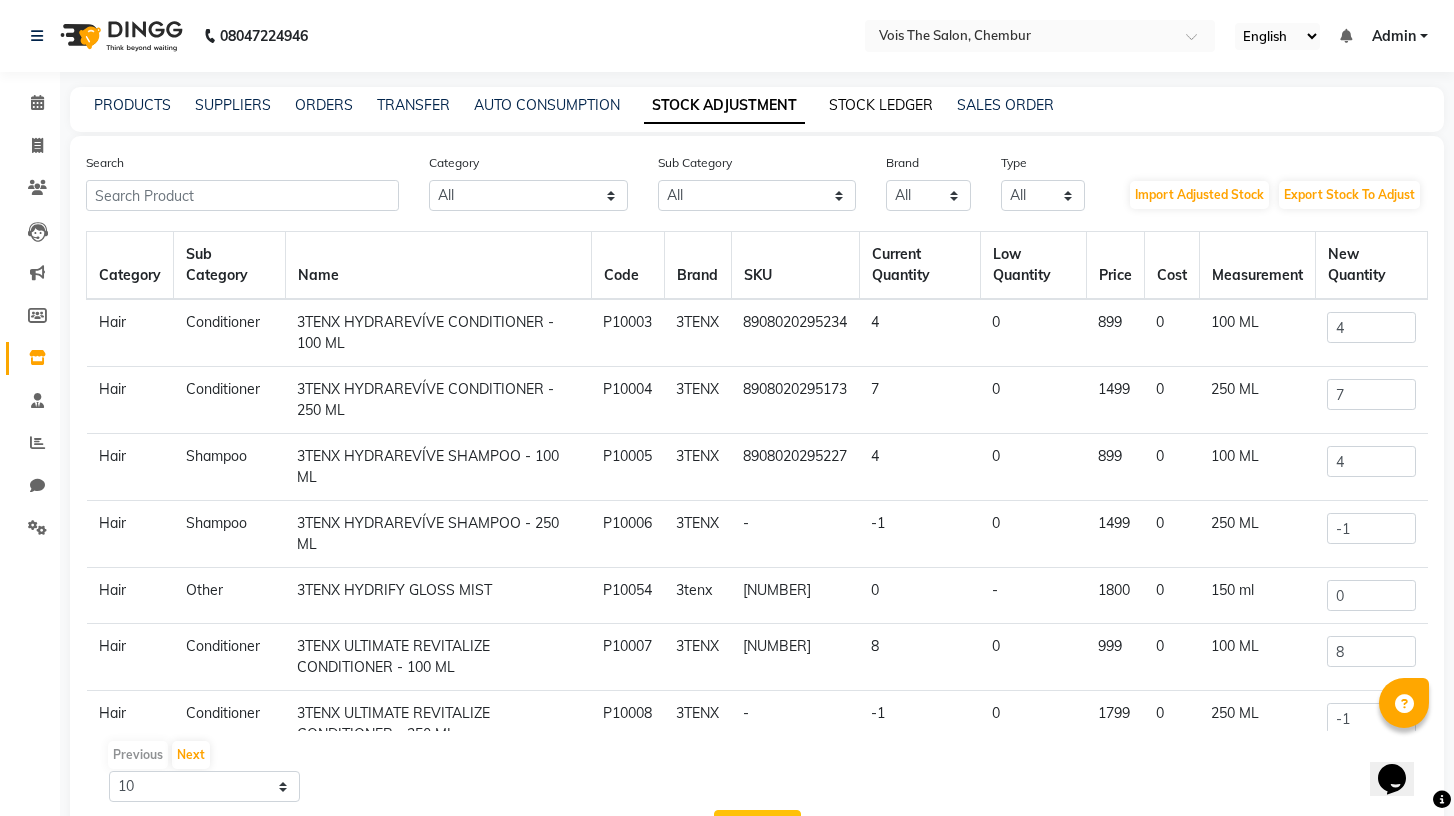 click on "STOCK LEDGER" 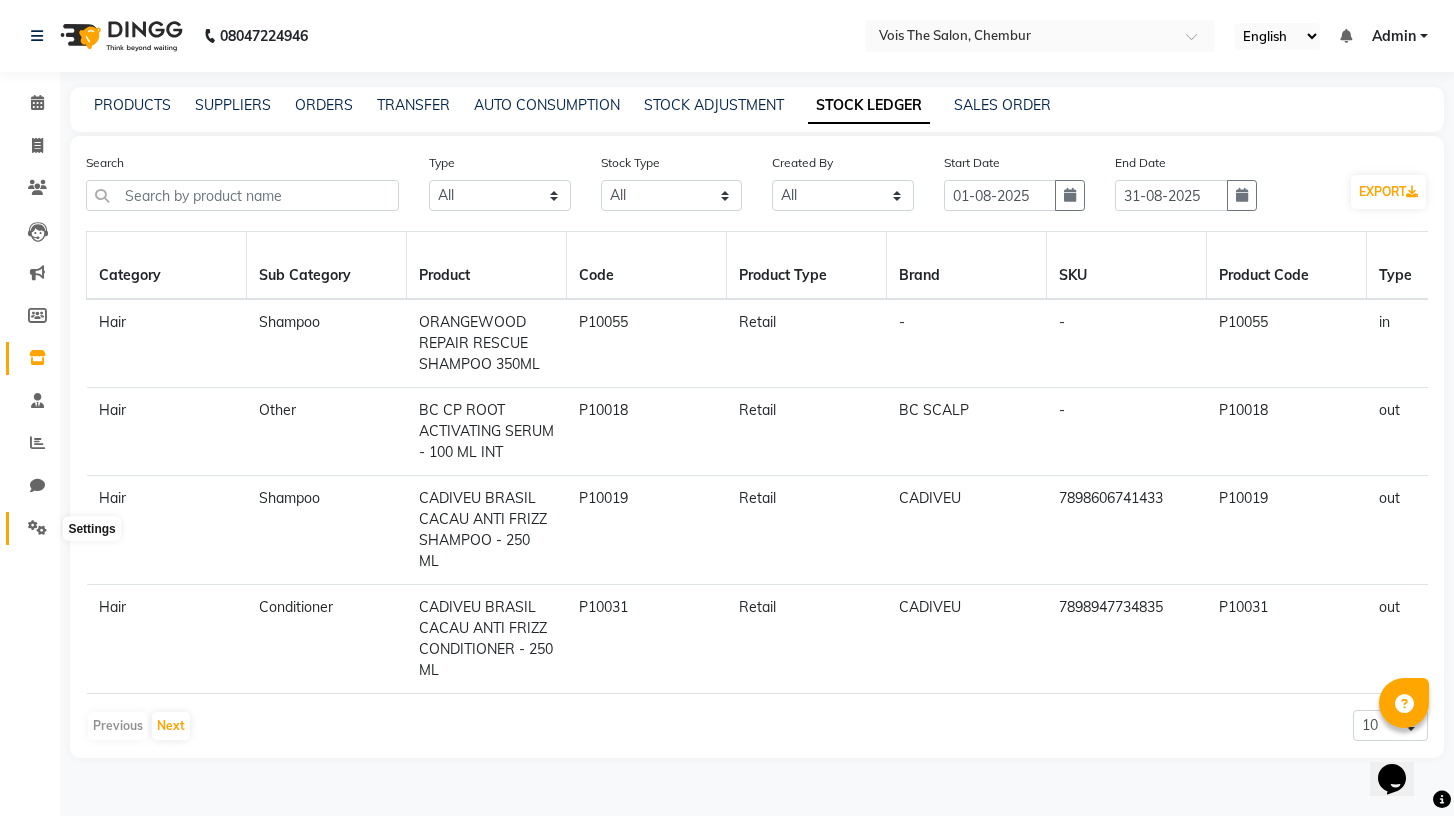 click 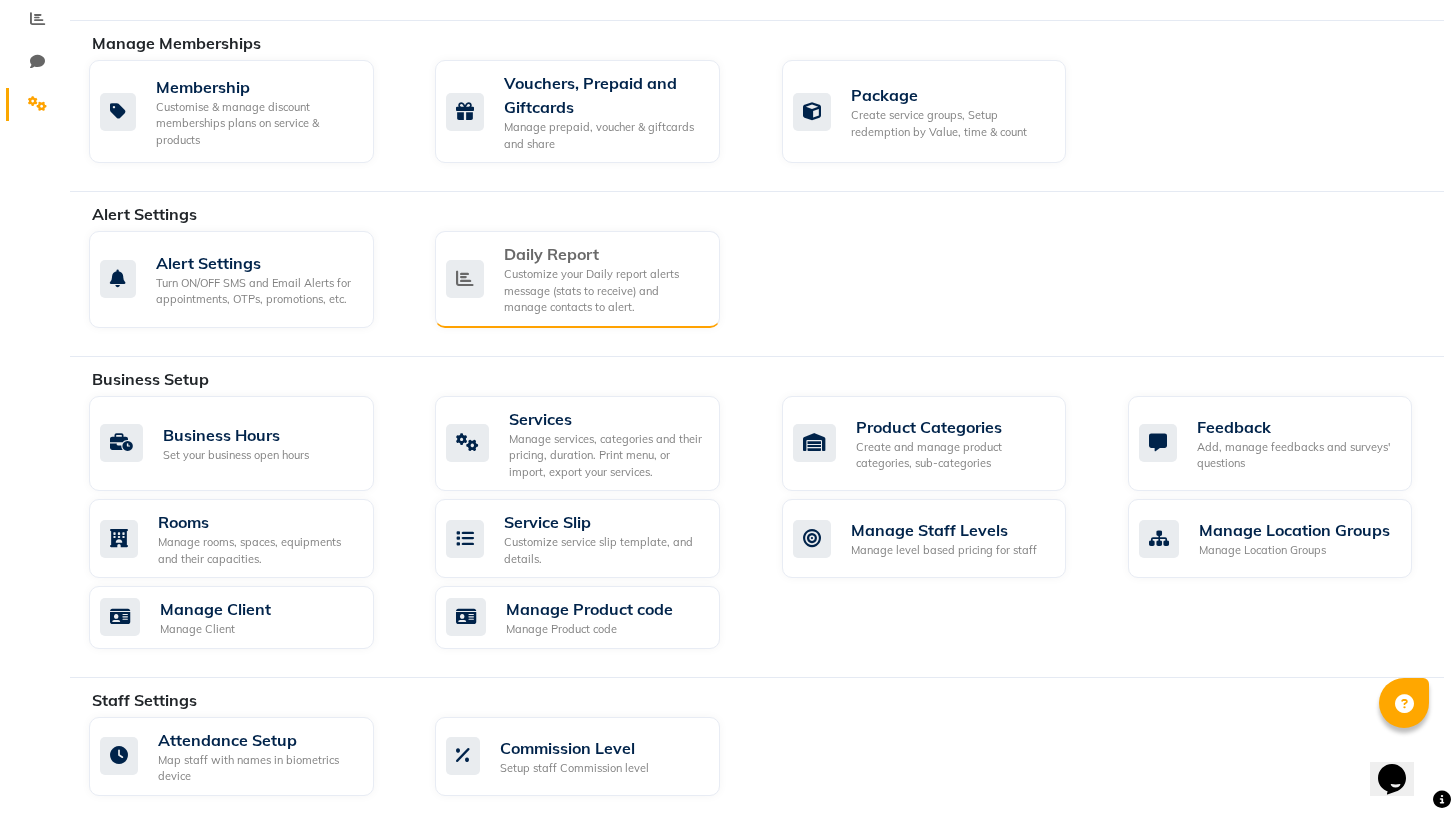 scroll, scrollTop: 428, scrollLeft: 0, axis: vertical 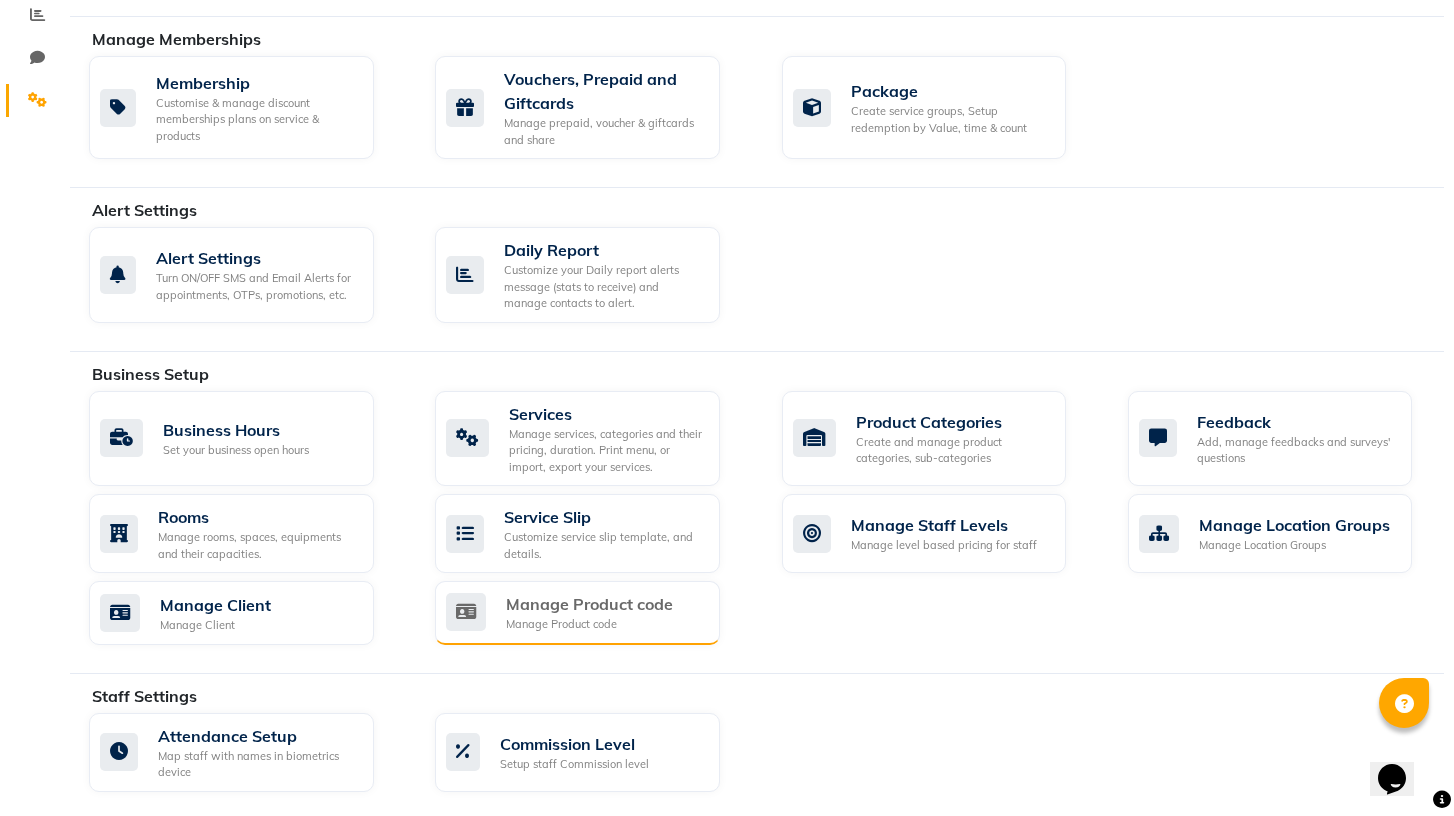 click on "Manage Product code" 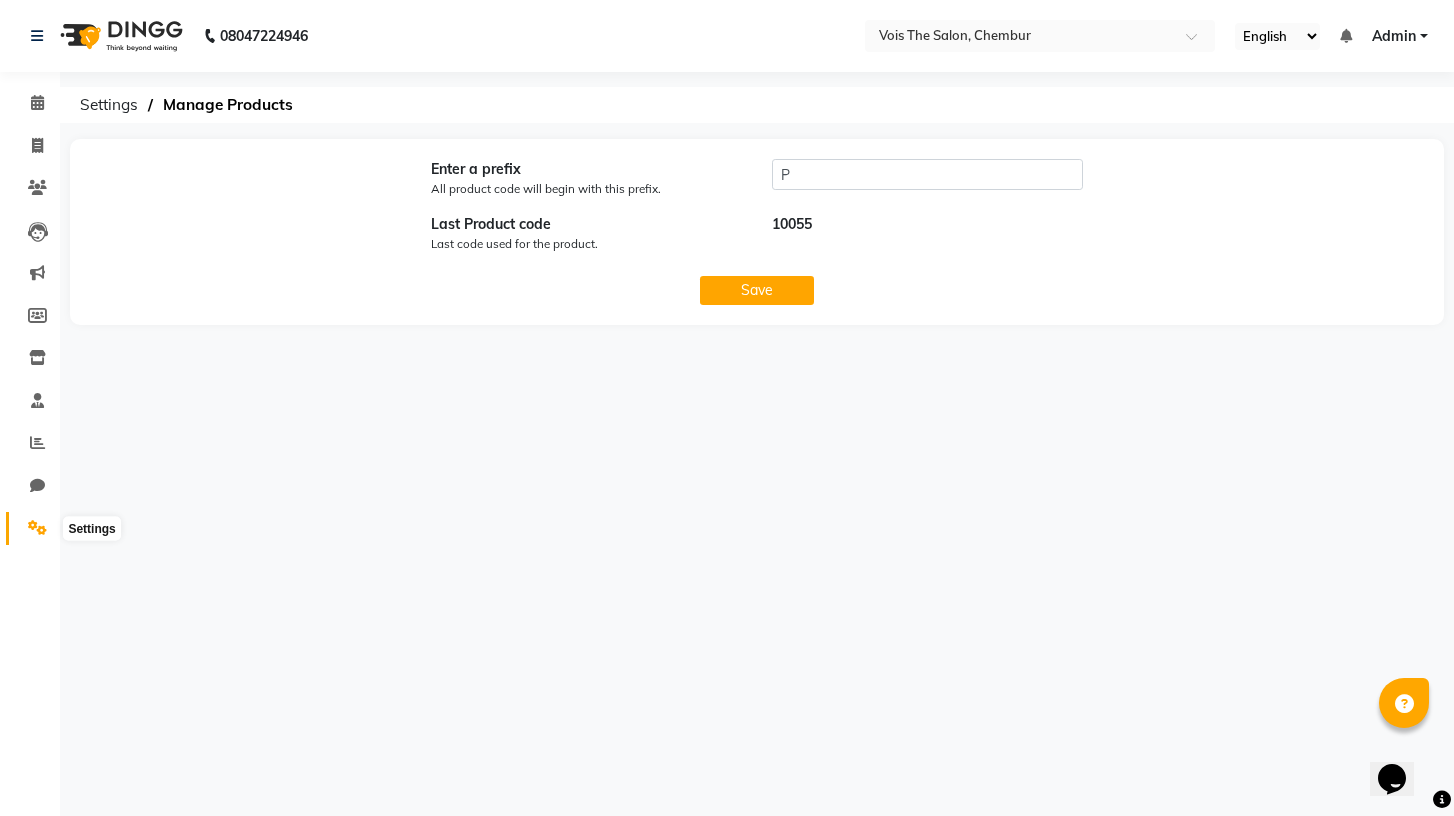 click 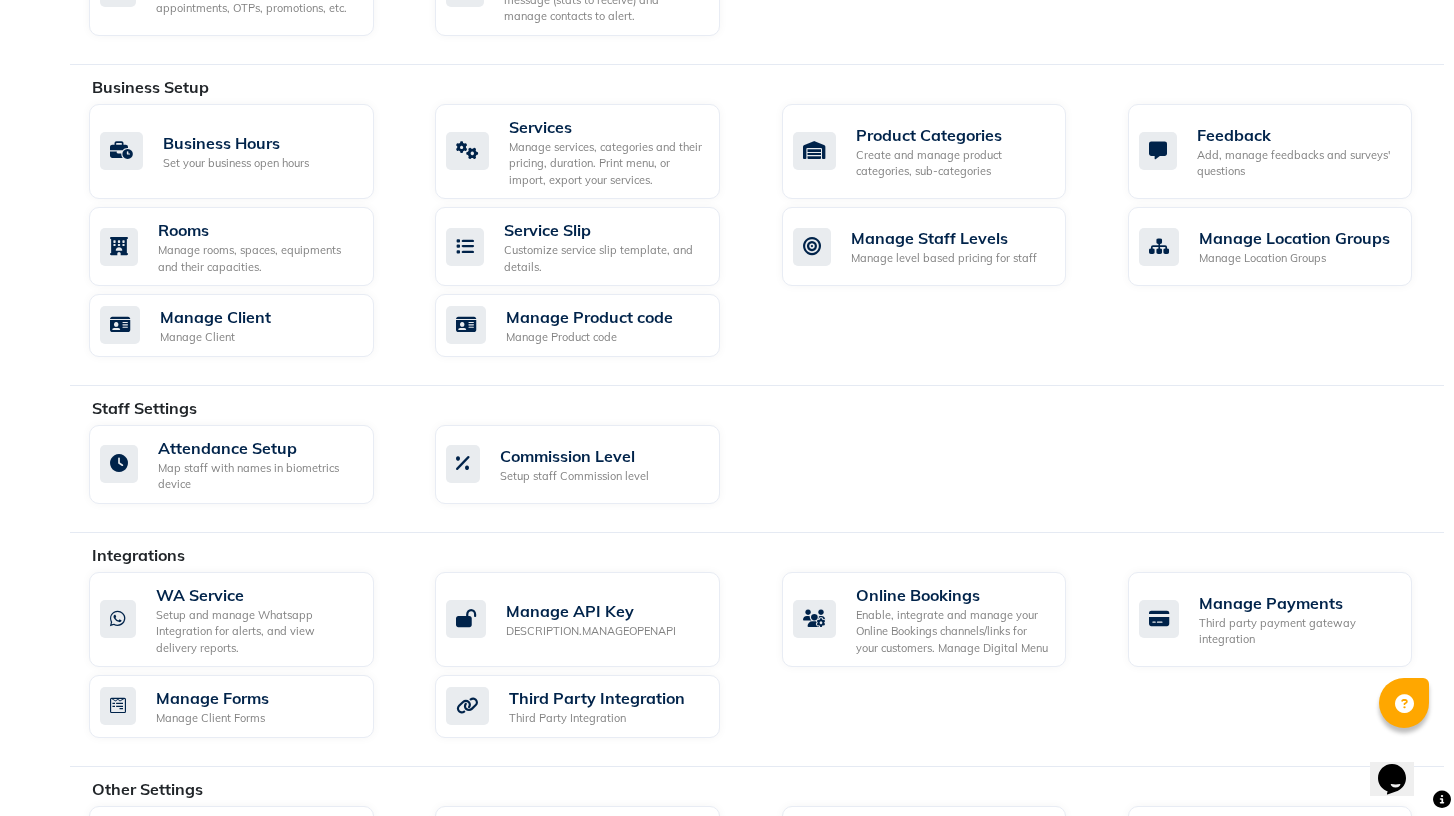scroll, scrollTop: 703, scrollLeft: 0, axis: vertical 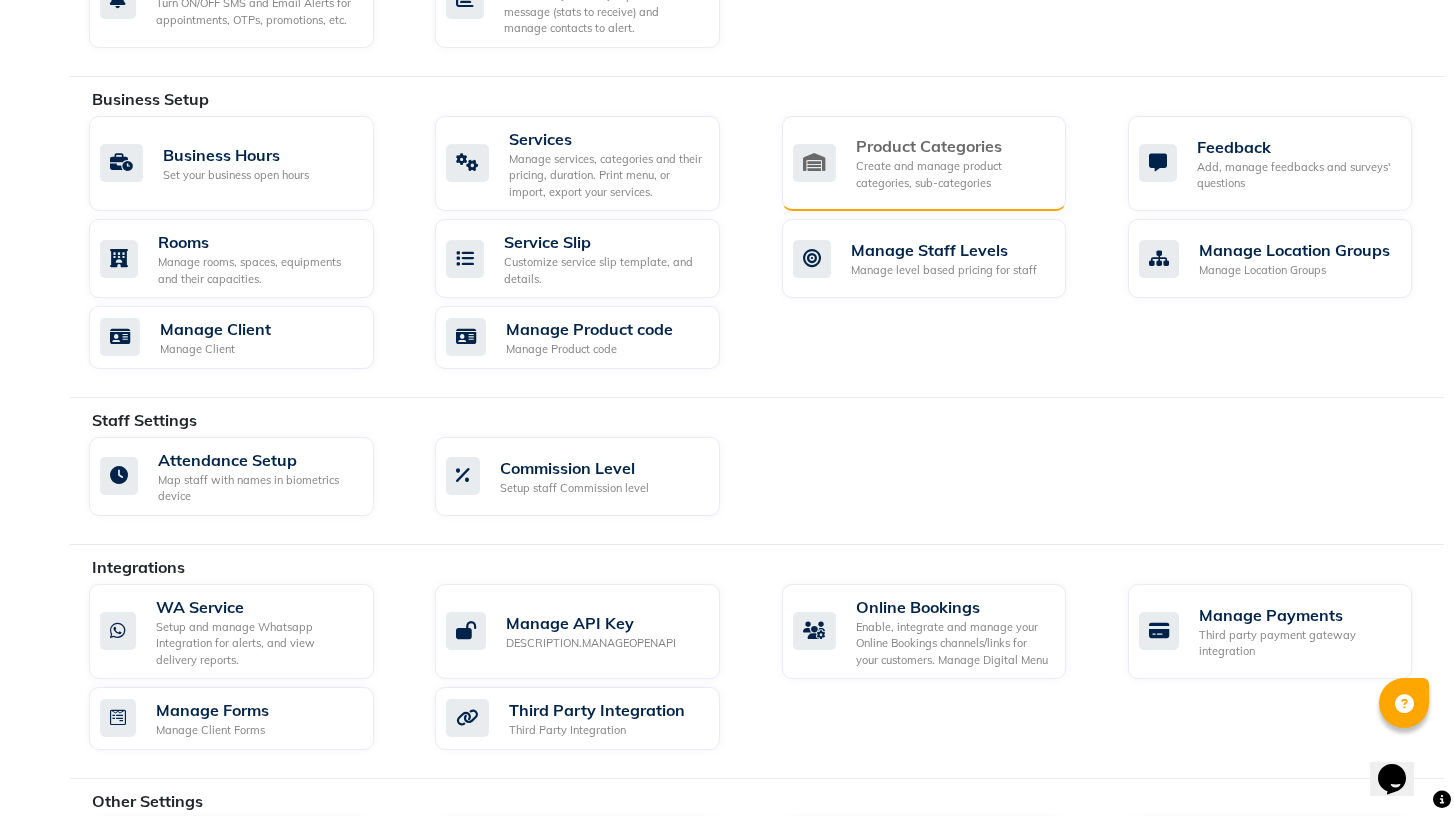 click on "Create and manage product categories, sub-categories" 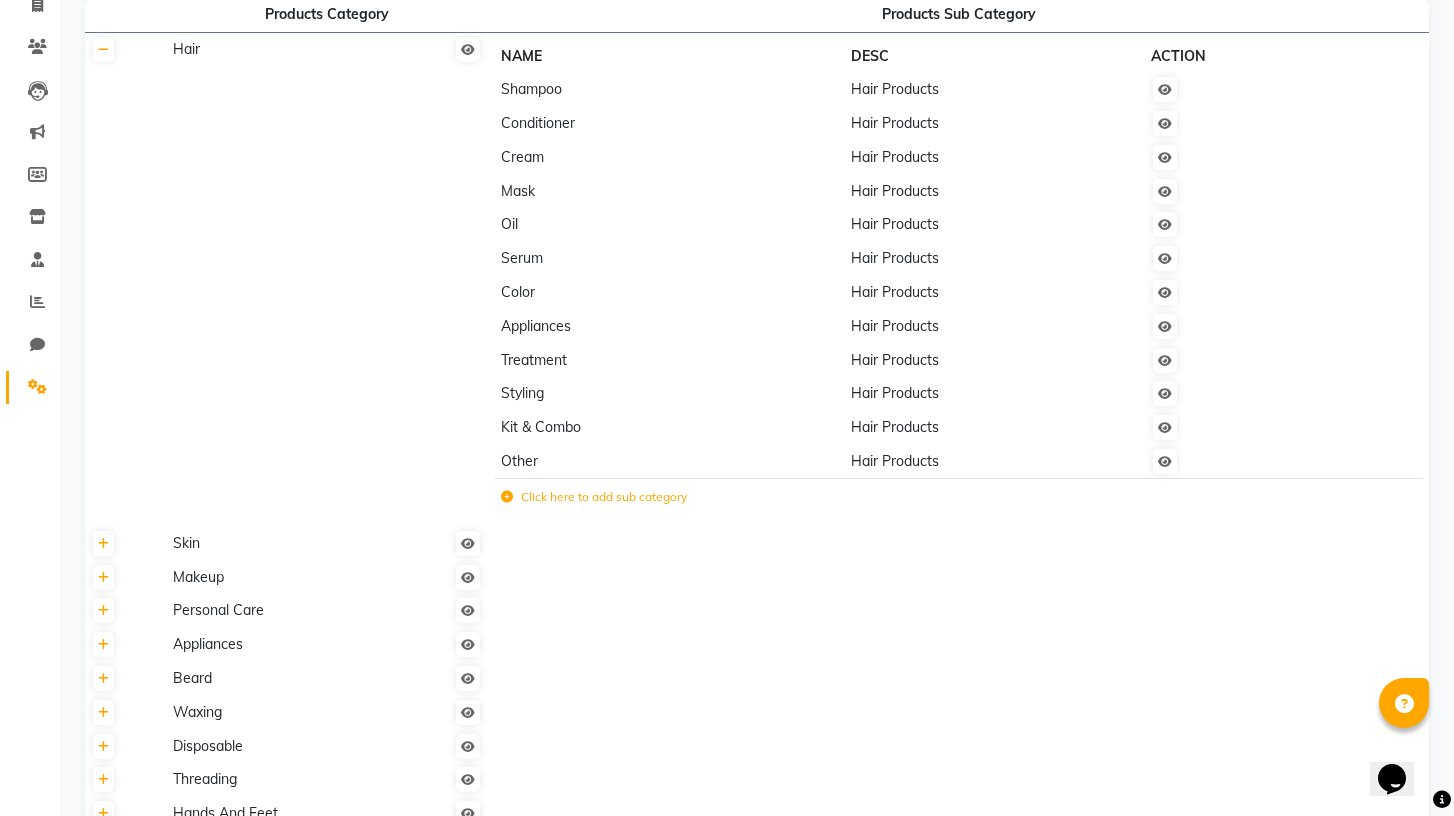 scroll, scrollTop: 0, scrollLeft: 0, axis: both 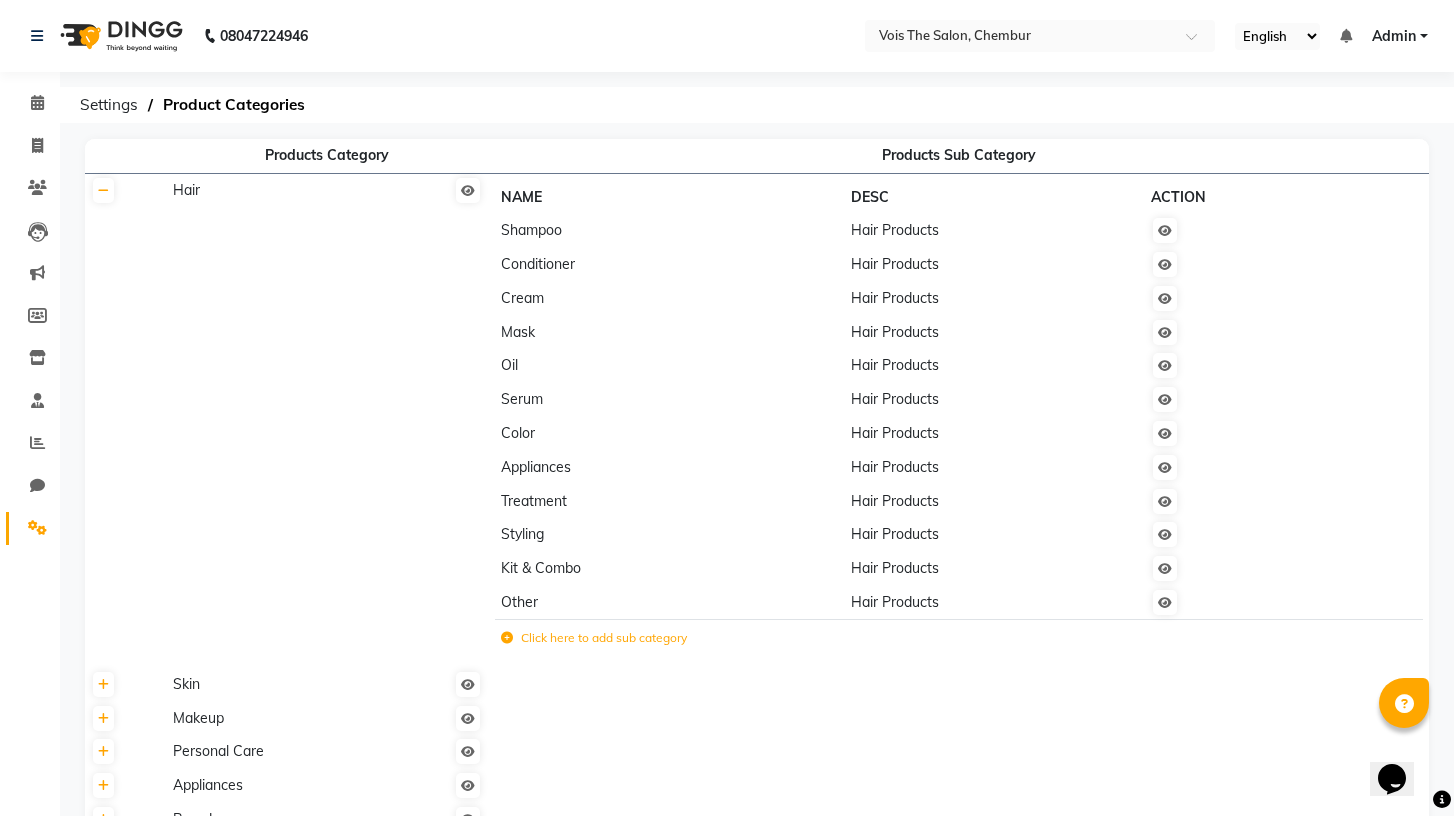 click on "Shampoo" 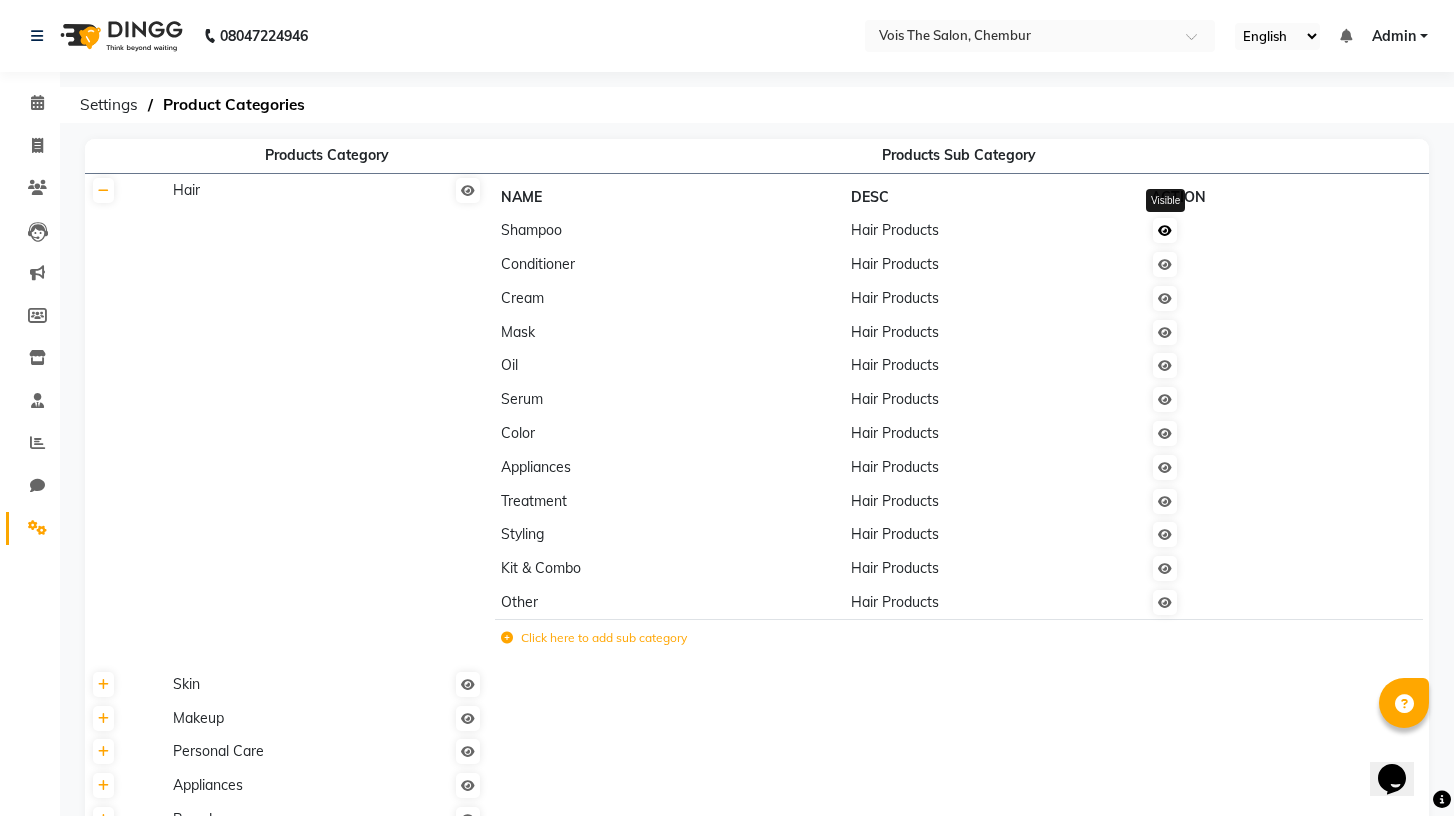 click 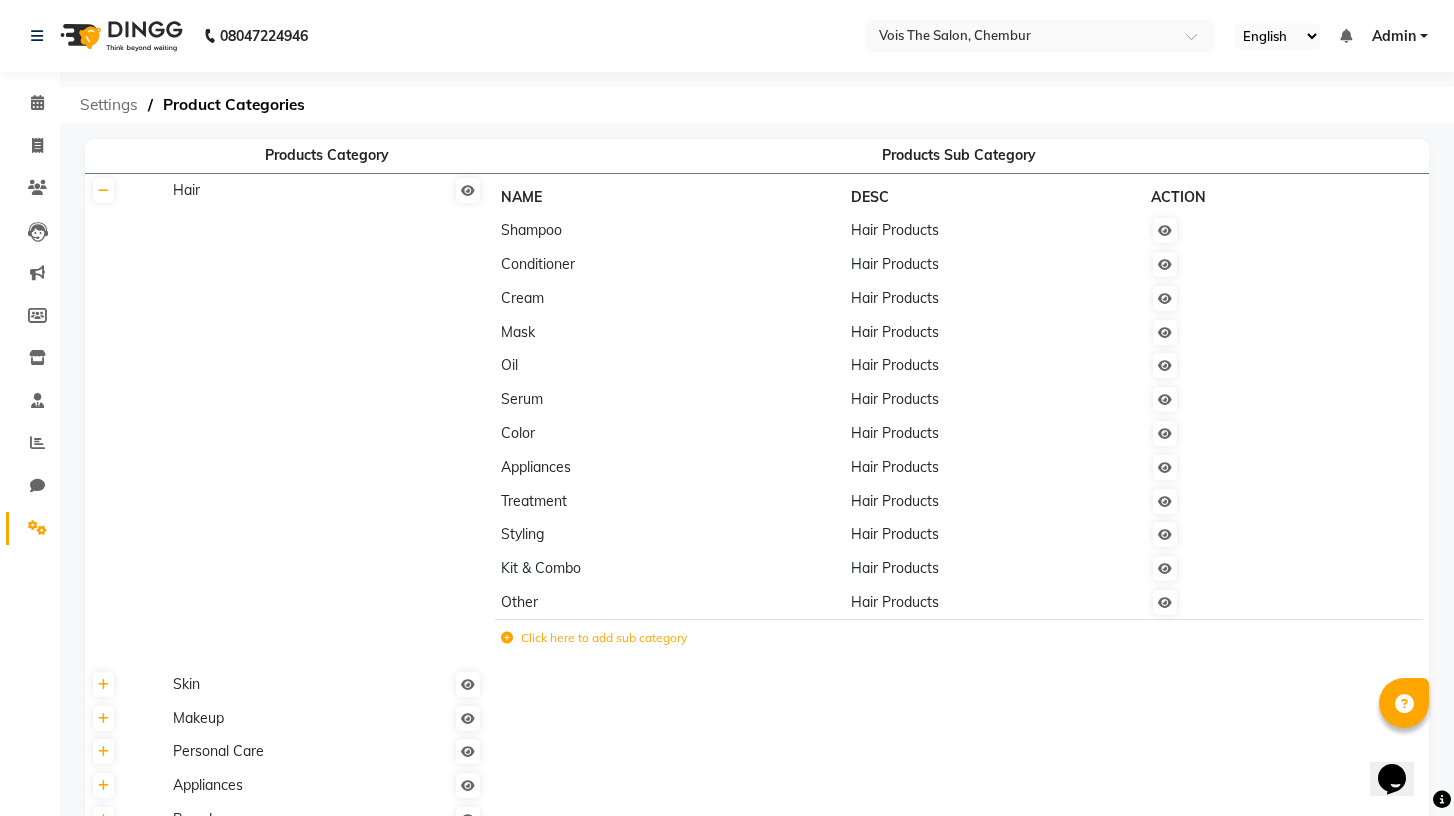 click on "Settings" 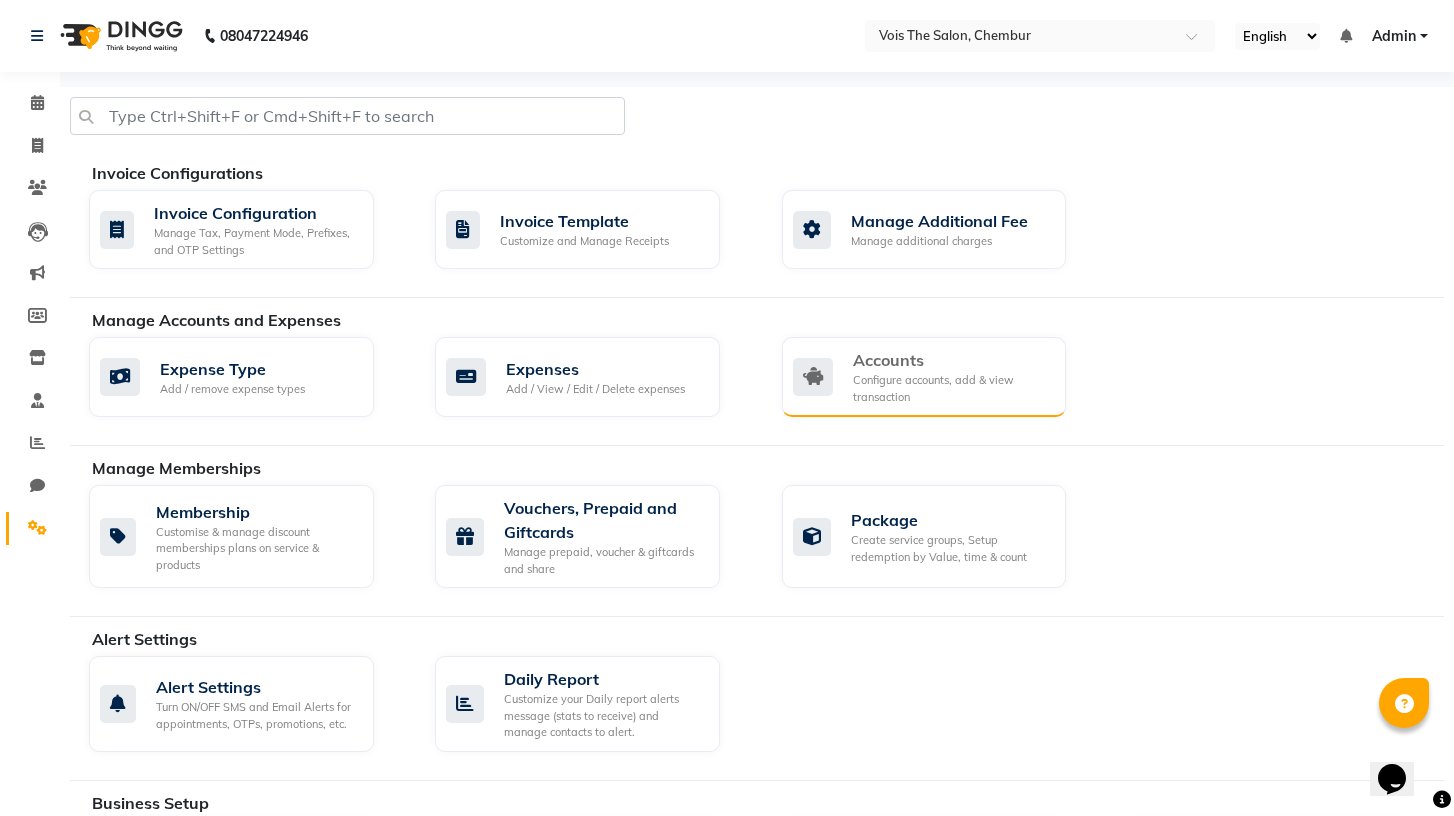 click on "Accounts" 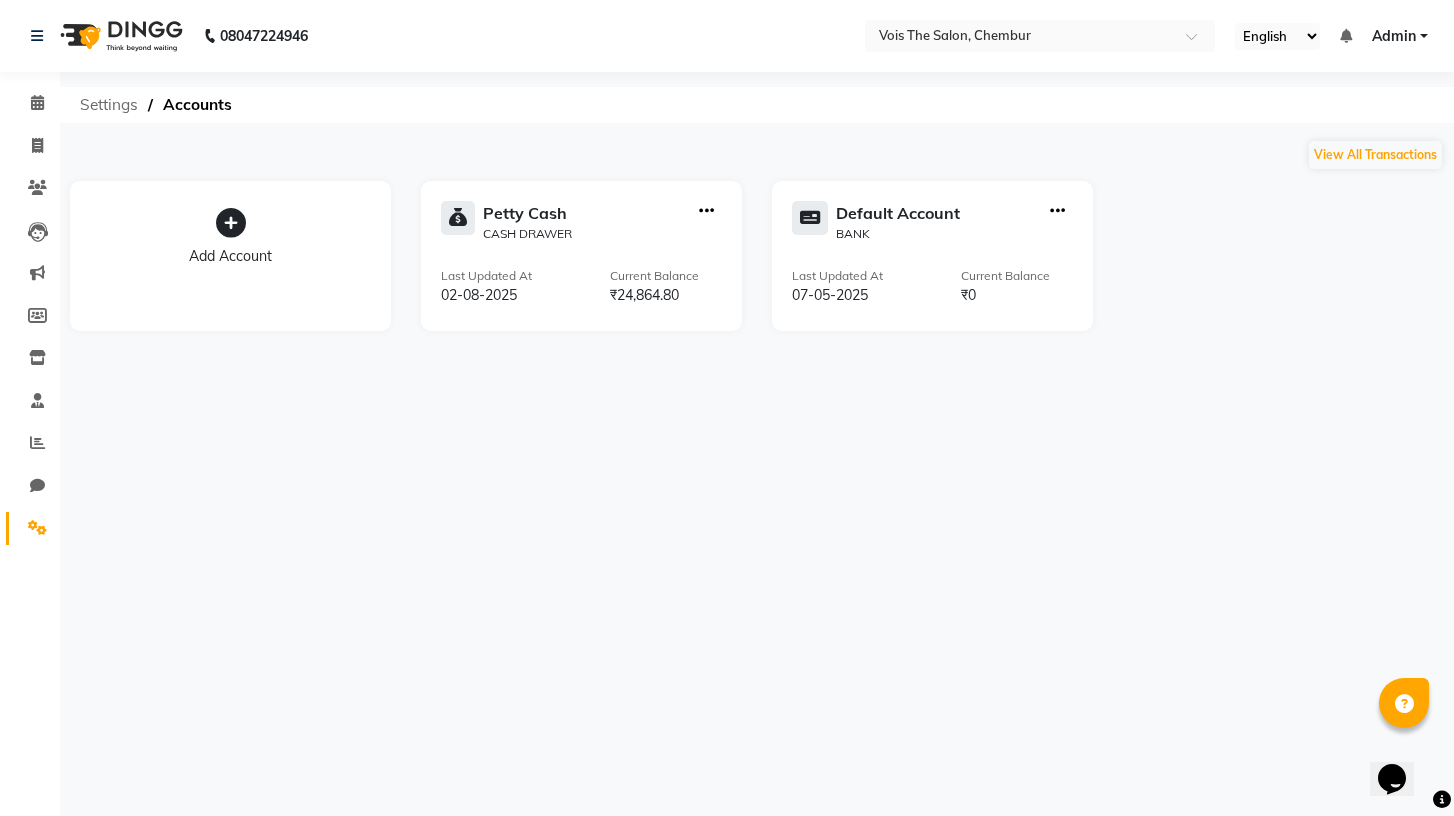 click on "Settings" 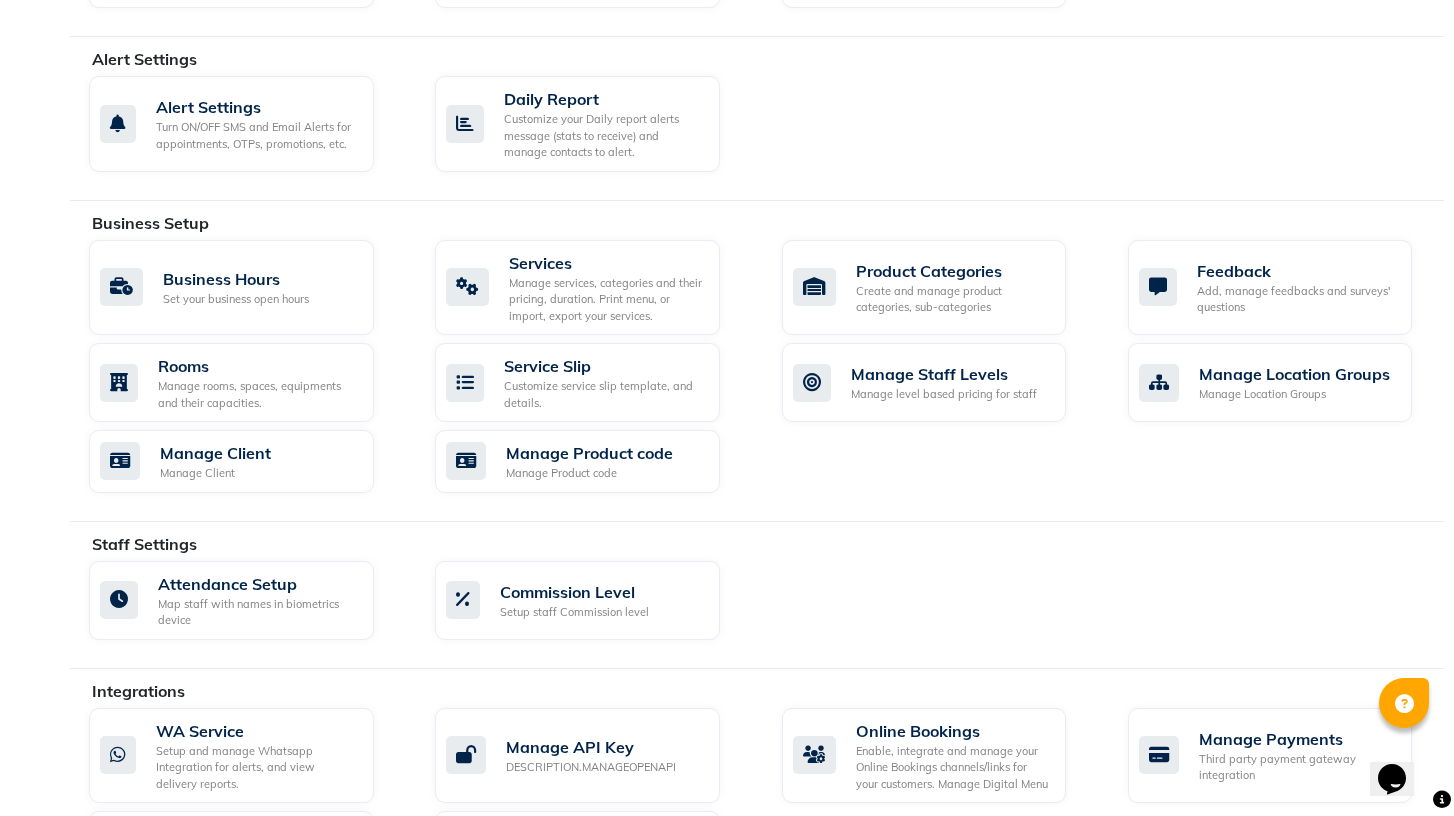 scroll, scrollTop: 580, scrollLeft: 0, axis: vertical 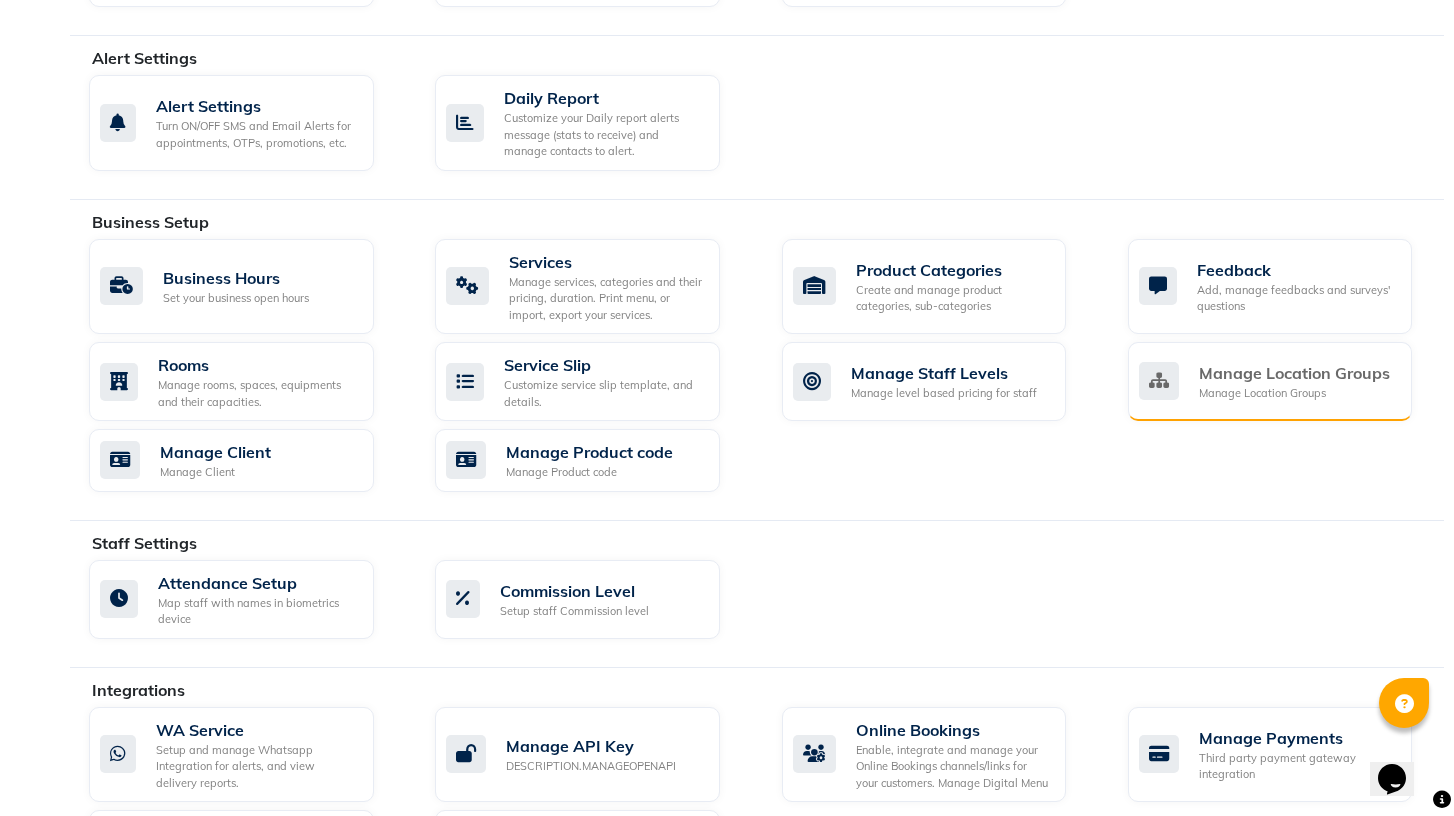click on "Manage Location Groups" 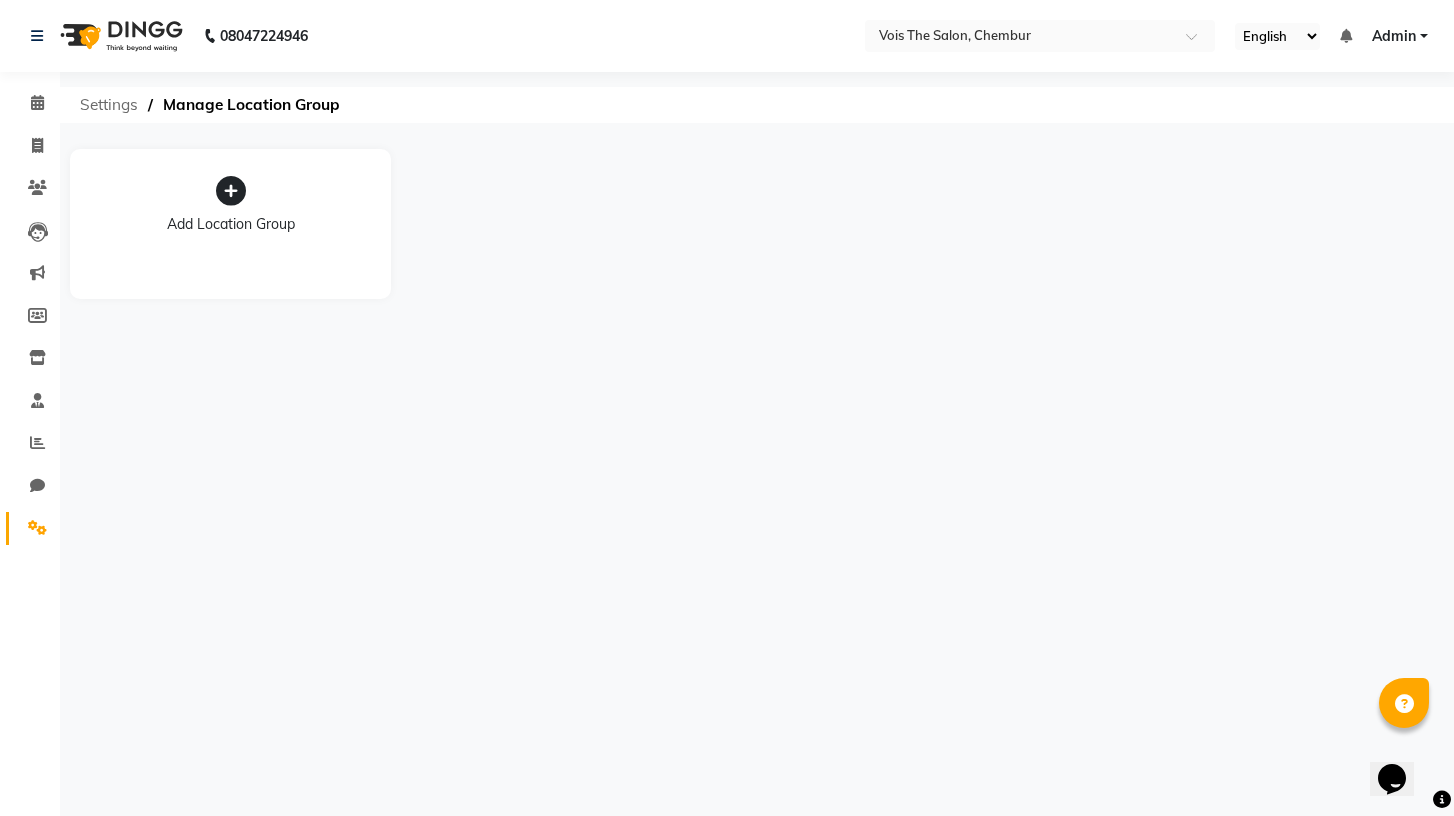 click on "Settings" 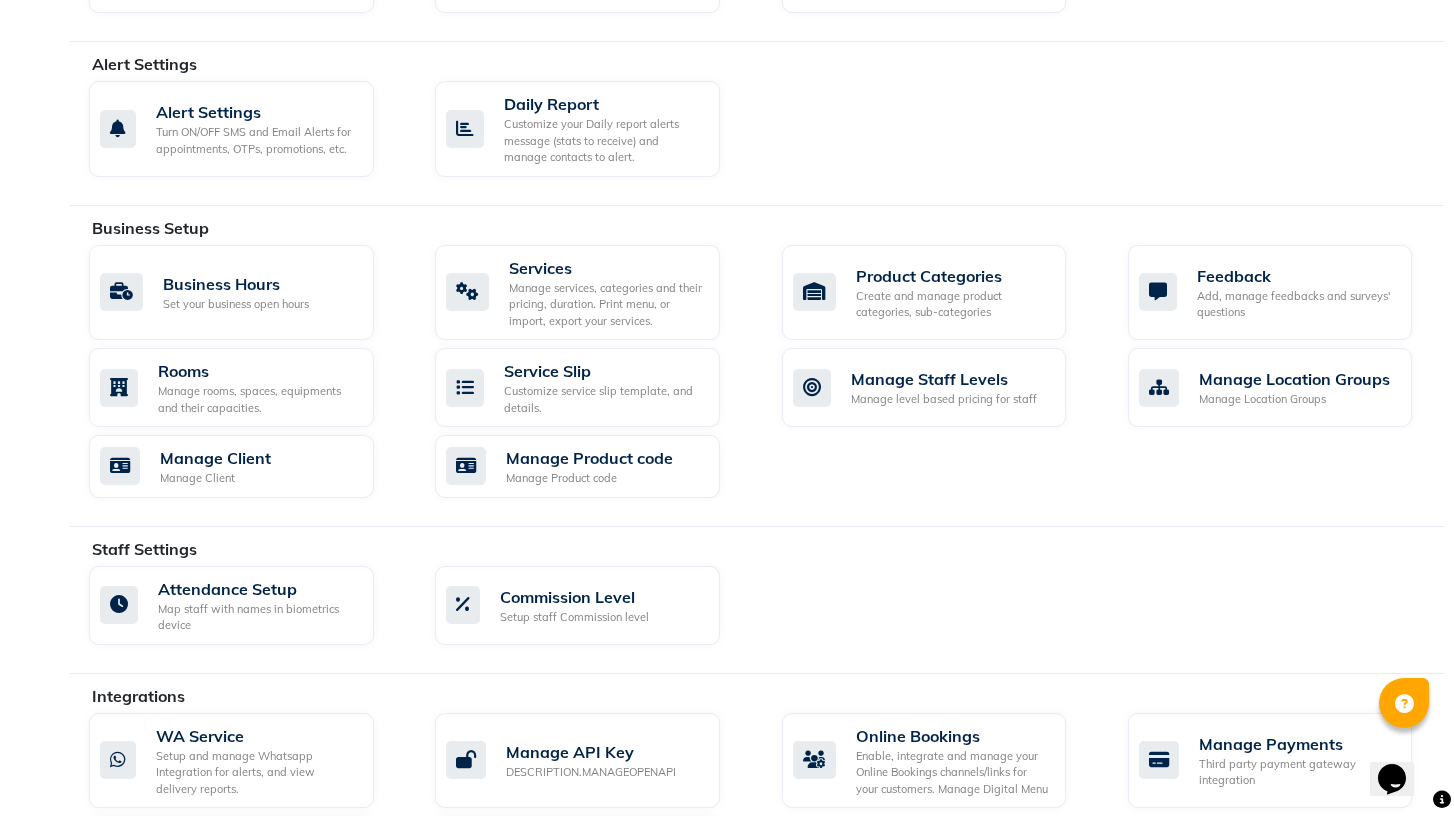 scroll, scrollTop: 573, scrollLeft: 0, axis: vertical 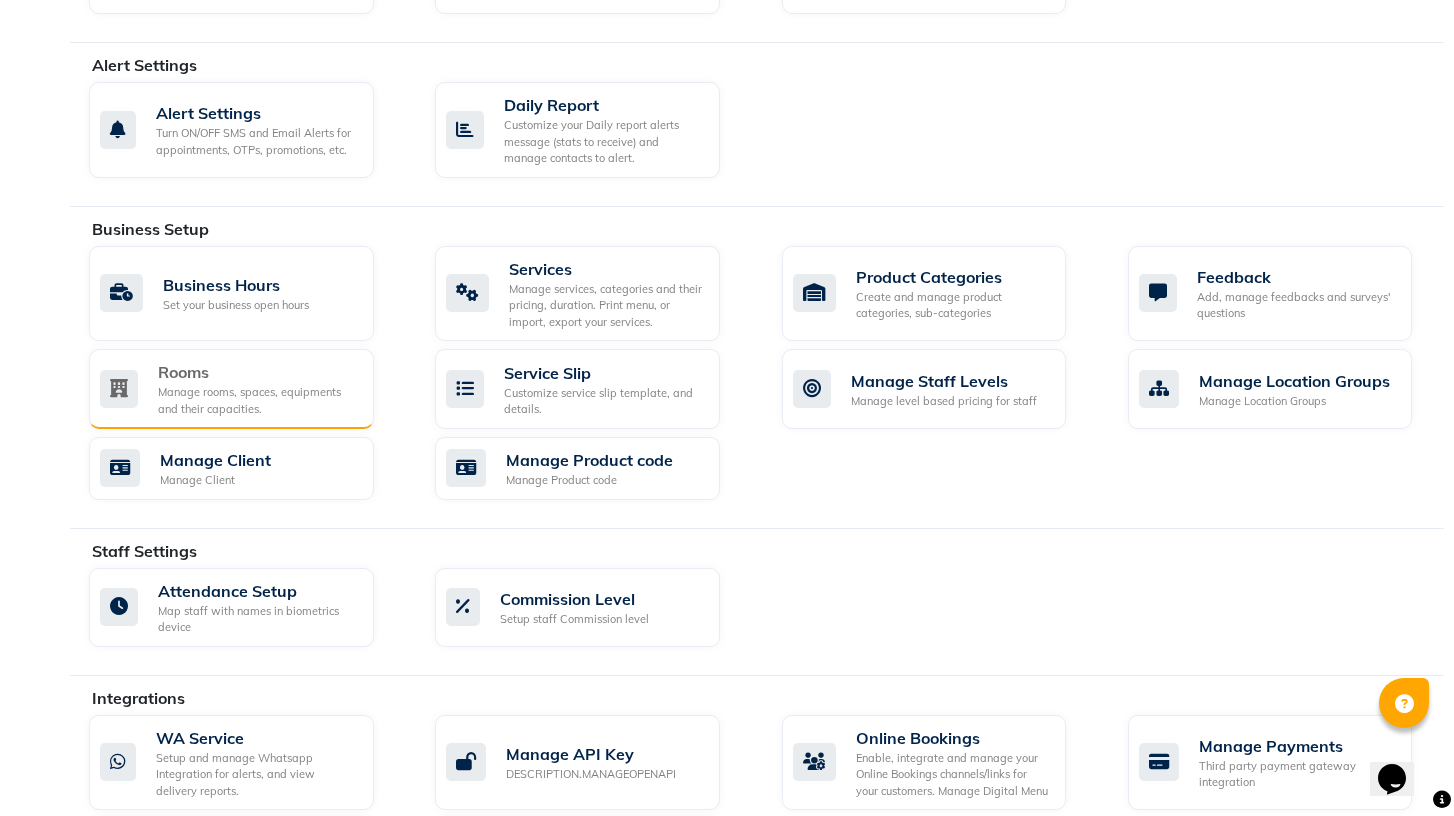 click on "Manage rooms, spaces, equipments and their capacities." 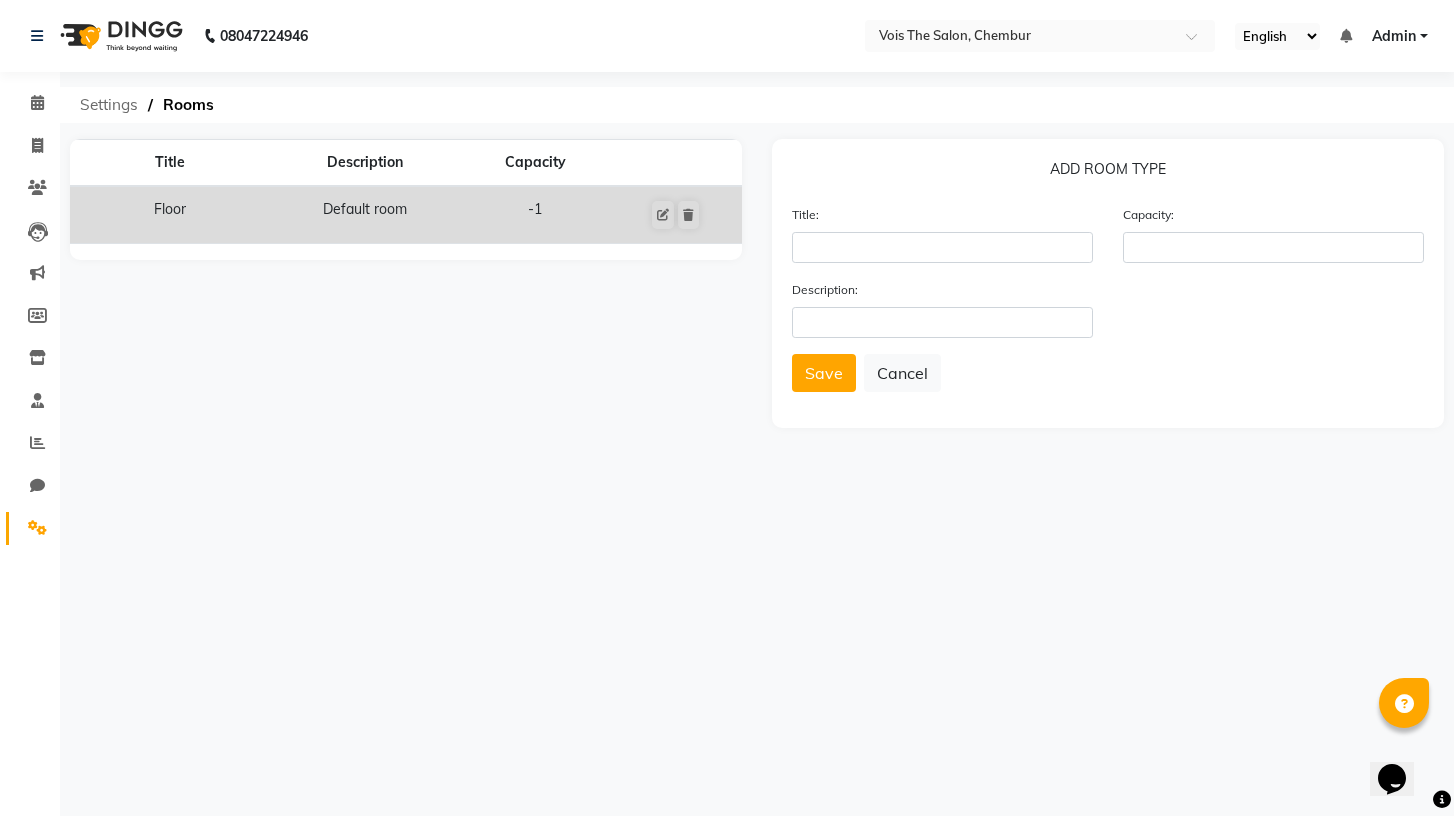 click on "Settings" 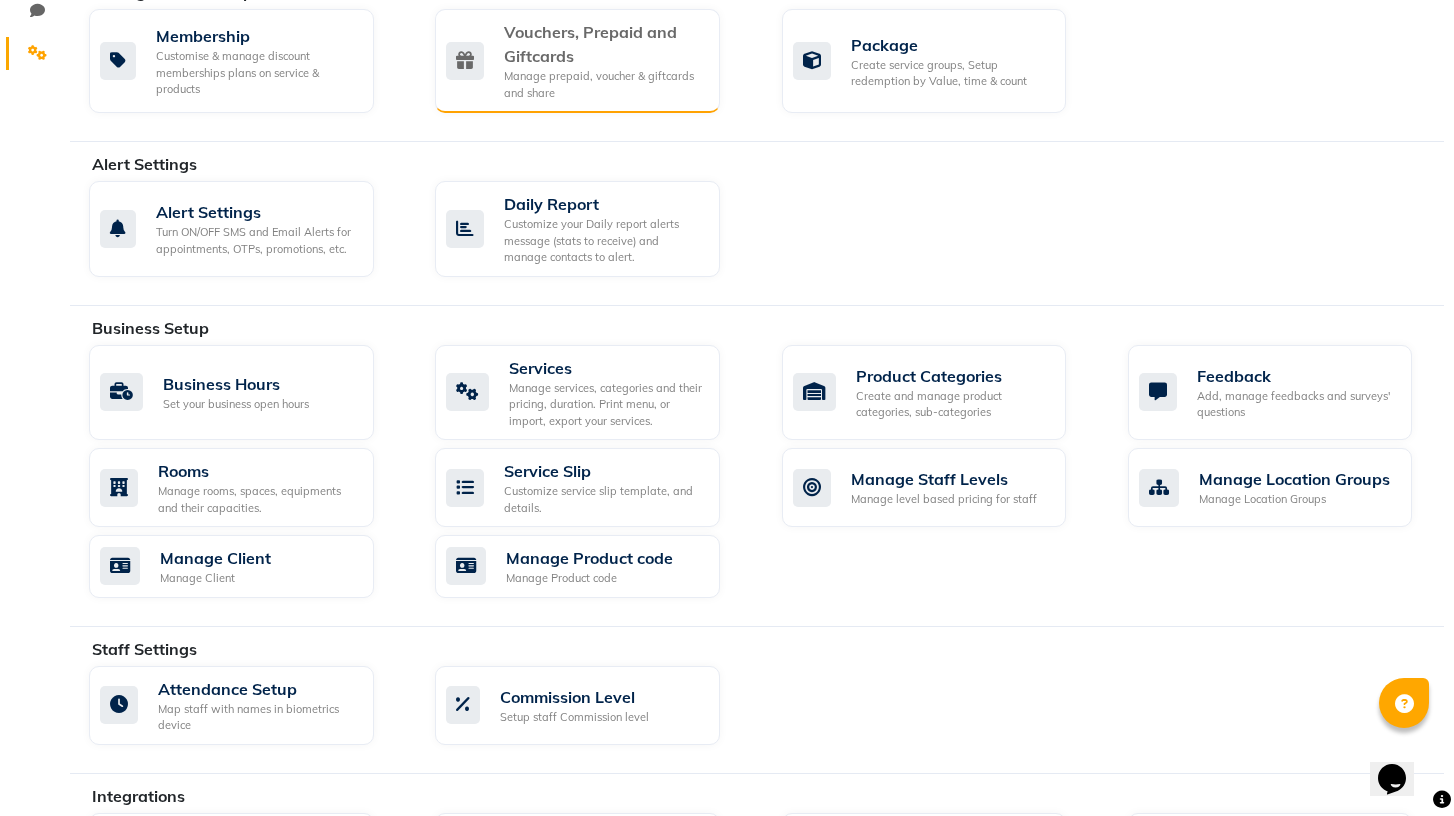 scroll, scrollTop: 477, scrollLeft: 0, axis: vertical 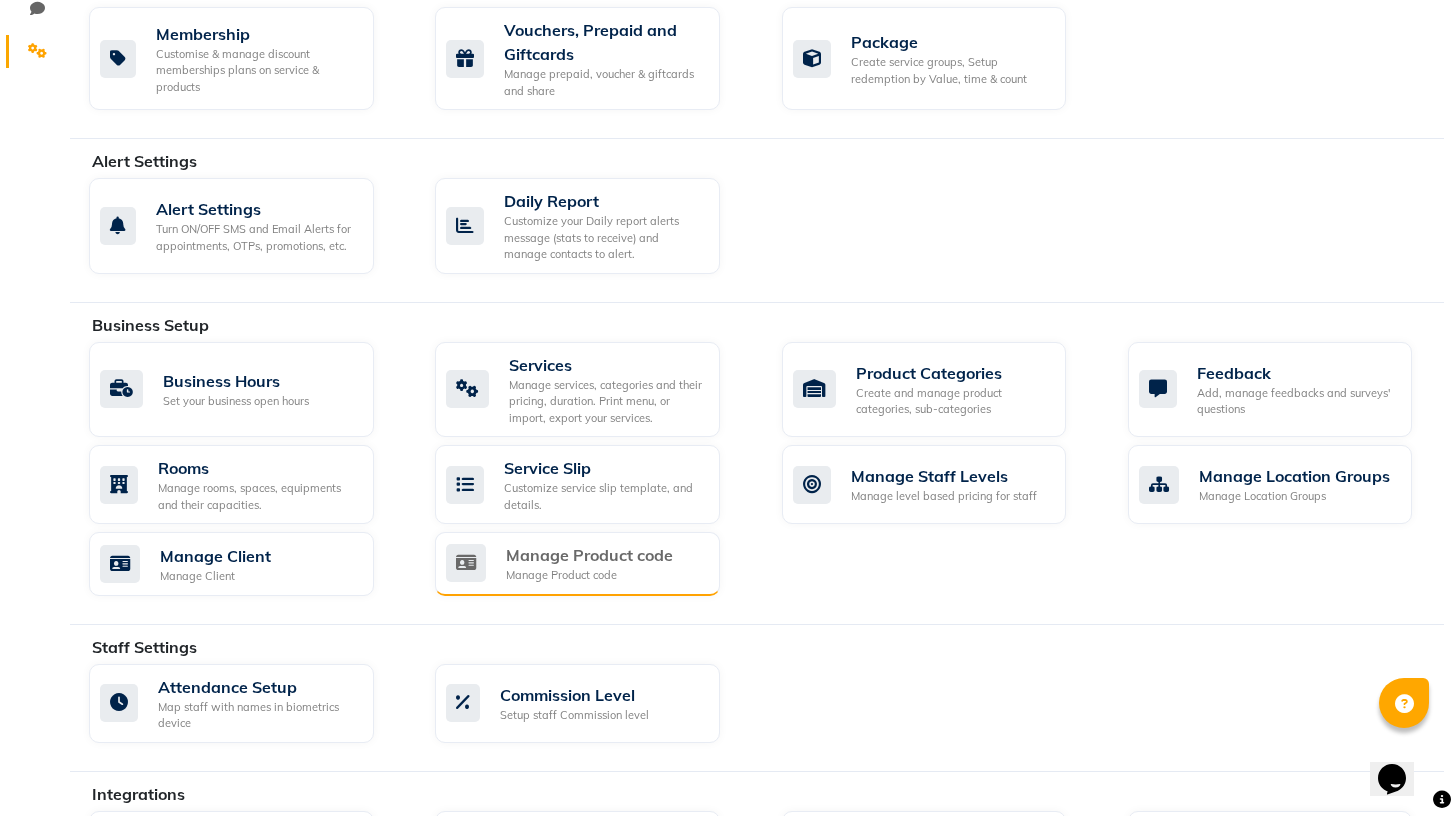click on "Manage Product code" 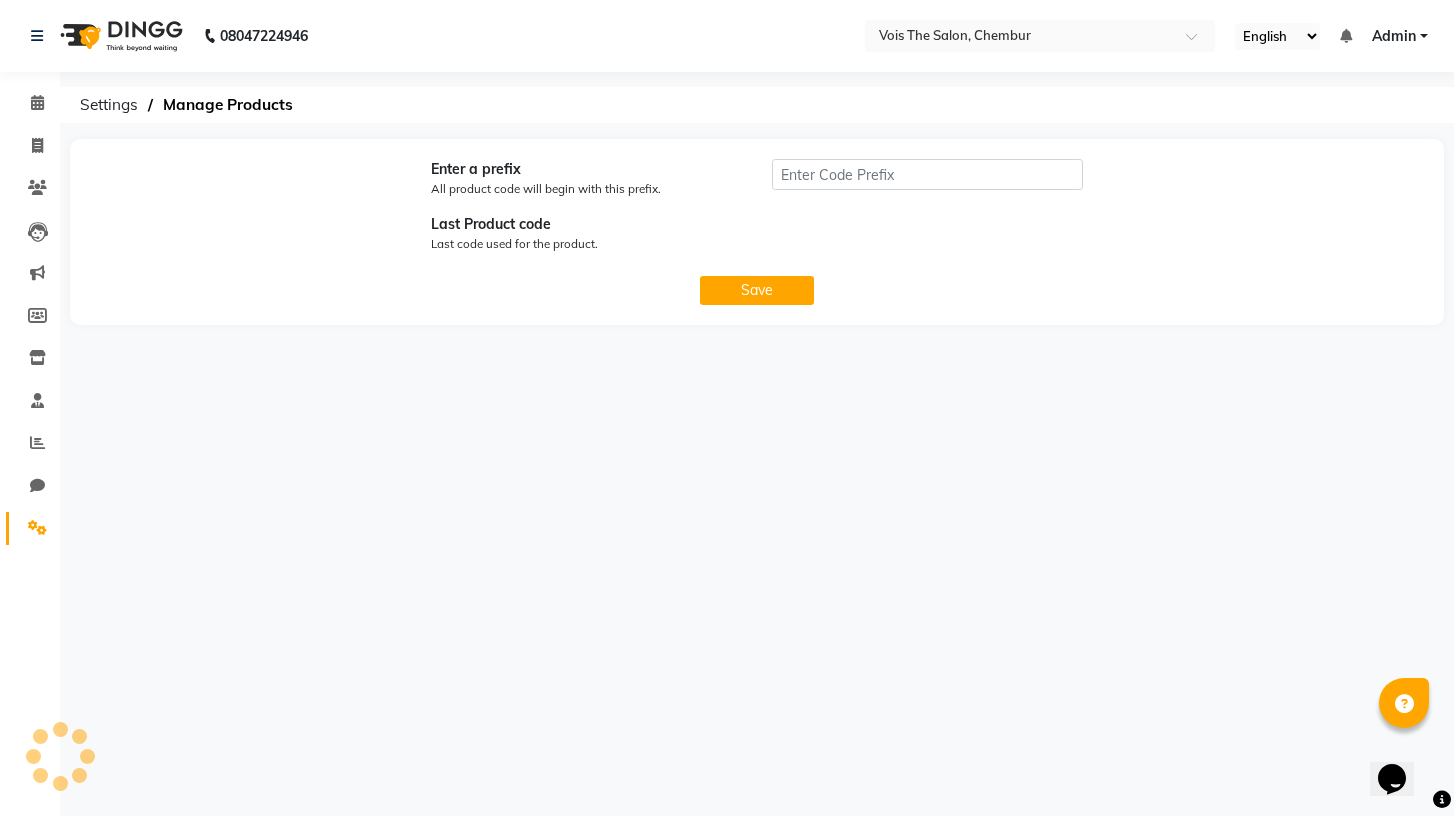 scroll, scrollTop: 0, scrollLeft: 0, axis: both 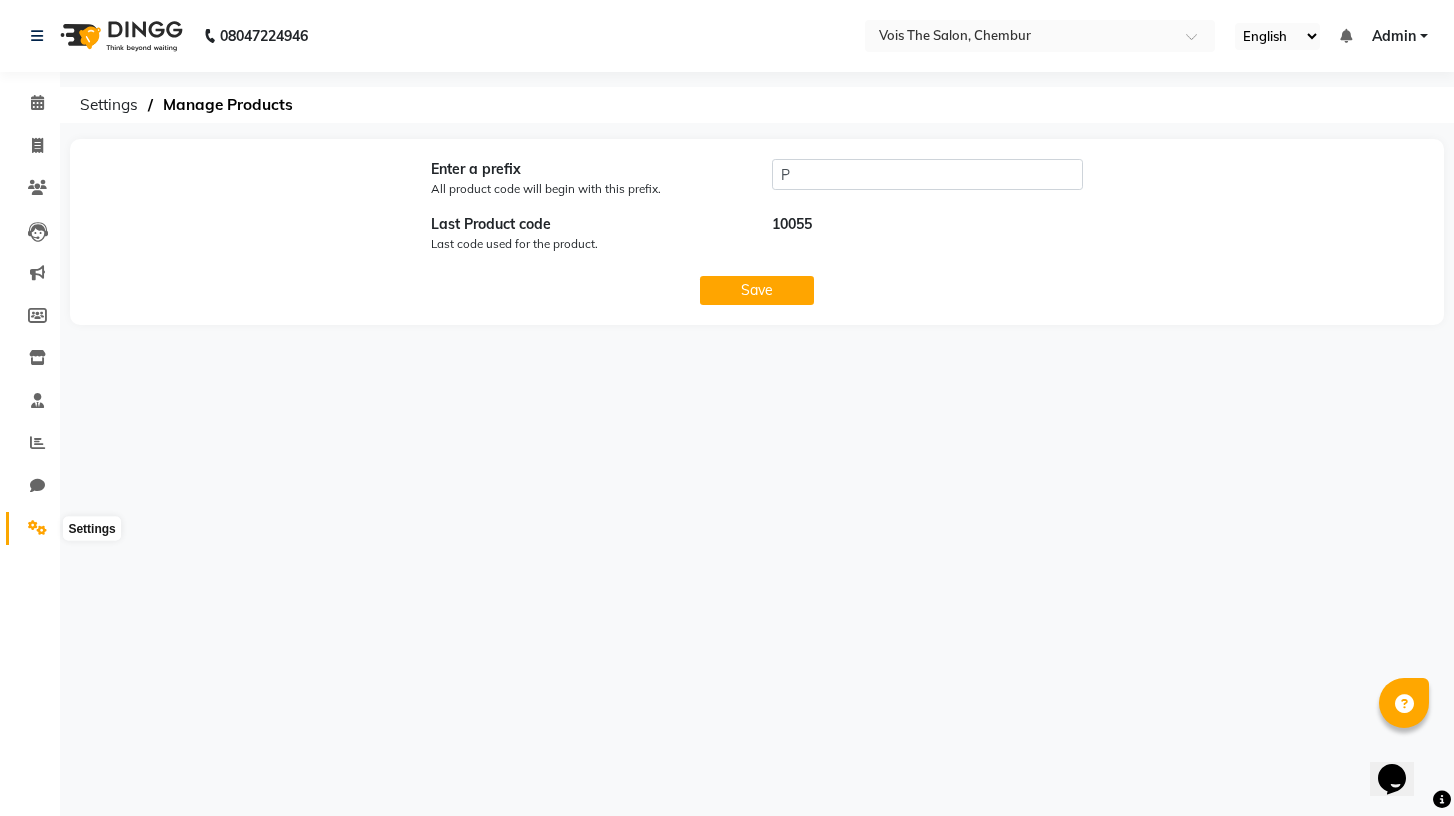 click 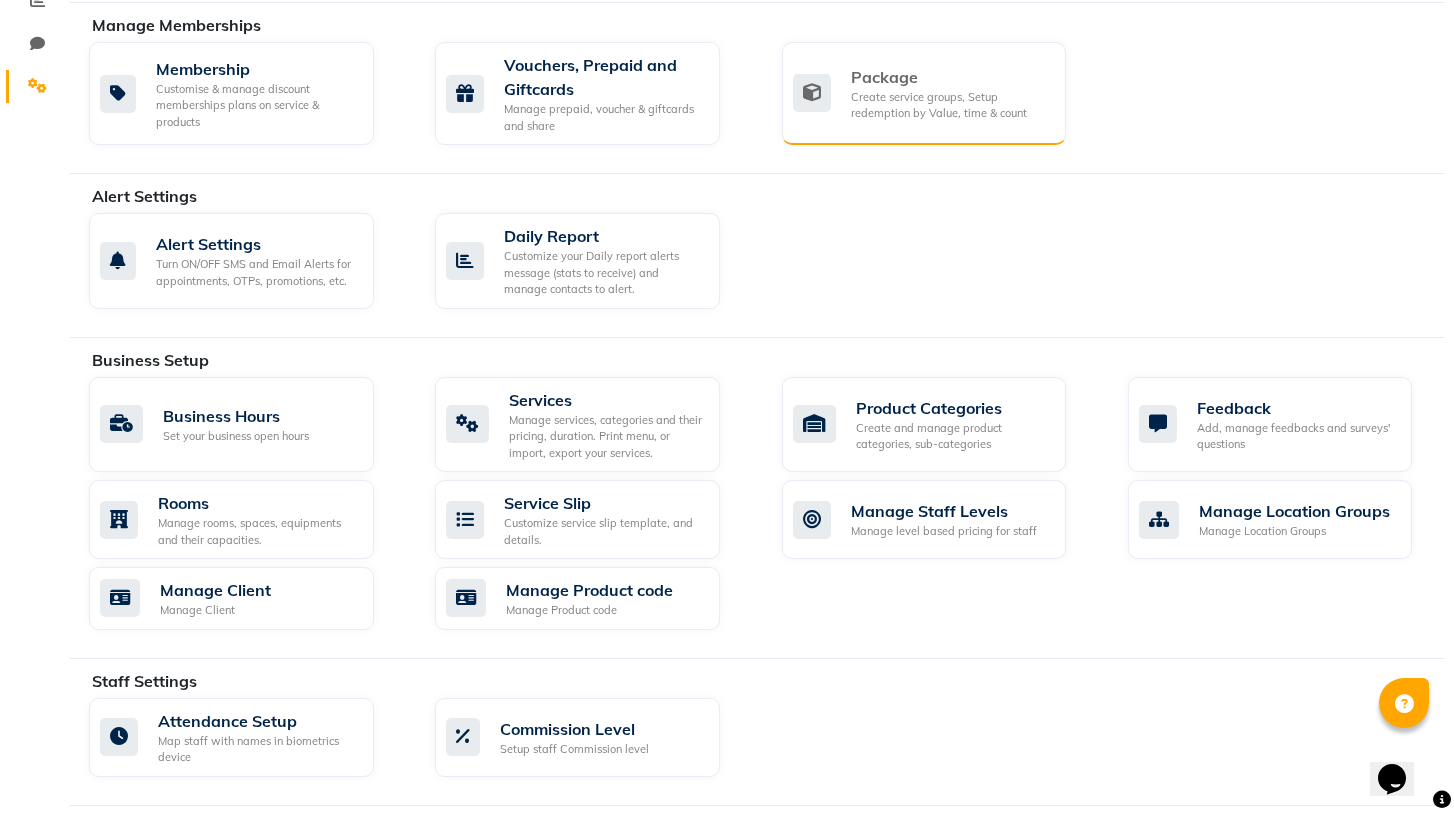 scroll, scrollTop: 460, scrollLeft: 0, axis: vertical 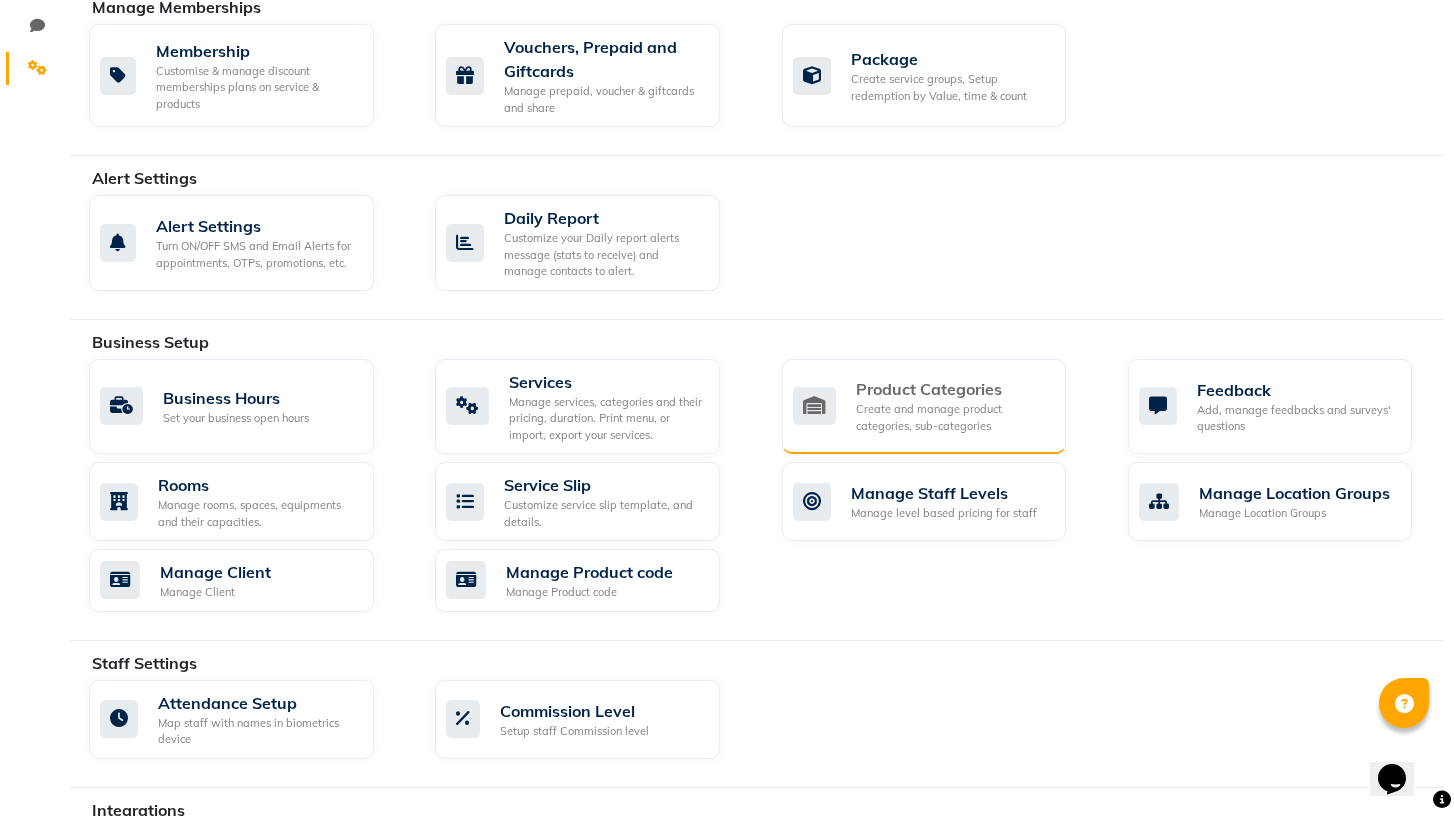 click on "Product Categories" 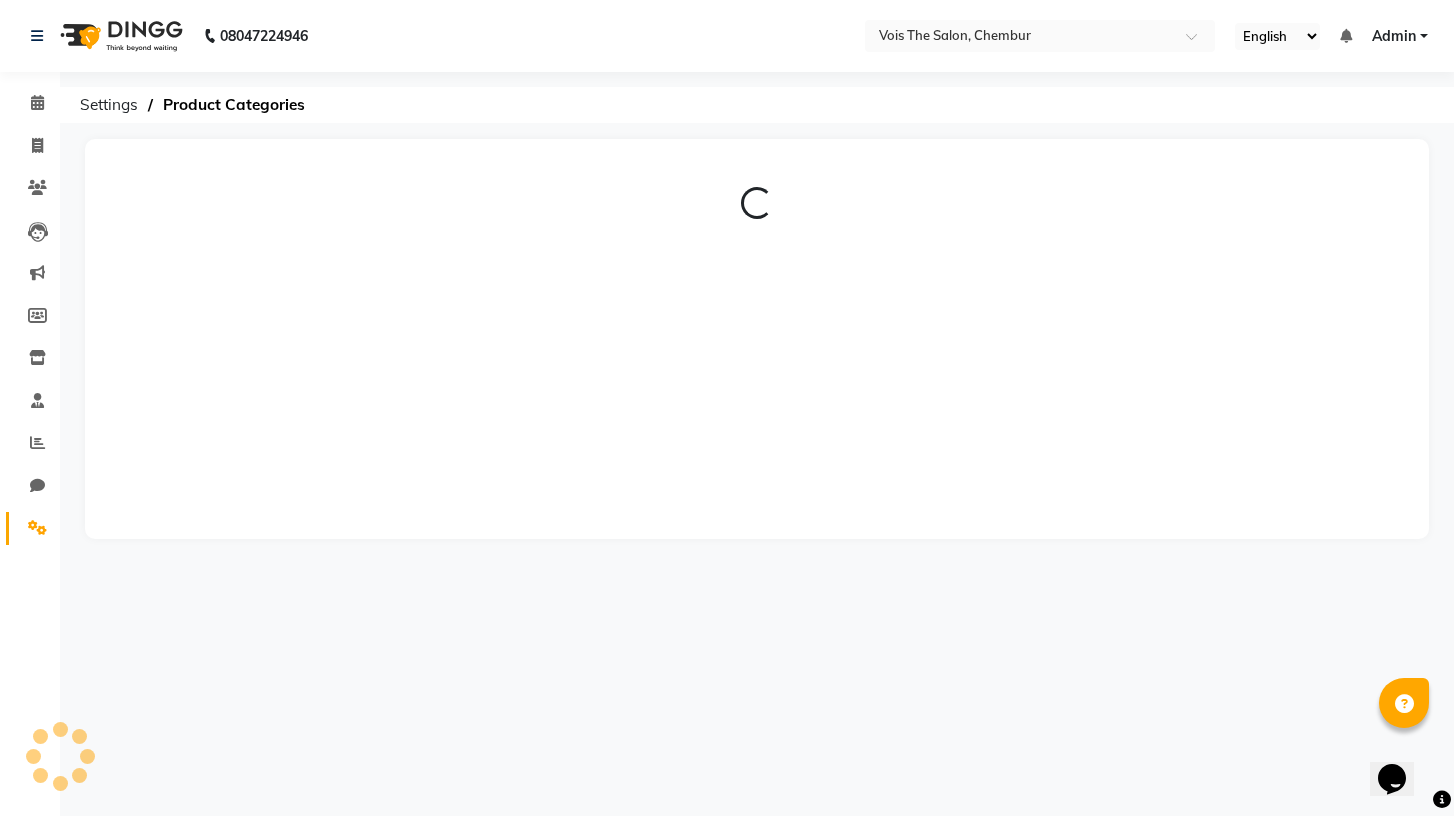 scroll, scrollTop: 0, scrollLeft: 0, axis: both 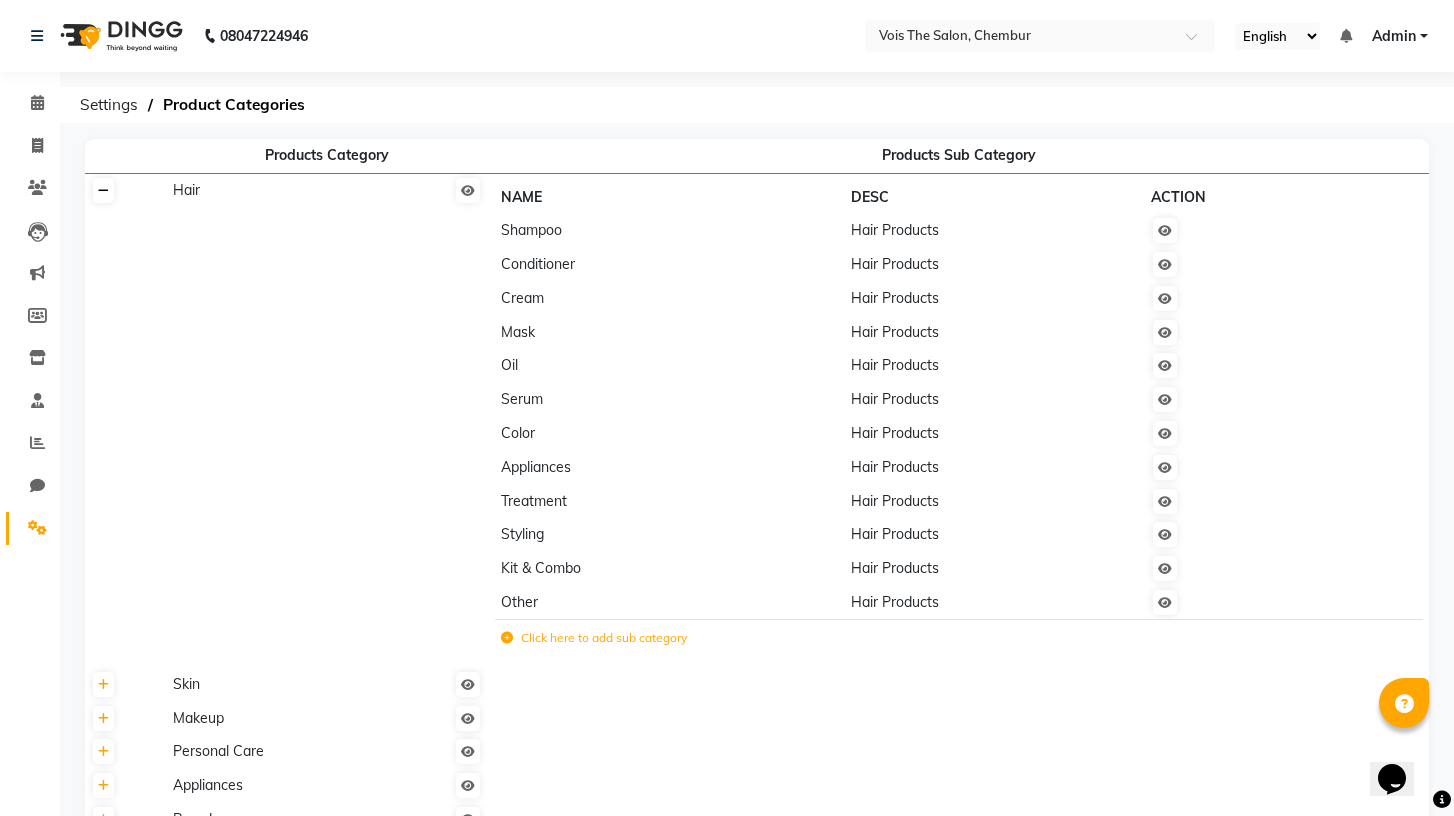 click 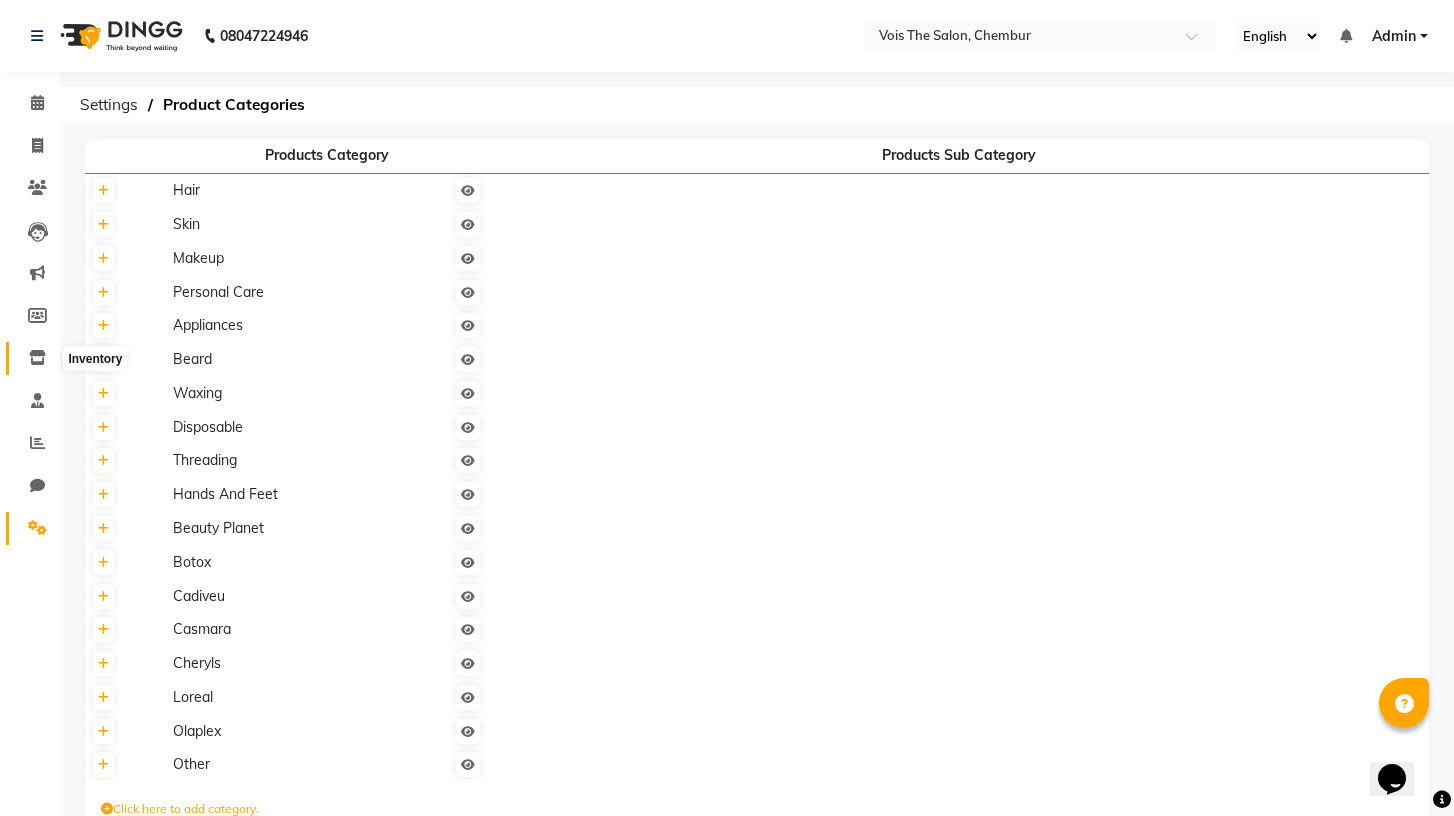click 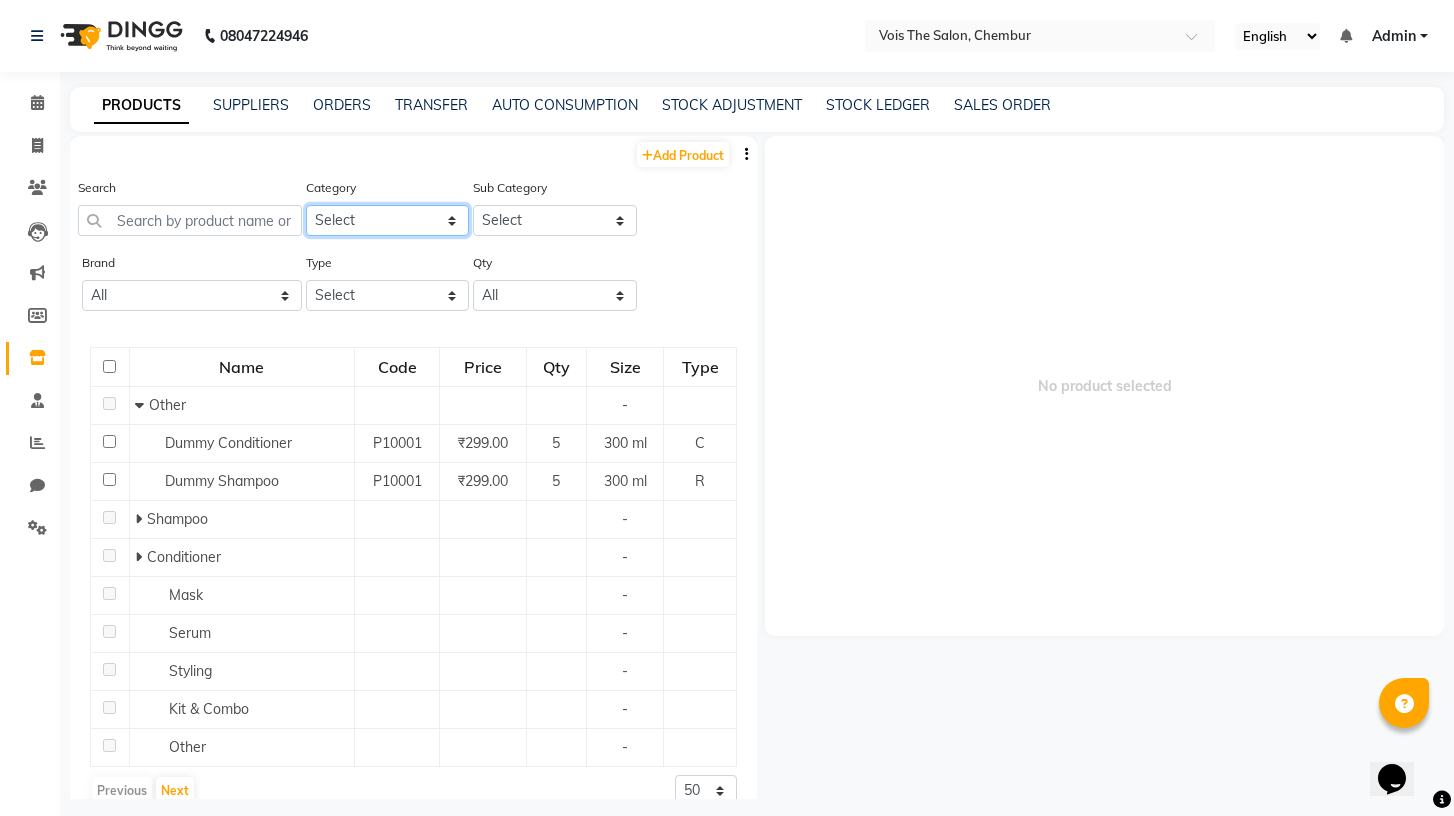 click on "Select Hair Skin Makeup Personal Care Appliances Beard Waxing Disposable Threading Hands and Feet Beauty Planet Botox Cadiveu Casmara Cheryls Loreal Olaplex Other" 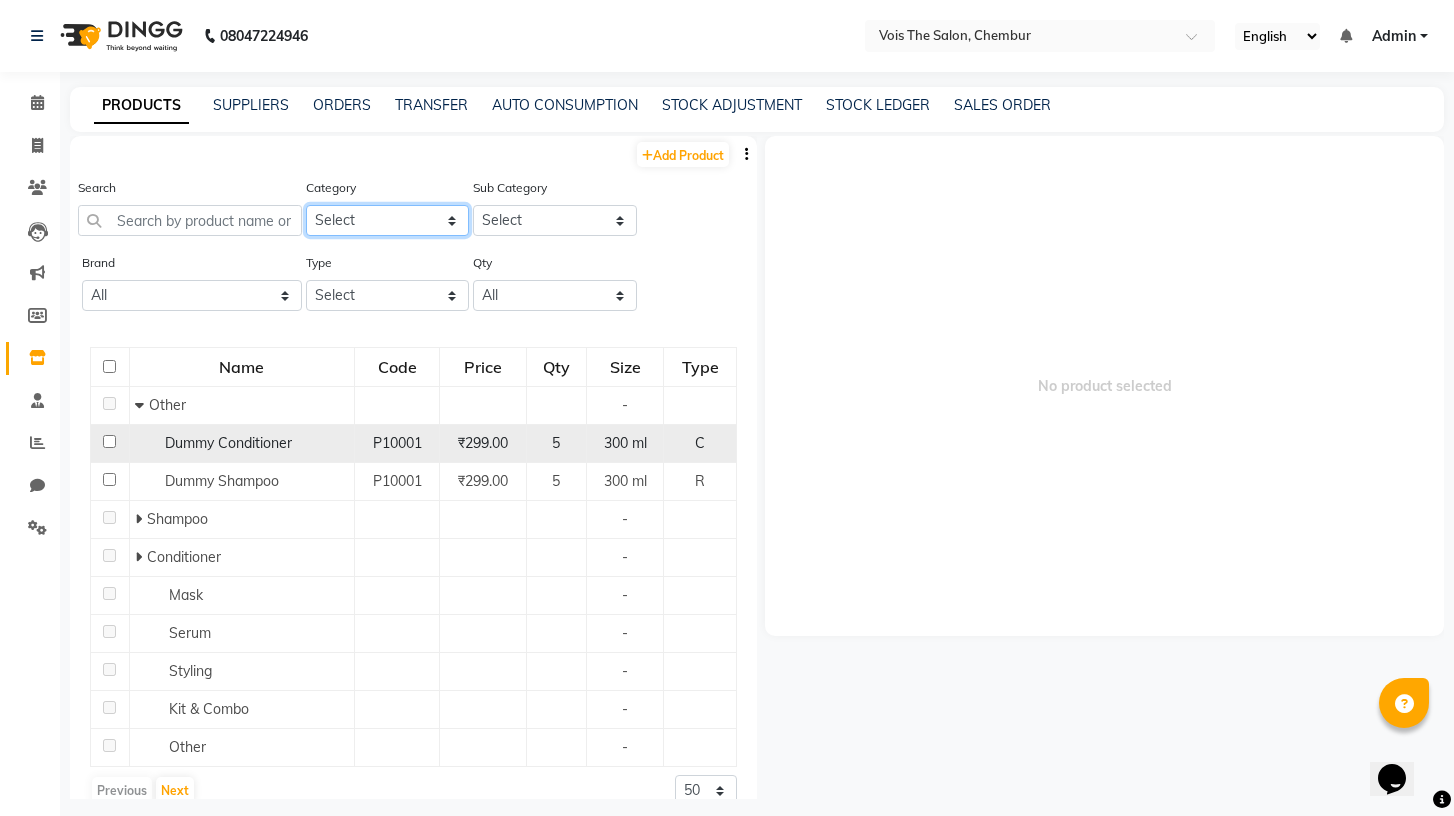 scroll, scrollTop: 28, scrollLeft: 0, axis: vertical 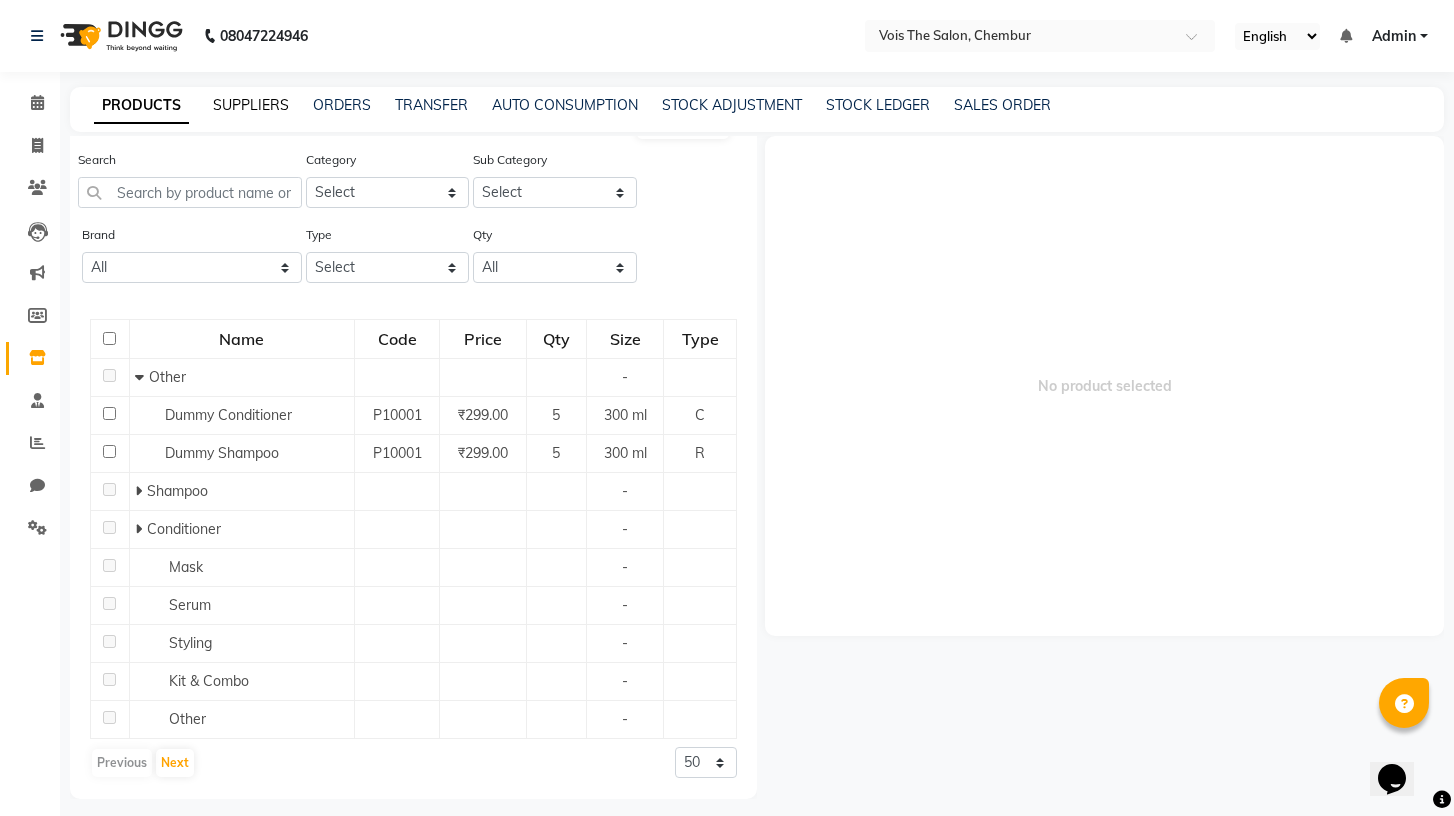 click on "SUPPLIERS" 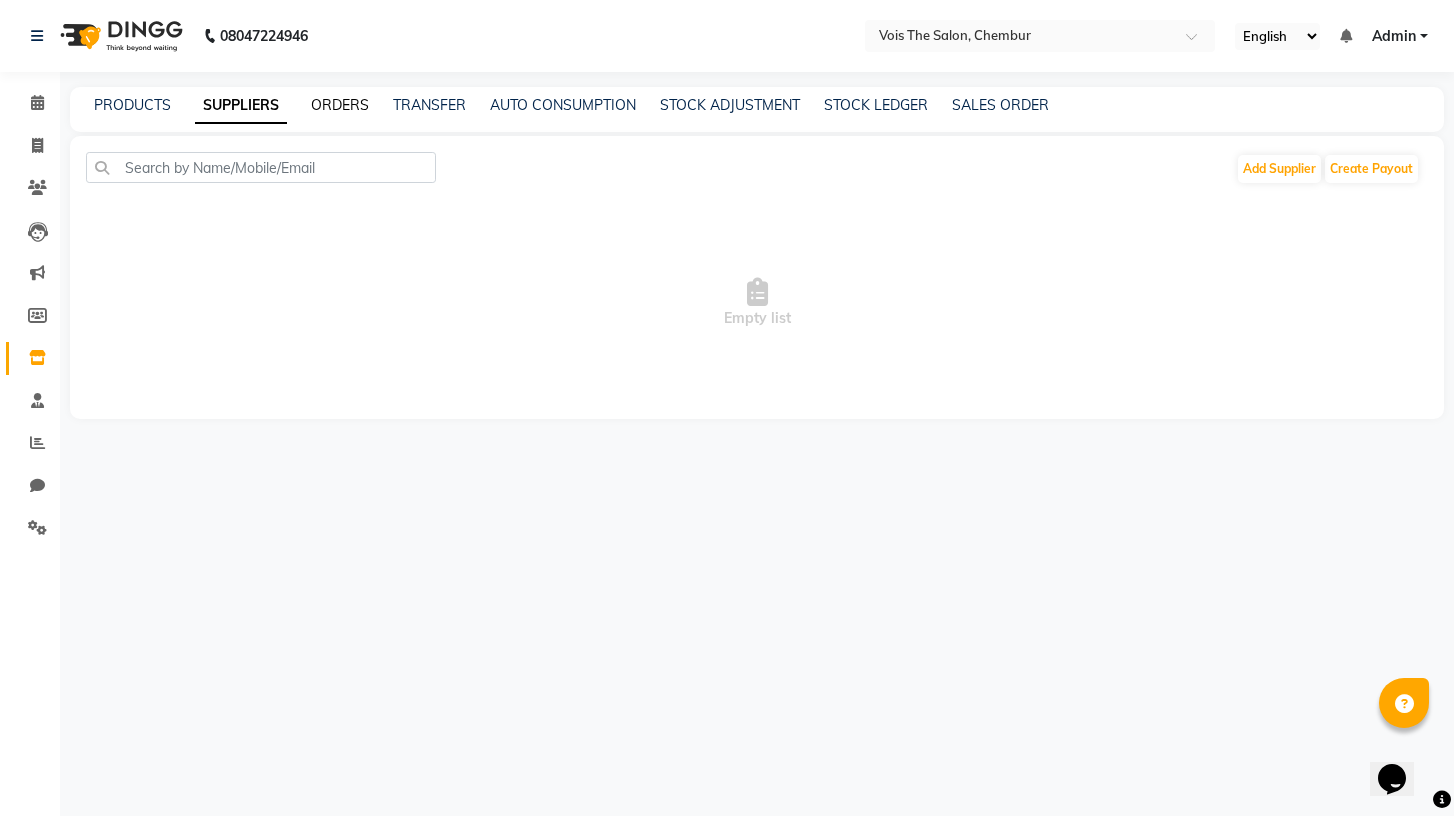 click on "ORDERS" 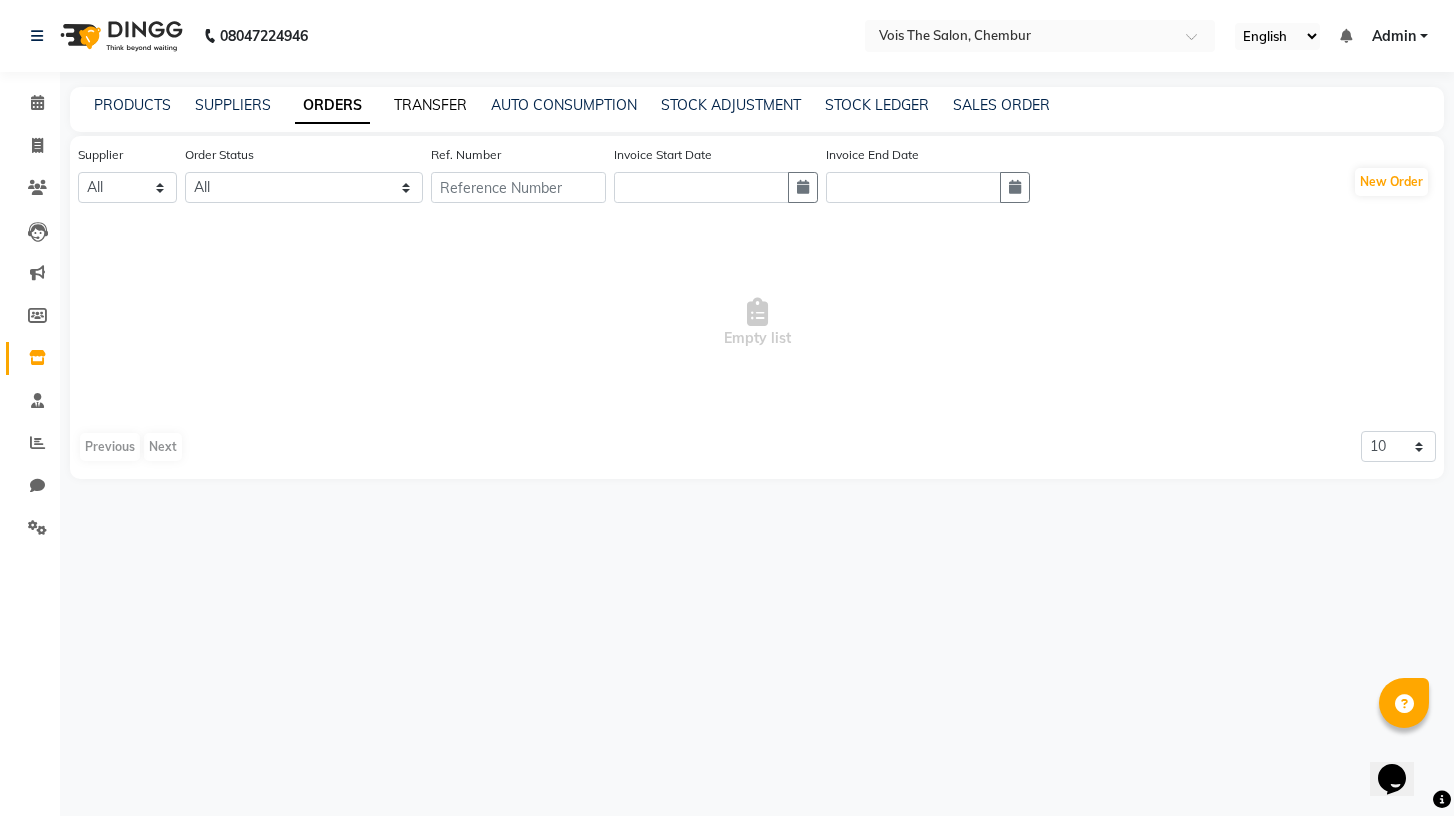 click on "TRANSFER" 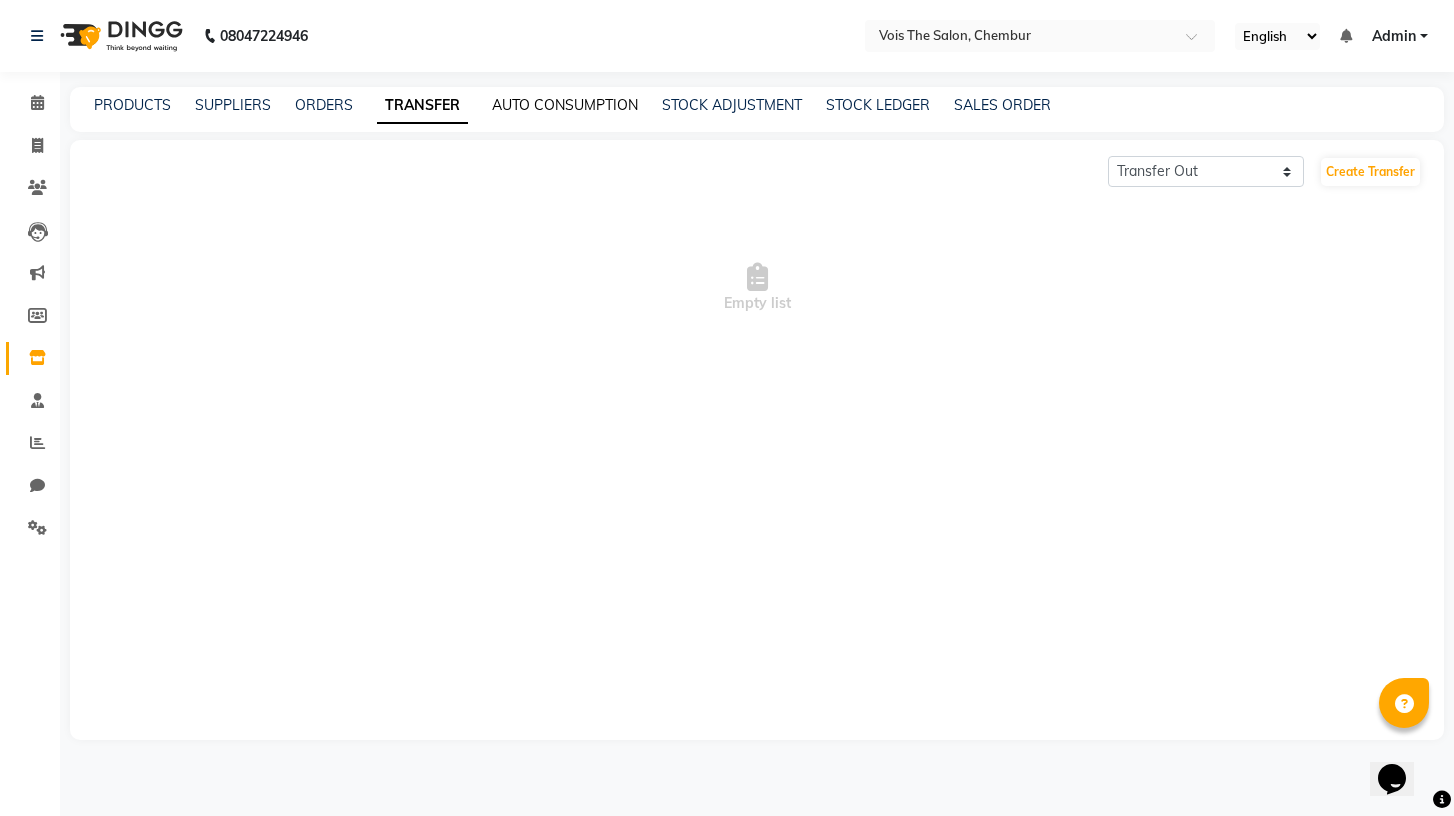 click on "AUTO CONSUMPTION" 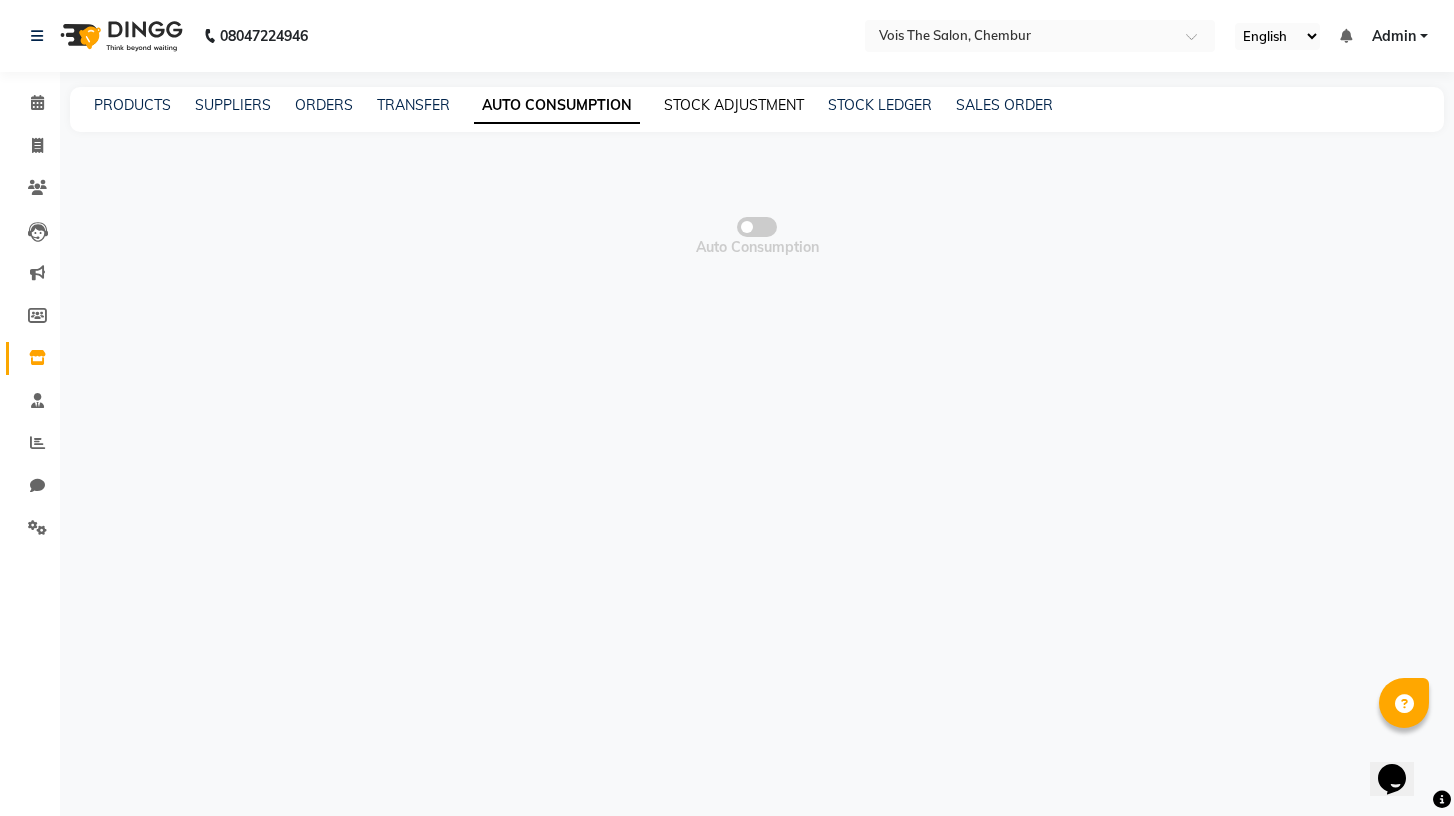 click on "STOCK ADJUSTMENT" 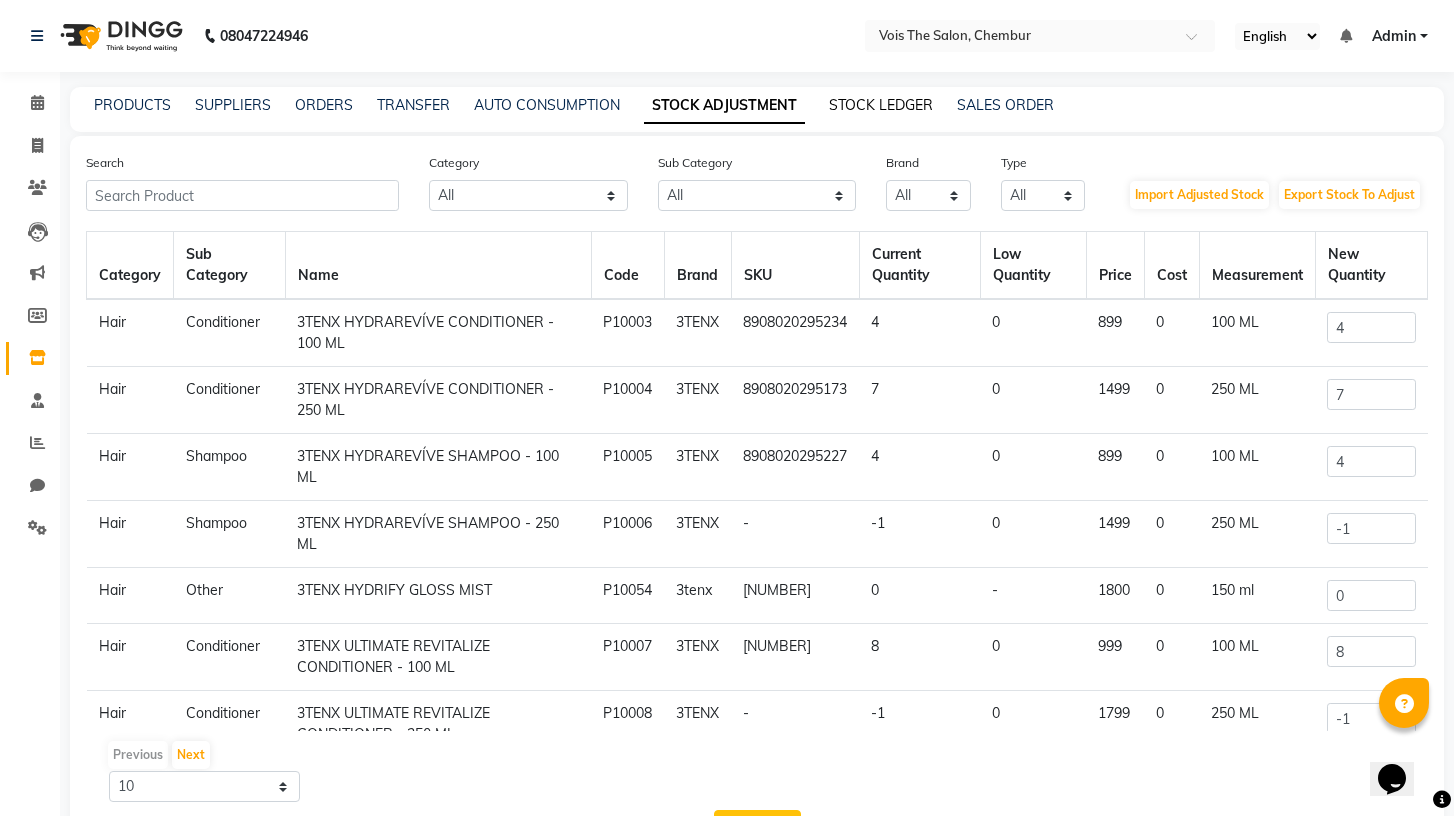 click on "STOCK LEDGER" 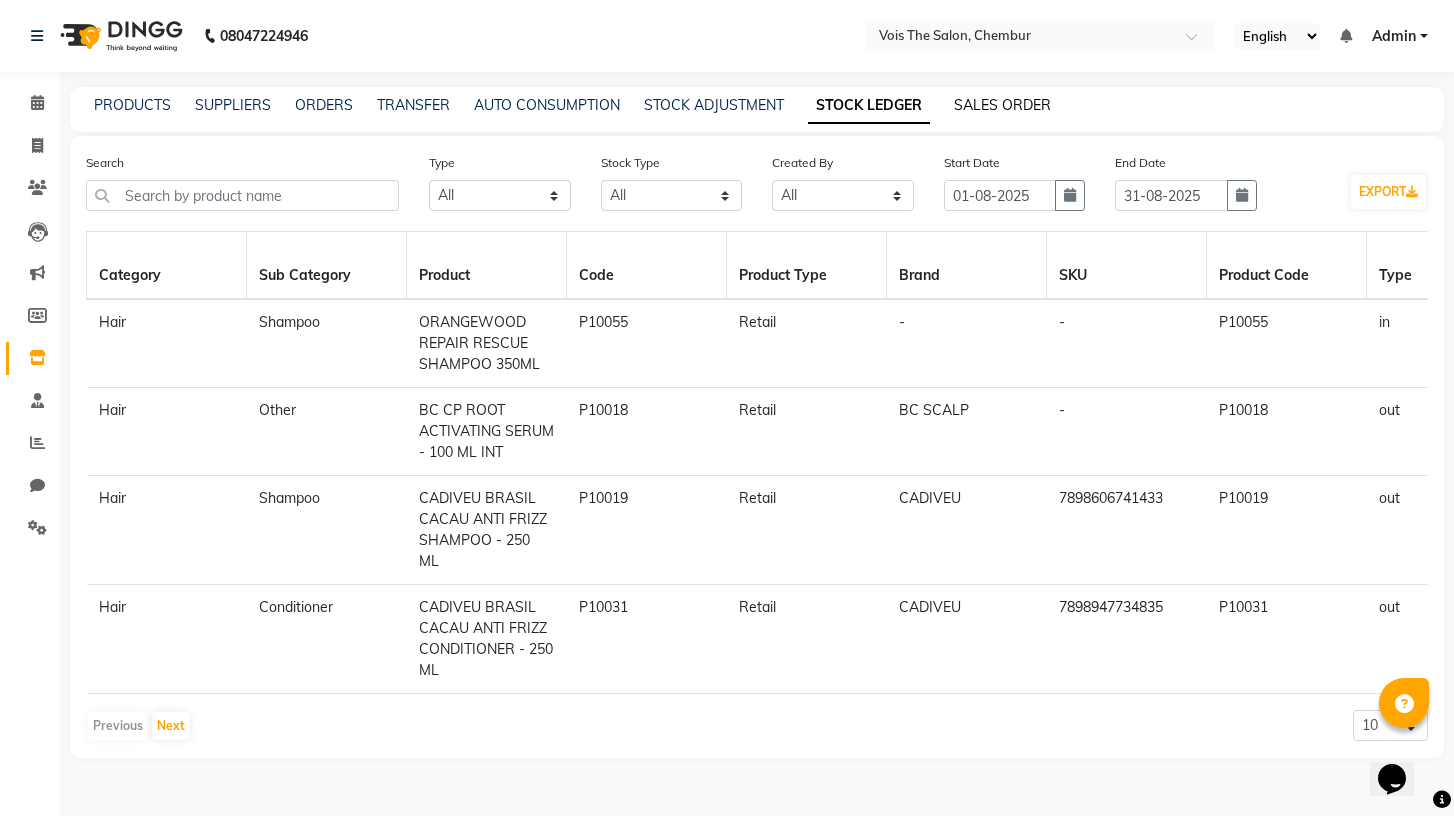 click on "SALES ORDER" 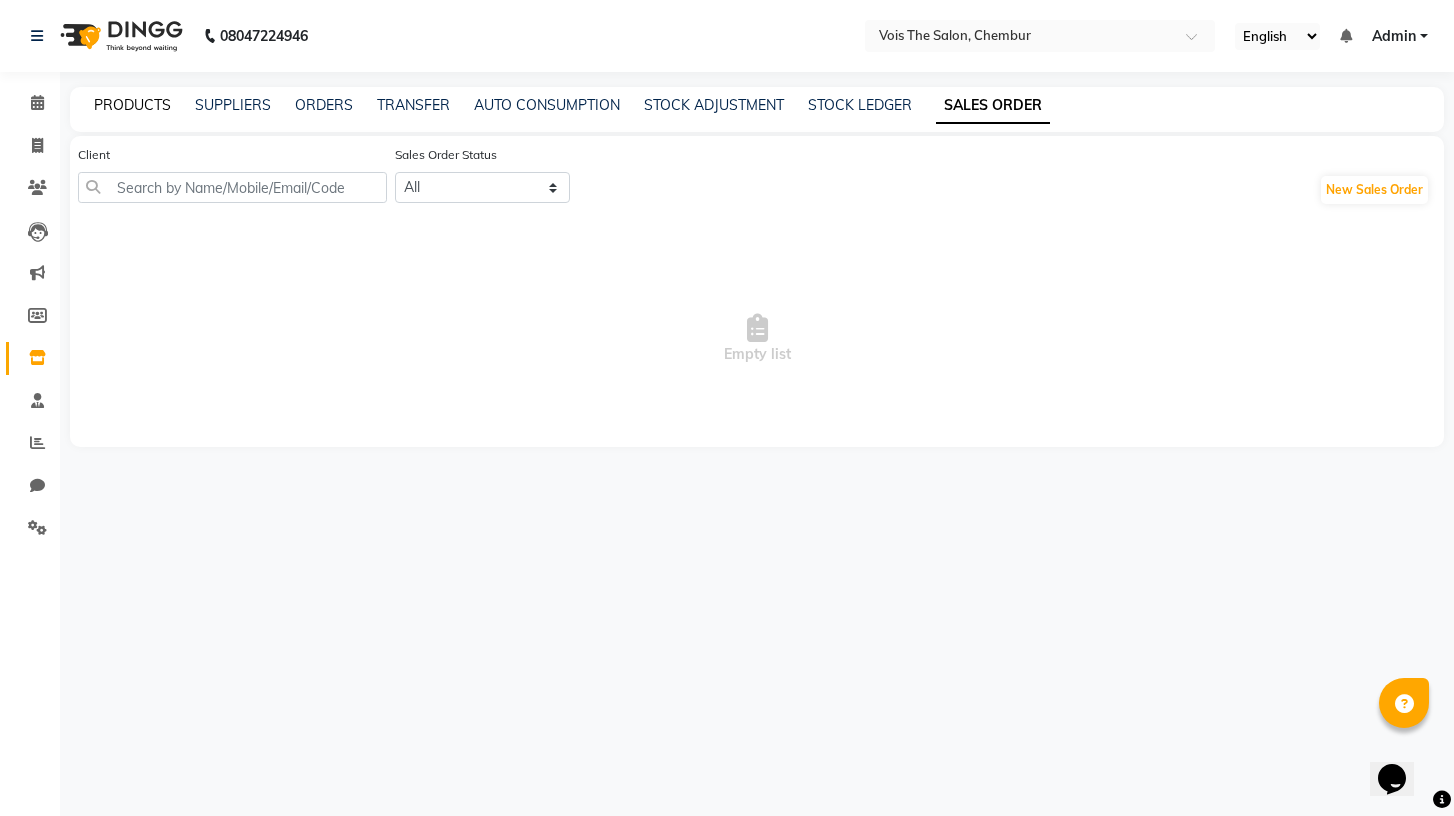click on "PRODUCTS" 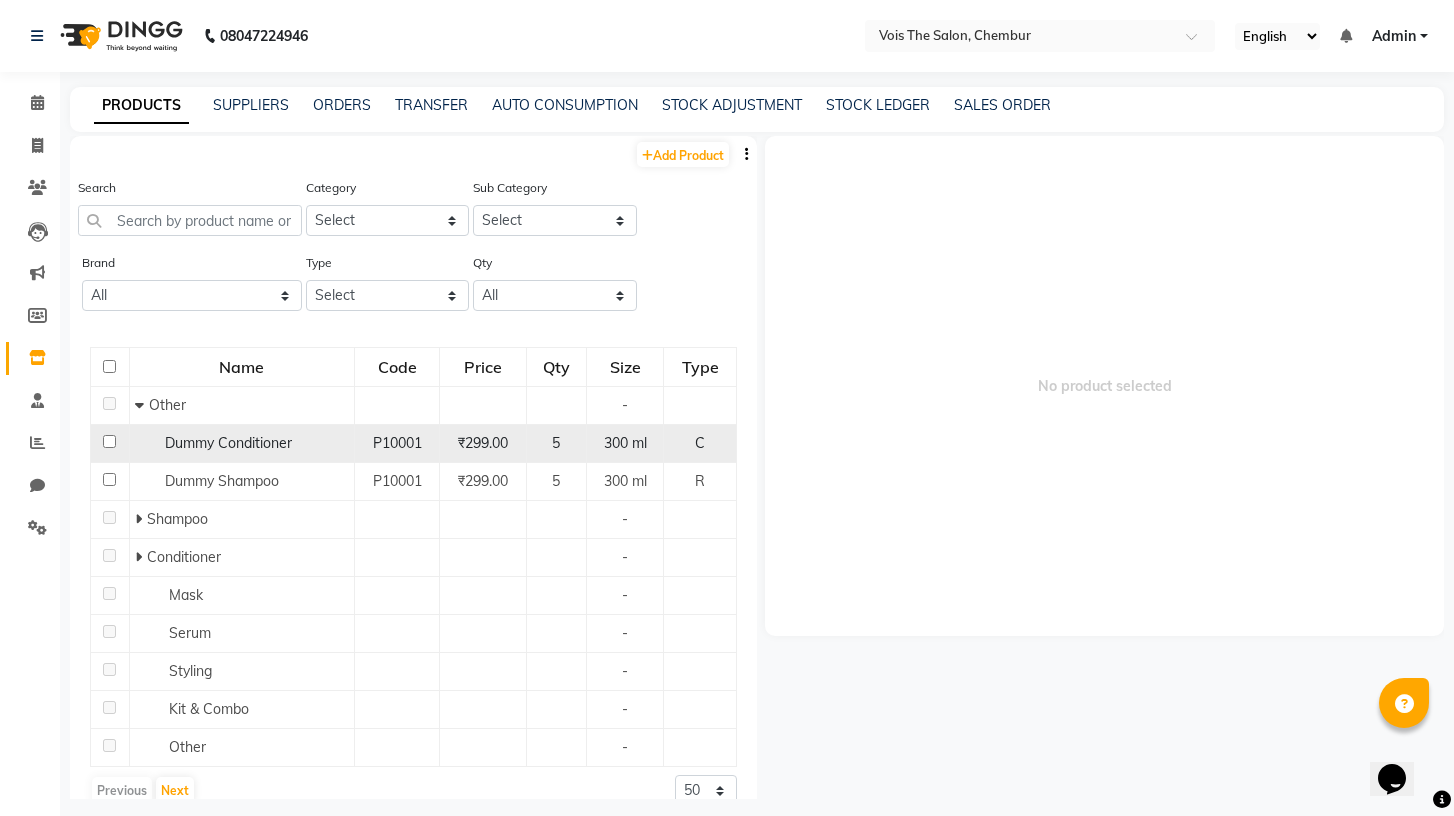 scroll, scrollTop: 28, scrollLeft: 0, axis: vertical 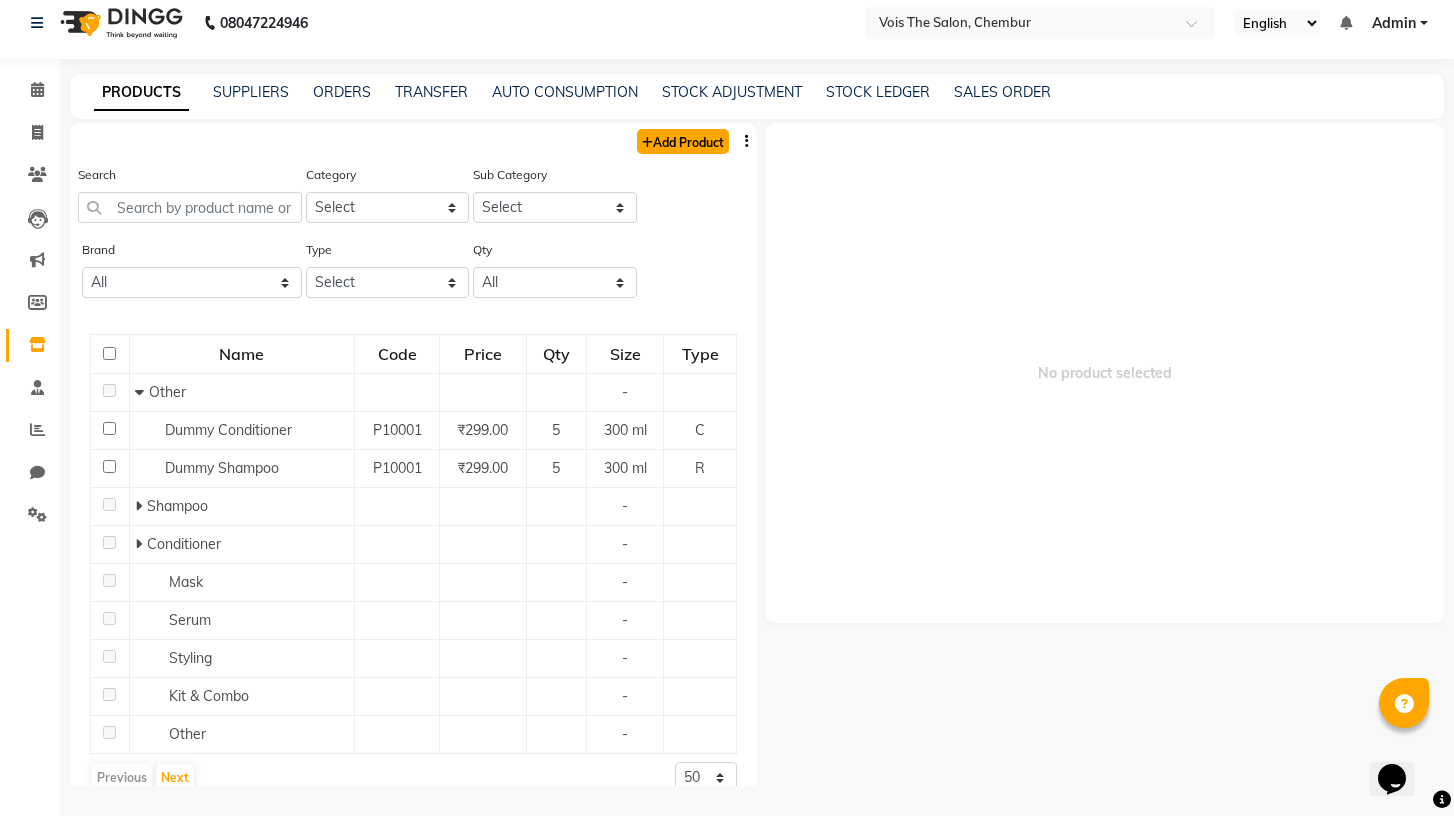 click on "Add Product" 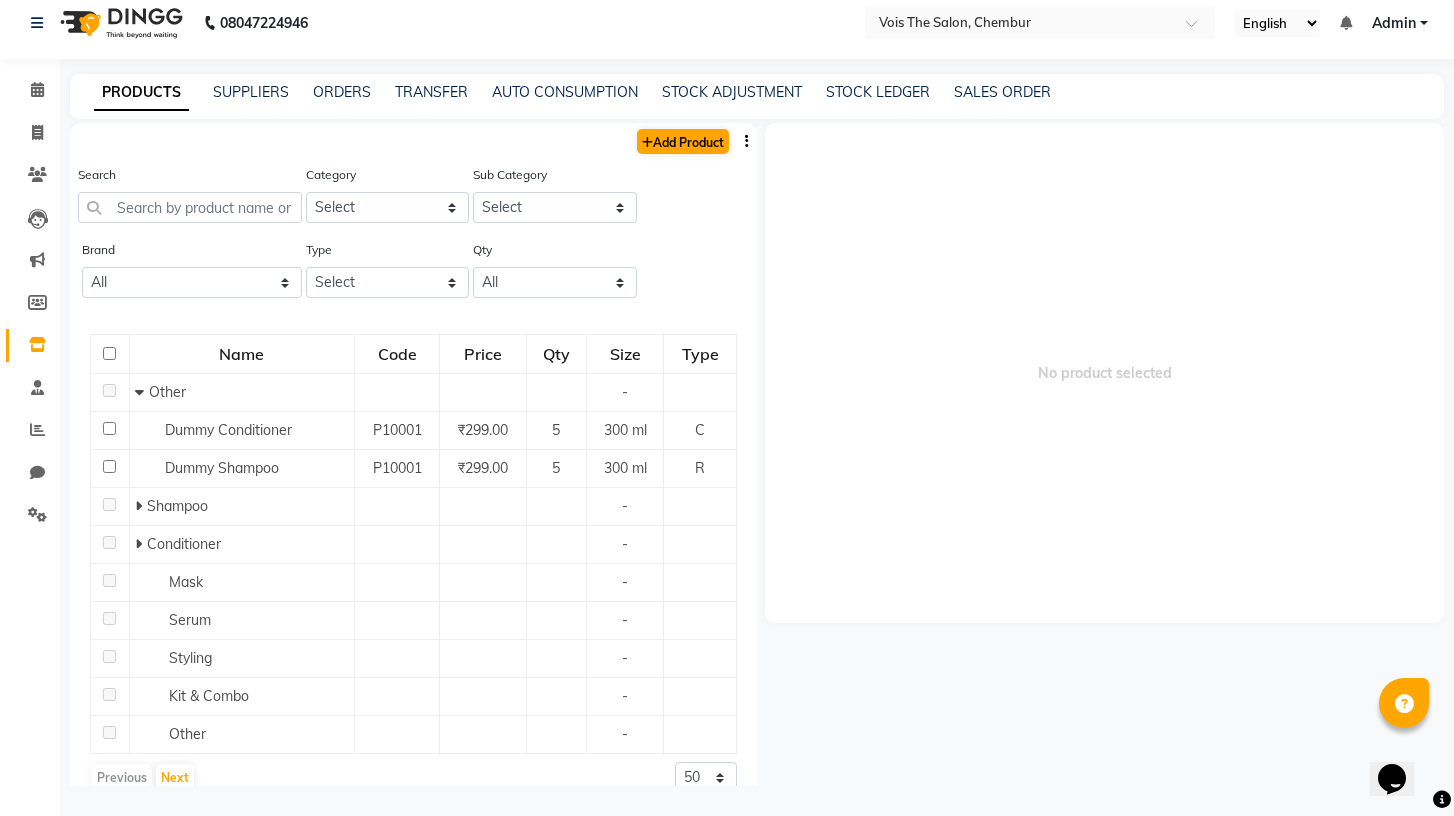 select on "true" 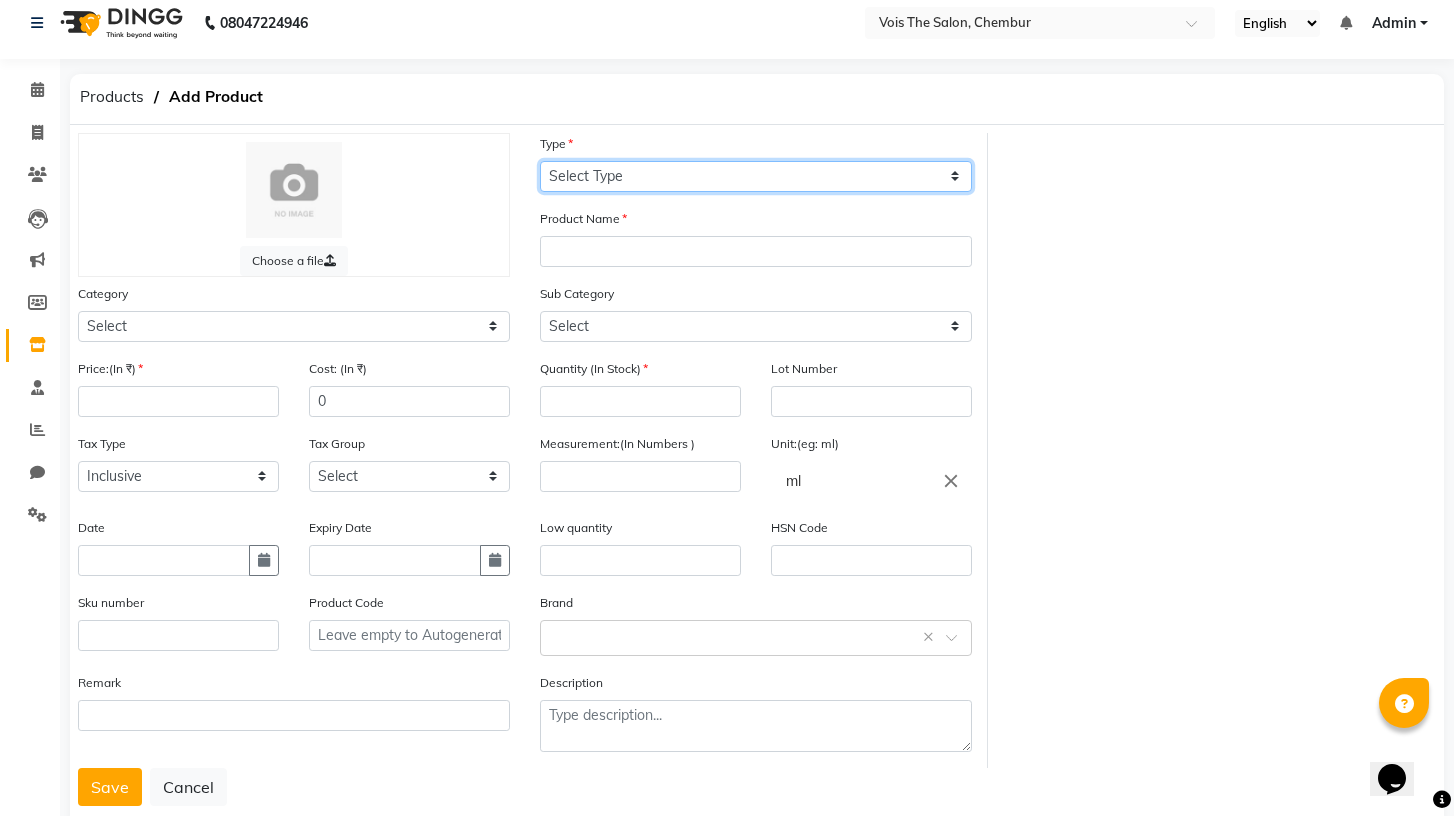 click on "Select Type Both Retail Consumable" 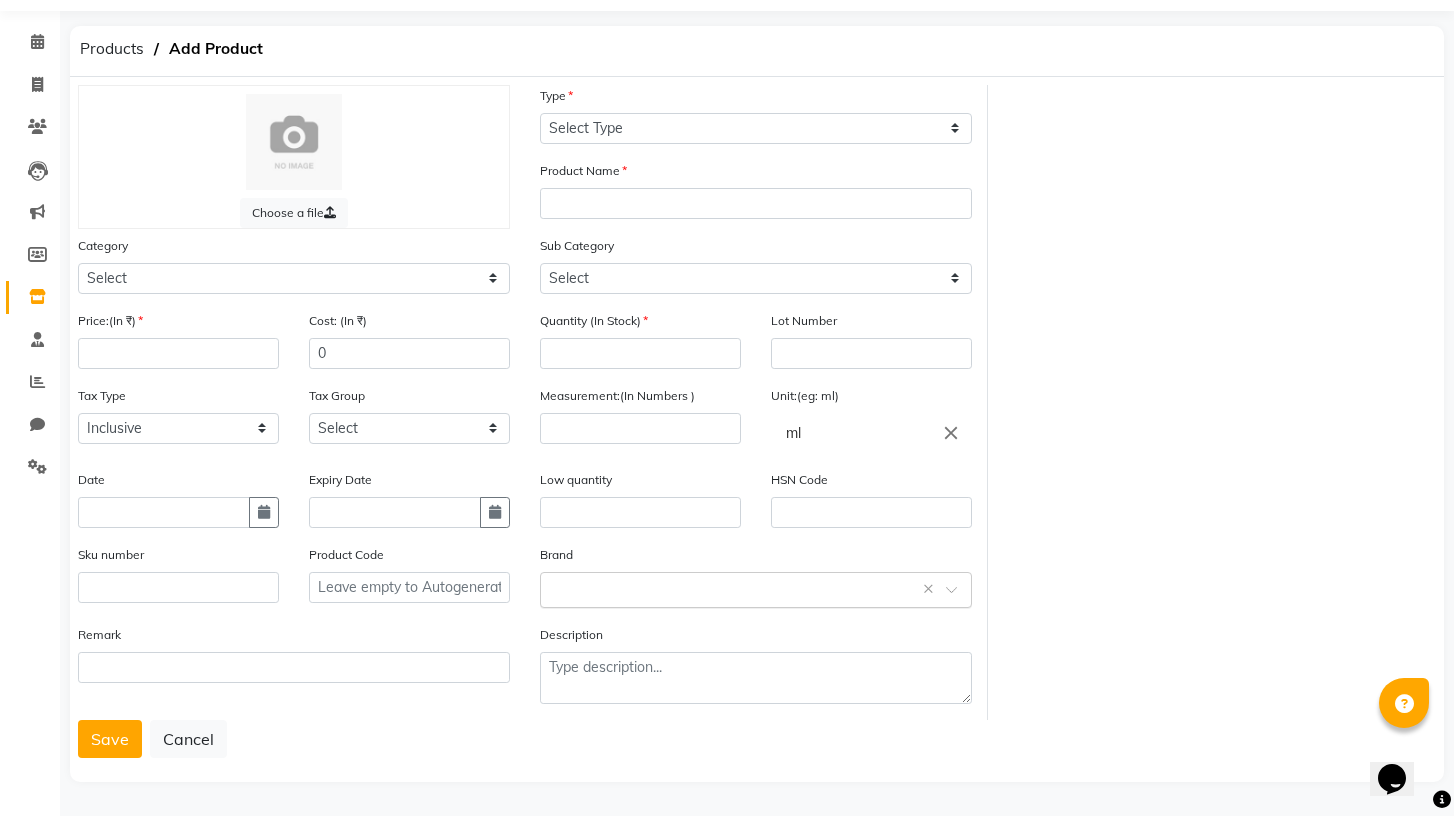 click 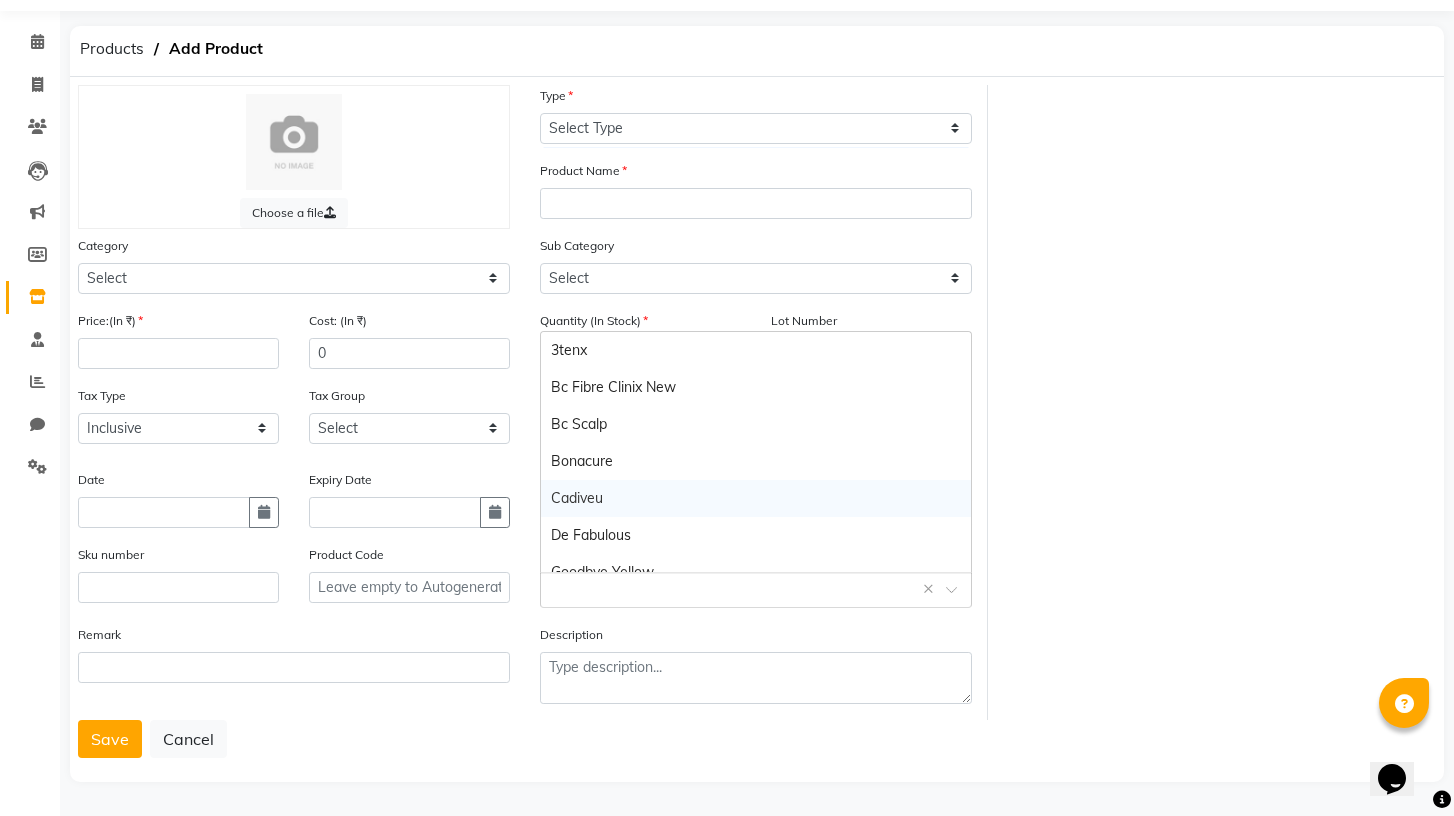scroll, scrollTop: 463, scrollLeft: 0, axis: vertical 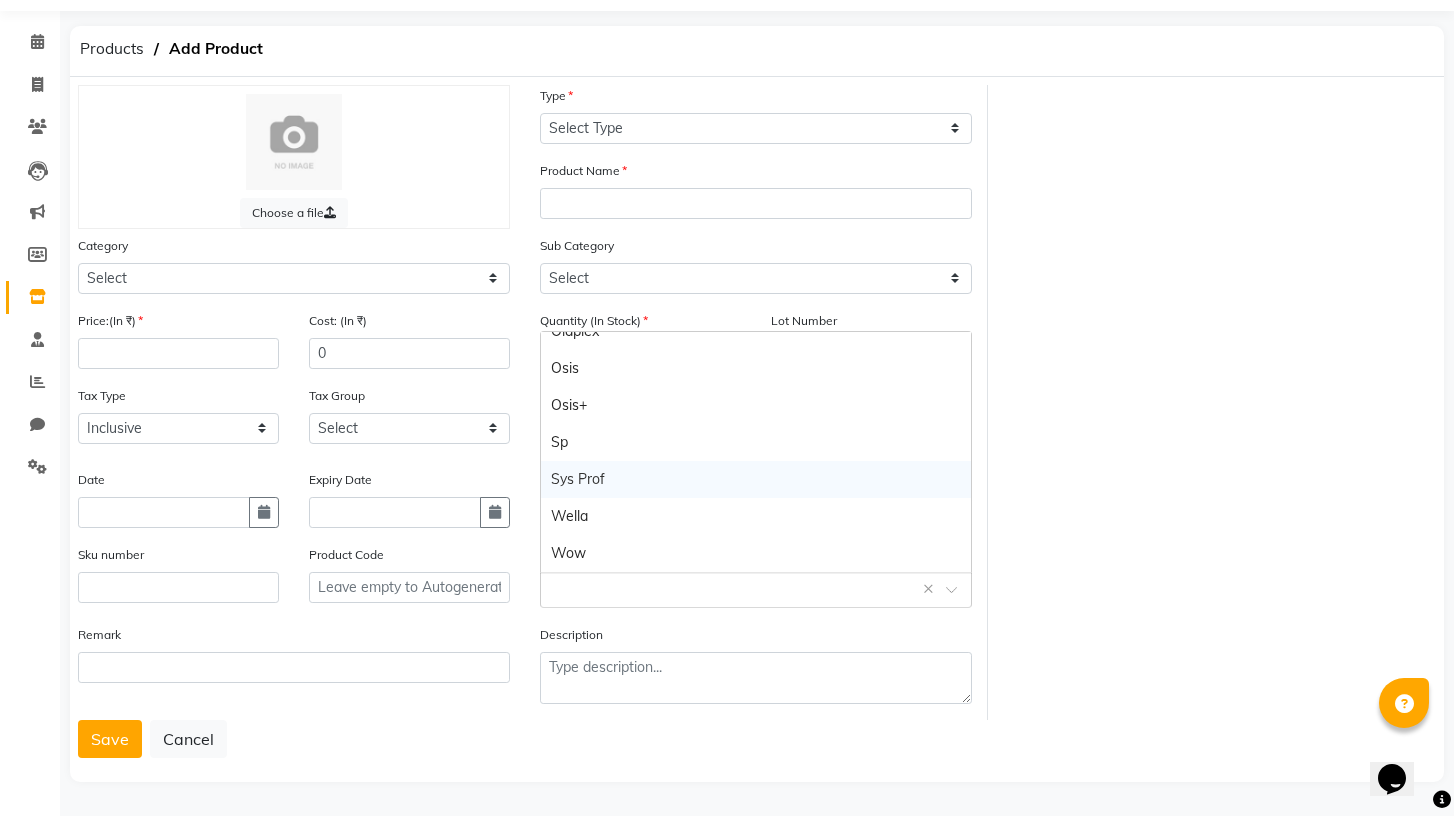 click on "Choose a file Type Select Type Both Retail Consumable Product Name Category Select Hair Skin Makeup Personal Care Appliances Beard Waxing Disposable Threading Hands and Feet Beauty Planet Botox Cadiveu Casmara Cheryls Loreal Olaplex Other Sub Category Select Price:(In ₹) Cost: (In ₹) 0 Quantity (In Stock) Lot Number Tax Type Select Inclusive Exclusive Tax Group Select GST Measurement:(In Numbers ) Unit:(eg: ml) ml close Date Expiry Date Low quantity HSN Code Sku number Product Code Brand Select brand or add custom brand    × Remark Description" 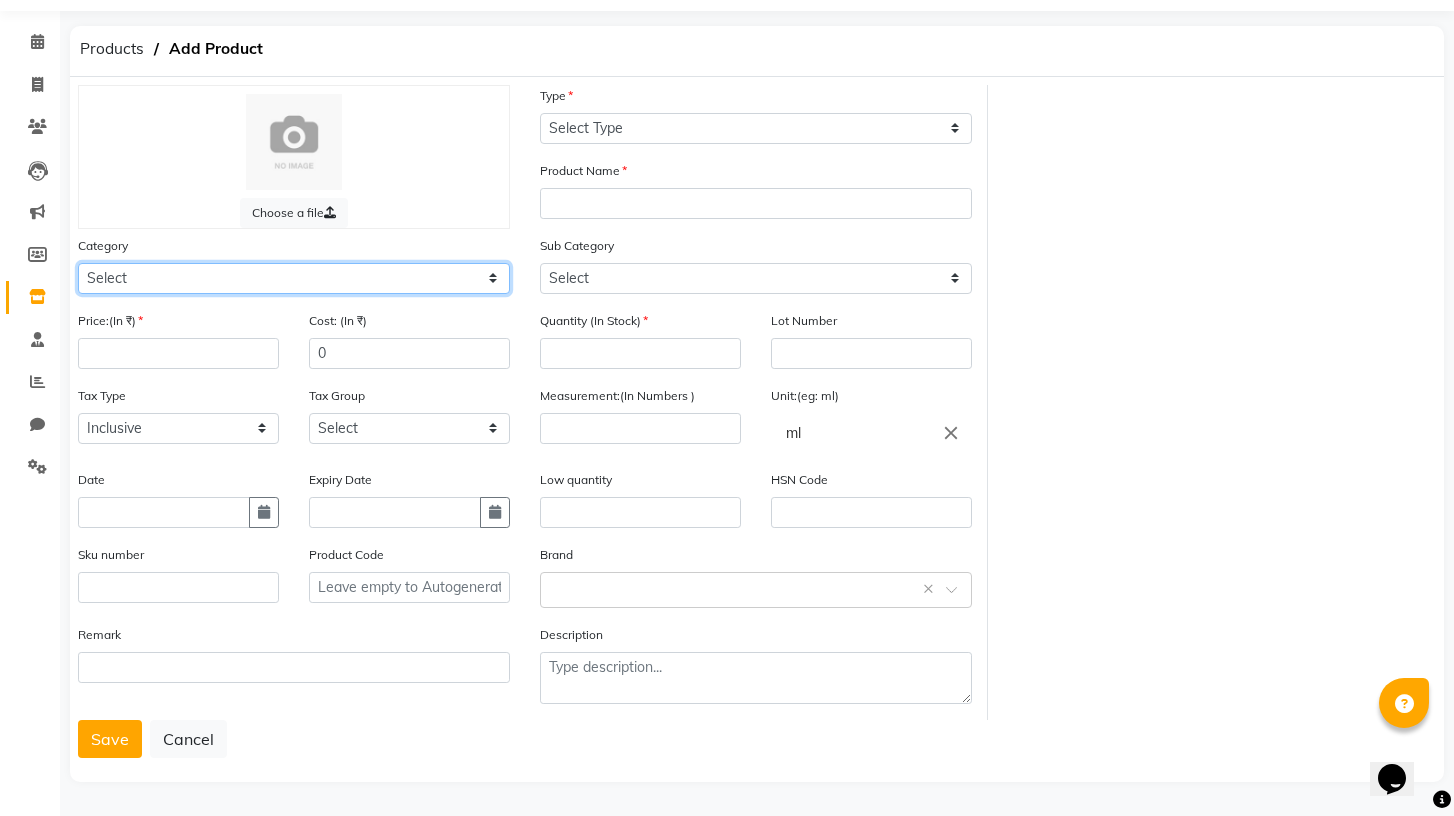 click on "Select Hair Skin Makeup Personal Care Appliances Beard Waxing Disposable Threading Hands and Feet Beauty Planet Botox Cadiveu Casmara Cheryls Loreal Olaplex Other" 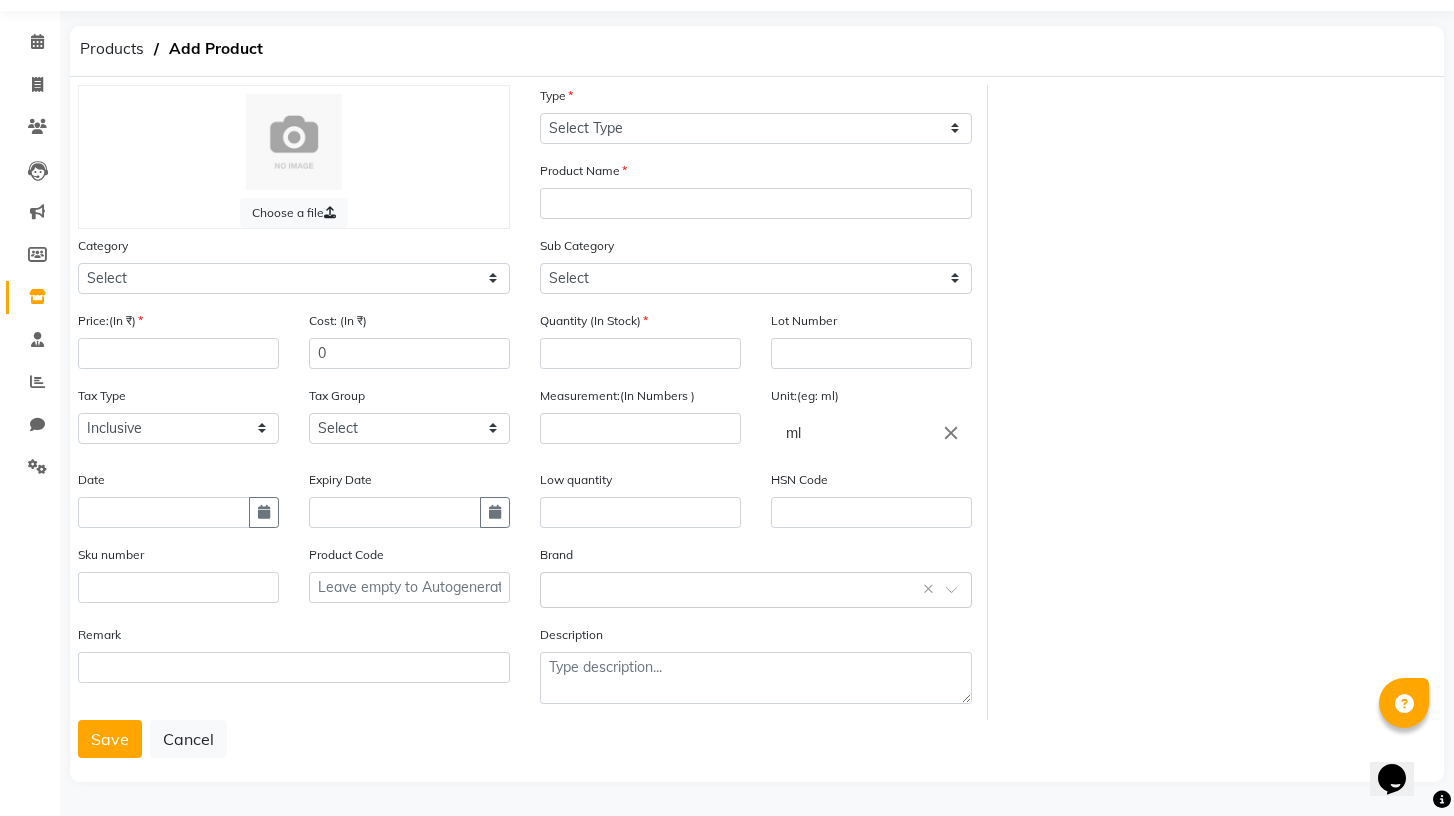 click 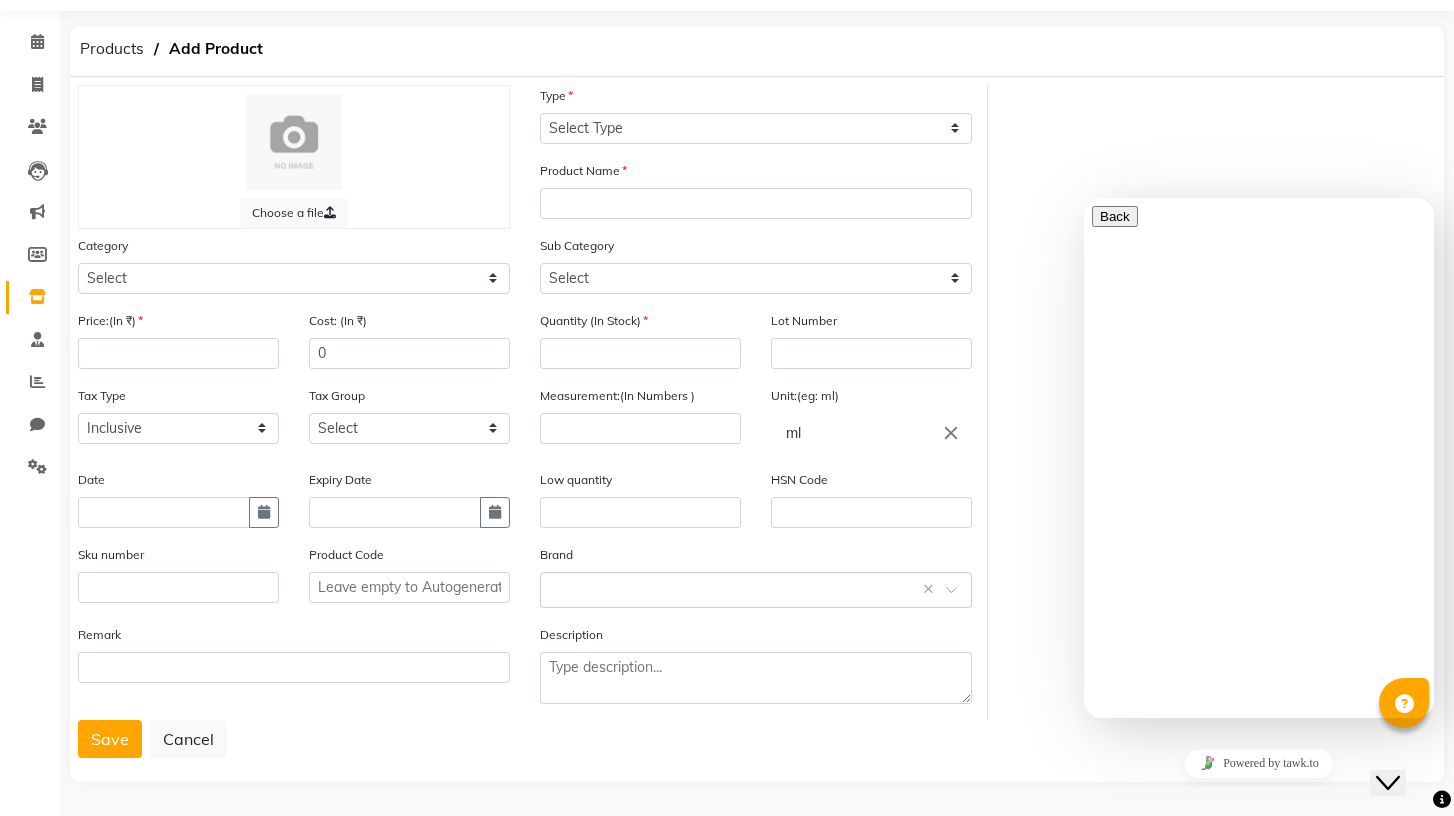 click at bounding box center (1092, 967) 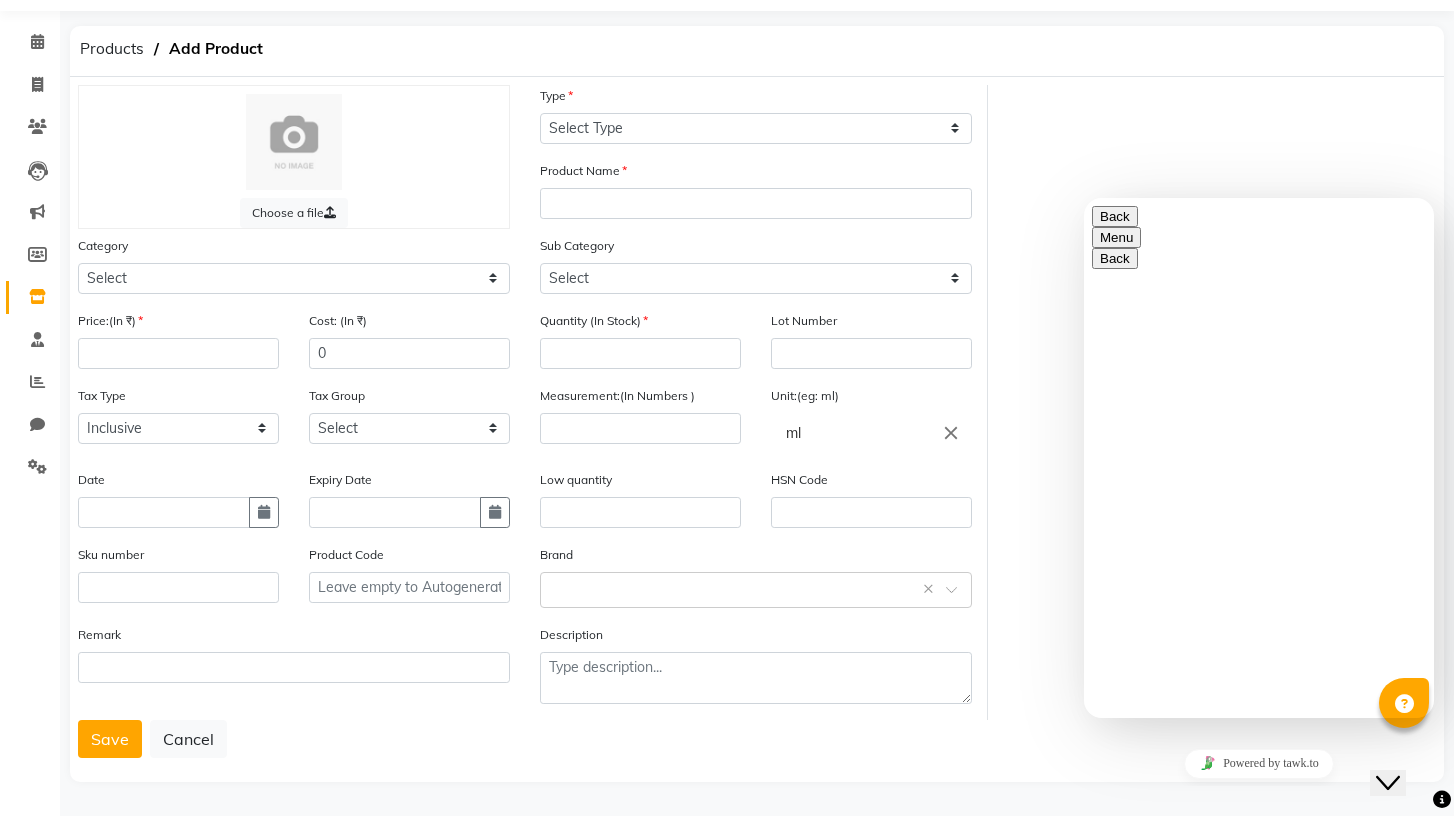 click on "Rate this chat Upload File Insert emoji" at bounding box center [1084, 198] 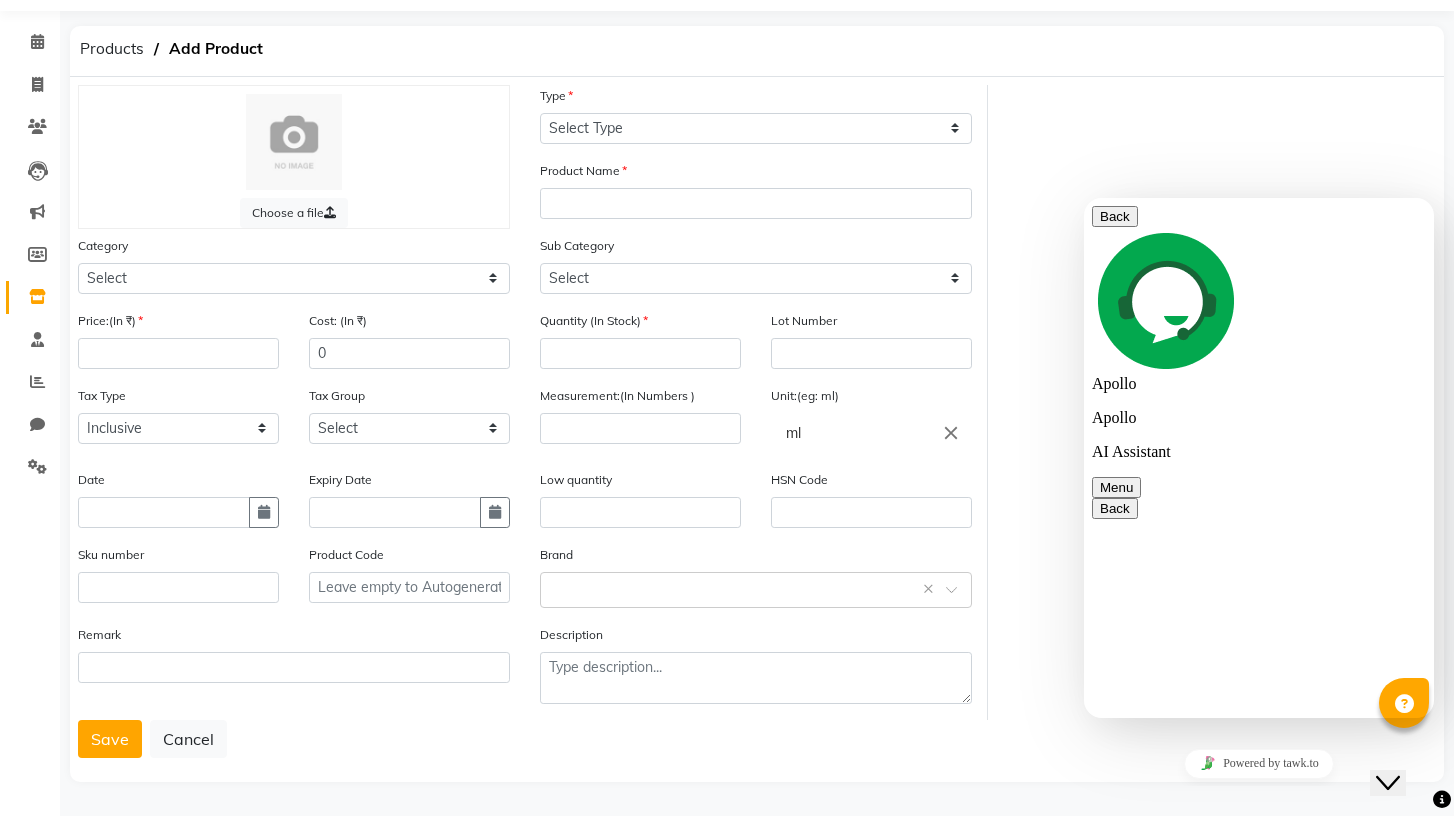 type on "U" 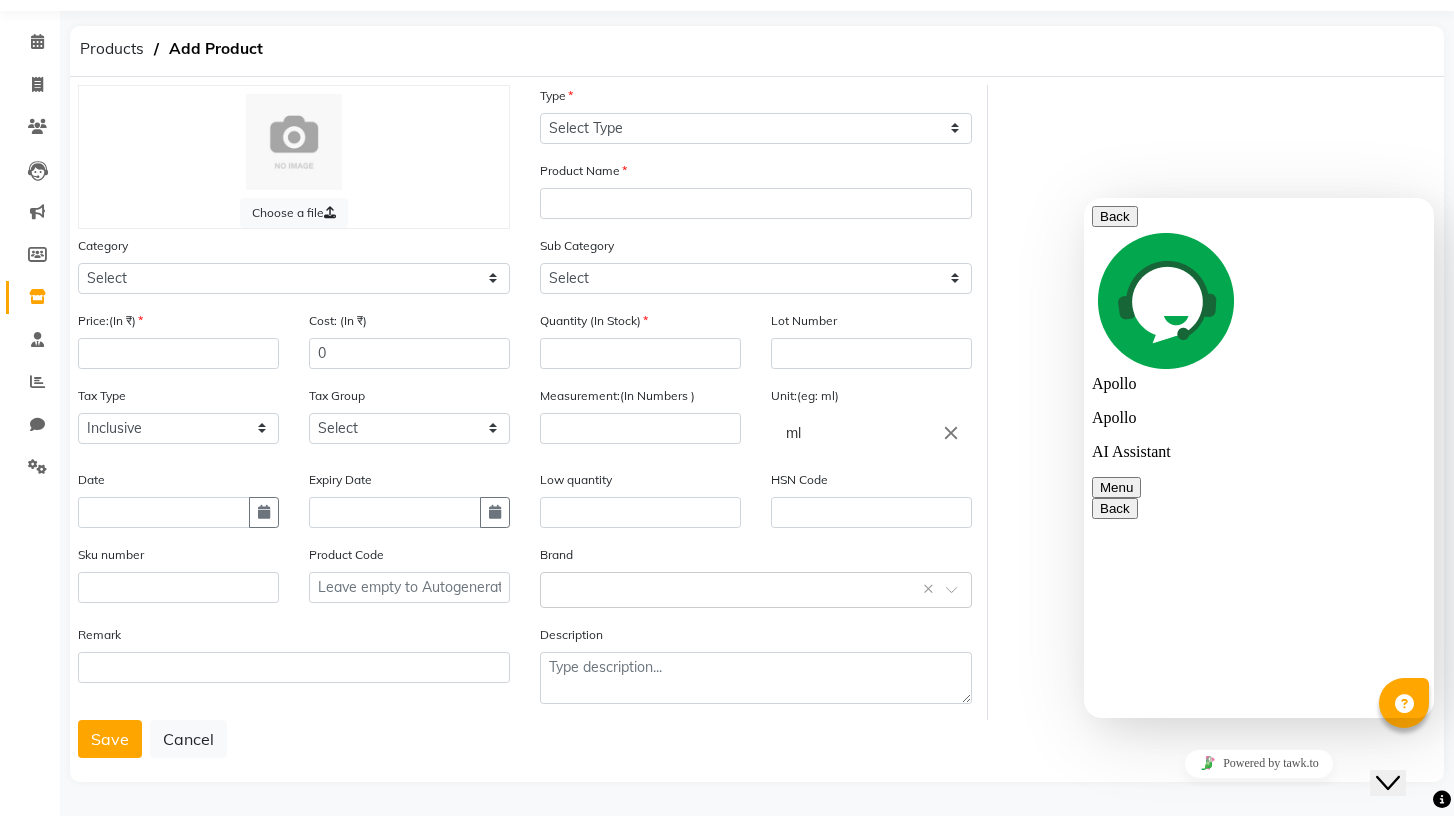 click on "Choose a file Type Select Type Both Retail Consumable Product Name Category Select Hair Skin Makeup Personal Care Appliances Beard Waxing Disposable Threading Hands and Feet Beauty Planet Botox Cadiveu Casmara Cheryls Loreal Olaplex Other Sub Category Select Price:(In ₹) Cost: (In ₹) 0 Quantity (In Stock) Lot Number Tax Type Select Inclusive Exclusive Tax Group Select GST Measurement:(In Numbers ) Unit:(eg: ml) ml close Date Expiry Date Low quantity HSN Code Sku number Product Code Brand Select brand or add custom brand    × Remark Description" 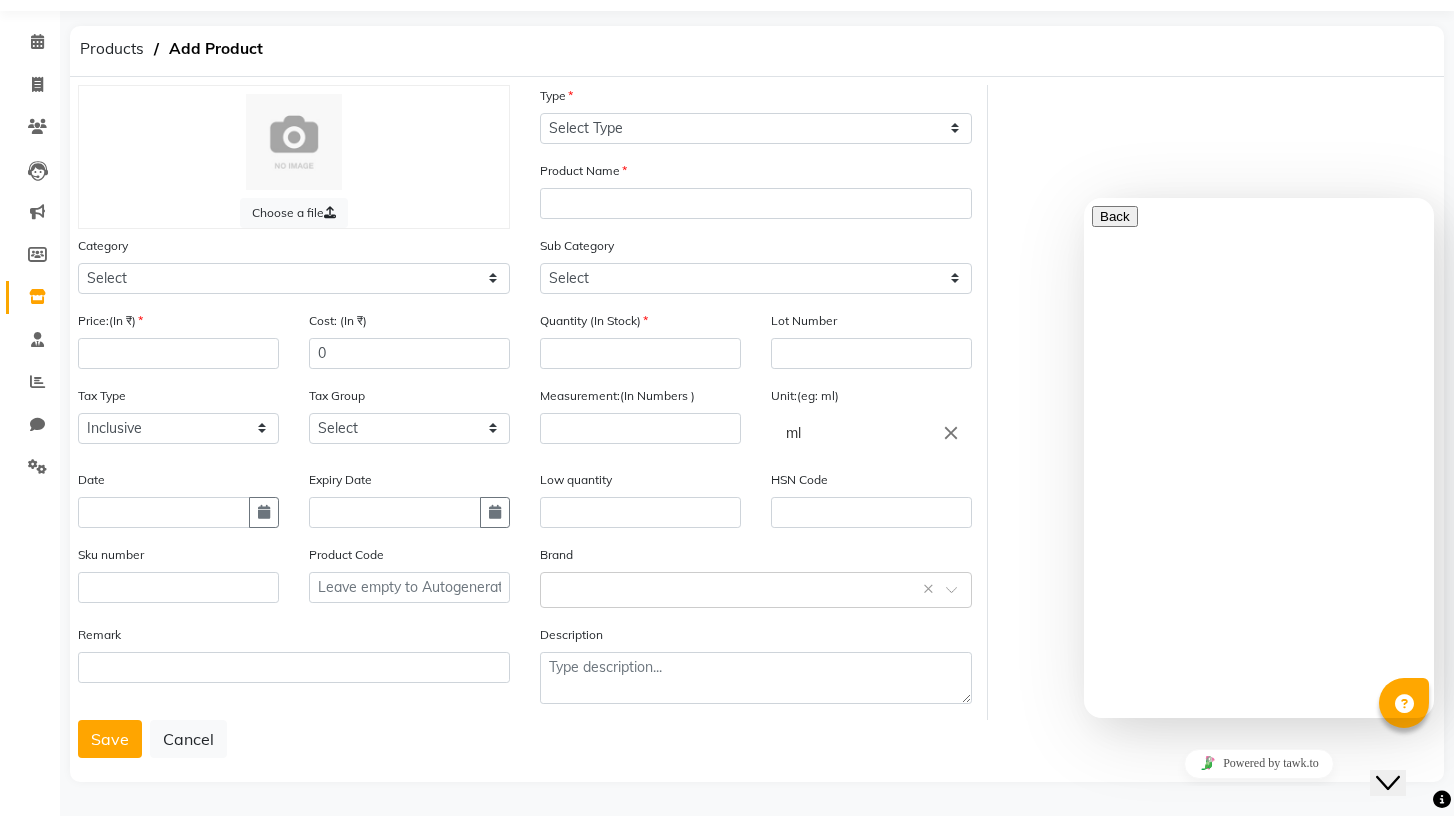 click on "Close Chat This icon closes the chat window." 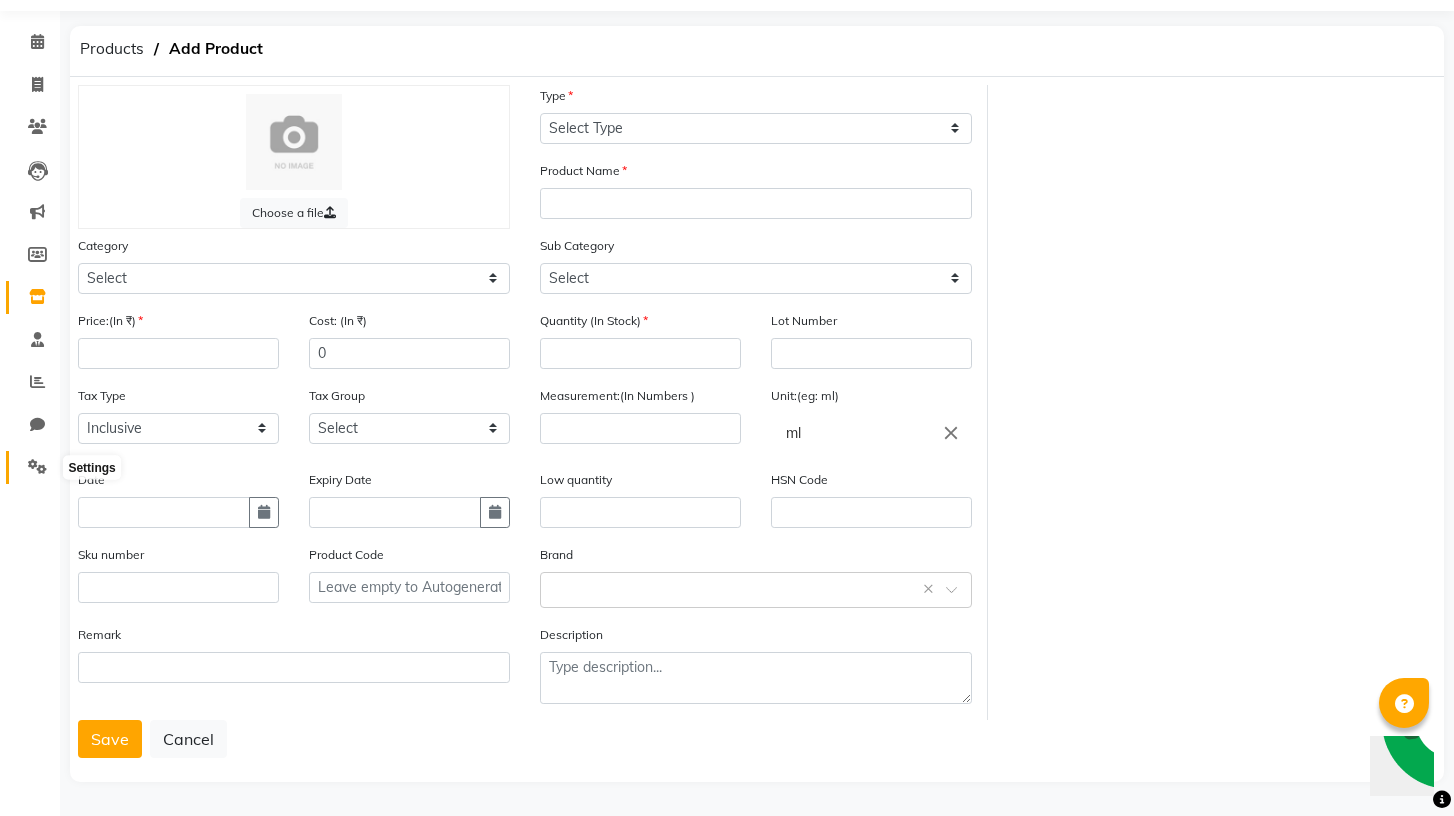 click 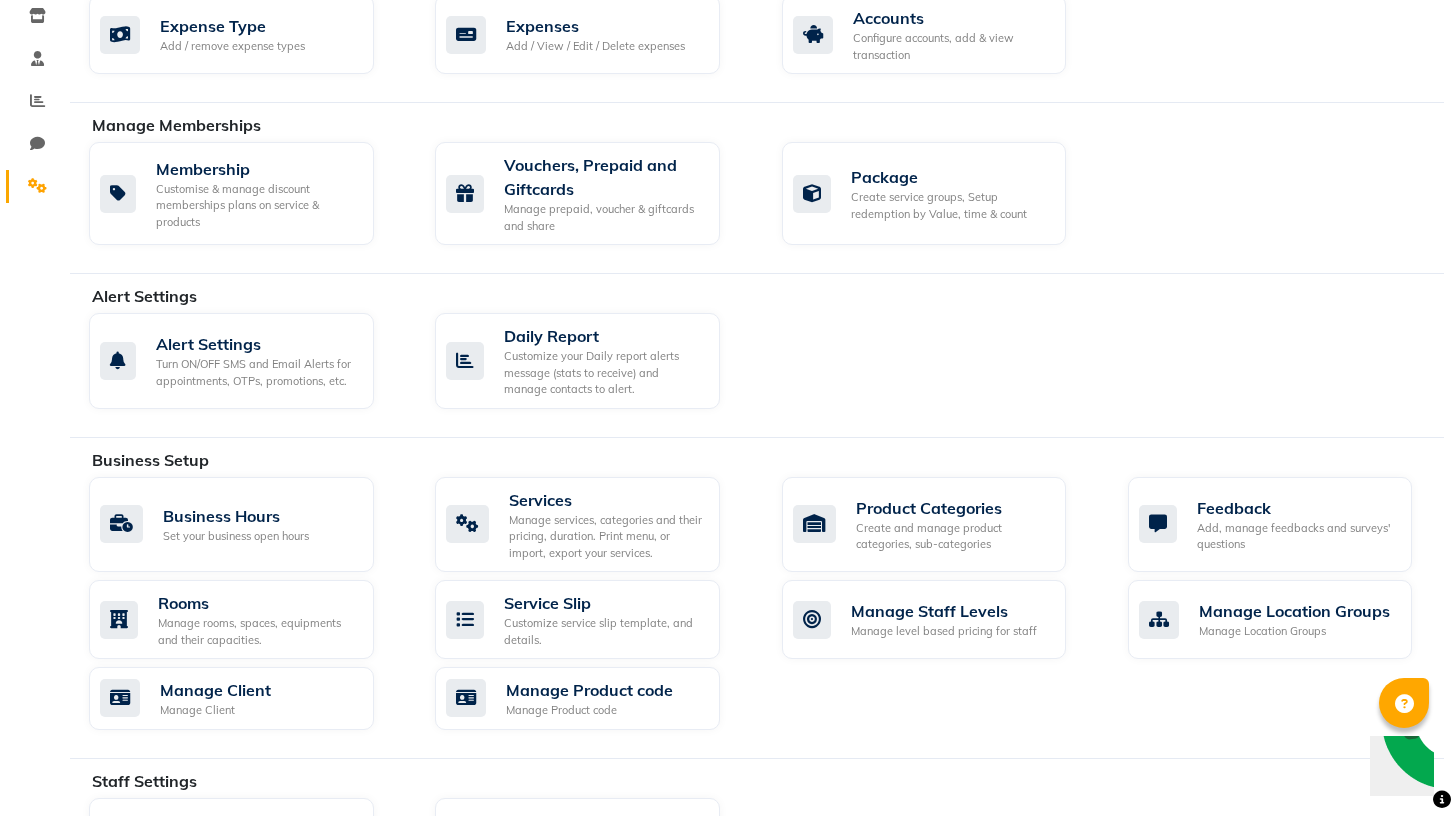 scroll, scrollTop: 351, scrollLeft: 0, axis: vertical 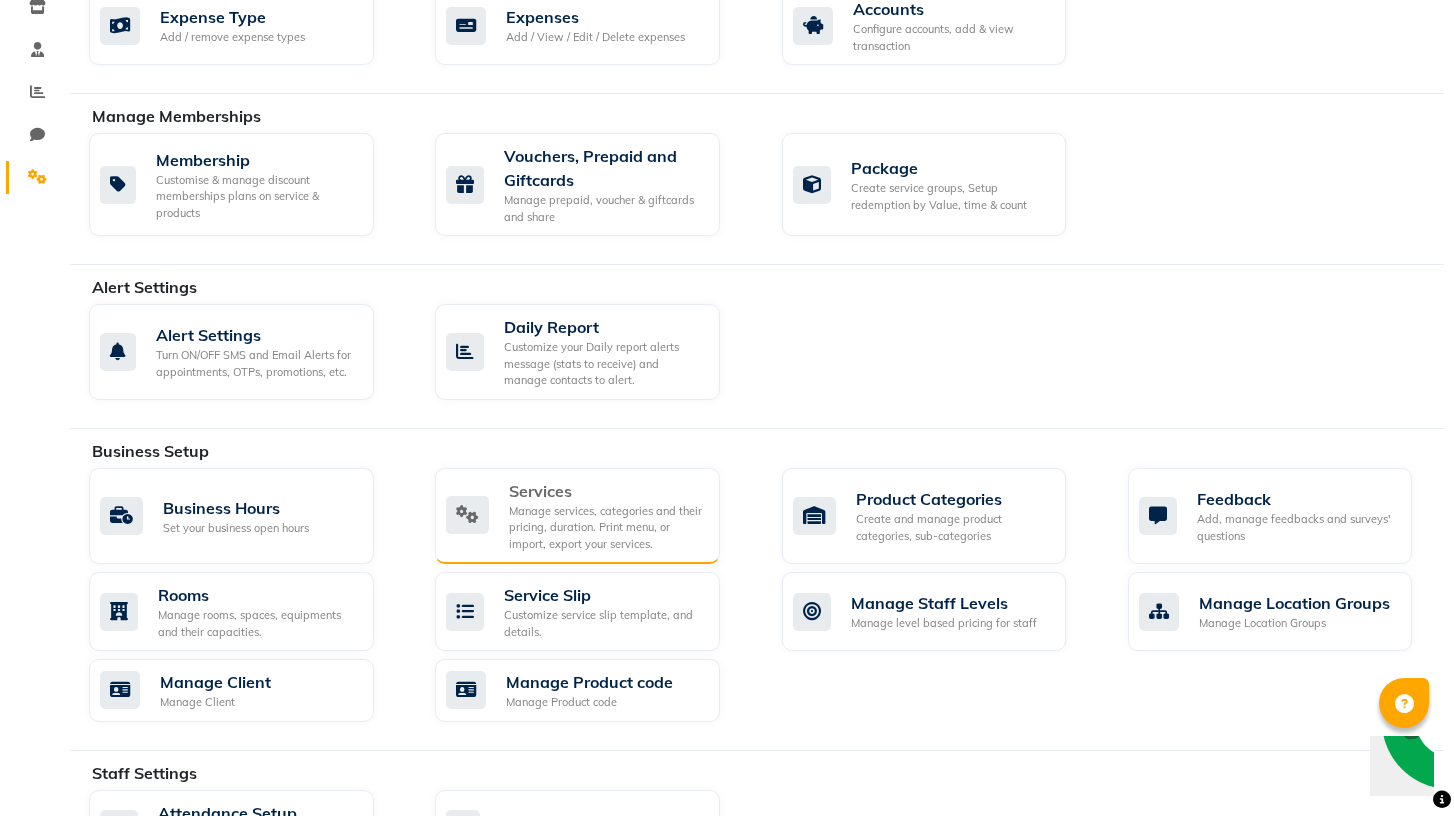 click on "Manage services, categories and their pricing, duration. Print menu, or import, export your services." 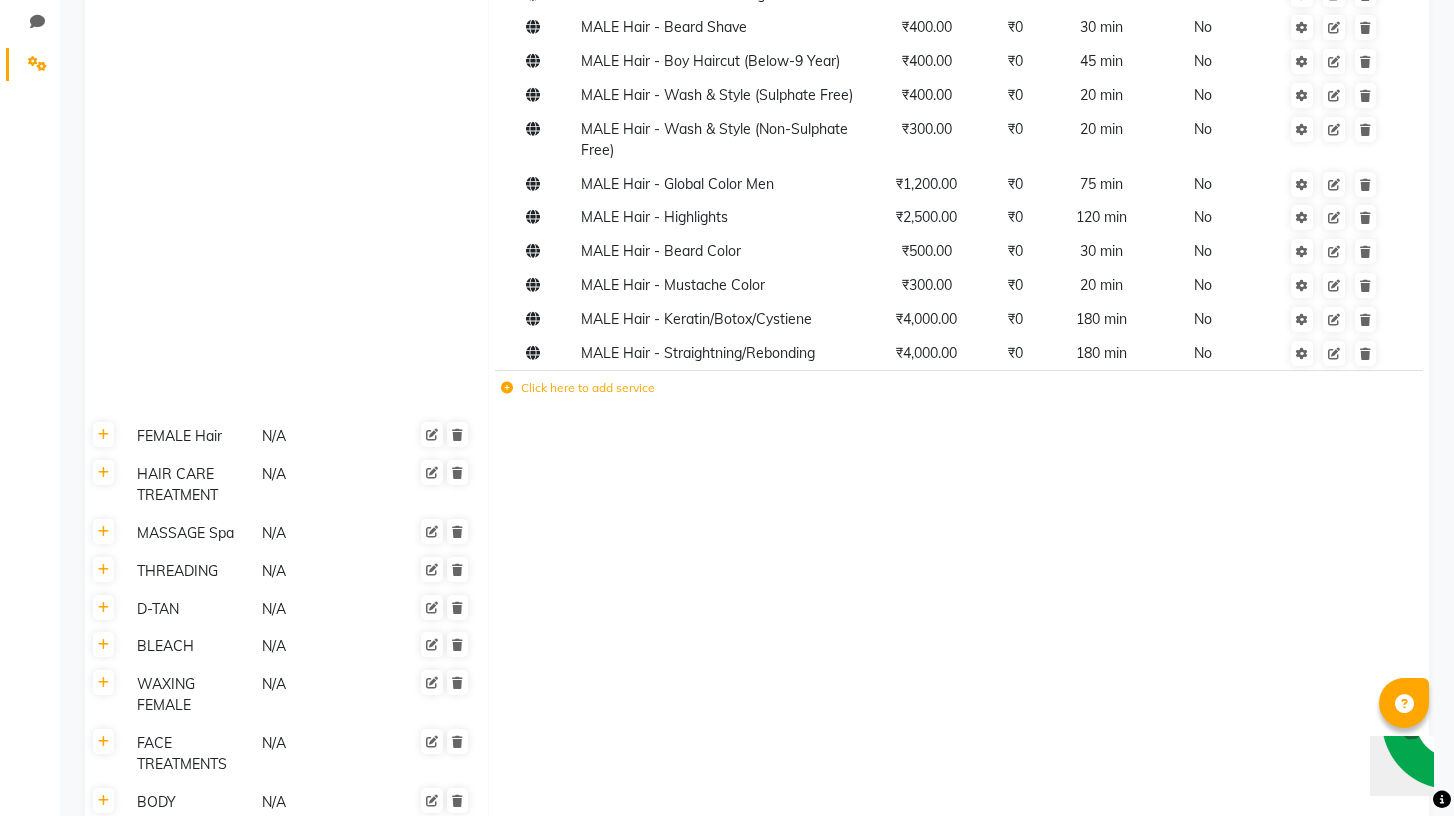 scroll, scrollTop: 0, scrollLeft: 0, axis: both 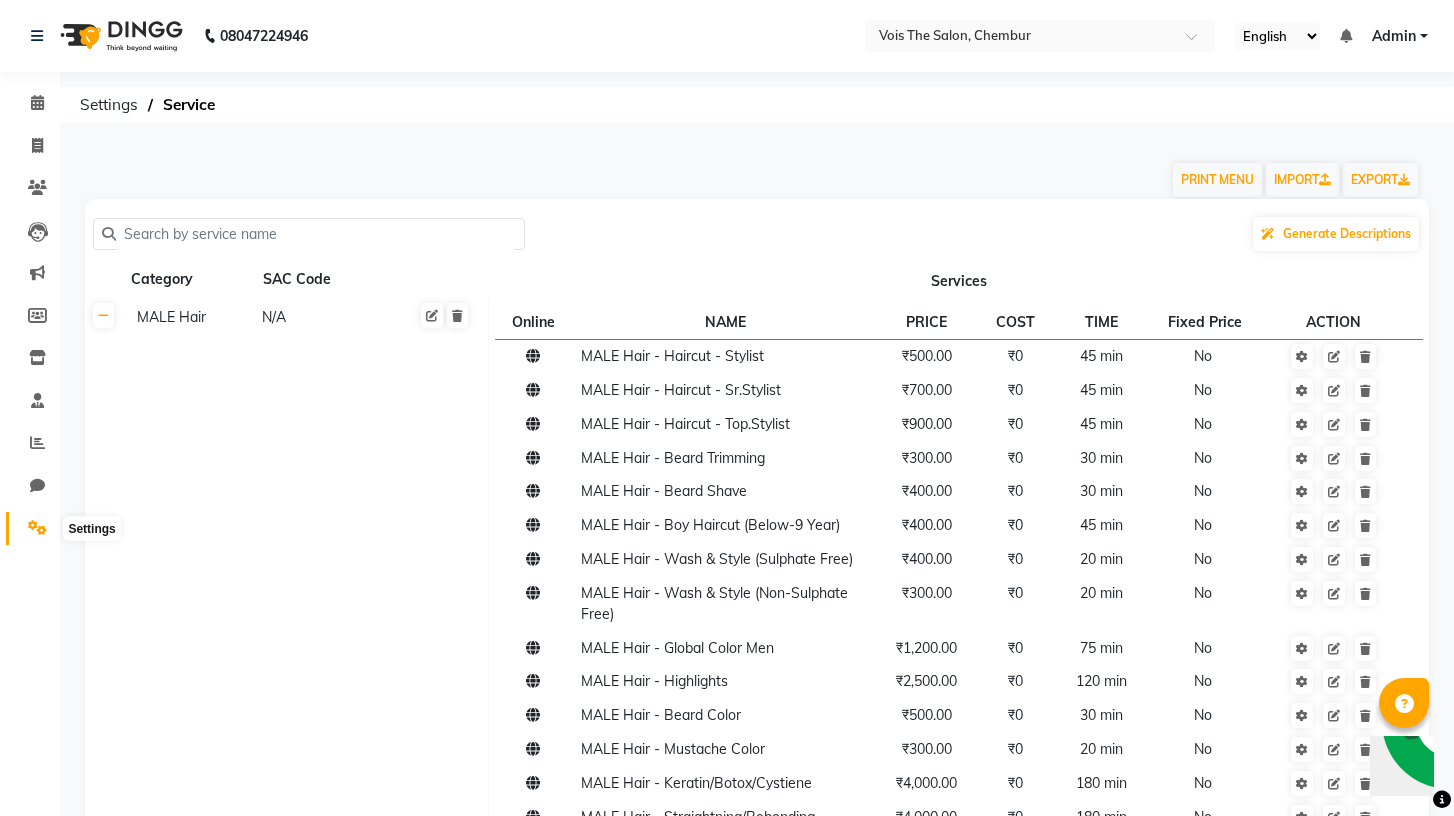 click 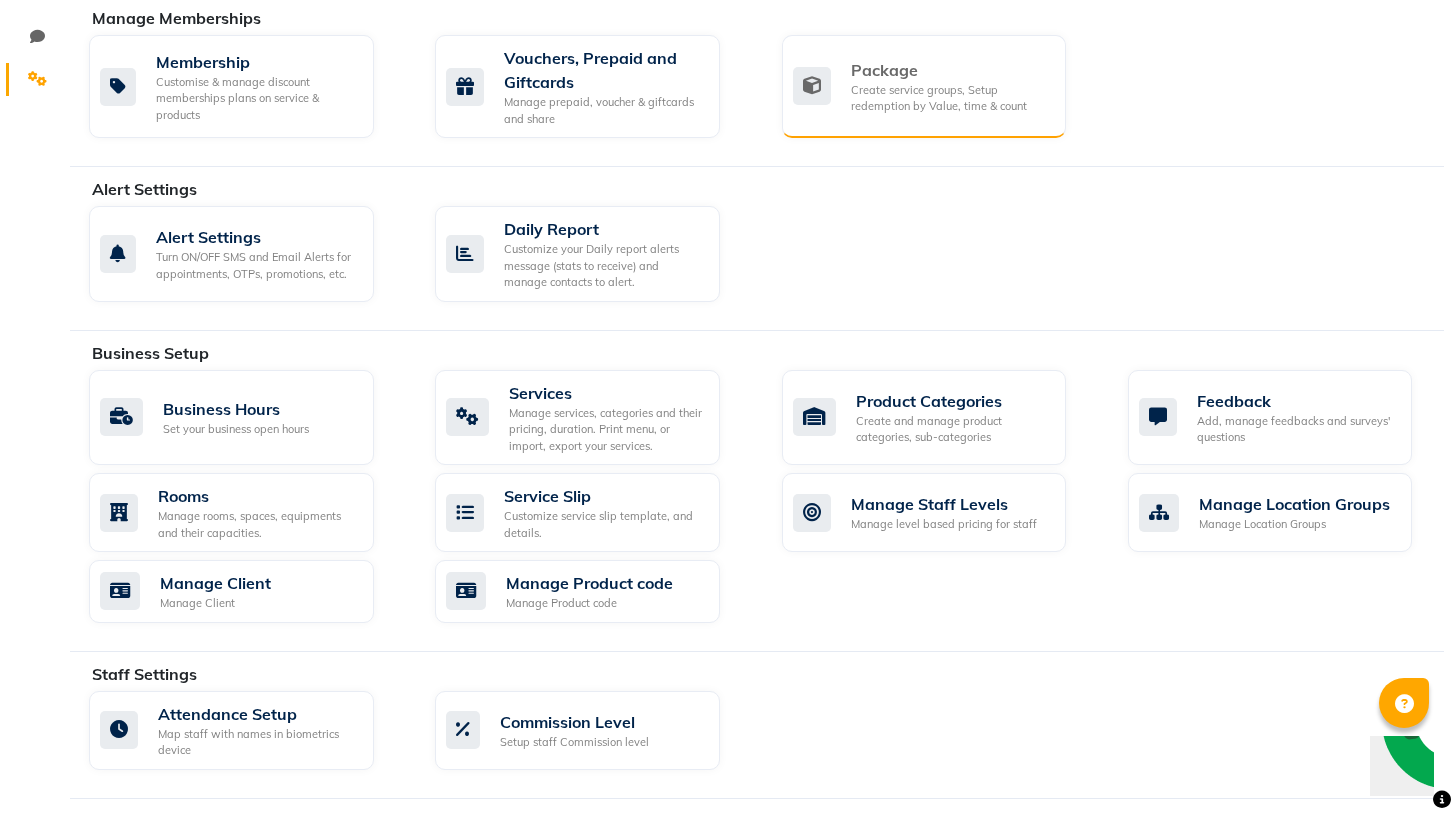 scroll, scrollTop: 450, scrollLeft: 0, axis: vertical 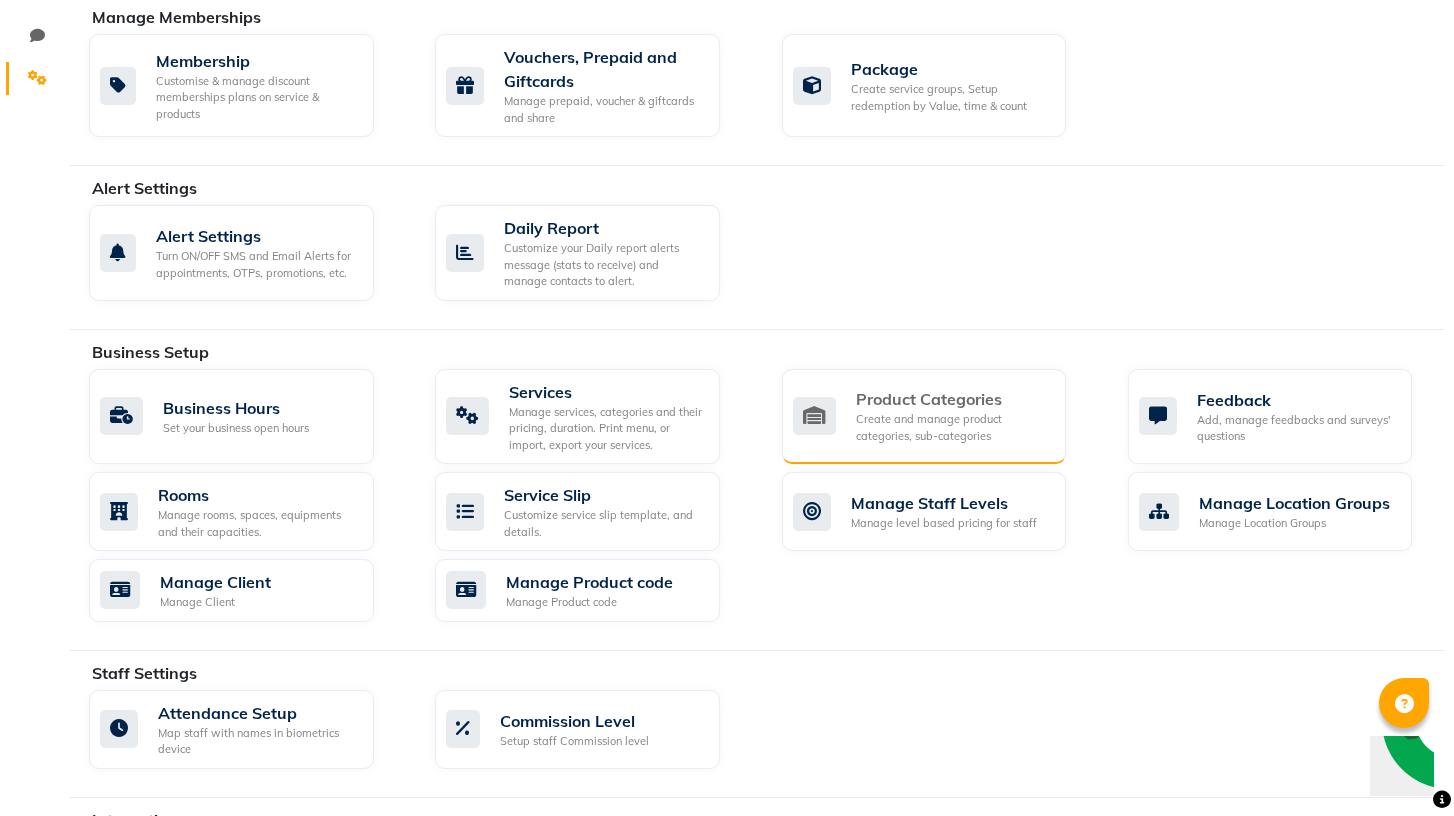 click on "Product Categories Create and manage product categories, sub-categories" 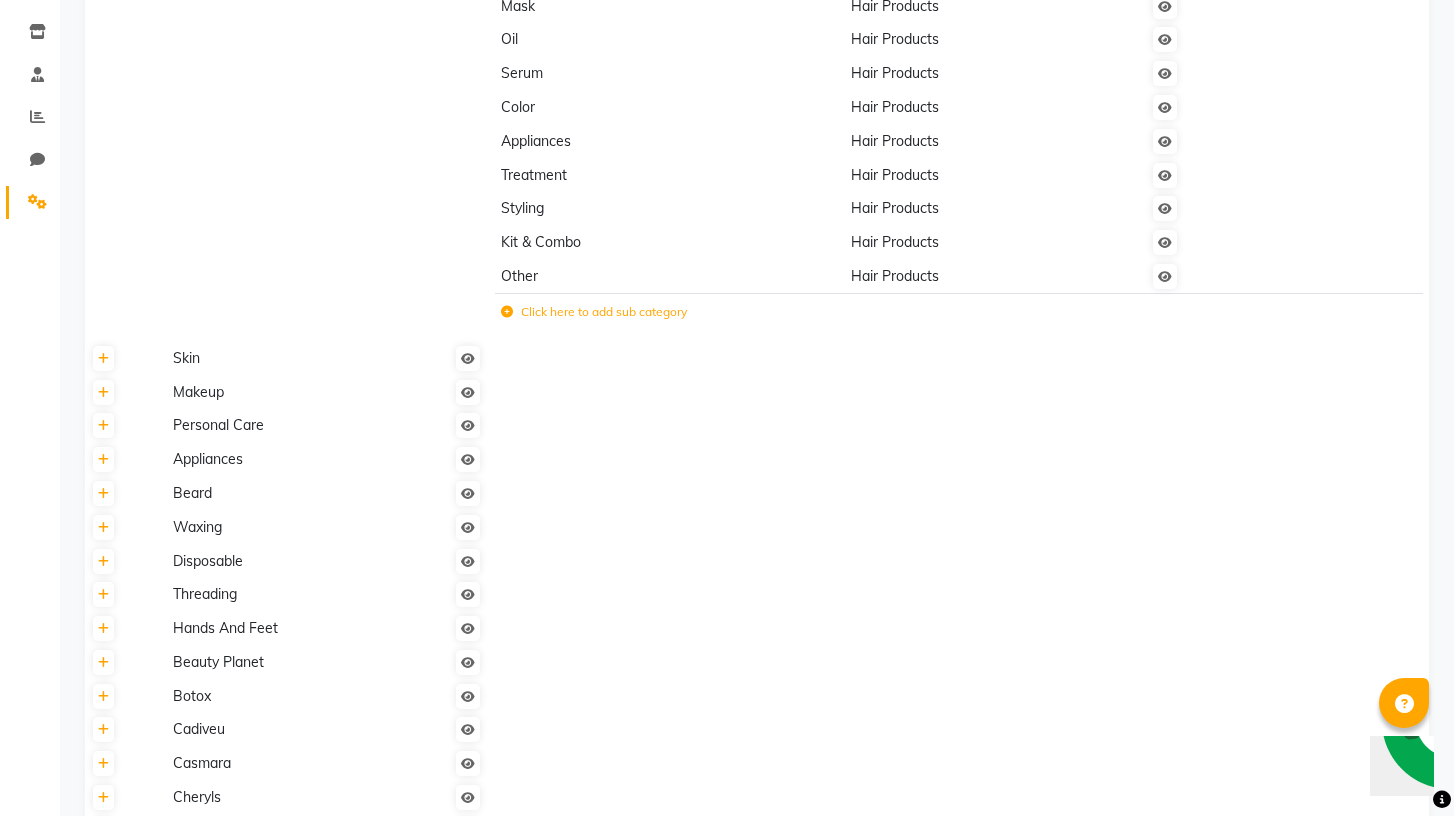 scroll, scrollTop: 0, scrollLeft: 0, axis: both 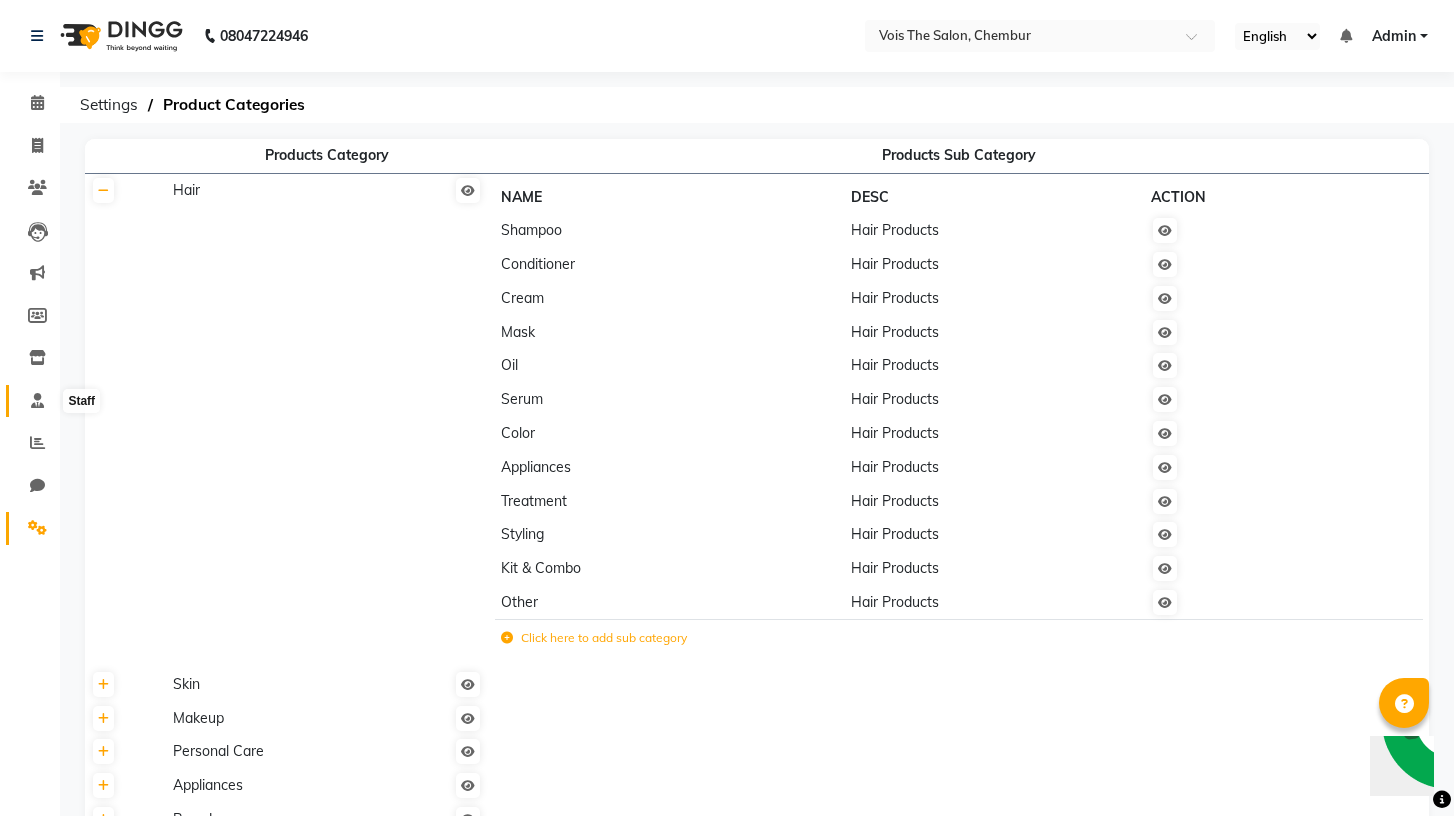 click 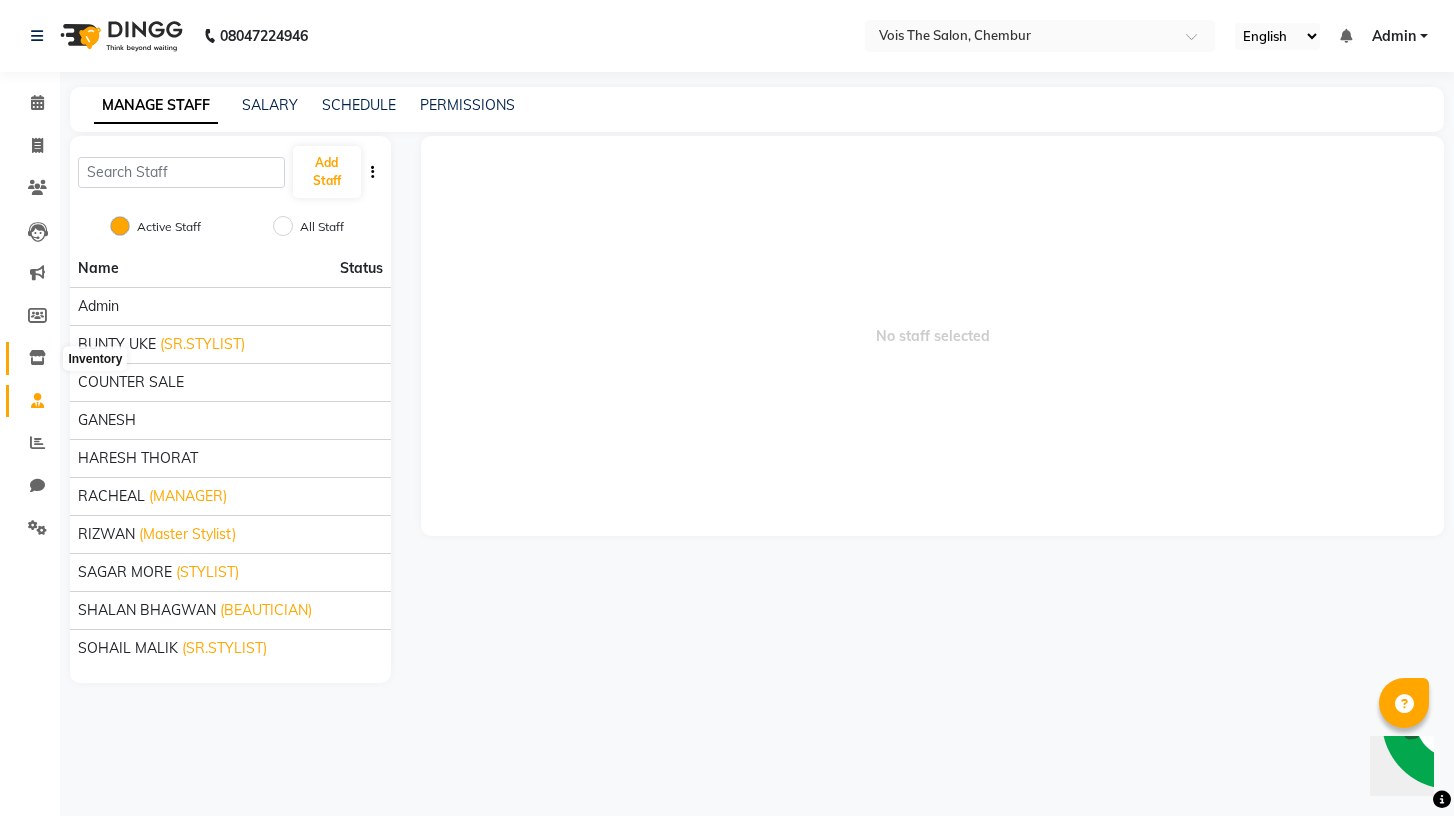 click 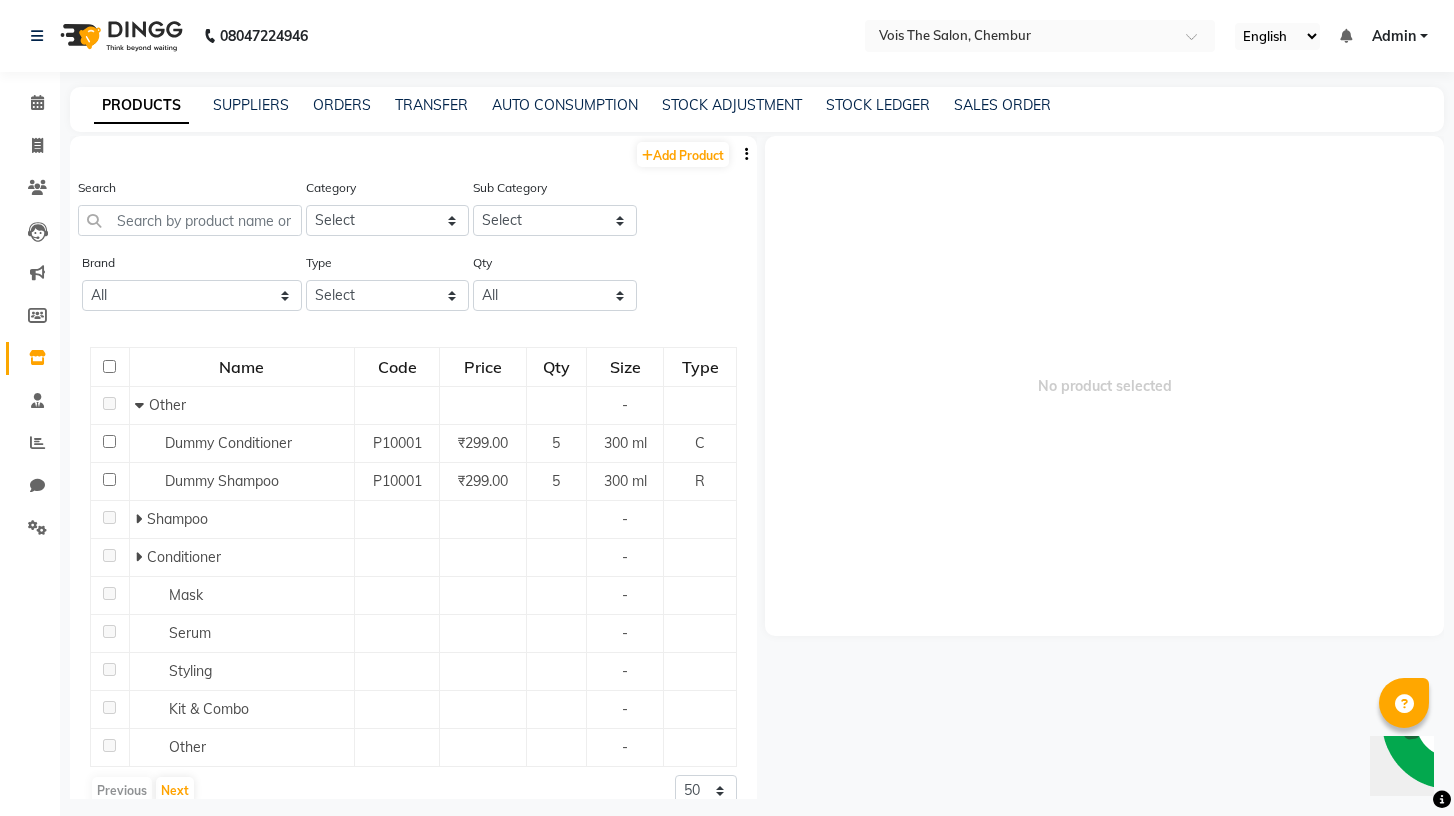click on "Admin" at bounding box center [1400, 36] 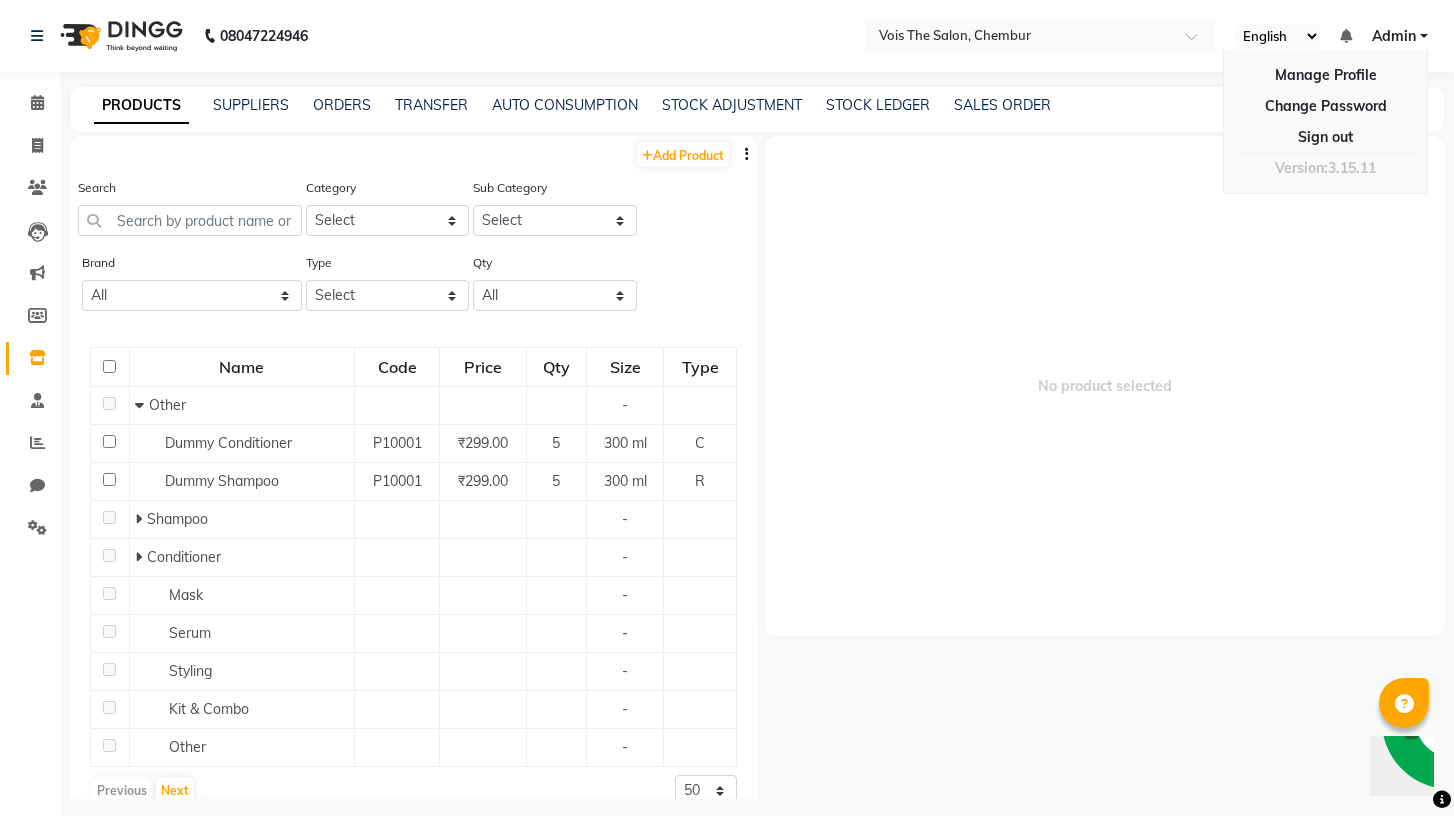 click on "[PHONE] Select Location × Vois The Salon, Chembur  English ENGLISH Español العربية मराठी हिंदी ગુજરાતી தமிழ் 中文 Notifications nothing to show Admin Manage Profile Change Password Sign out  Version:3.15.11" 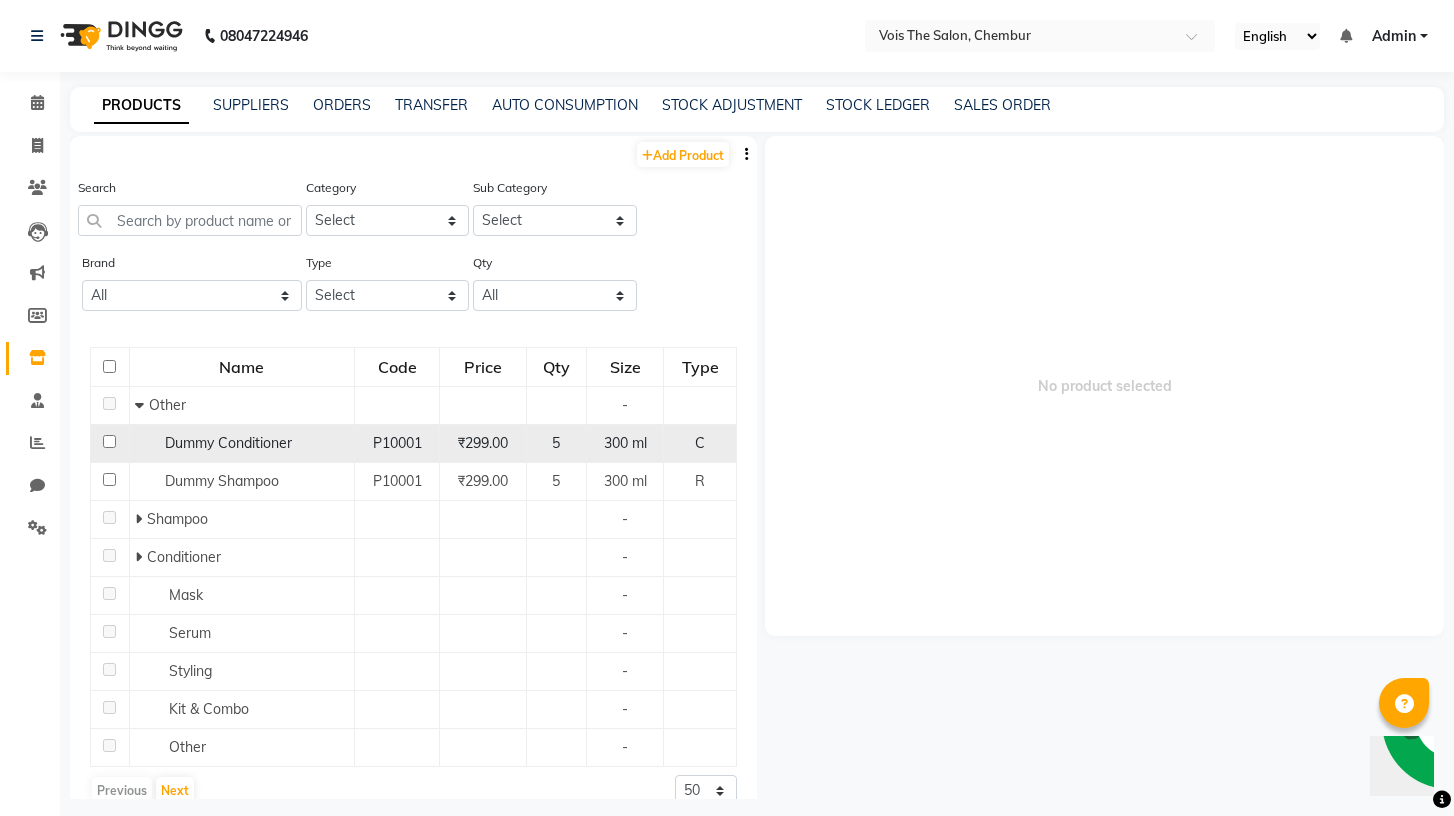scroll, scrollTop: 28, scrollLeft: 0, axis: vertical 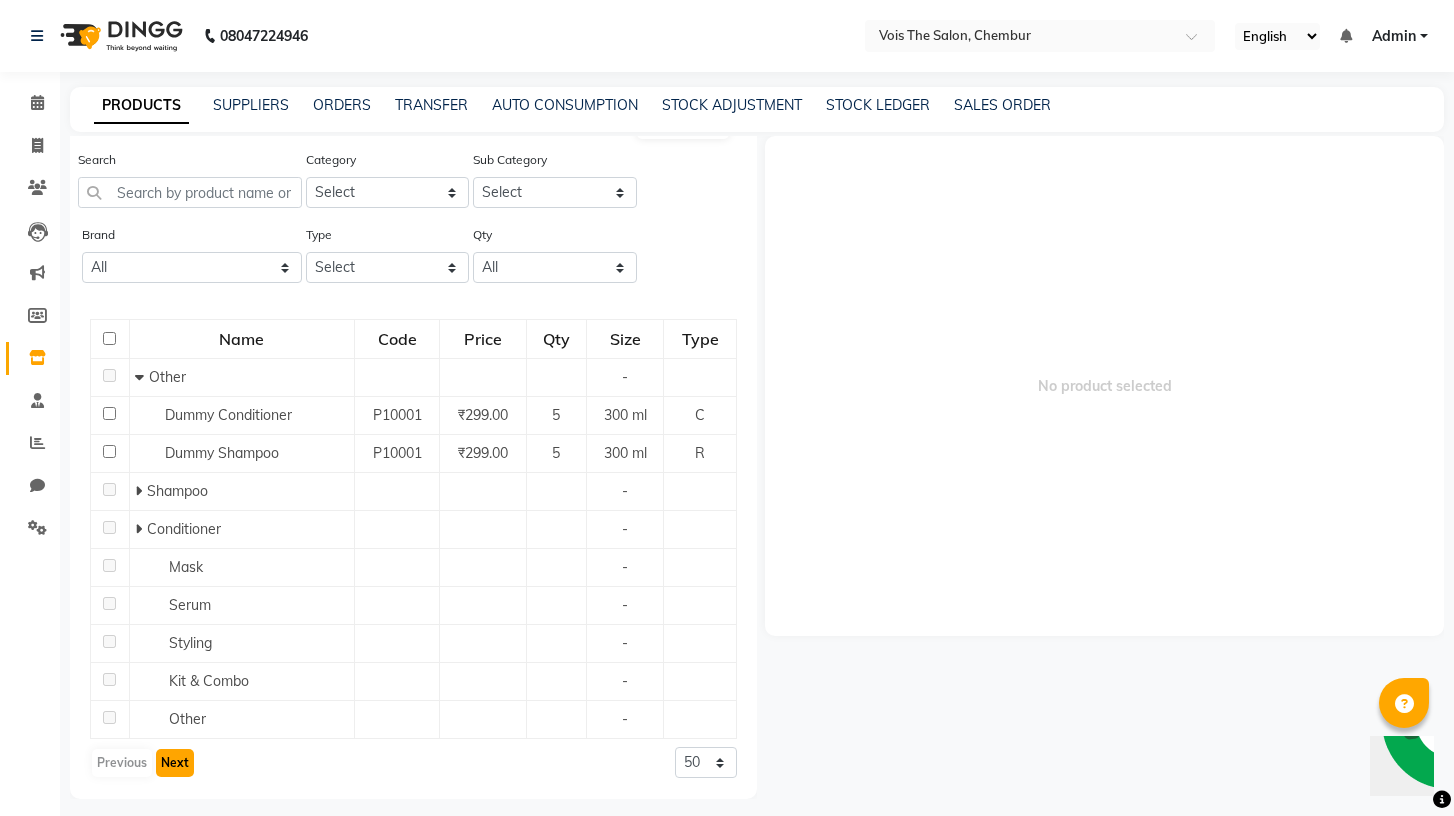 click on "Next" 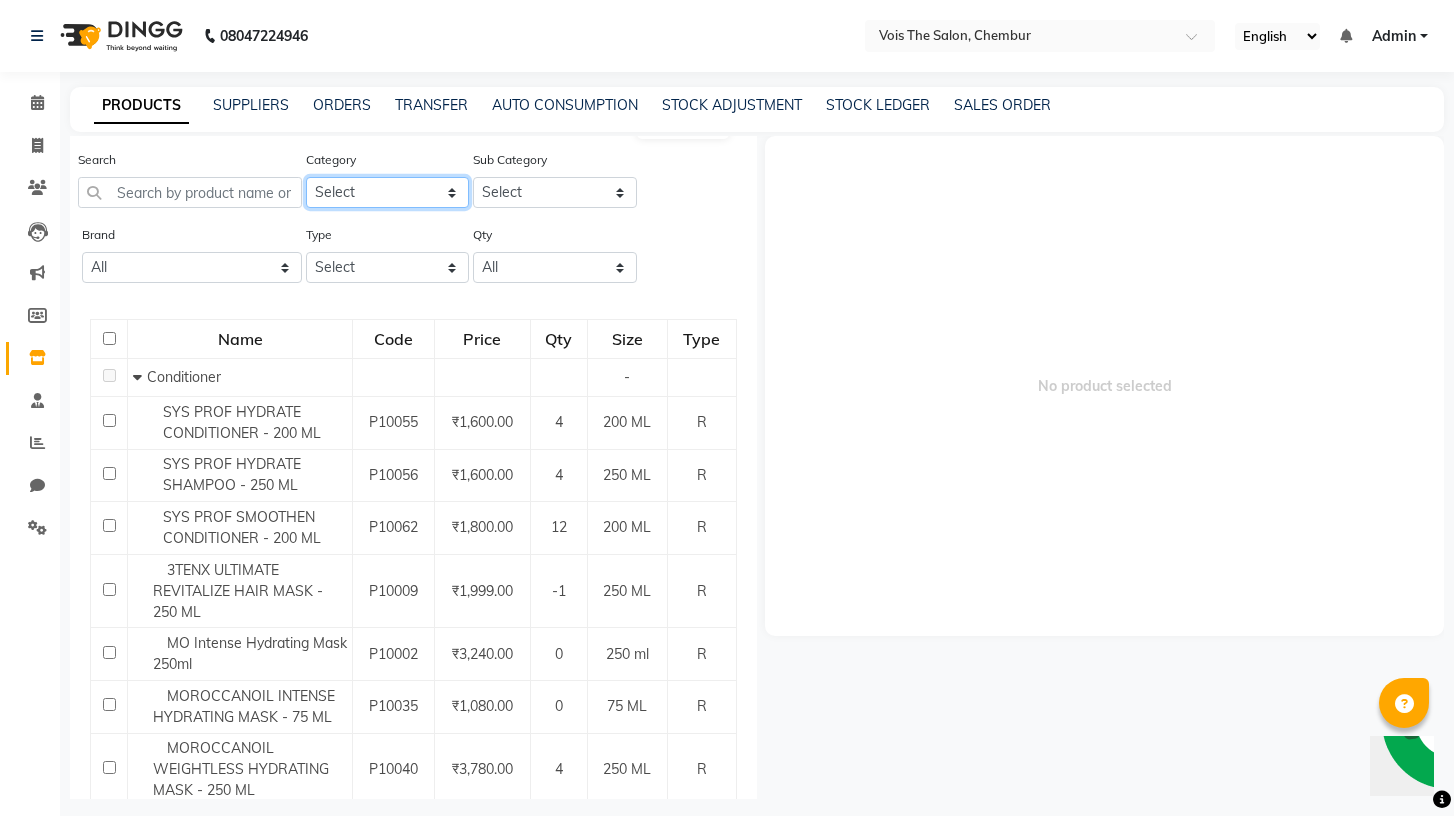 click on "Select Hair Skin Makeup Personal Care Appliances Beard Waxing Disposable Threading Hands and Feet Beauty Planet Botox Cadiveu Casmara Cheryls Loreal Olaplex Other" 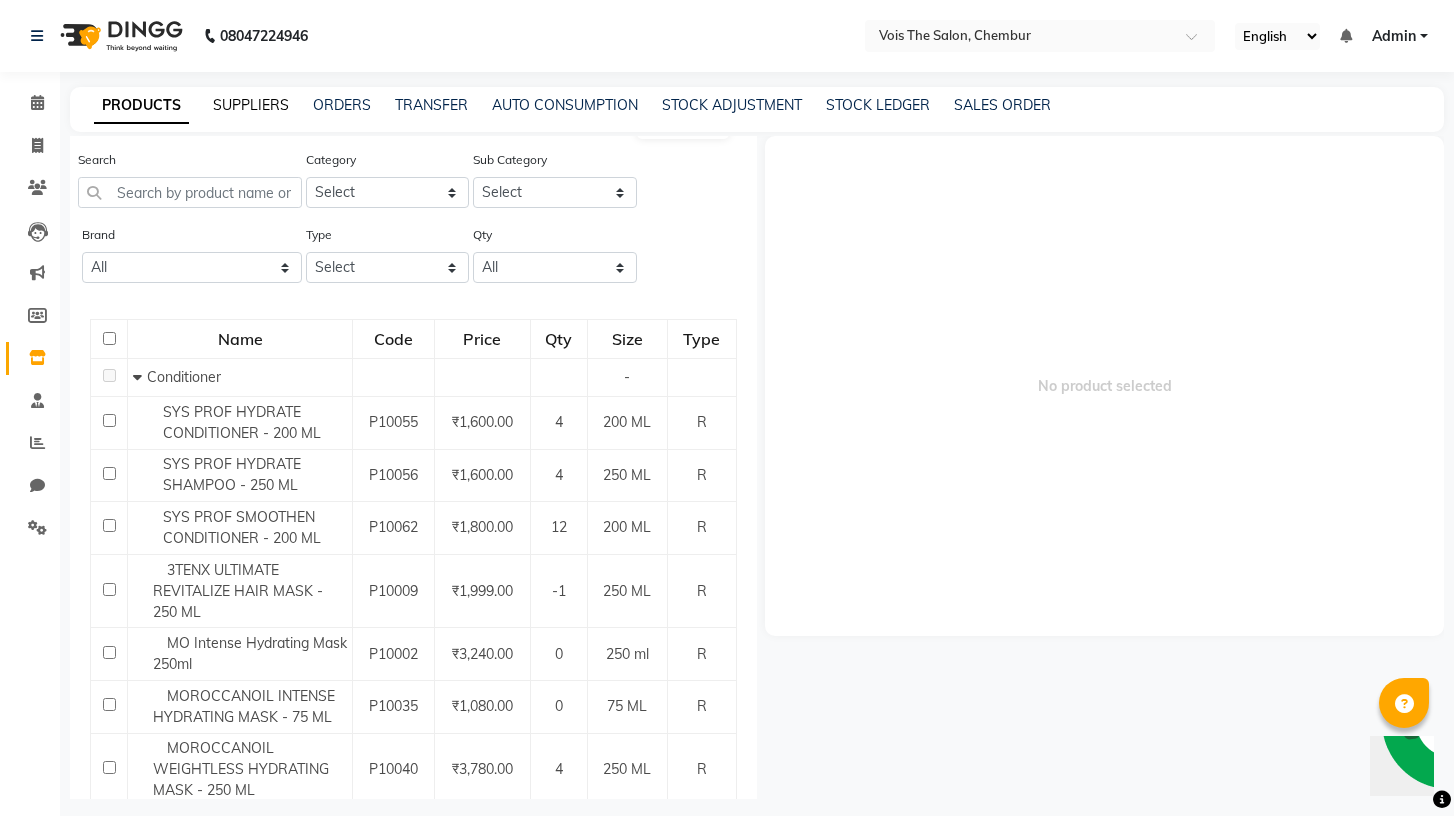 click on "SUPPLIERS" 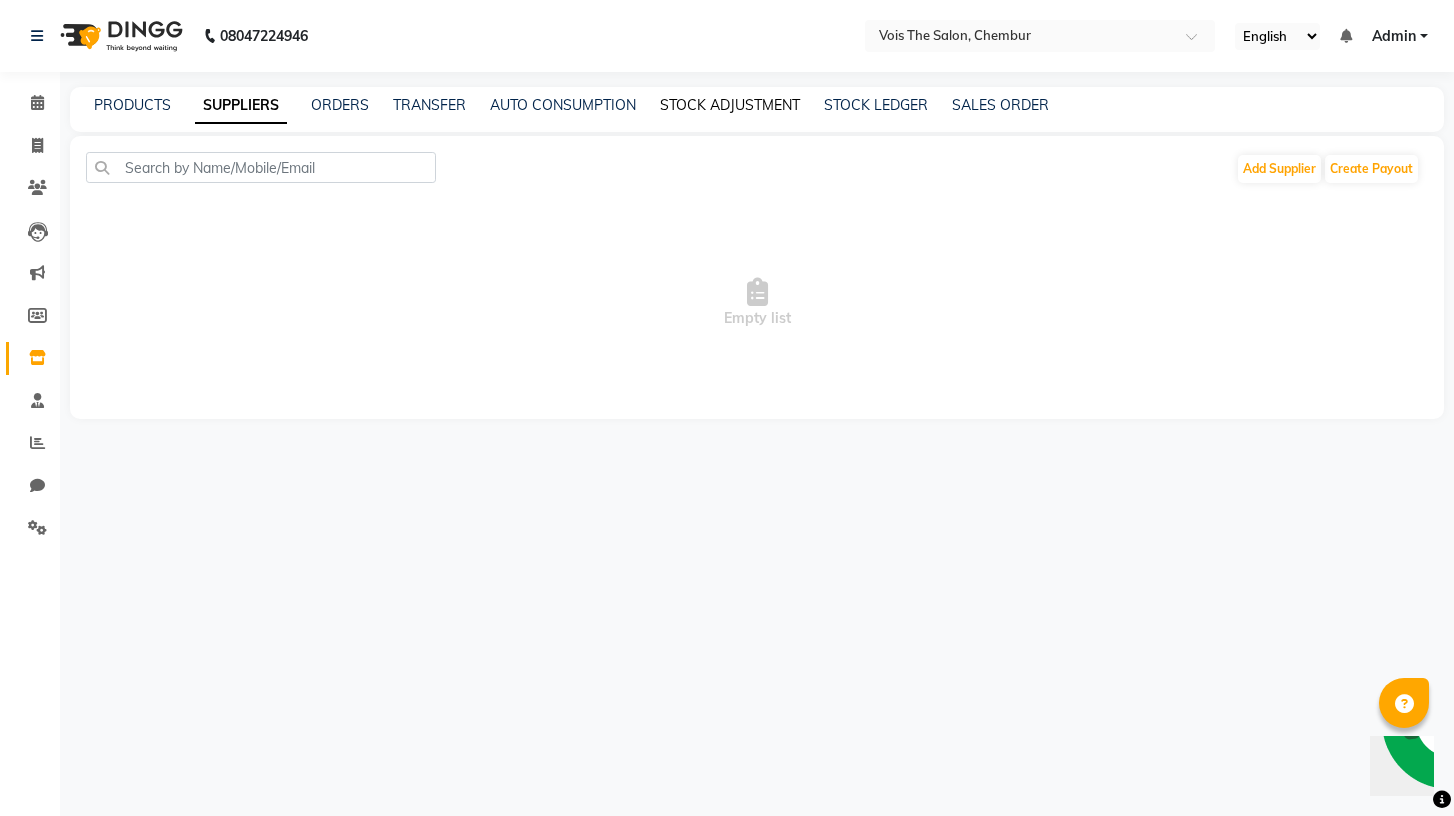 click on "STOCK ADJUSTMENT" 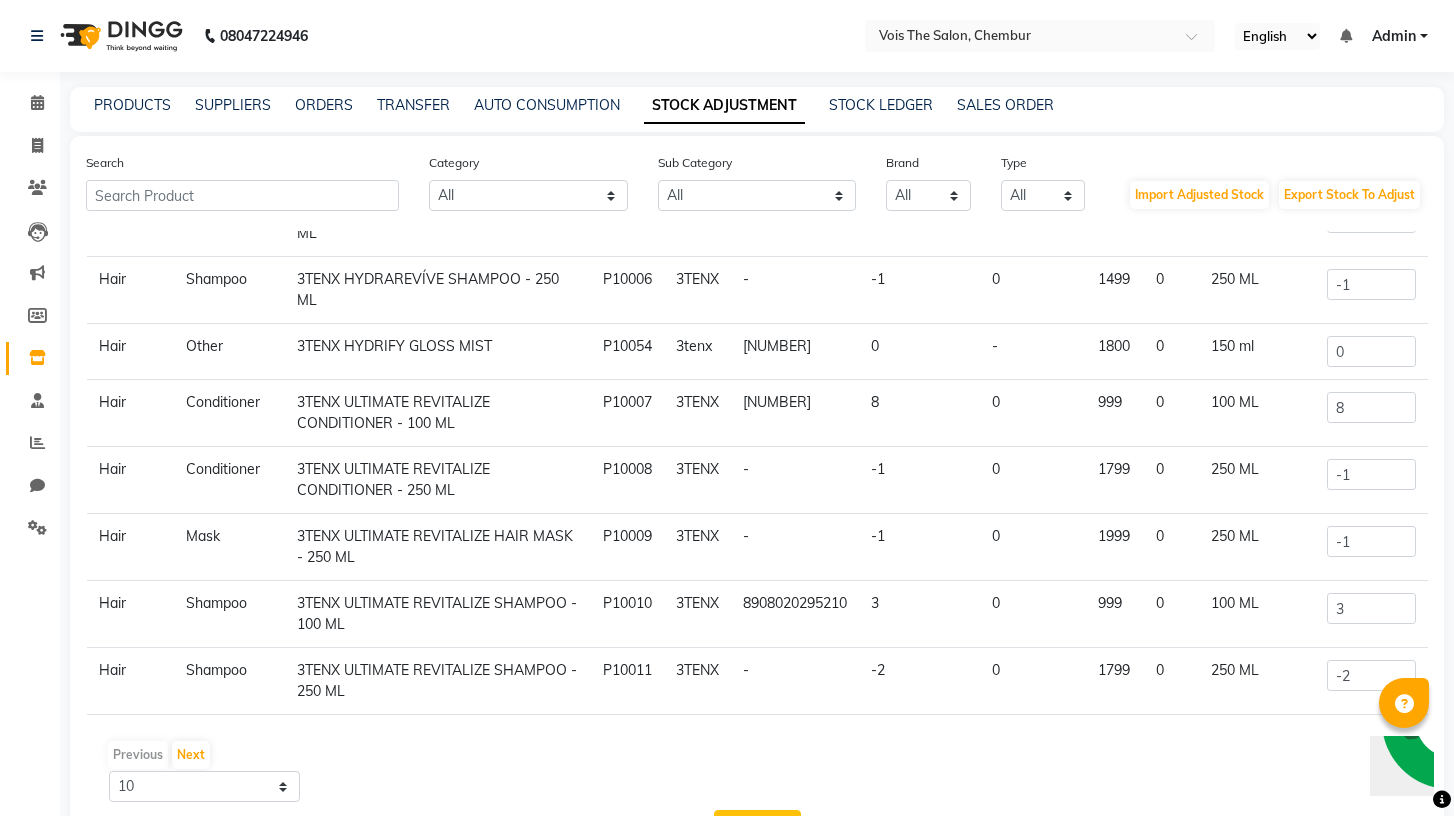 scroll, scrollTop: 0, scrollLeft: 0, axis: both 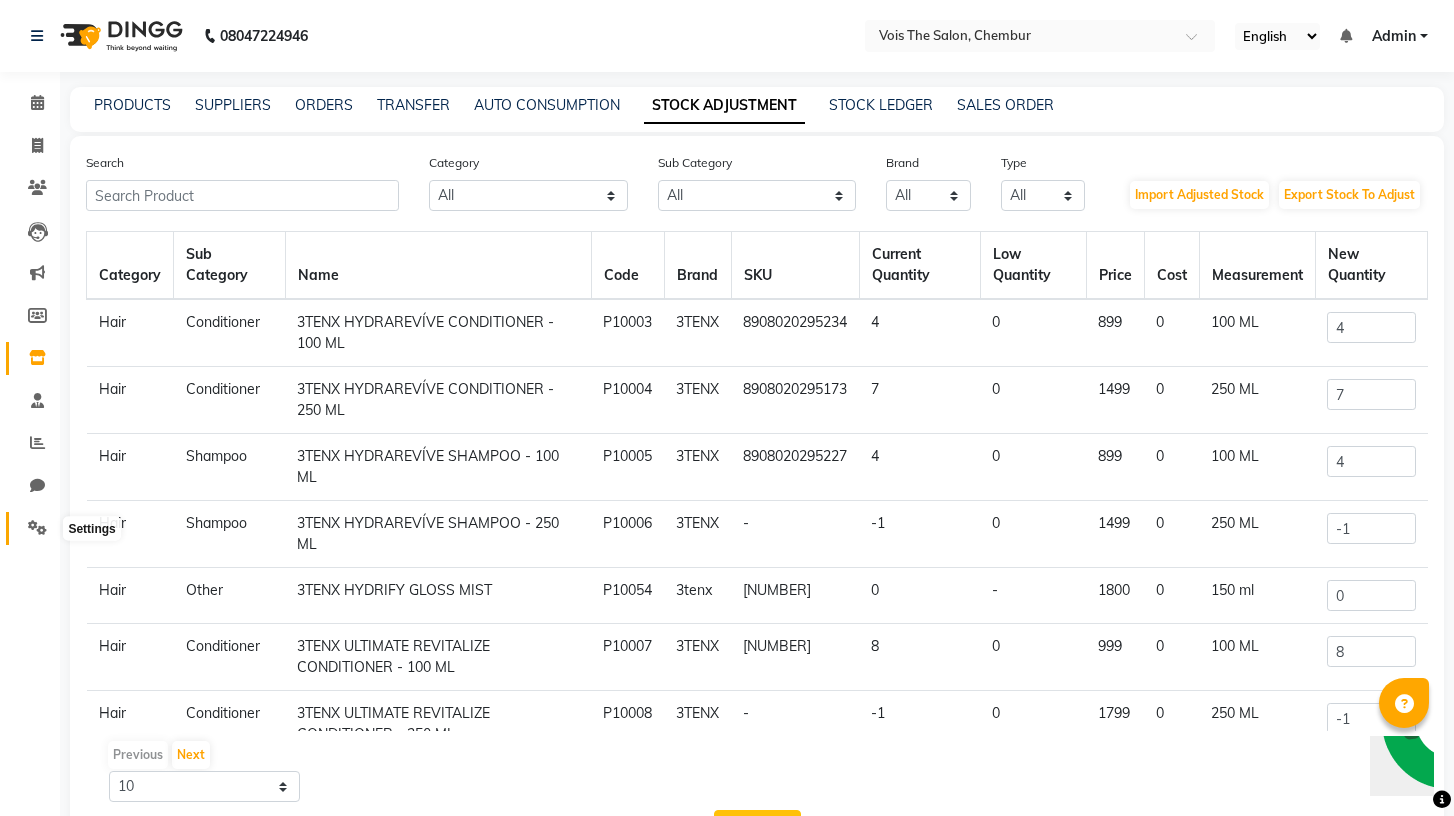 click 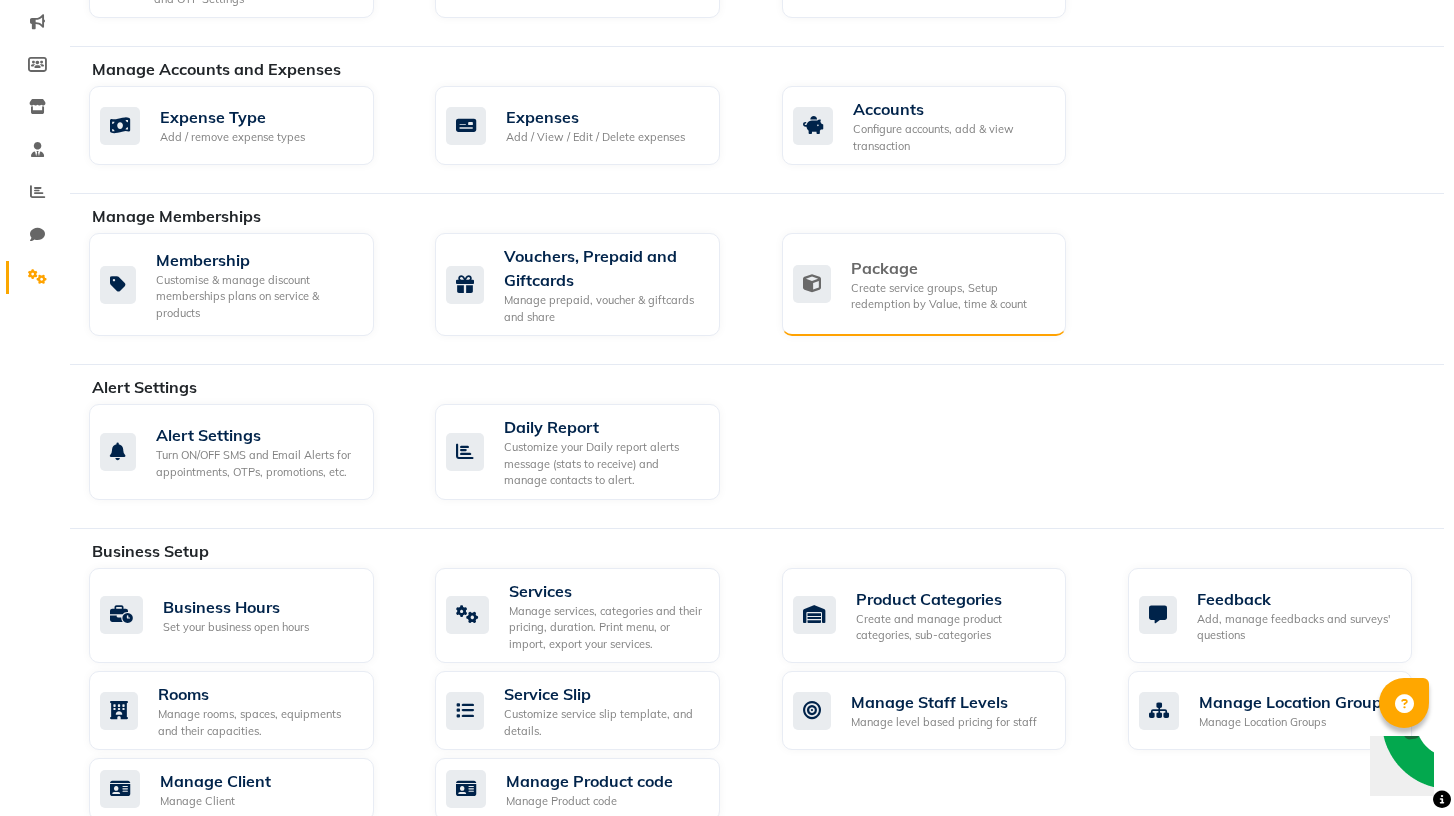 scroll, scrollTop: 417, scrollLeft: 0, axis: vertical 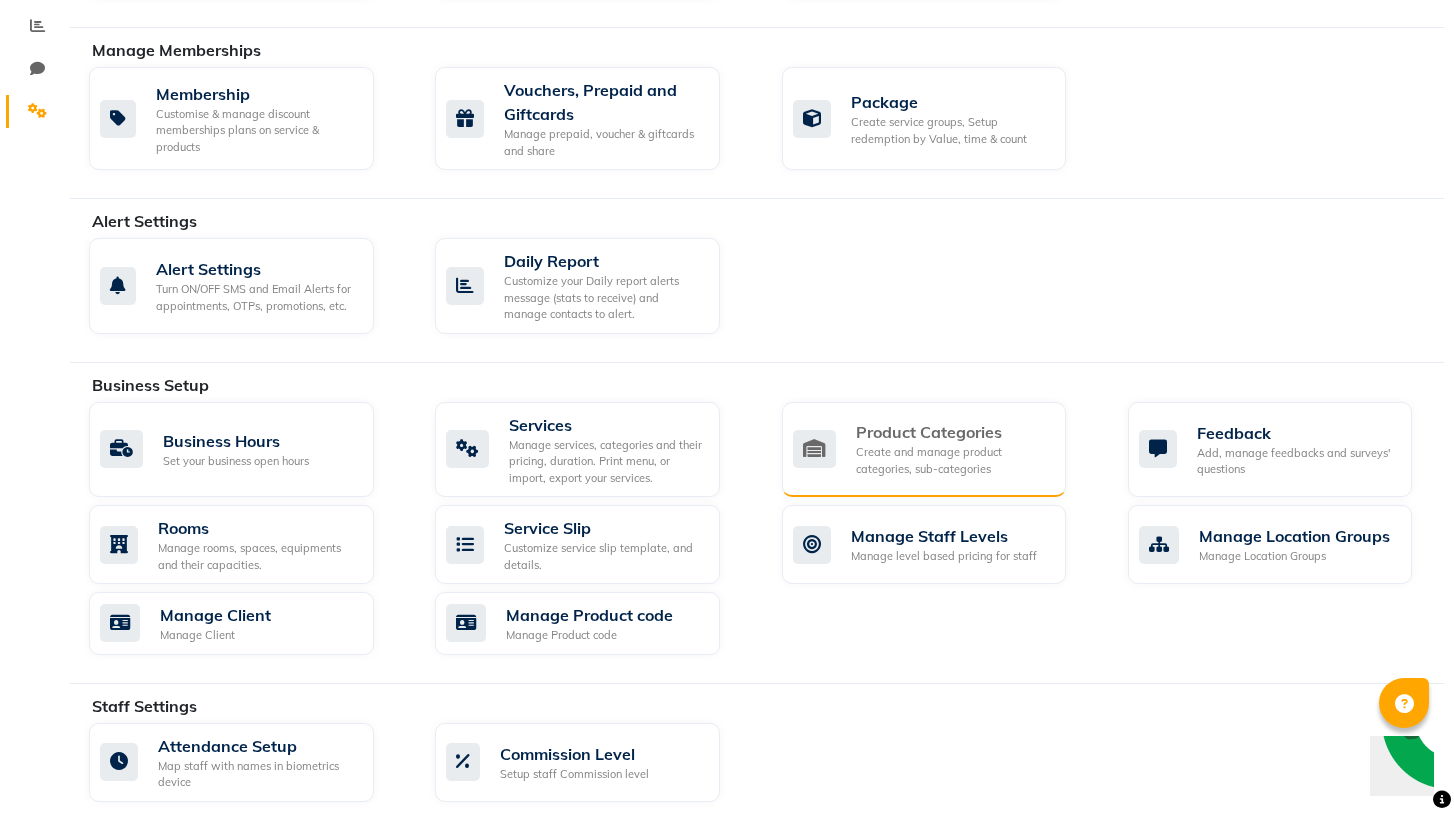 click on "Create and manage product categories, sub-categories" 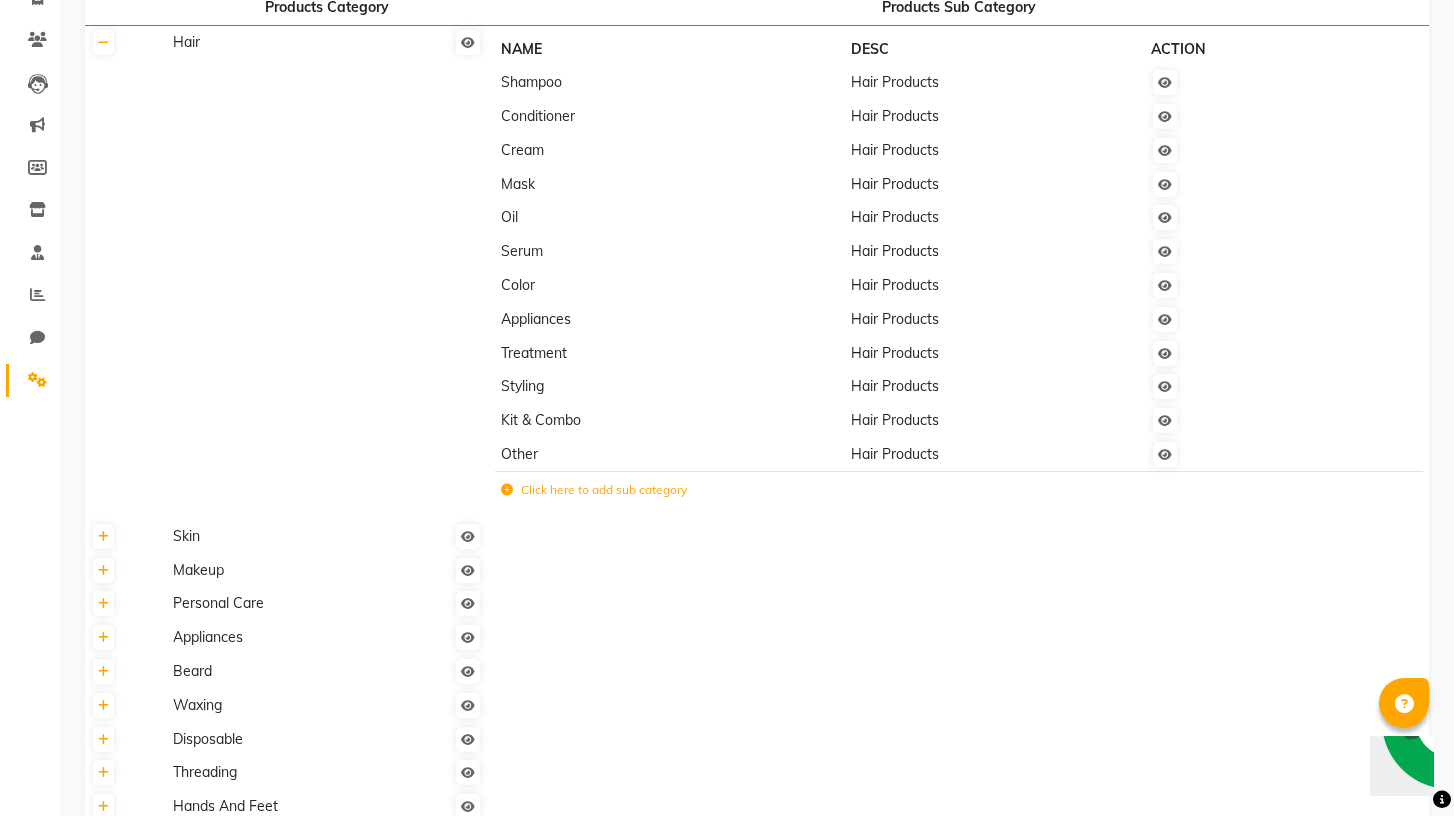 scroll, scrollTop: 0, scrollLeft: 0, axis: both 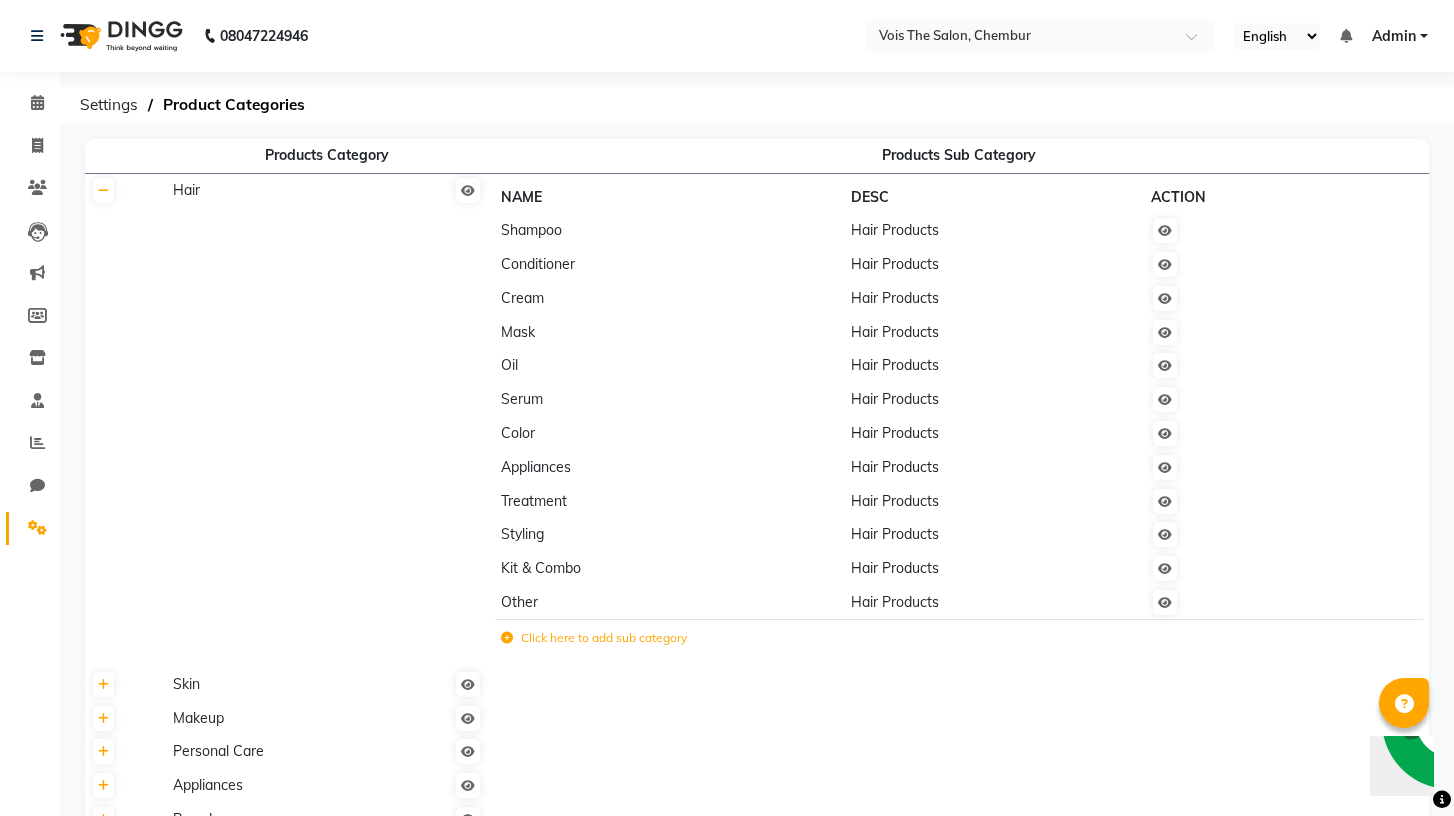 click on "Shampoo" 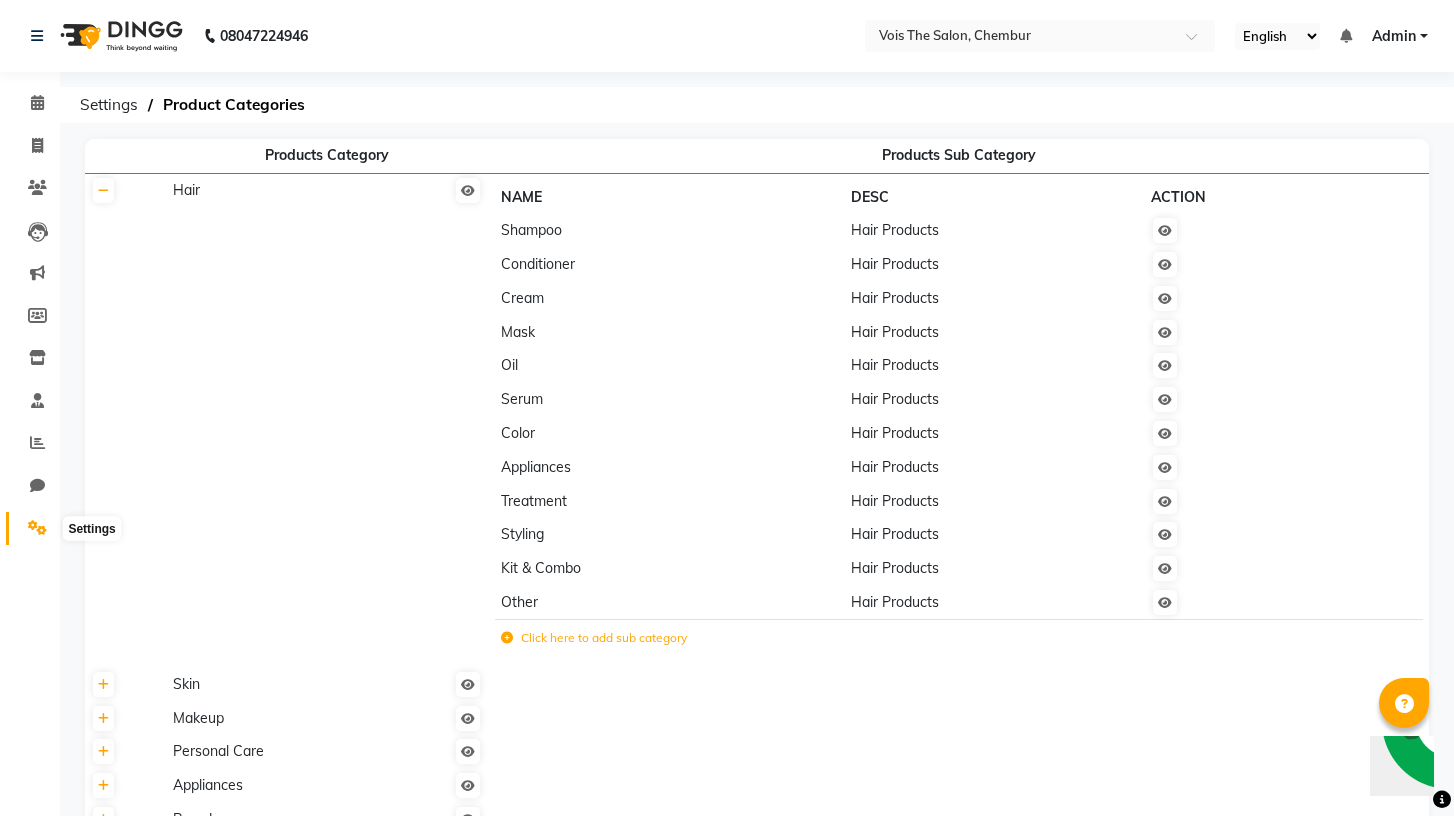 click 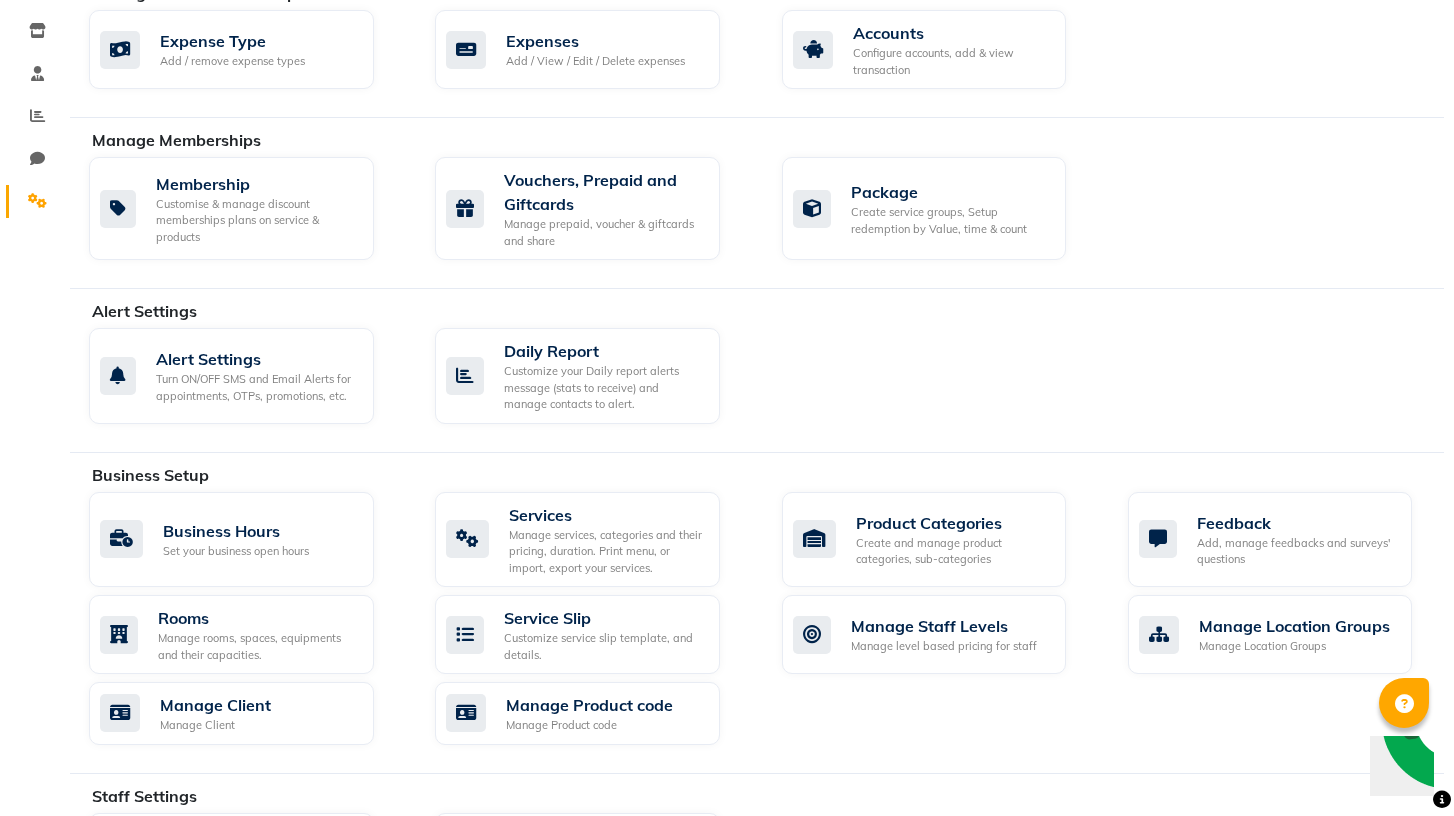 scroll, scrollTop: 329, scrollLeft: 0, axis: vertical 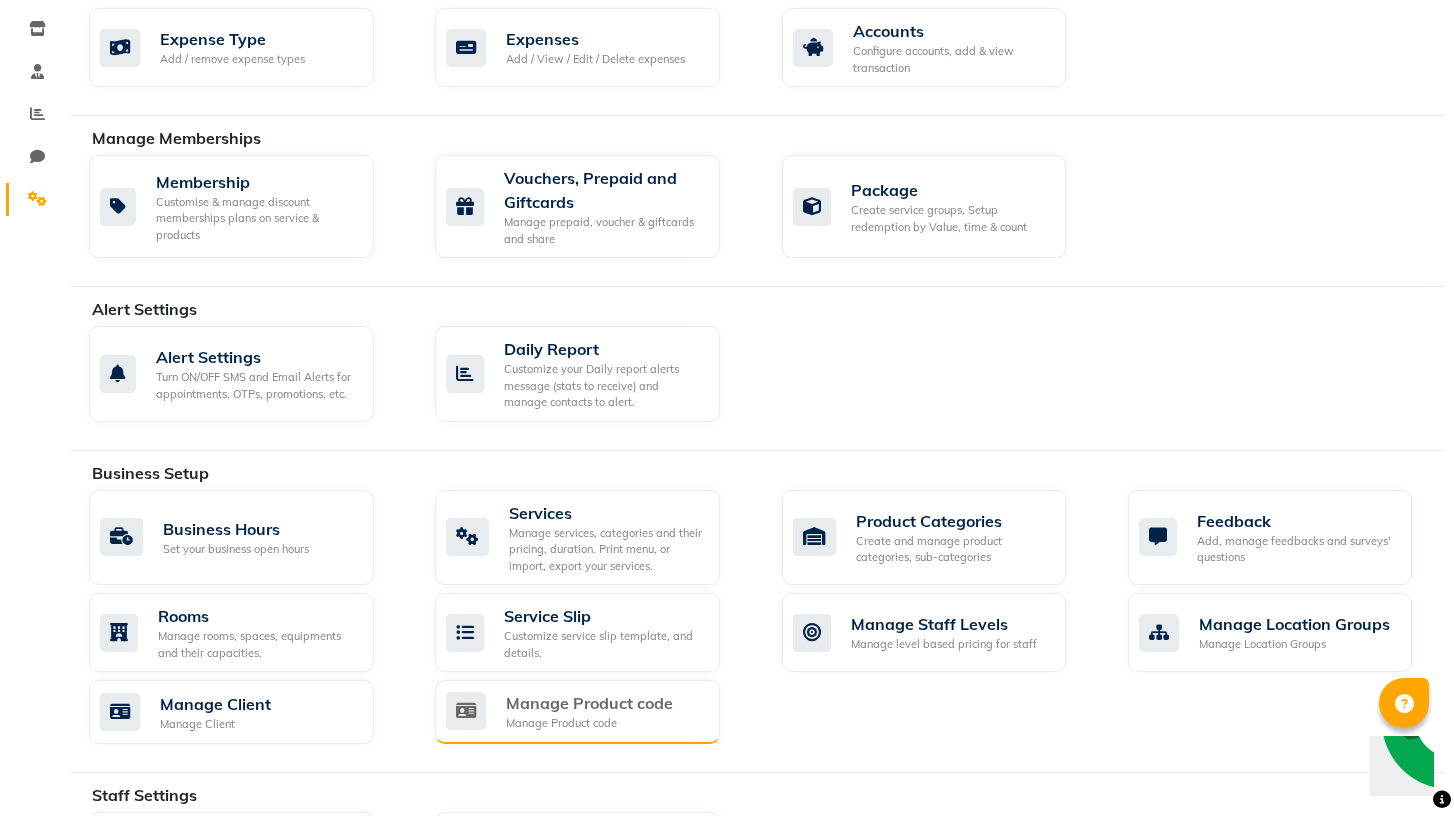 click on "Manage Product code" 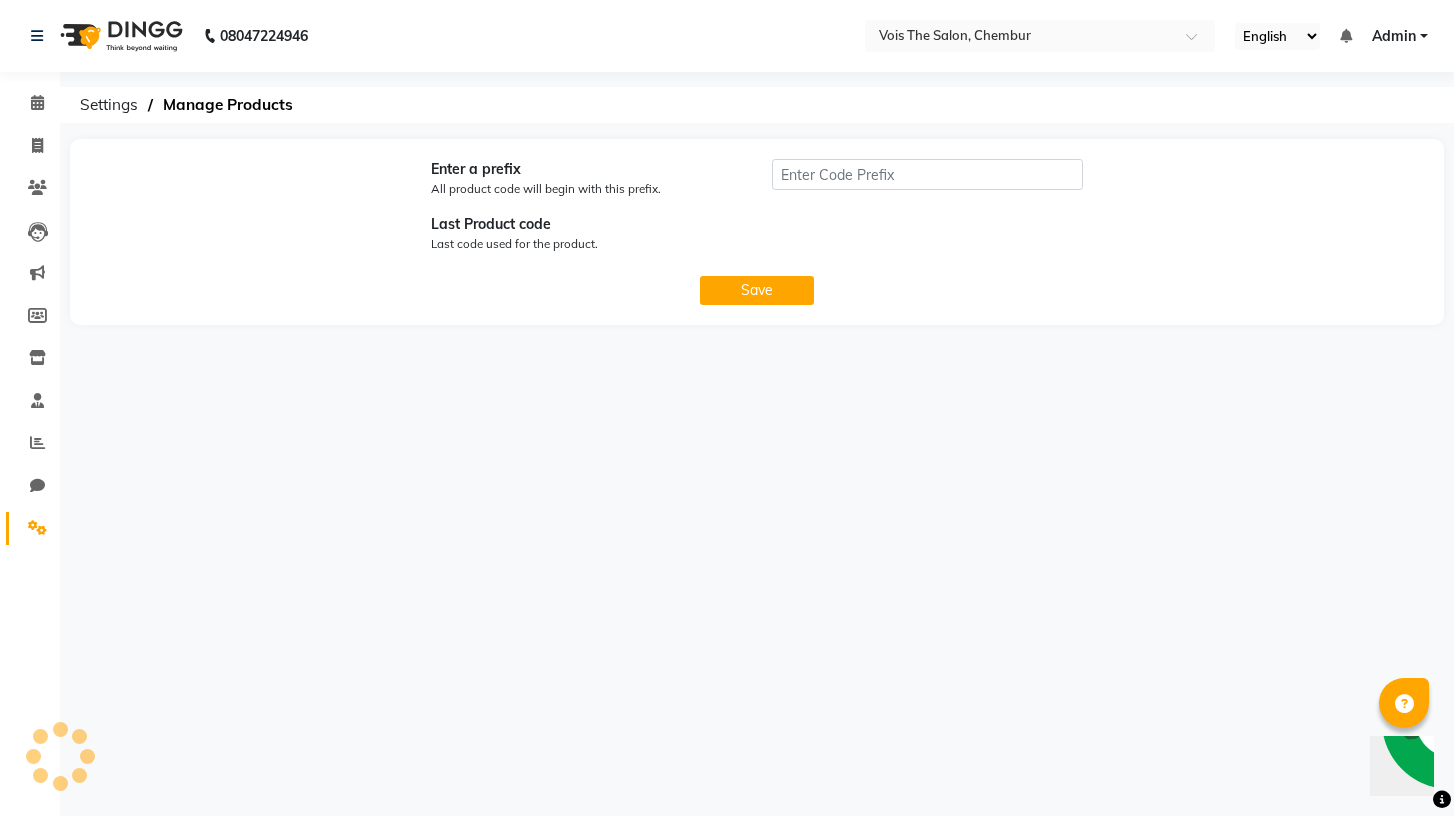 scroll, scrollTop: 0, scrollLeft: 0, axis: both 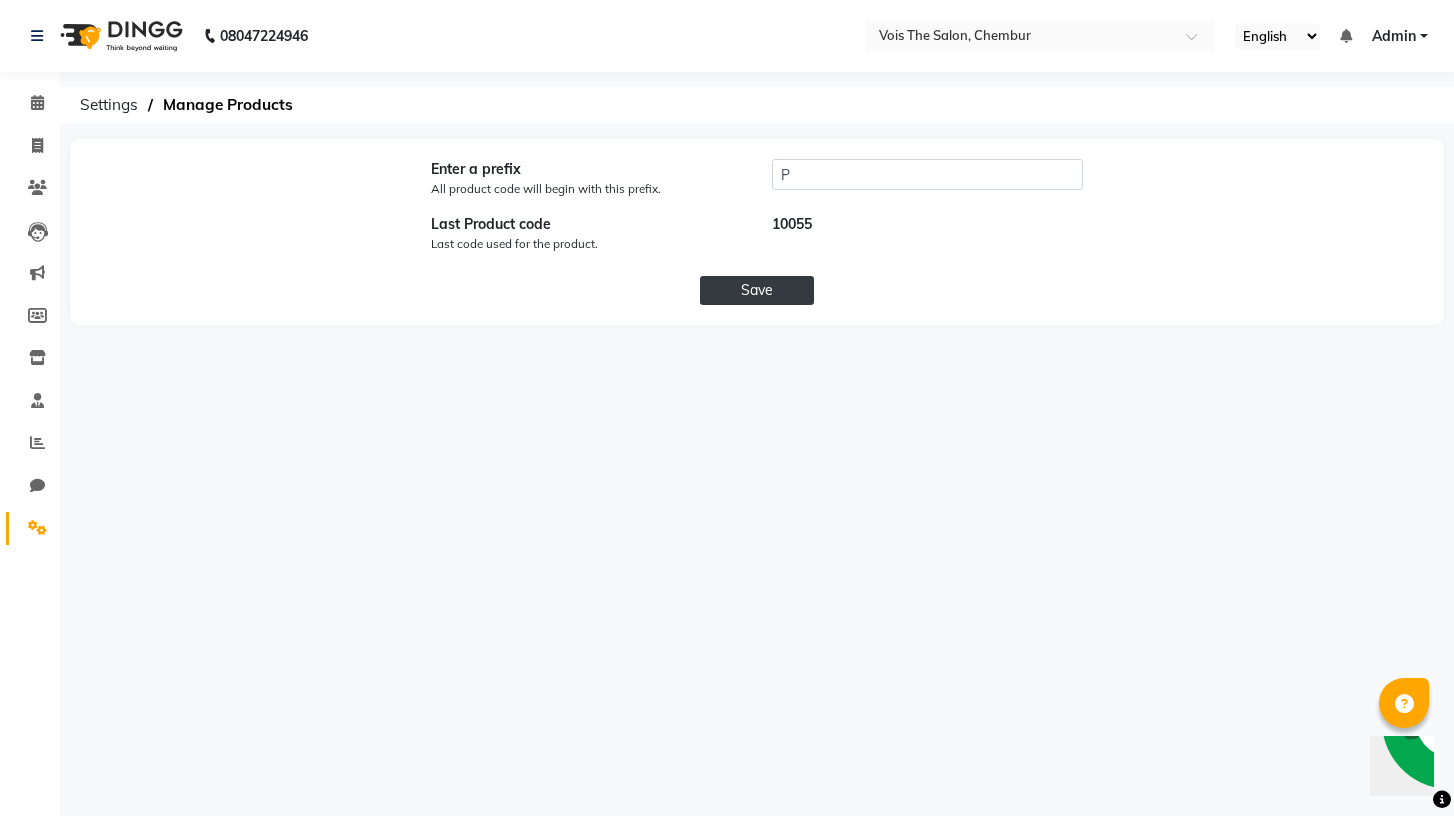 click on "Save" 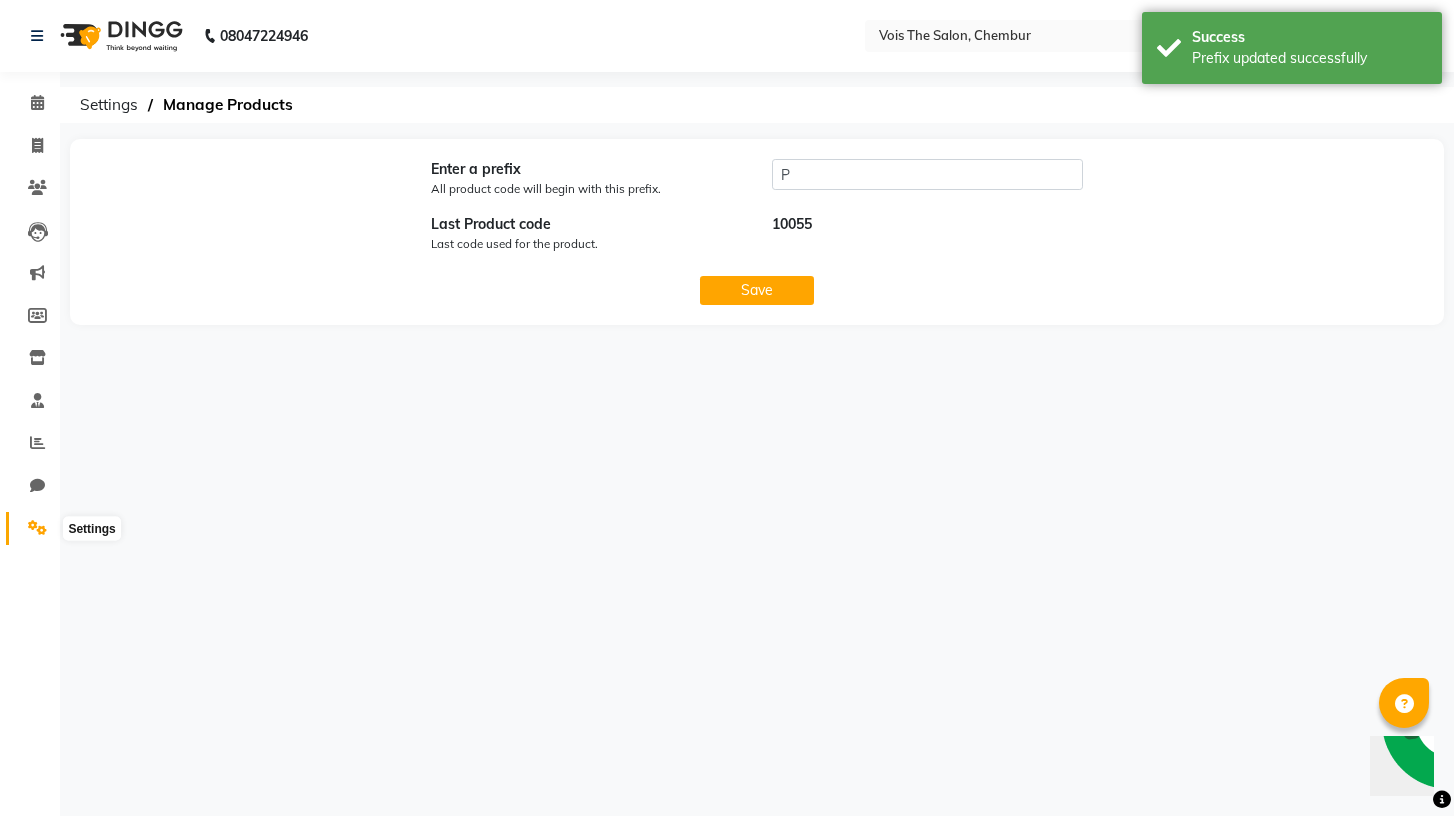 click 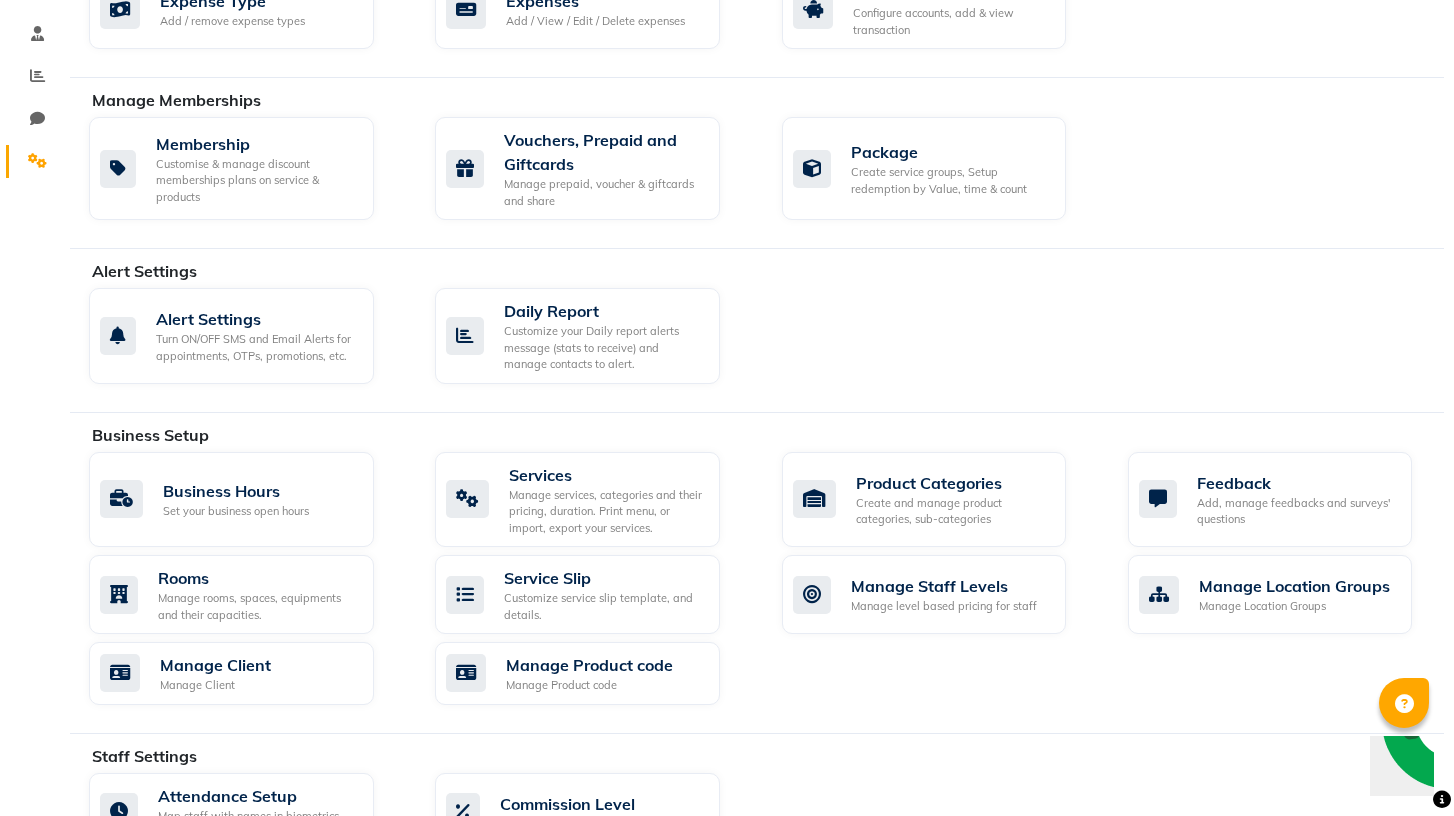 scroll, scrollTop: 374, scrollLeft: 0, axis: vertical 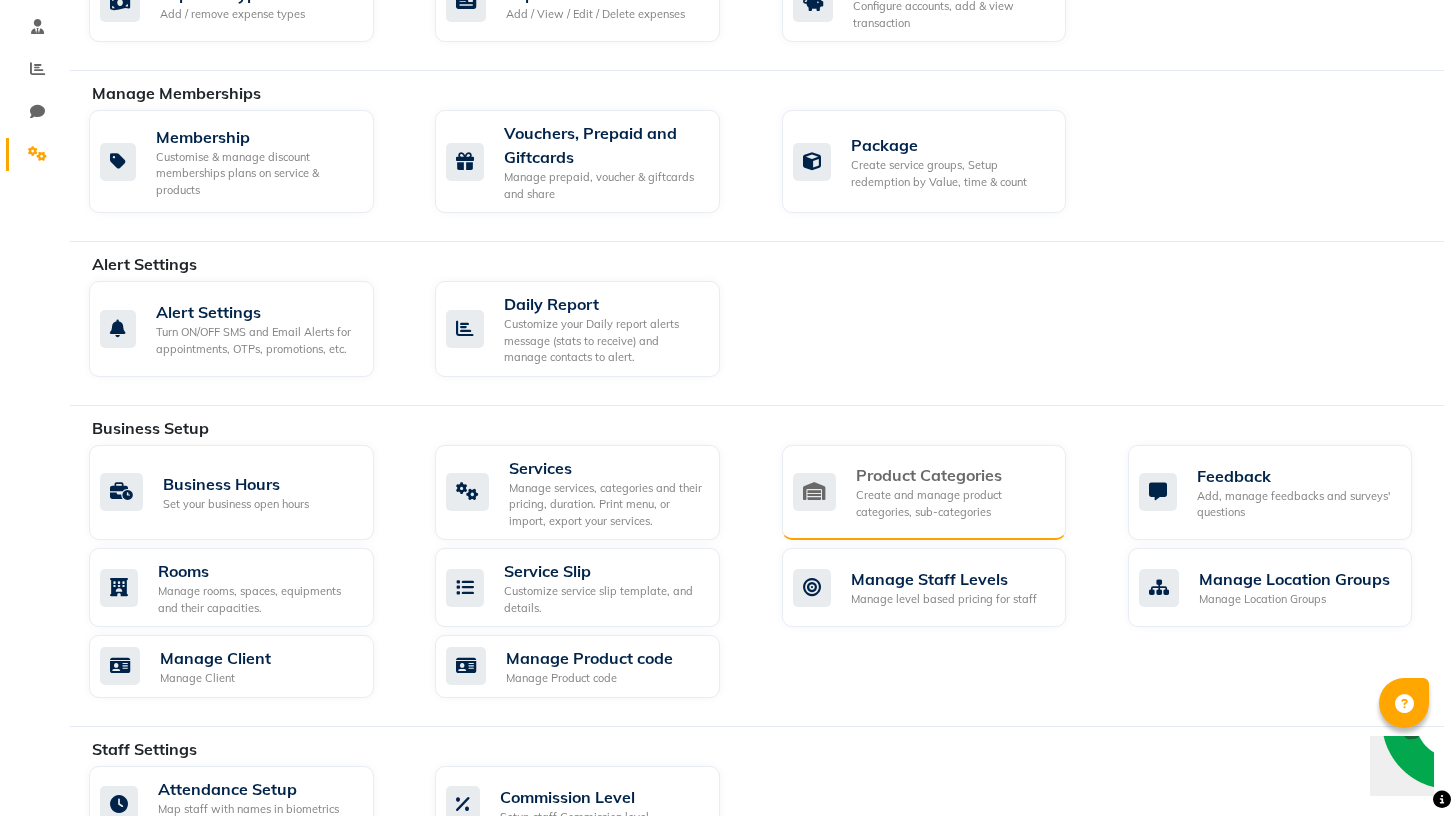 click on "Product Categories" 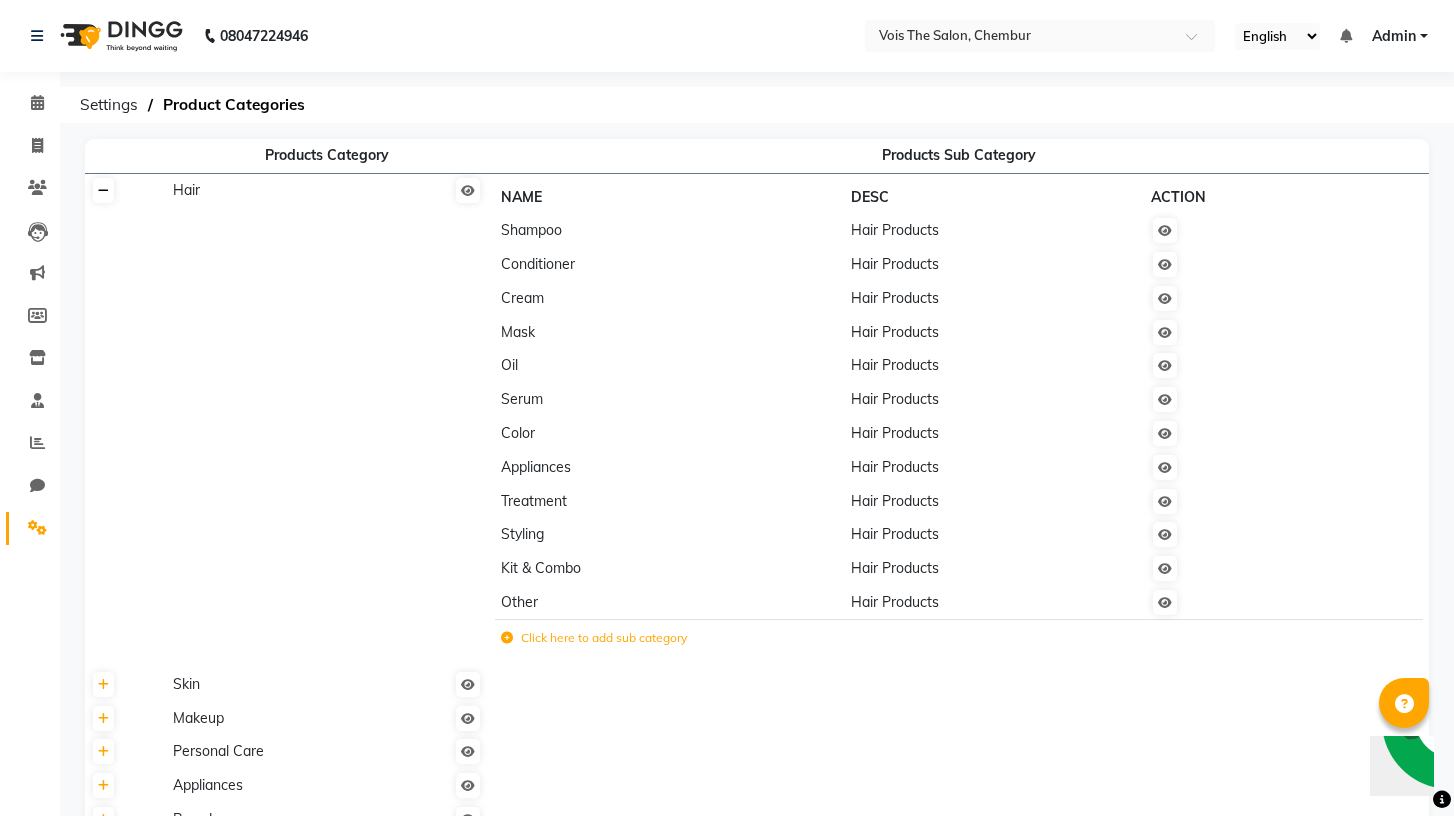 click 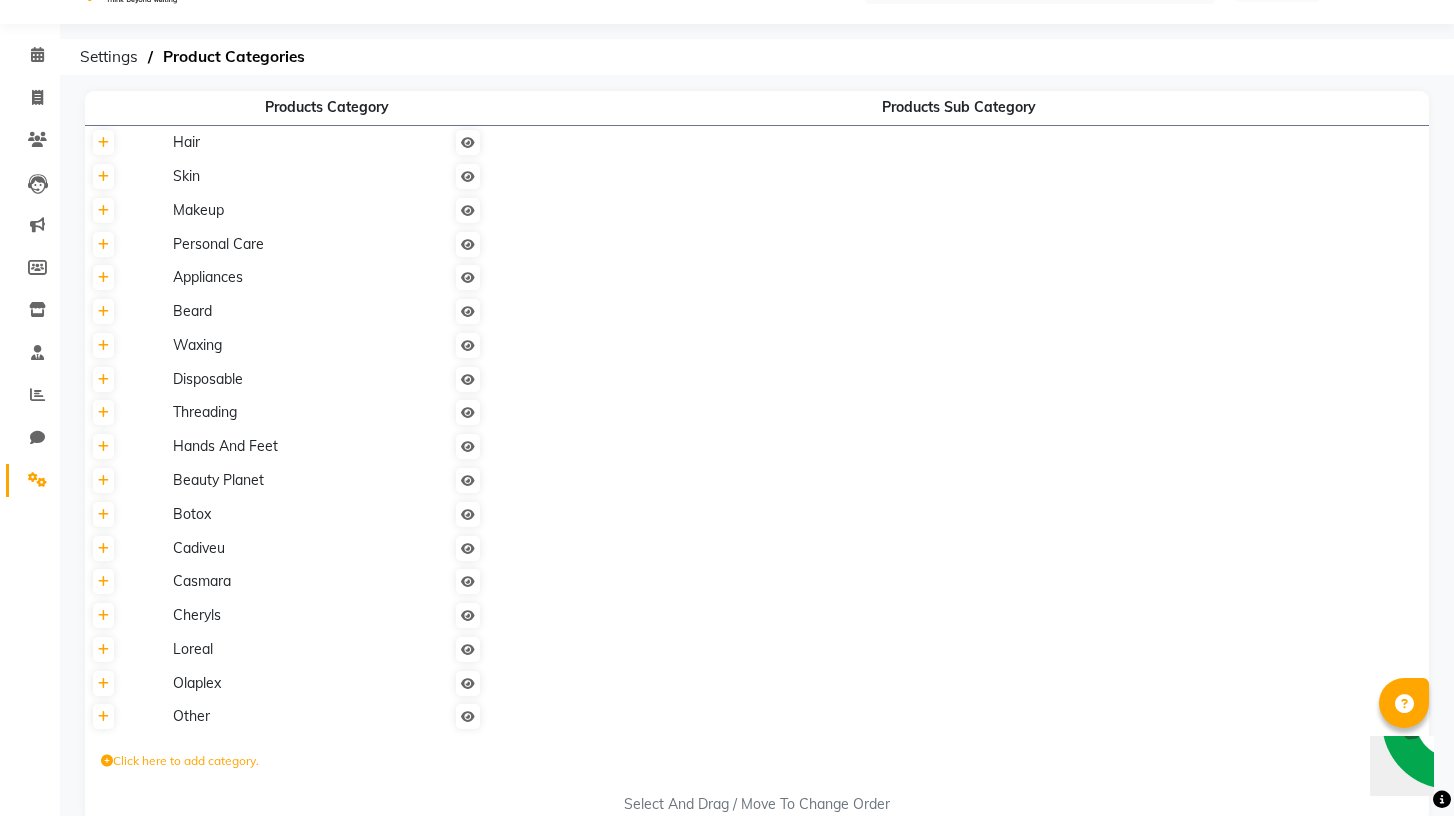 scroll, scrollTop: 0, scrollLeft: 0, axis: both 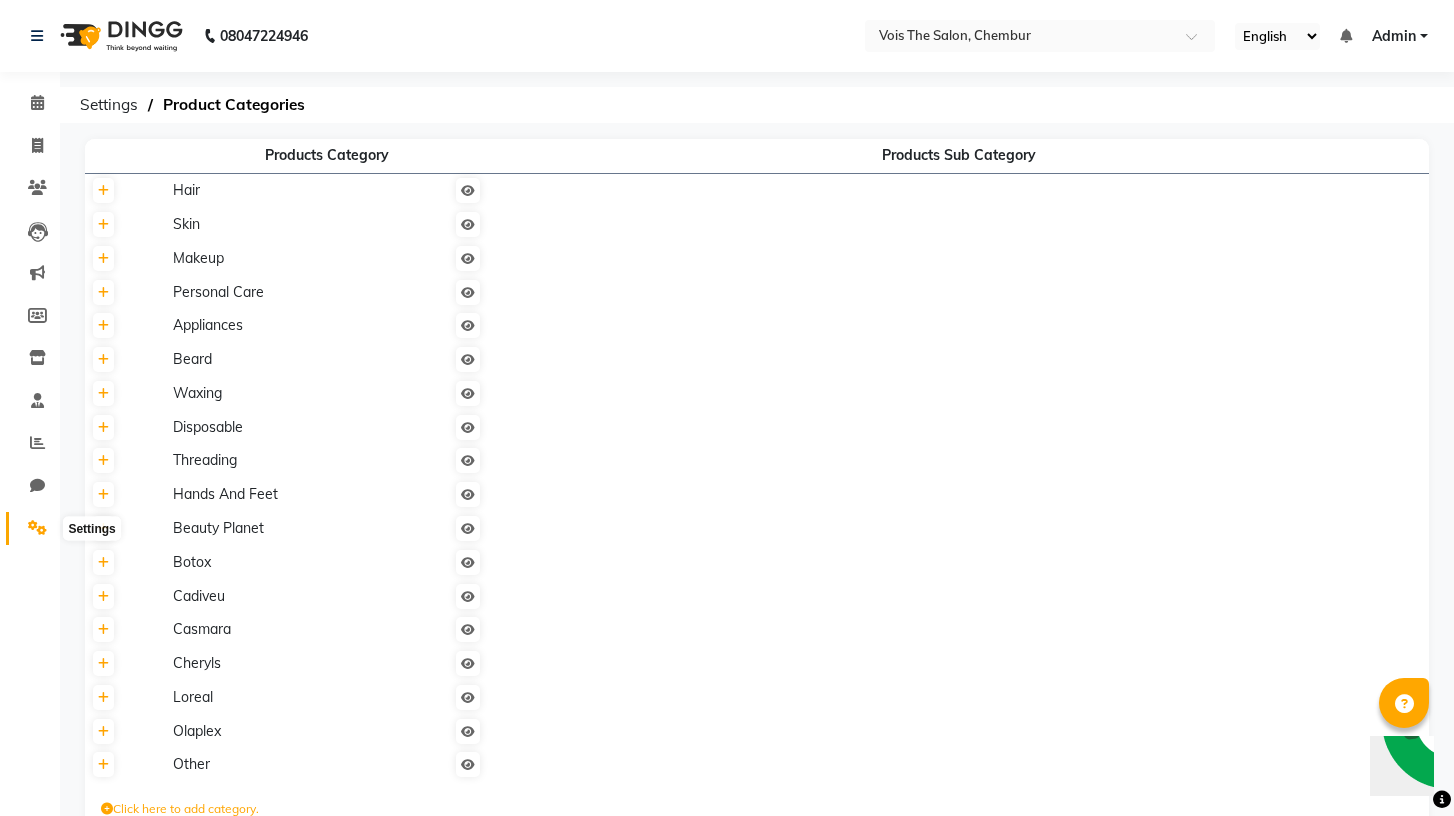 click 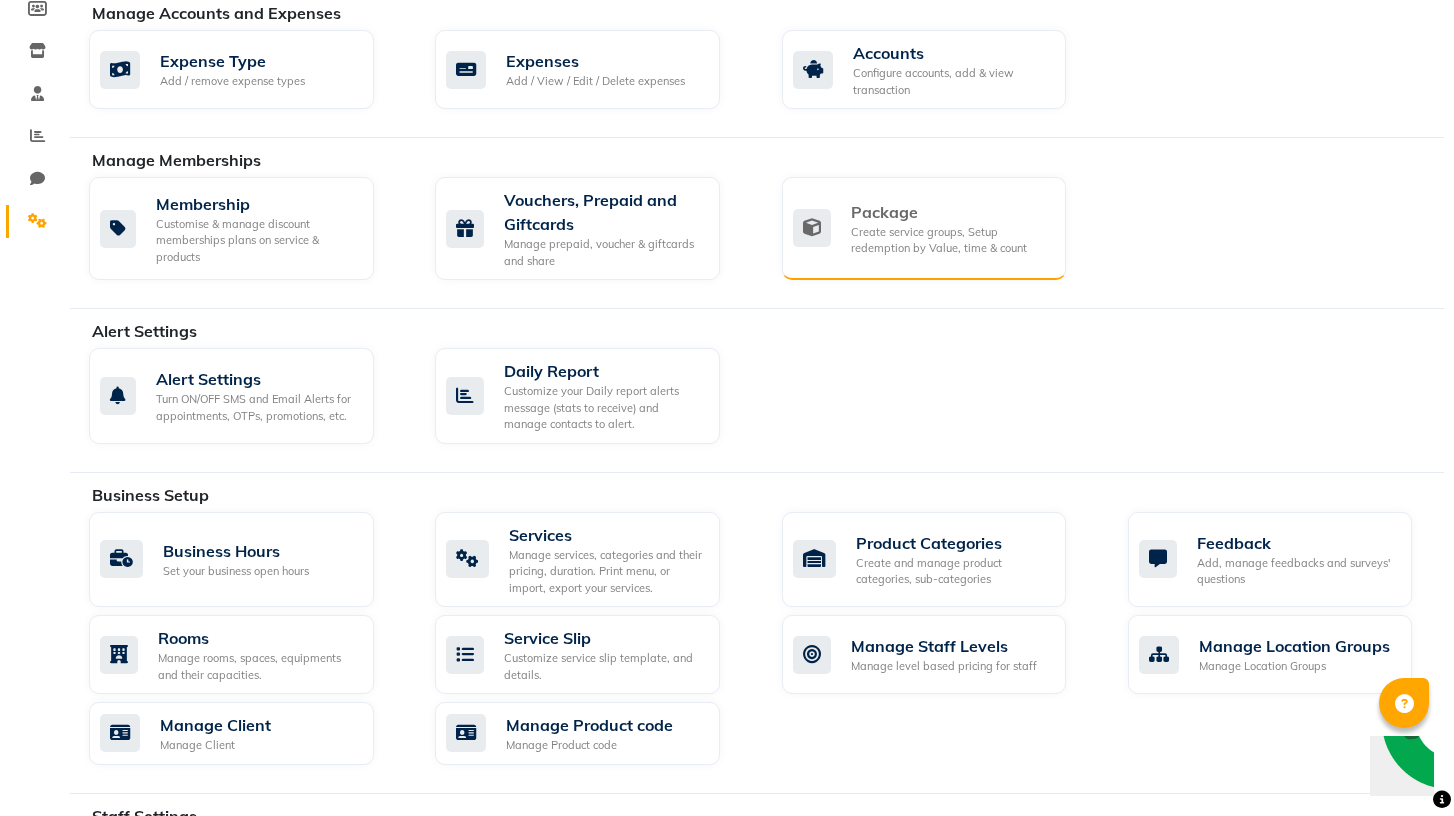 scroll, scrollTop: 364, scrollLeft: 0, axis: vertical 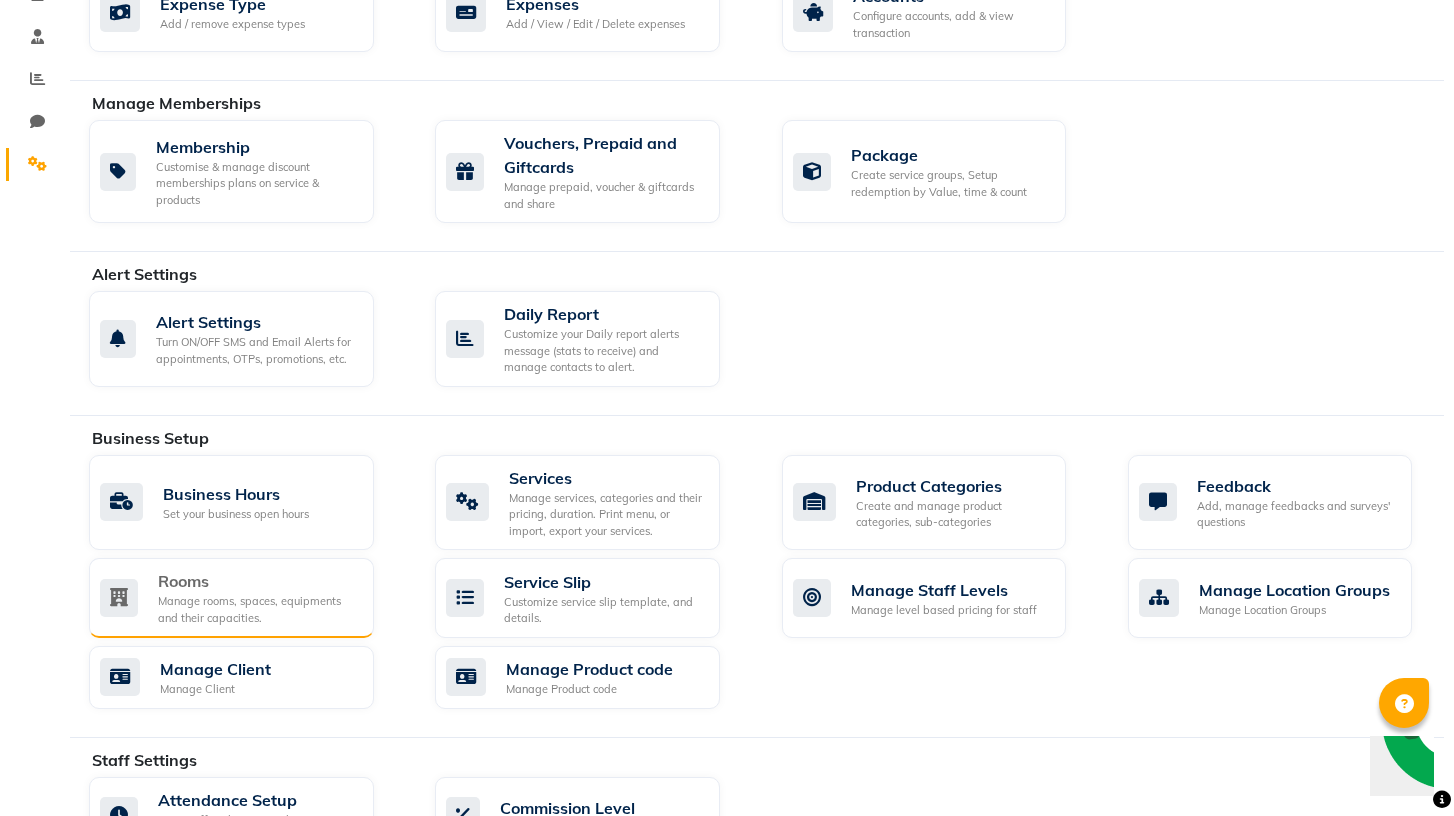click on "Rooms" 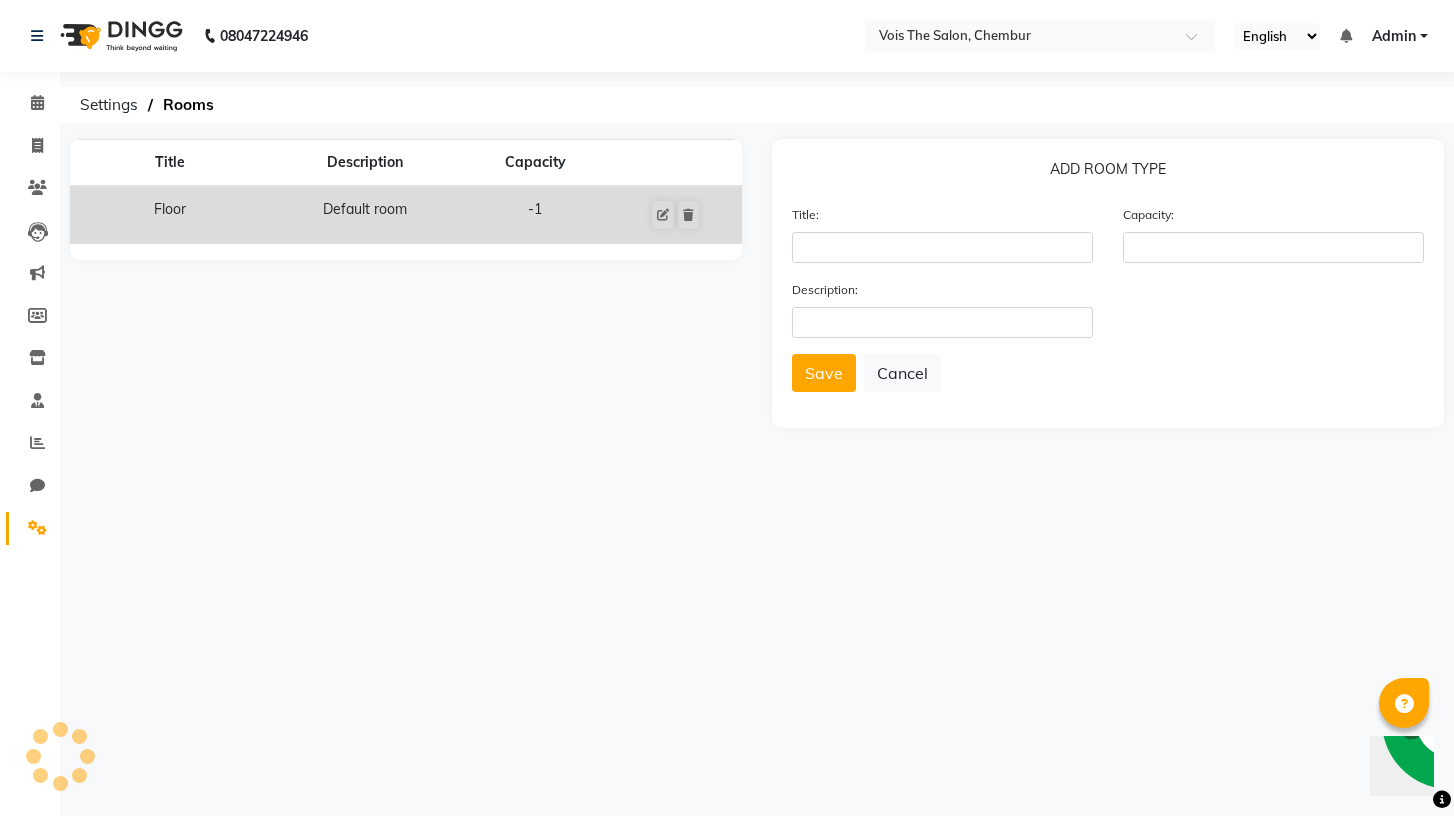 scroll, scrollTop: 0, scrollLeft: 0, axis: both 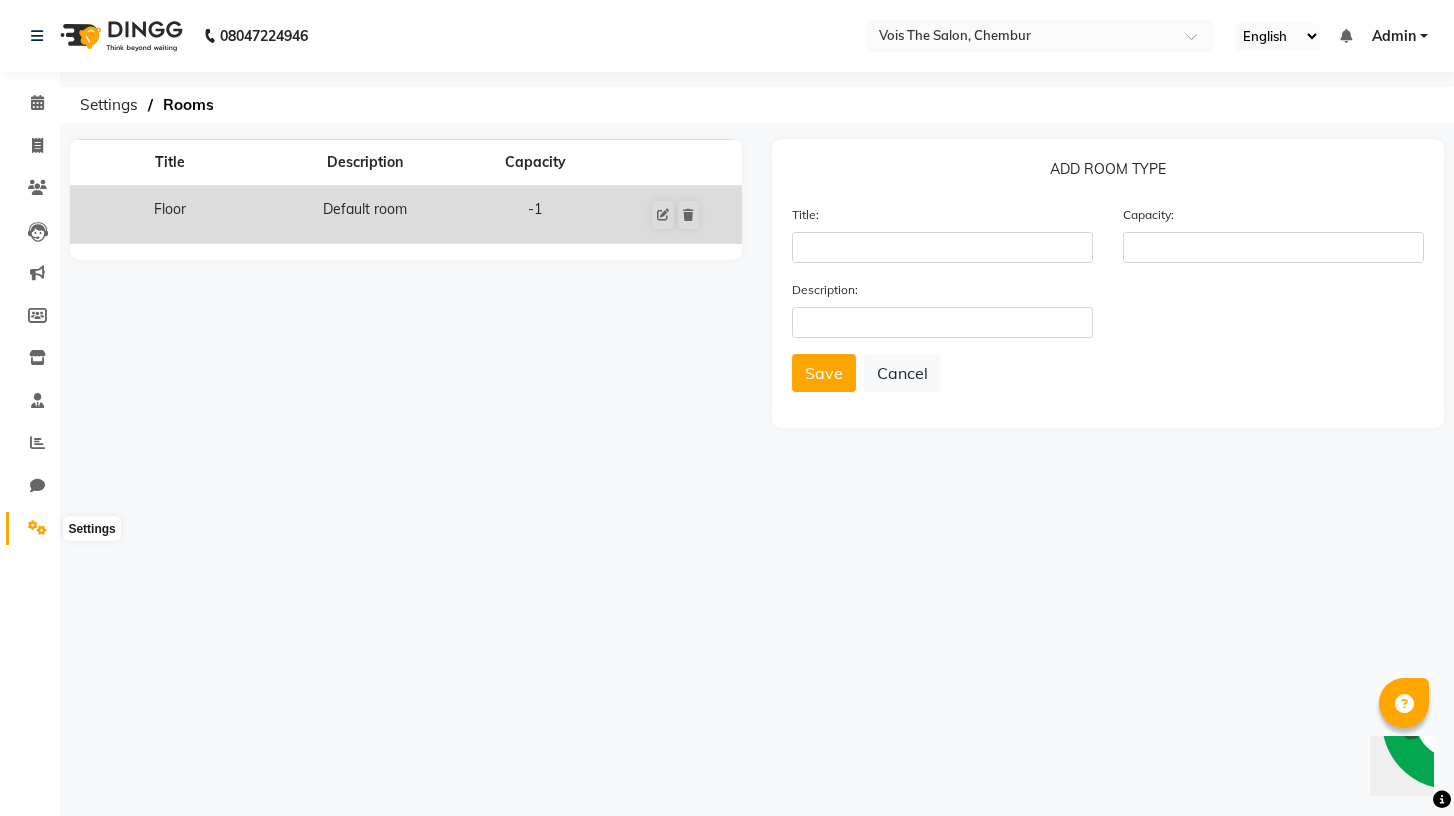 click 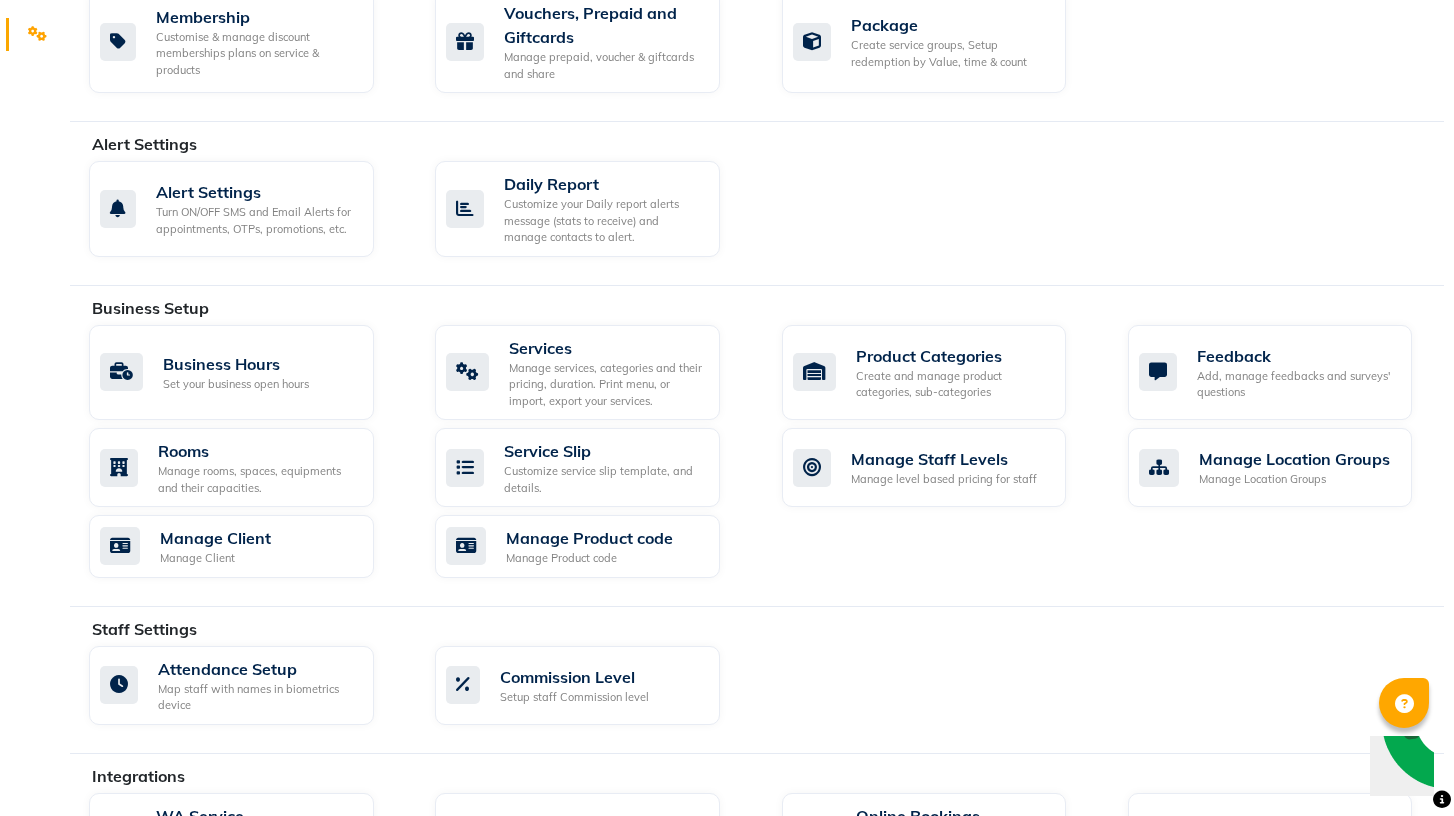 scroll, scrollTop: 493, scrollLeft: 0, axis: vertical 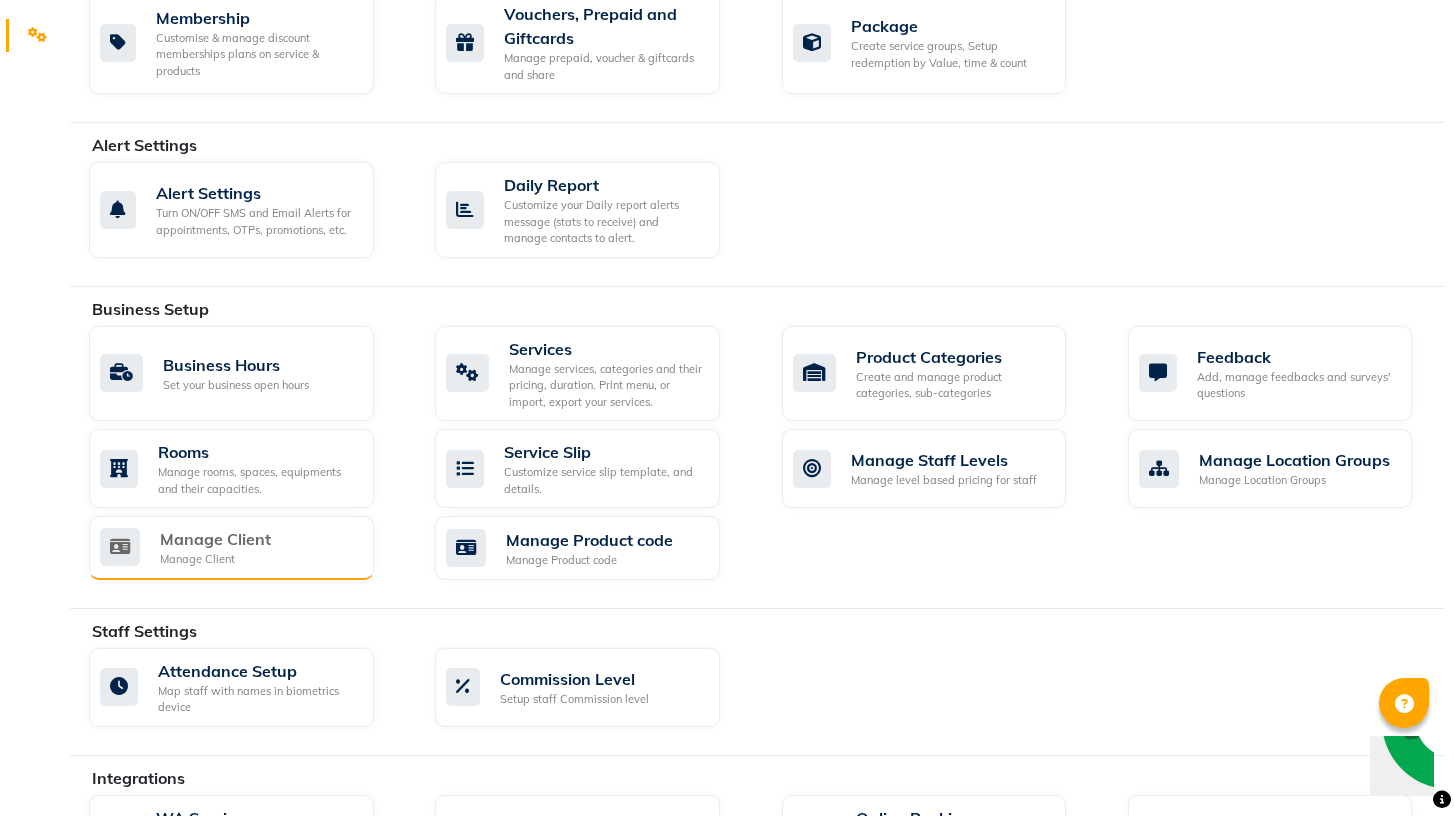 click on "Manage Client" 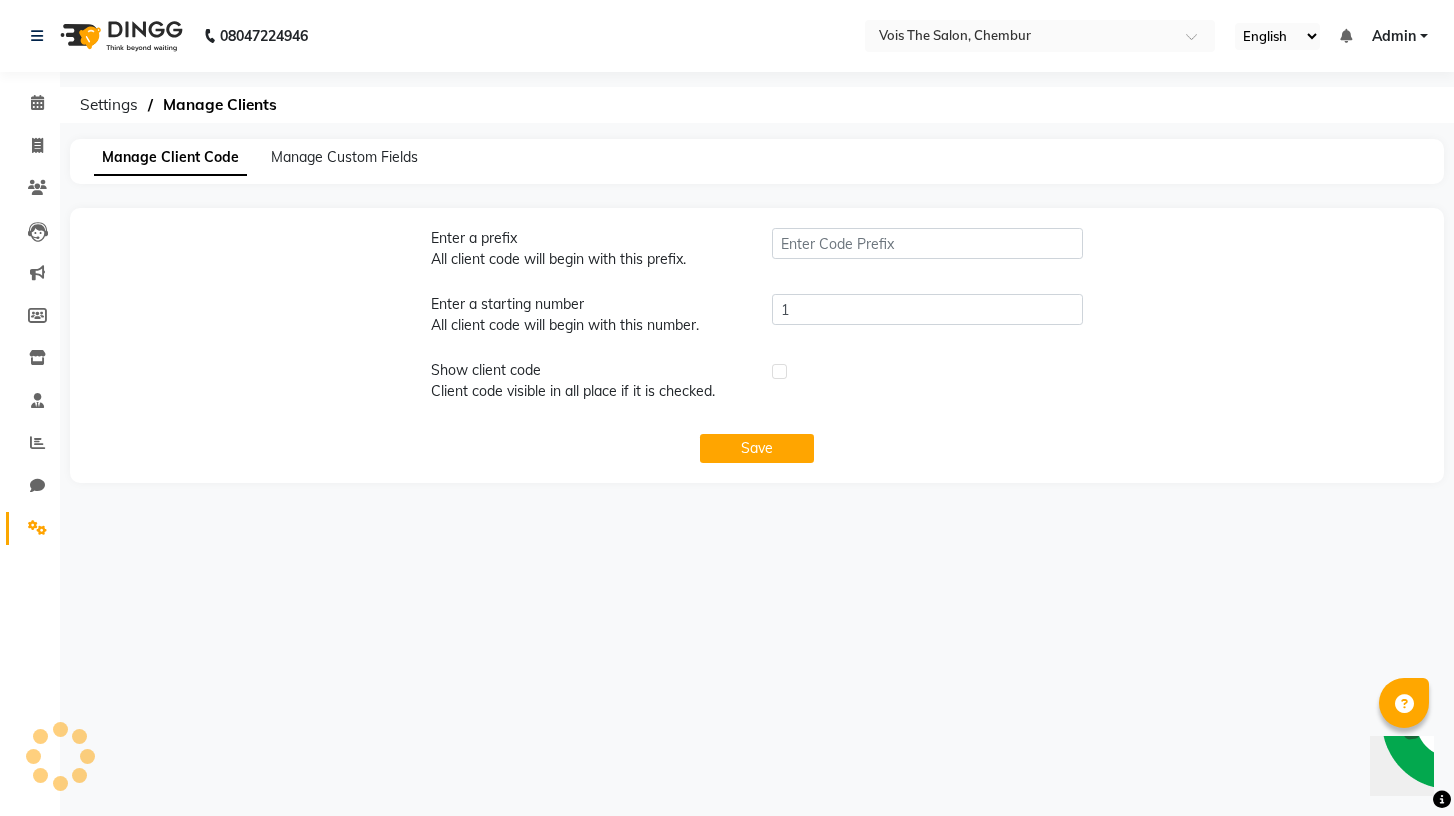 type on "VCH" 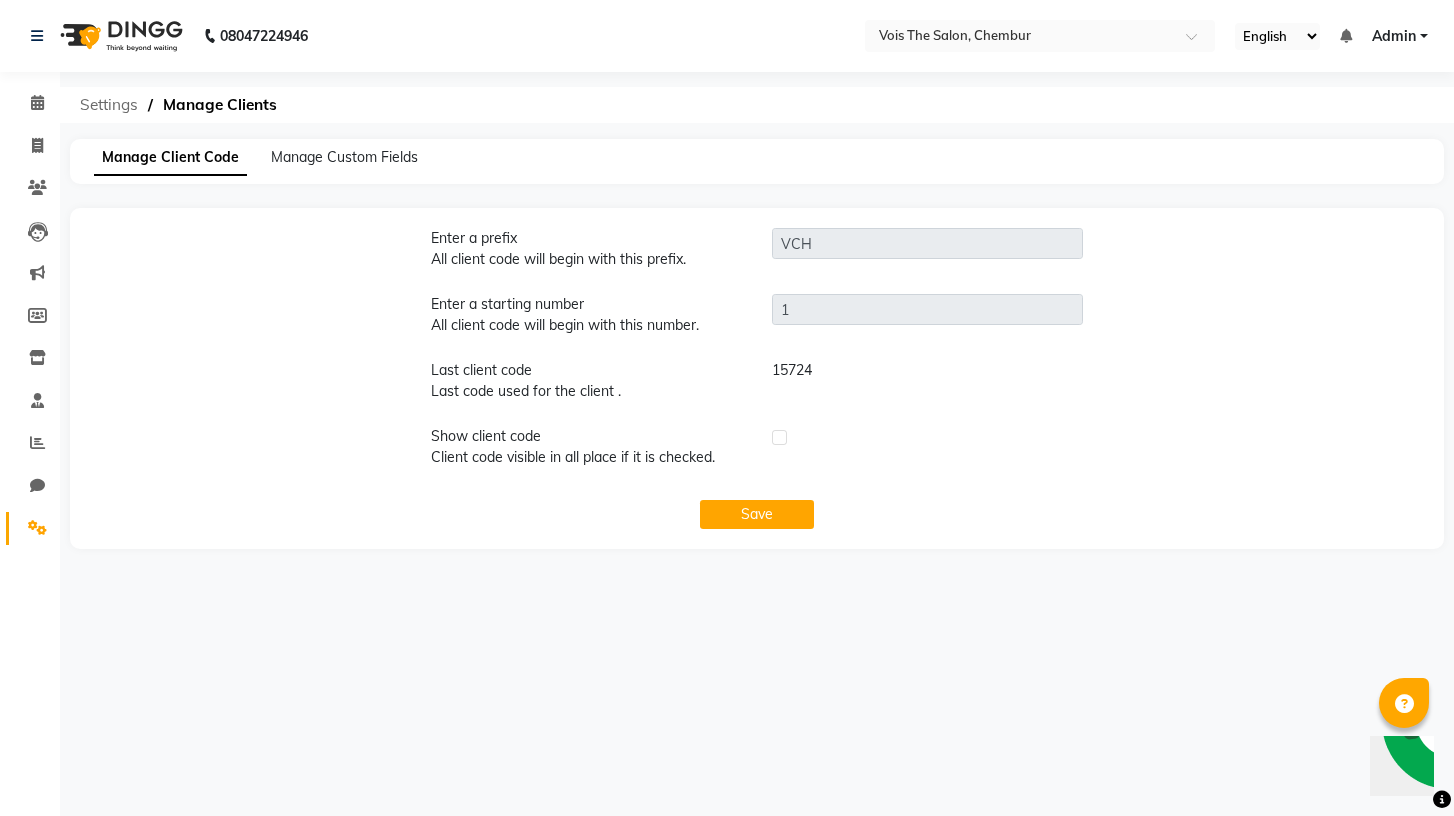 click on "Settings" 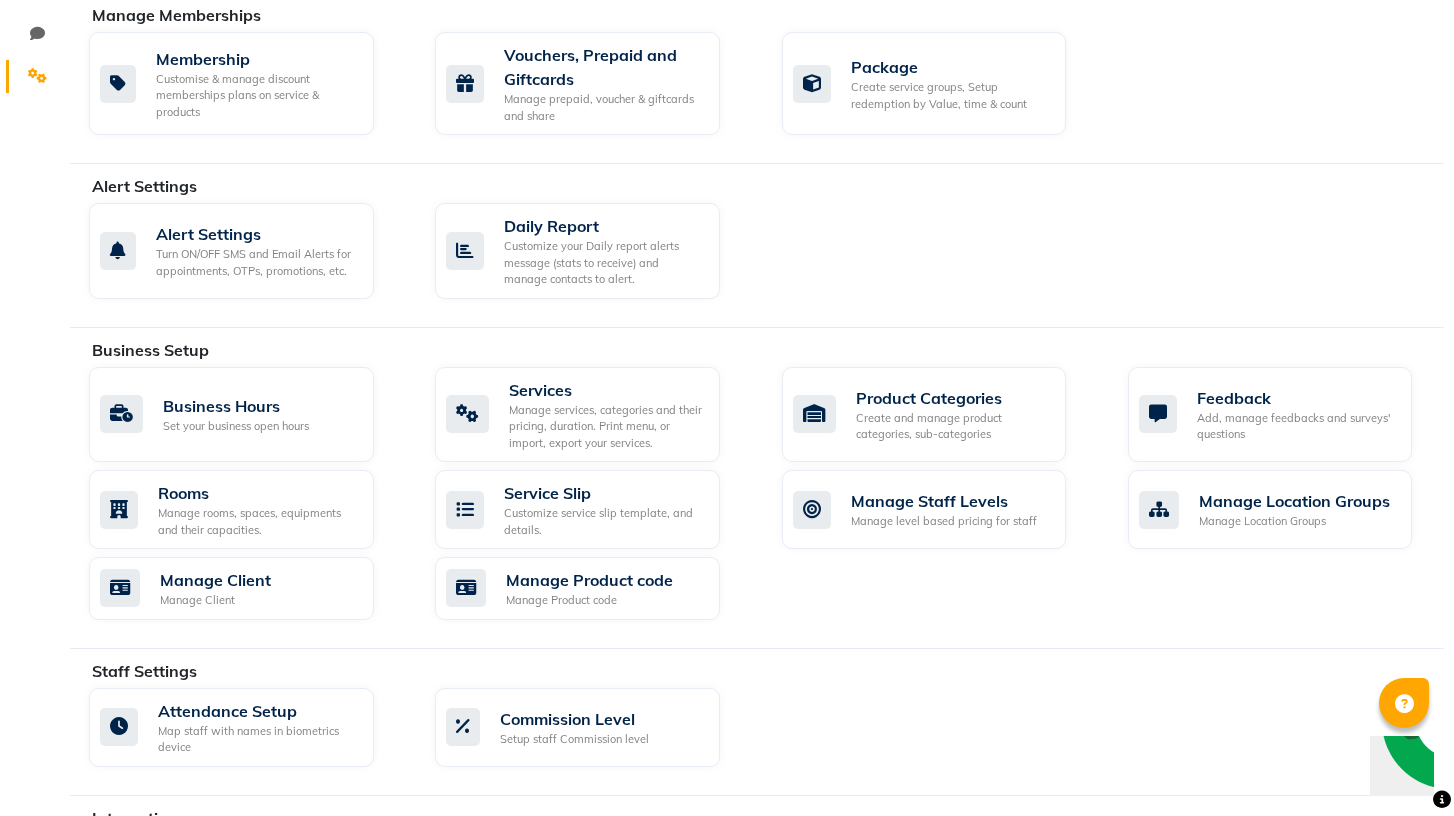 scroll, scrollTop: 453, scrollLeft: 0, axis: vertical 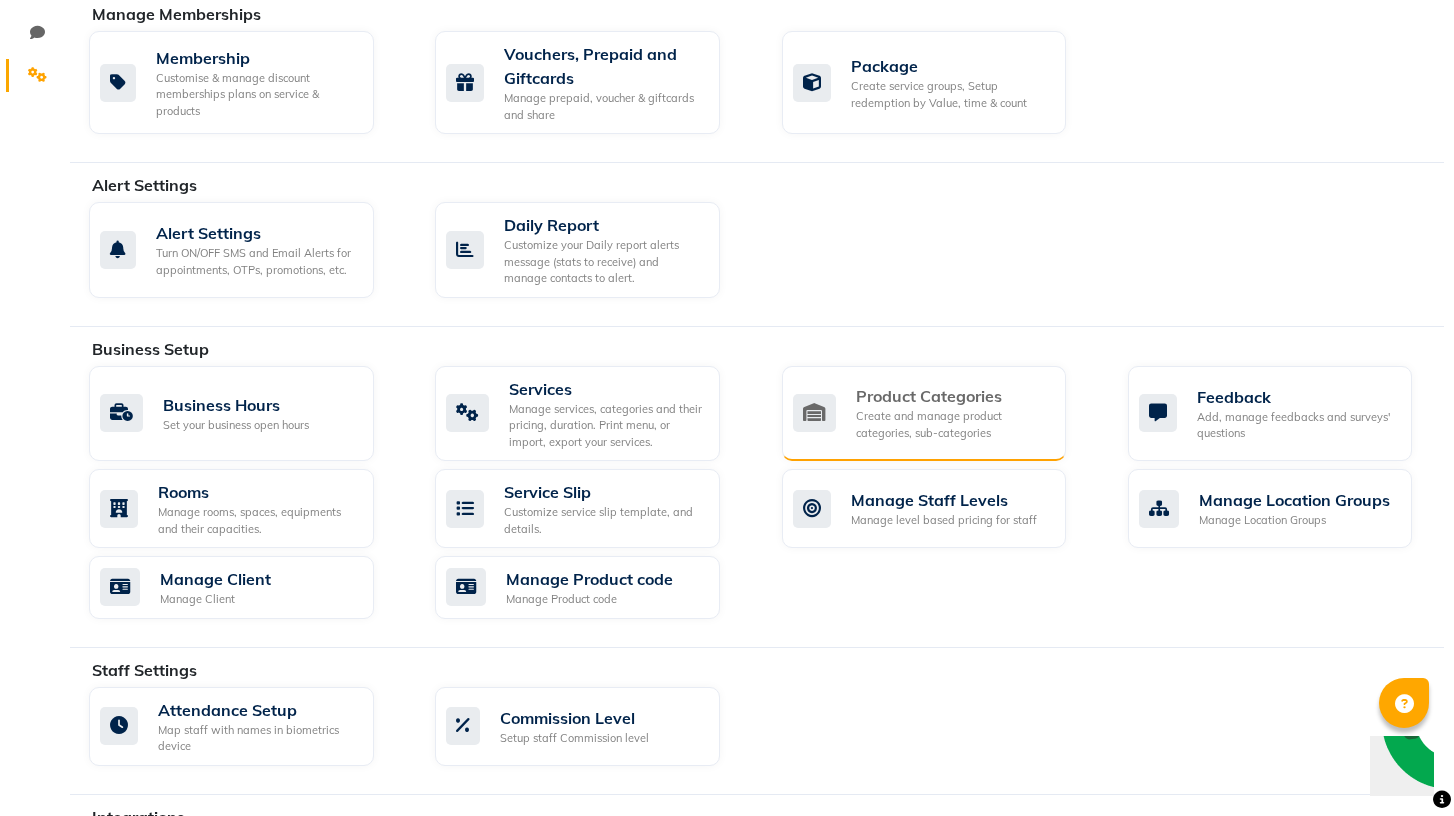 click on "Product Categories" 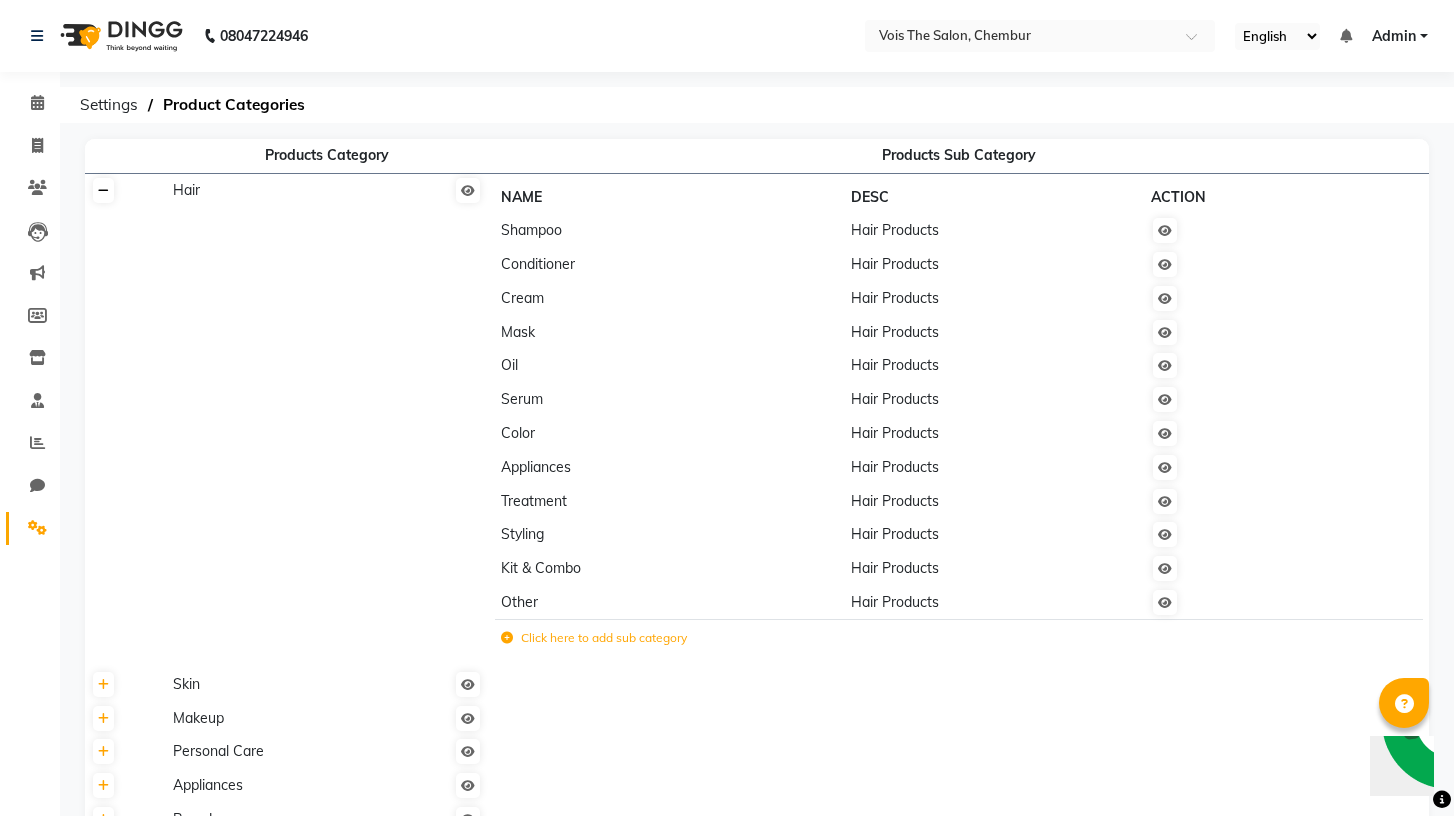 click 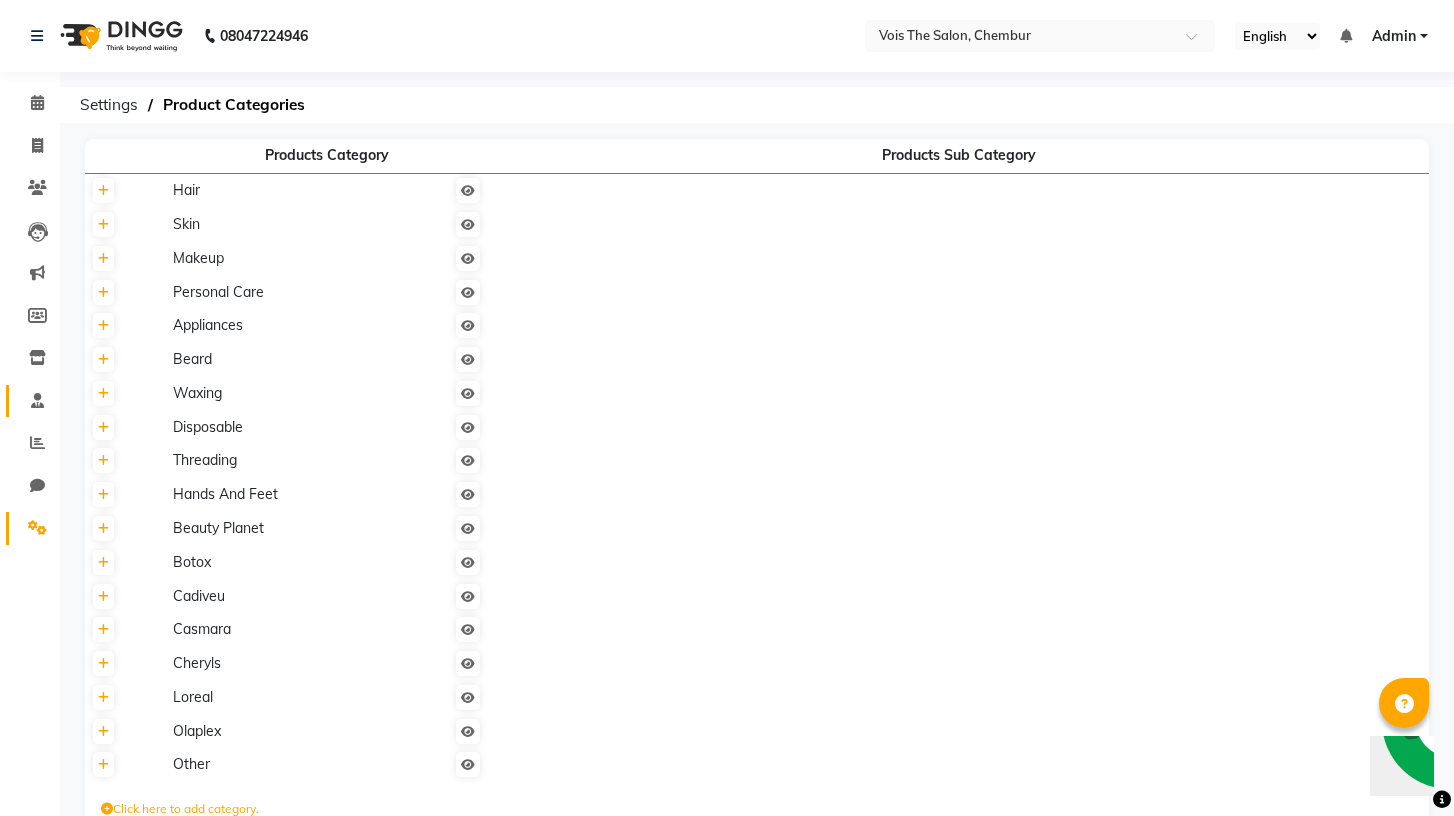 click 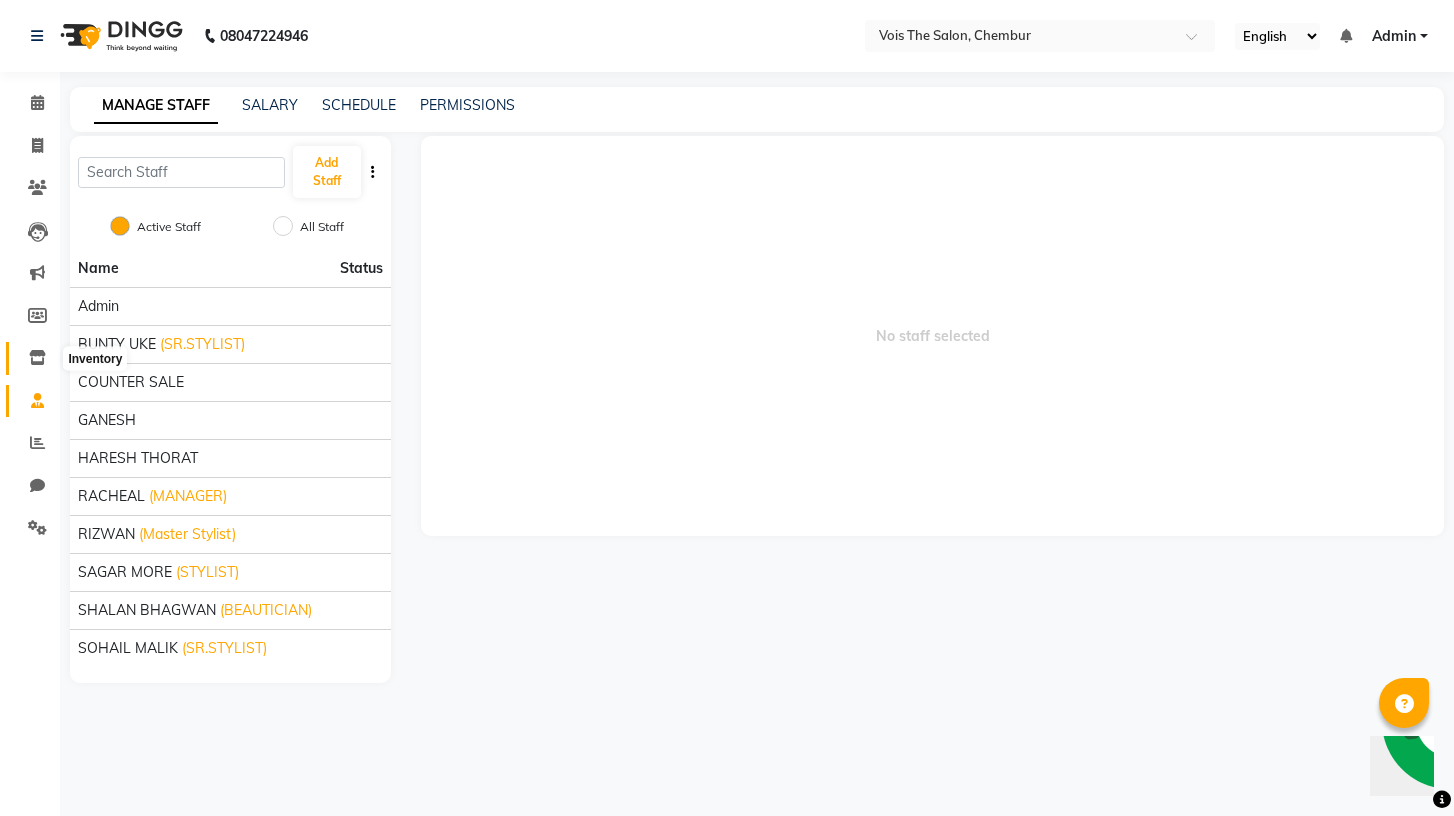 click 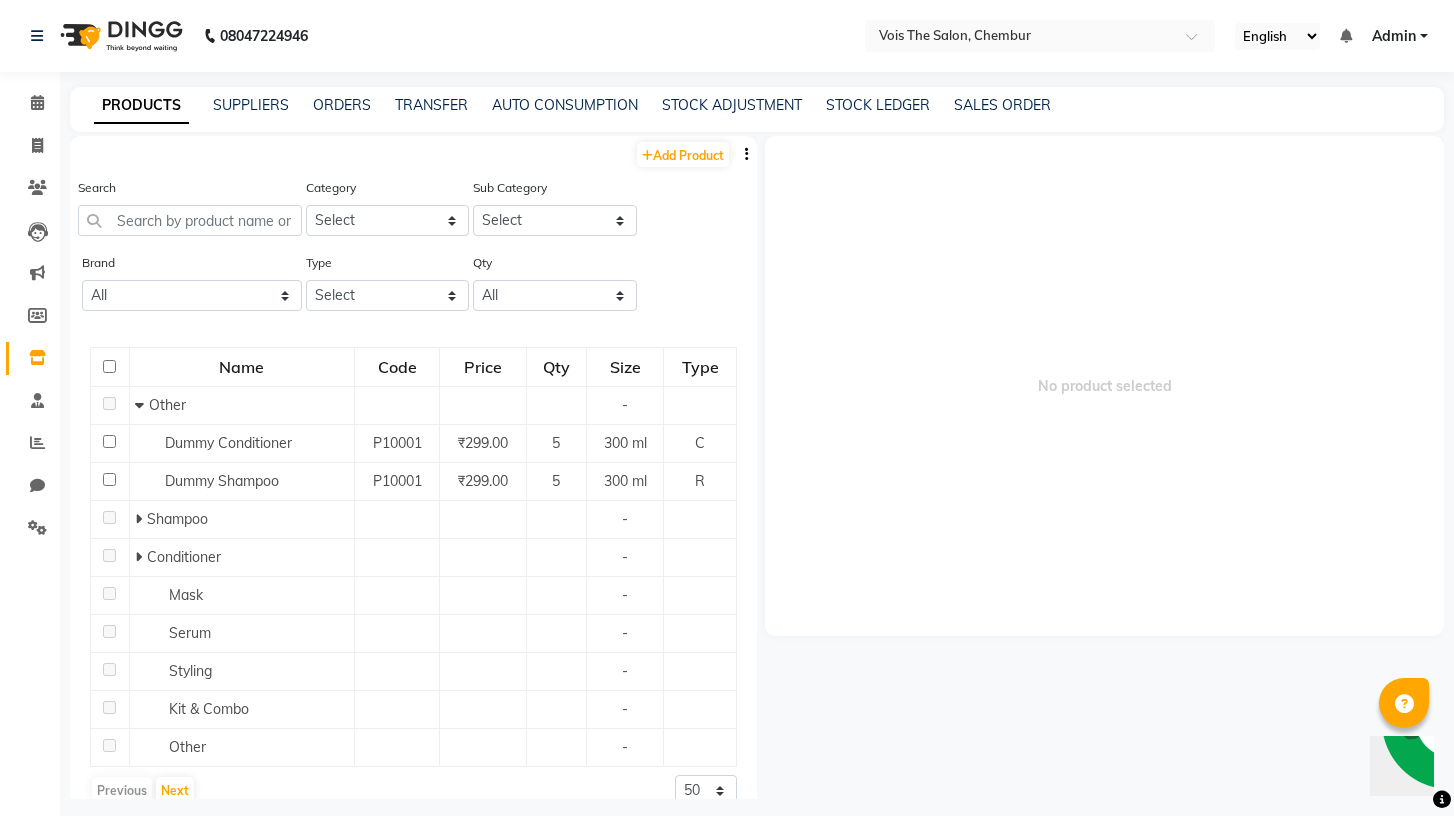 click 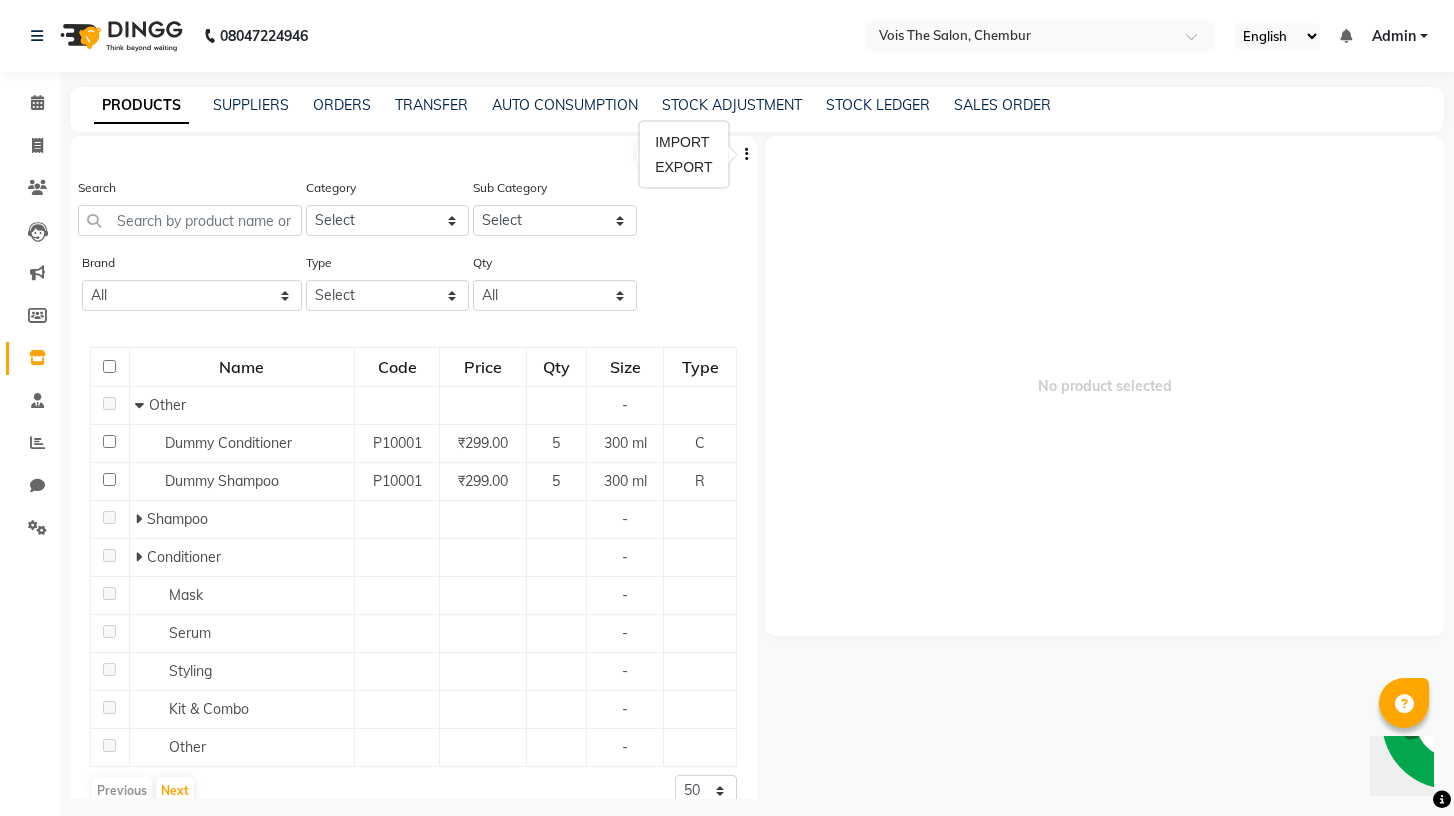 click on "No product selected" at bounding box center (1104, 386) 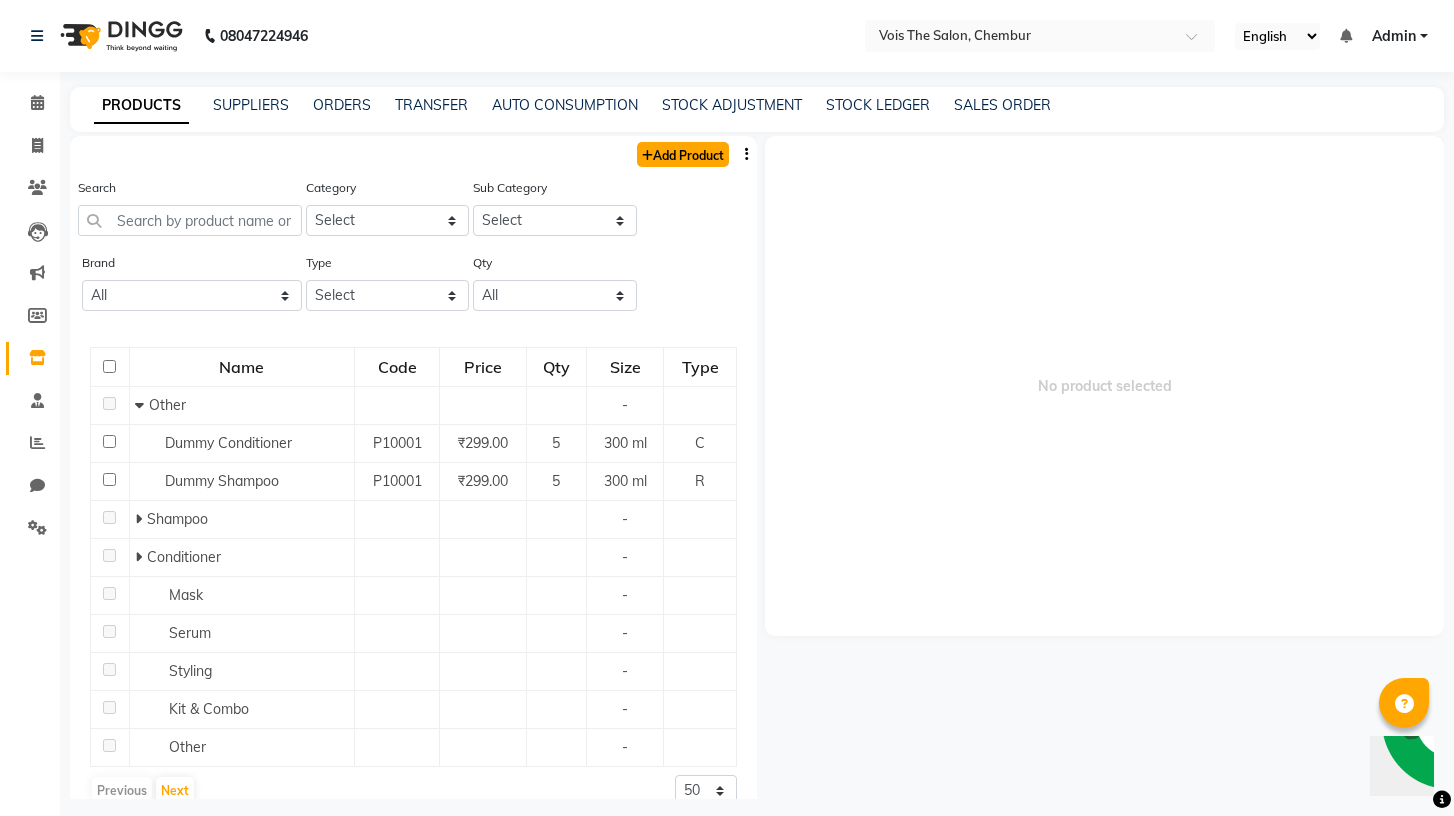 click on "Add Product" 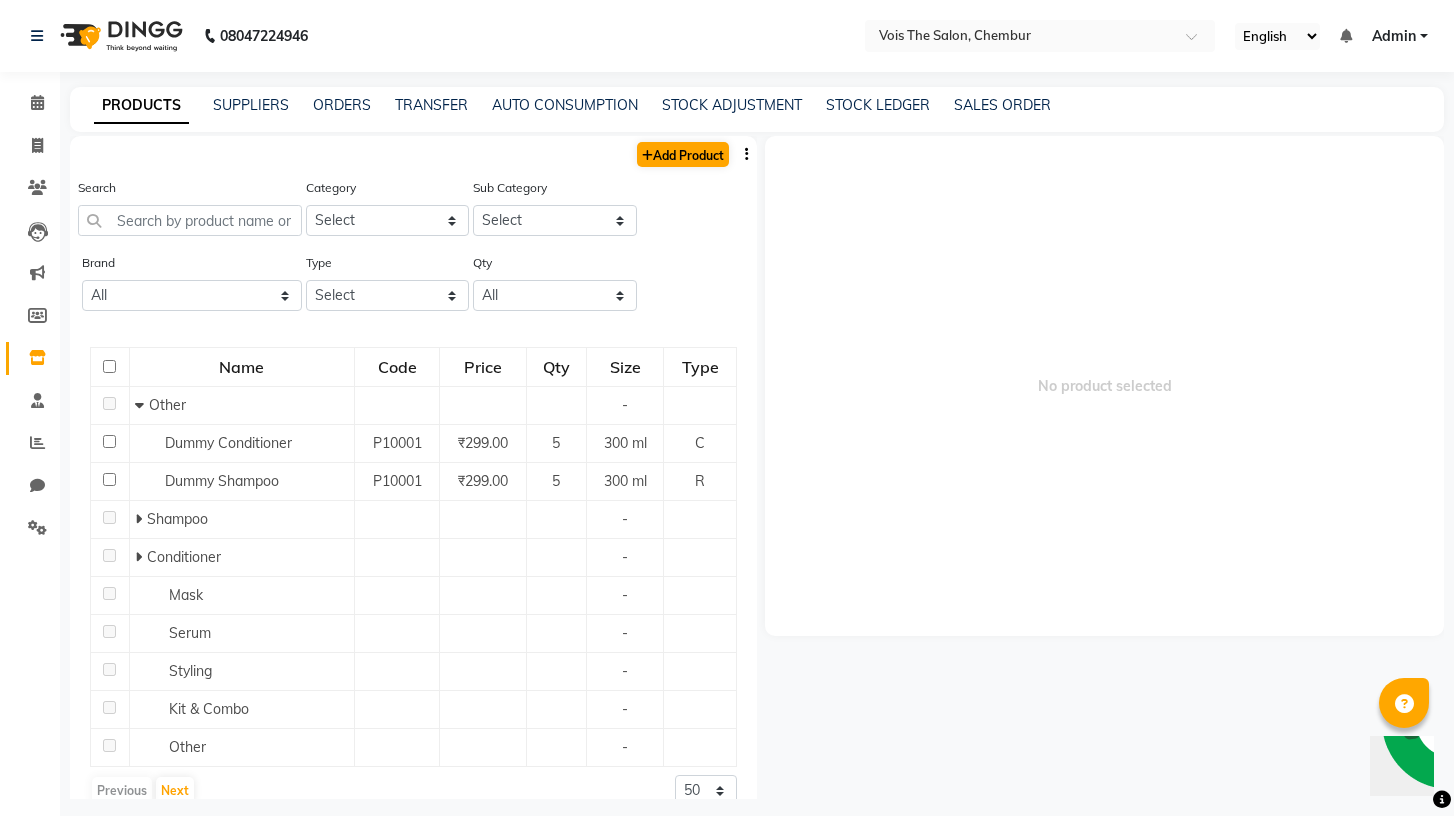 select on "true" 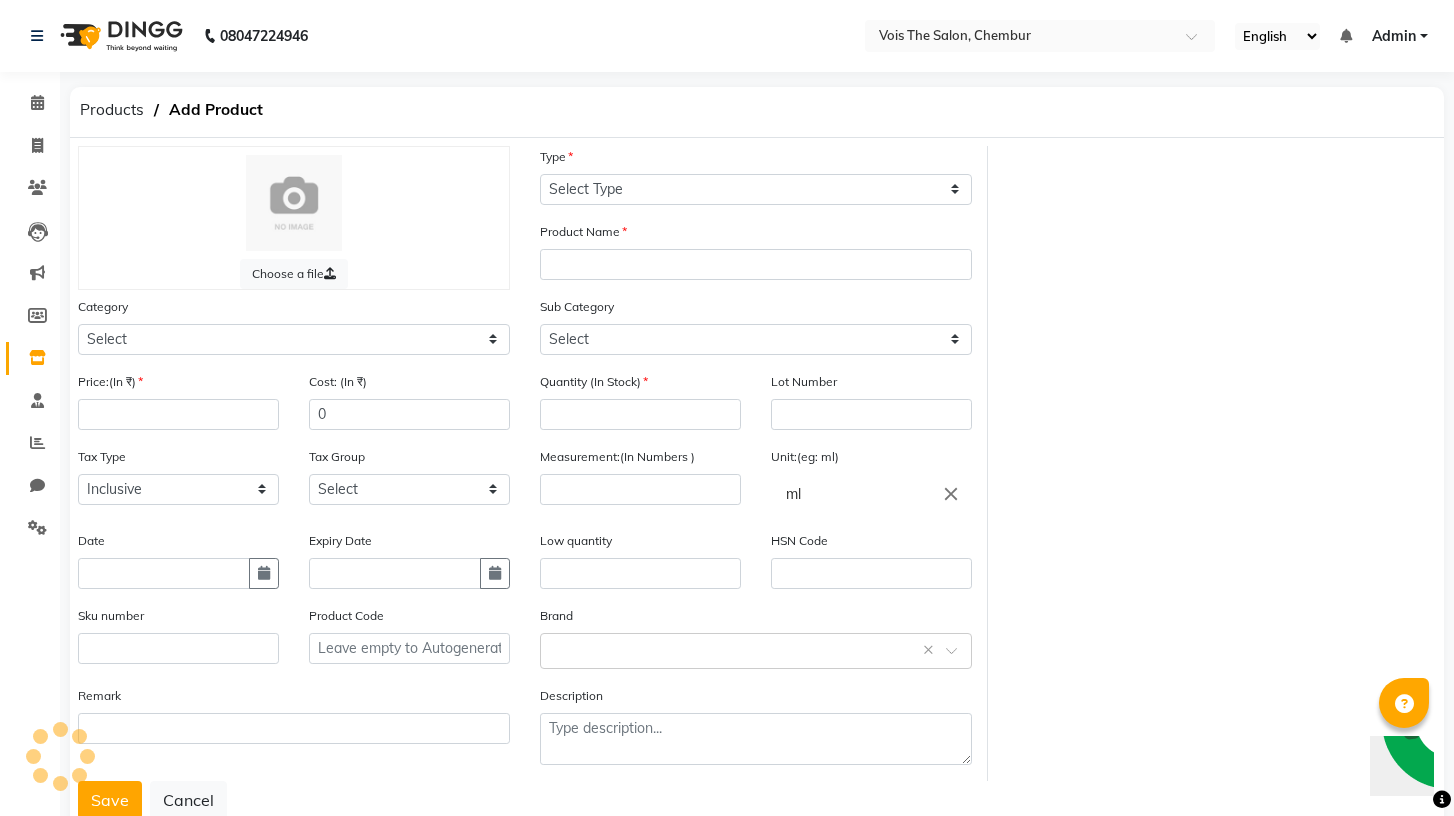 scroll, scrollTop: 61, scrollLeft: 0, axis: vertical 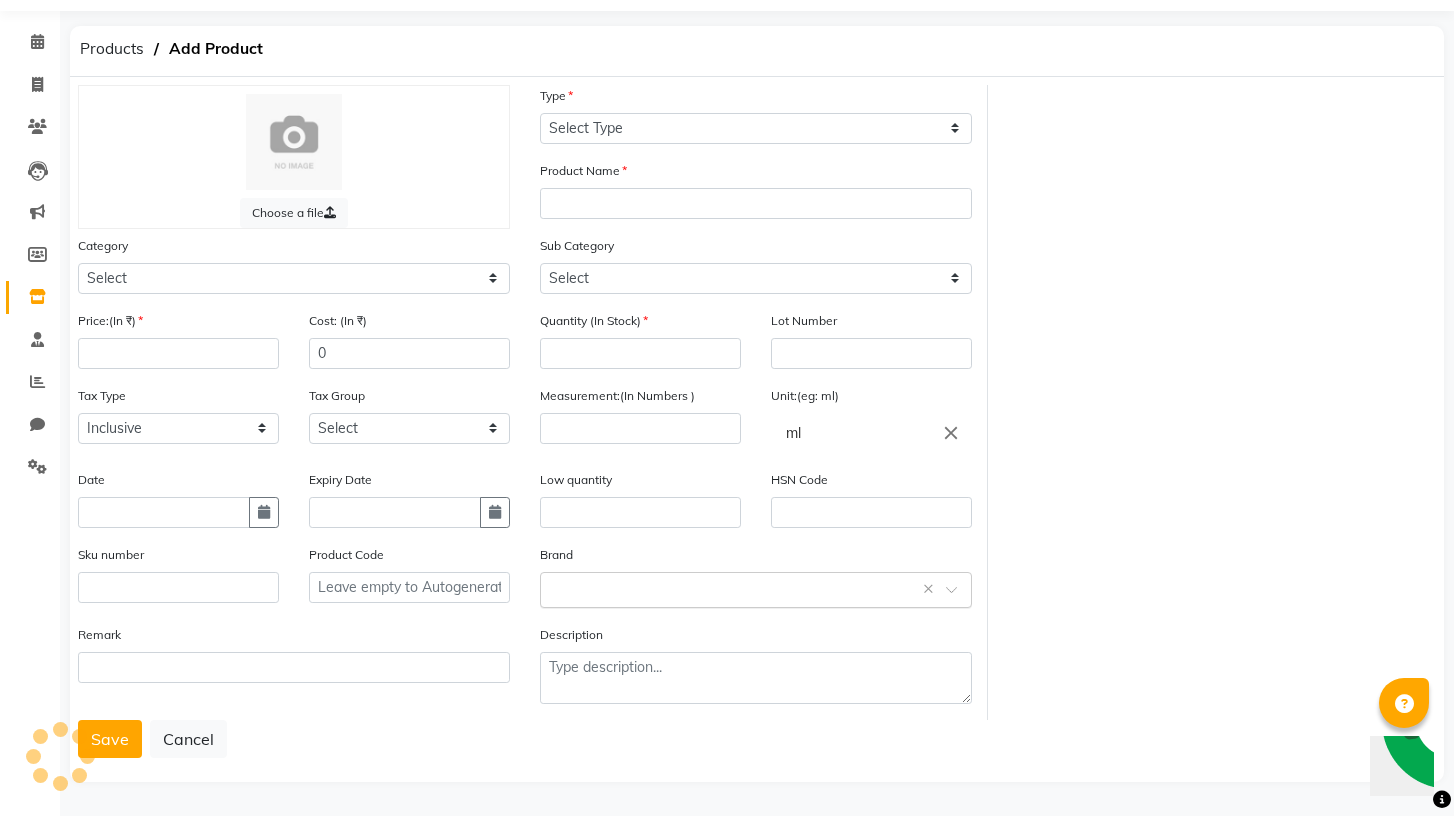 click 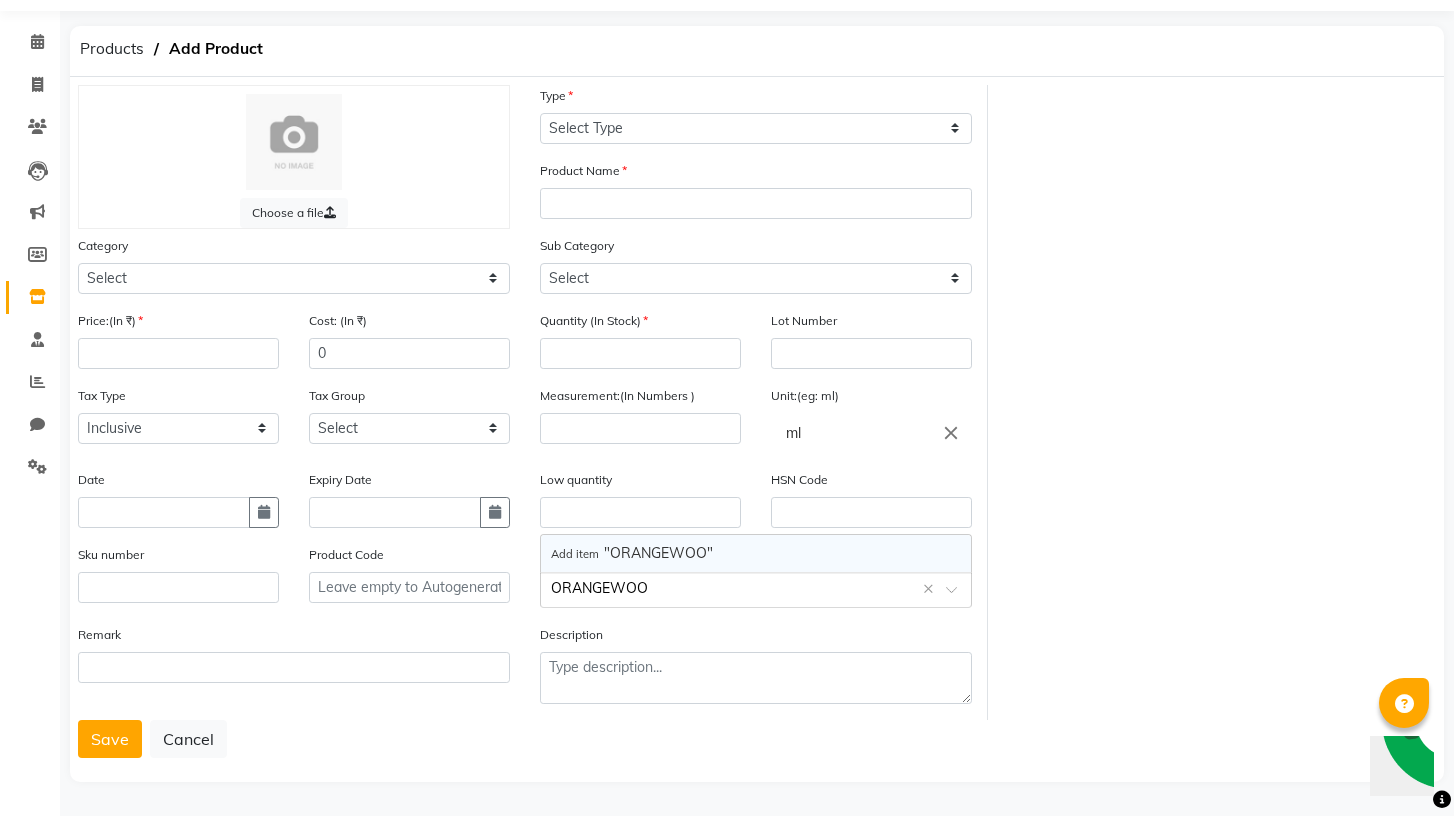 type on "ORANGEWOOD" 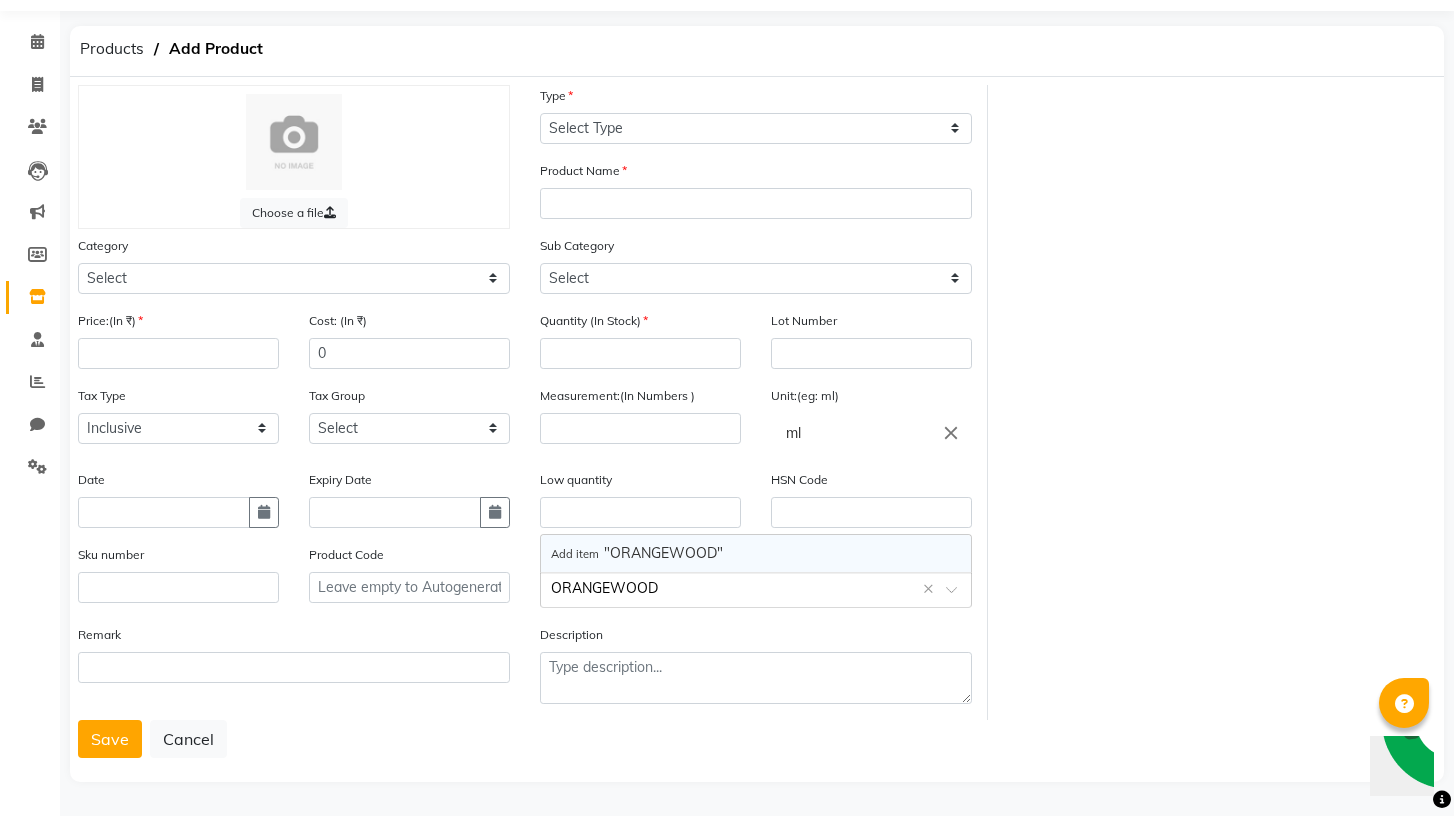 click on "Add item" at bounding box center [577, 554] 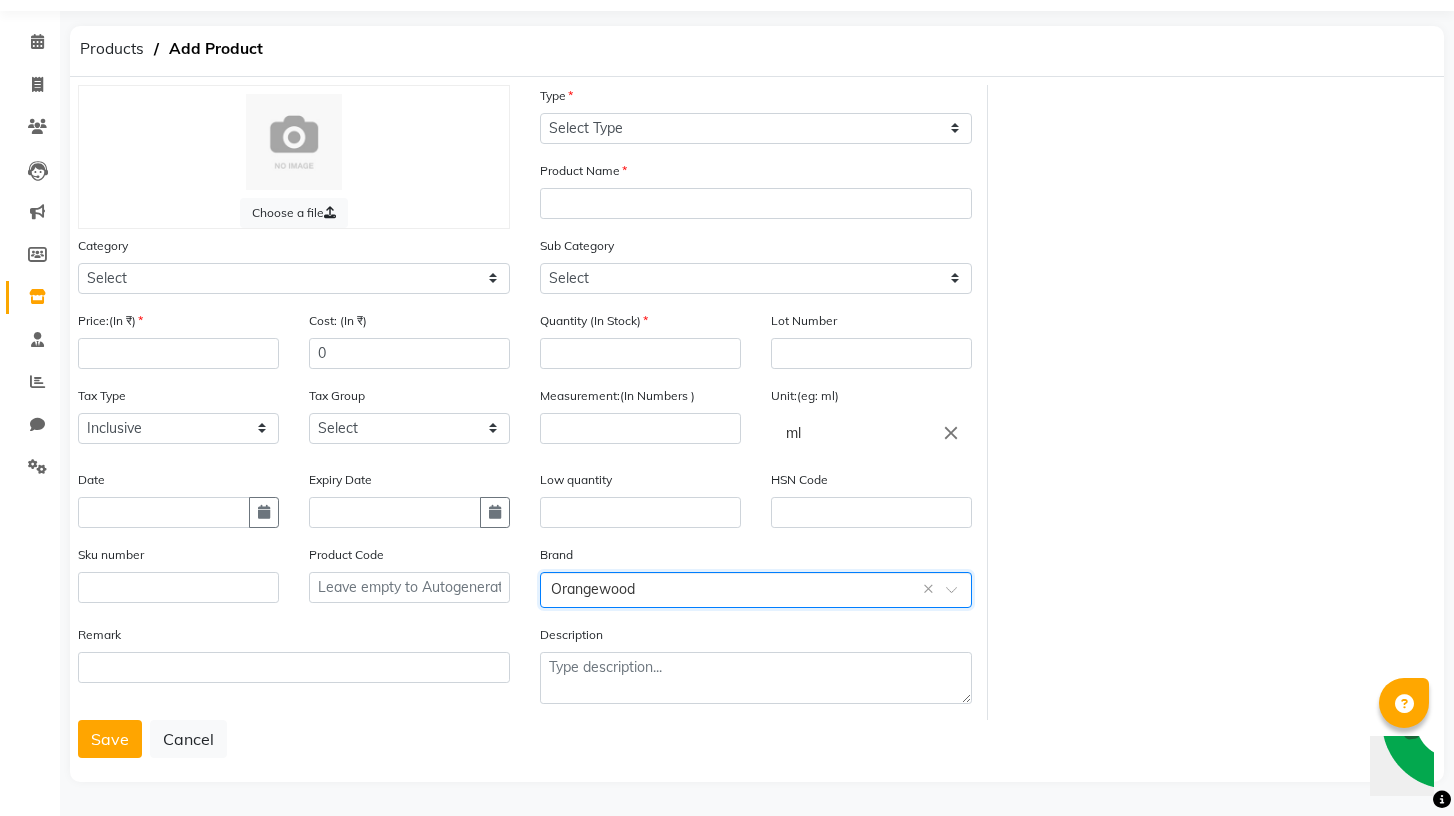 click 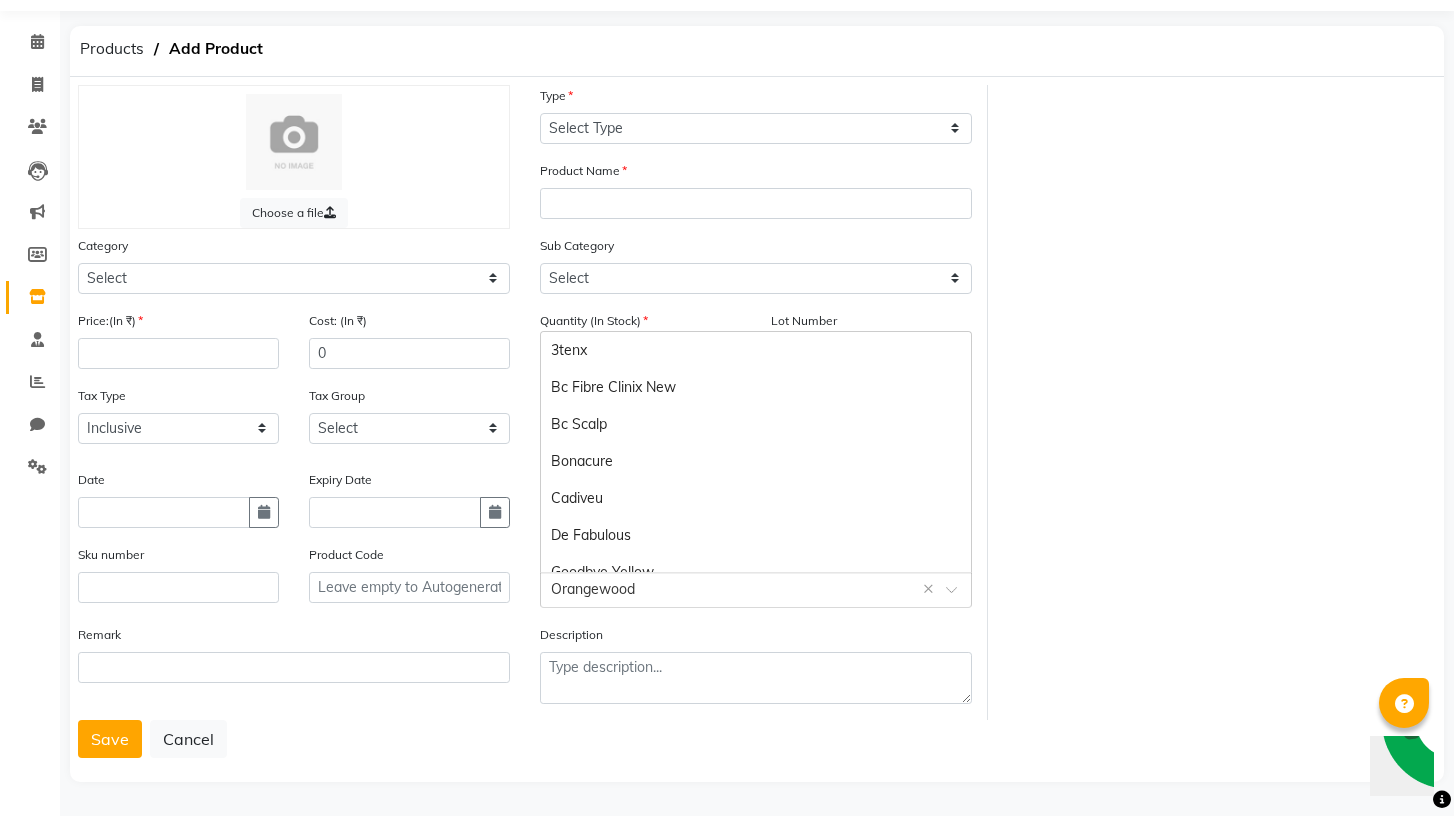 scroll, scrollTop: 500, scrollLeft: 0, axis: vertical 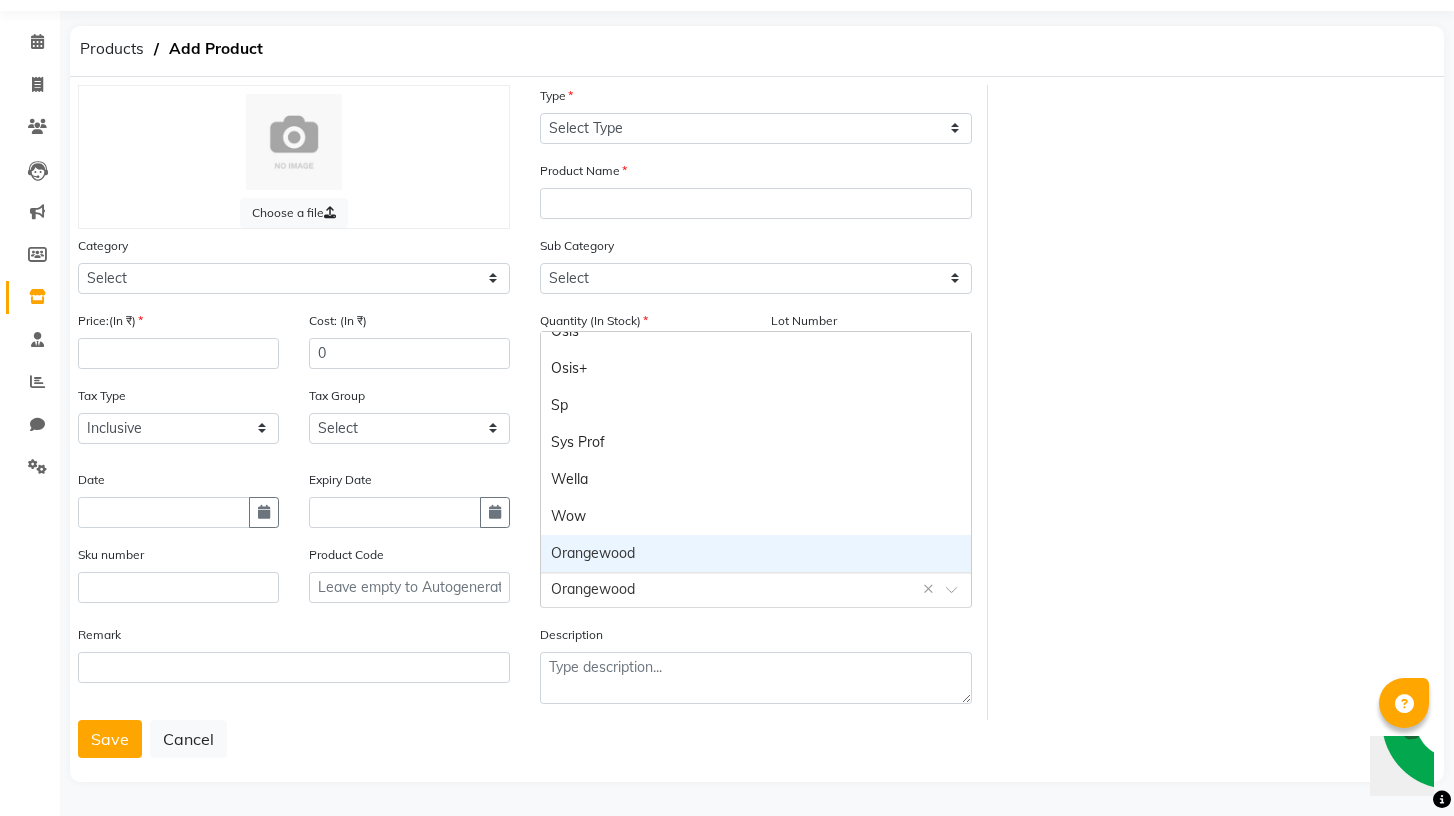 click on "Choose a file Type Select Type Both Retail Consumable Product Name Category Select Hair Skin Makeup Personal Care Appliances Beard Waxing Disposable Threading Hands and Feet Beauty Planet Botox Cadiveu Casmara Cheryls Loreal Olaplex Other Sub Category Select Price:(In ₹) Cost: (In ₹) 0 Quantity (In Stock) Lot Number Tax Type Select Inclusive Exclusive Tax Group Select GST Measurement:(In Numbers ) Unit:(eg: ml) ml close Date Expiry Date Low quantity HSN Code Sku number Product Code Brand Select brand or add custom brand  Orangewood  × Remark Description" 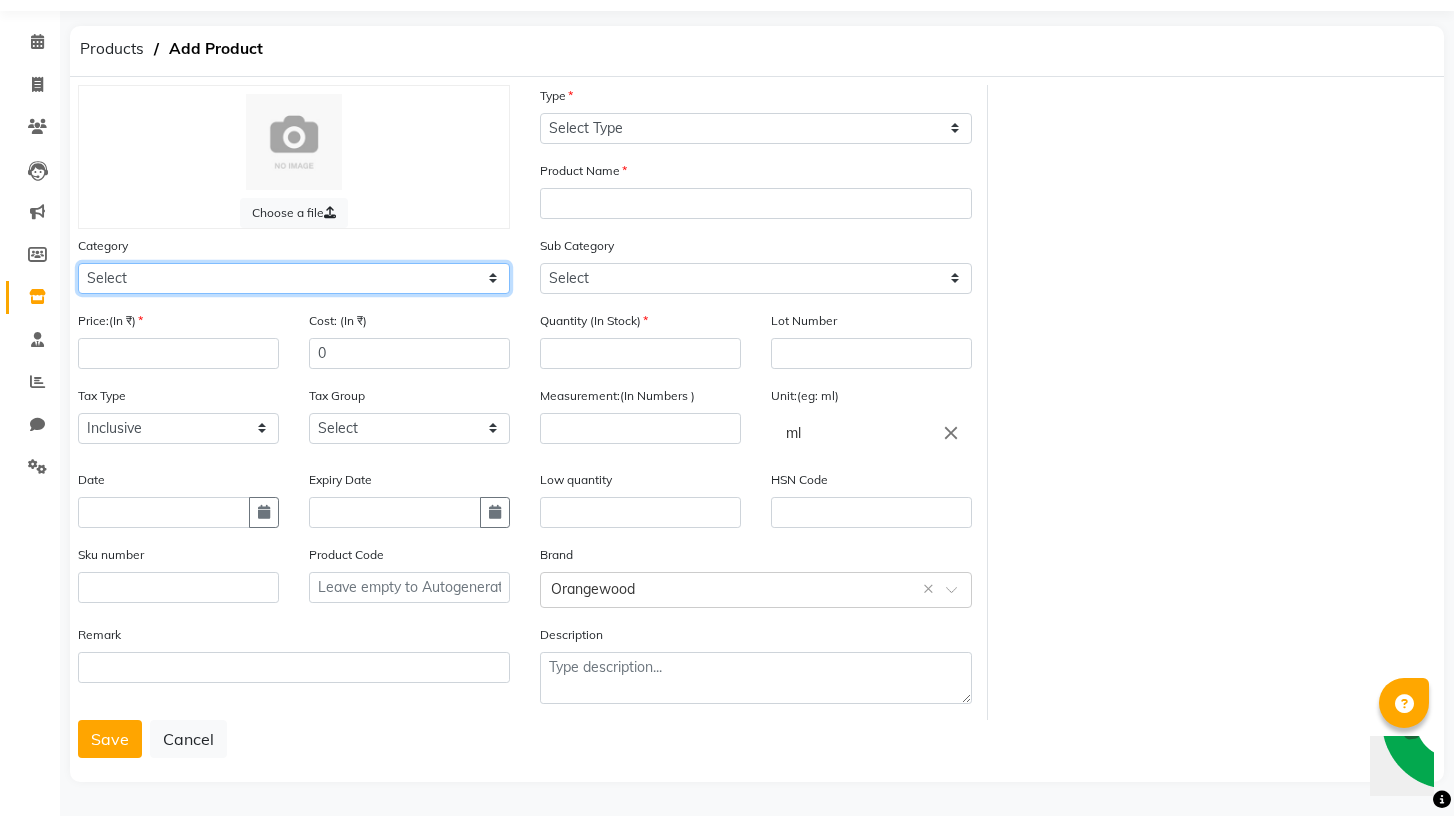 click on "Select Hair Skin Makeup Personal Care Appliances Beard Waxing Disposable Threading Hands and Feet Beauty Planet Botox Cadiveu Casmara Cheryls Loreal Olaplex Other" 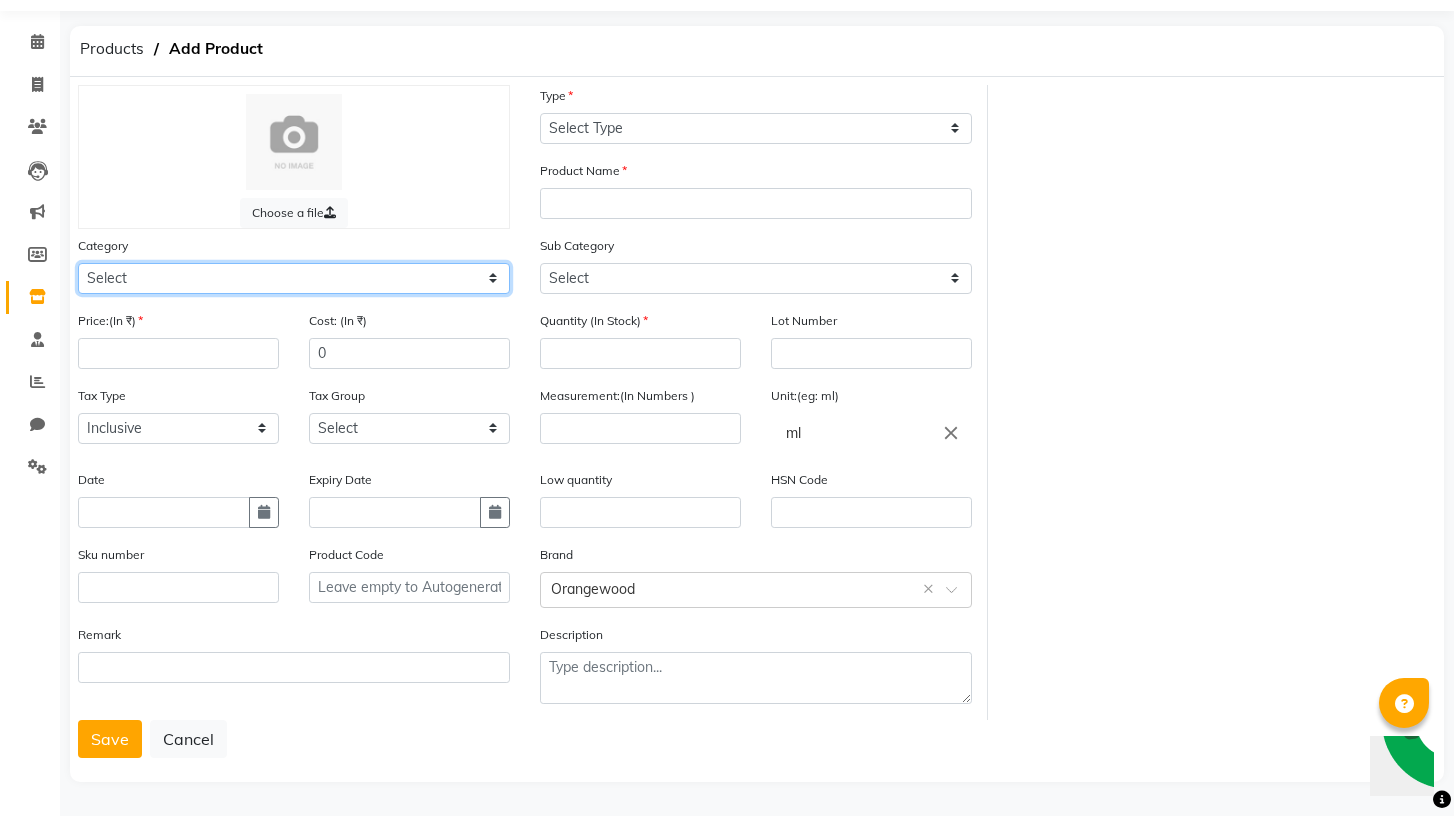 select on "[NUMBER]" 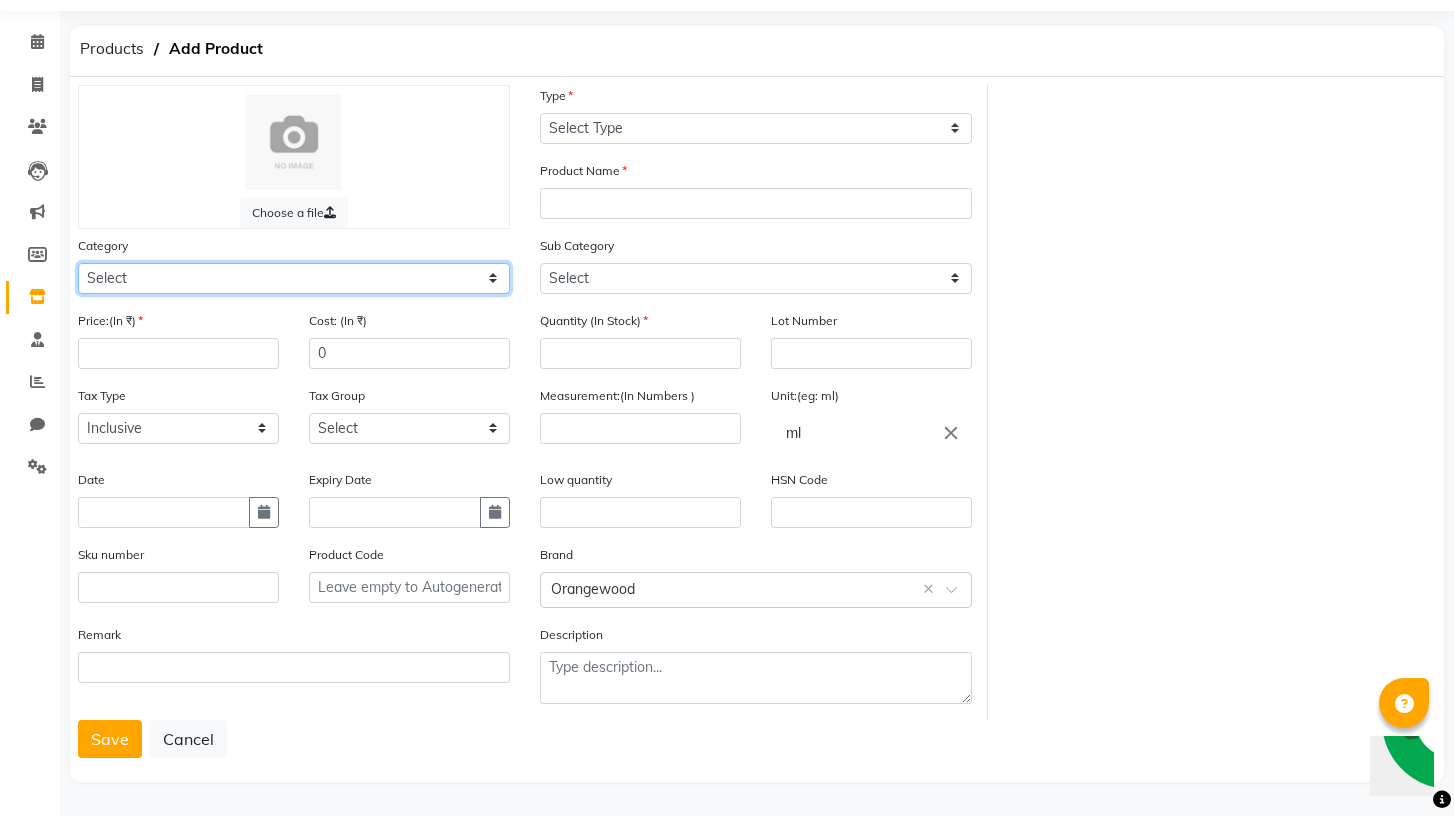 click on "Select Hair Skin Makeup Personal Care Appliances Beard Waxing Disposable Threading Hands and Feet Beauty Planet Botox Cadiveu Casmara Cheryls Loreal Olaplex Other" 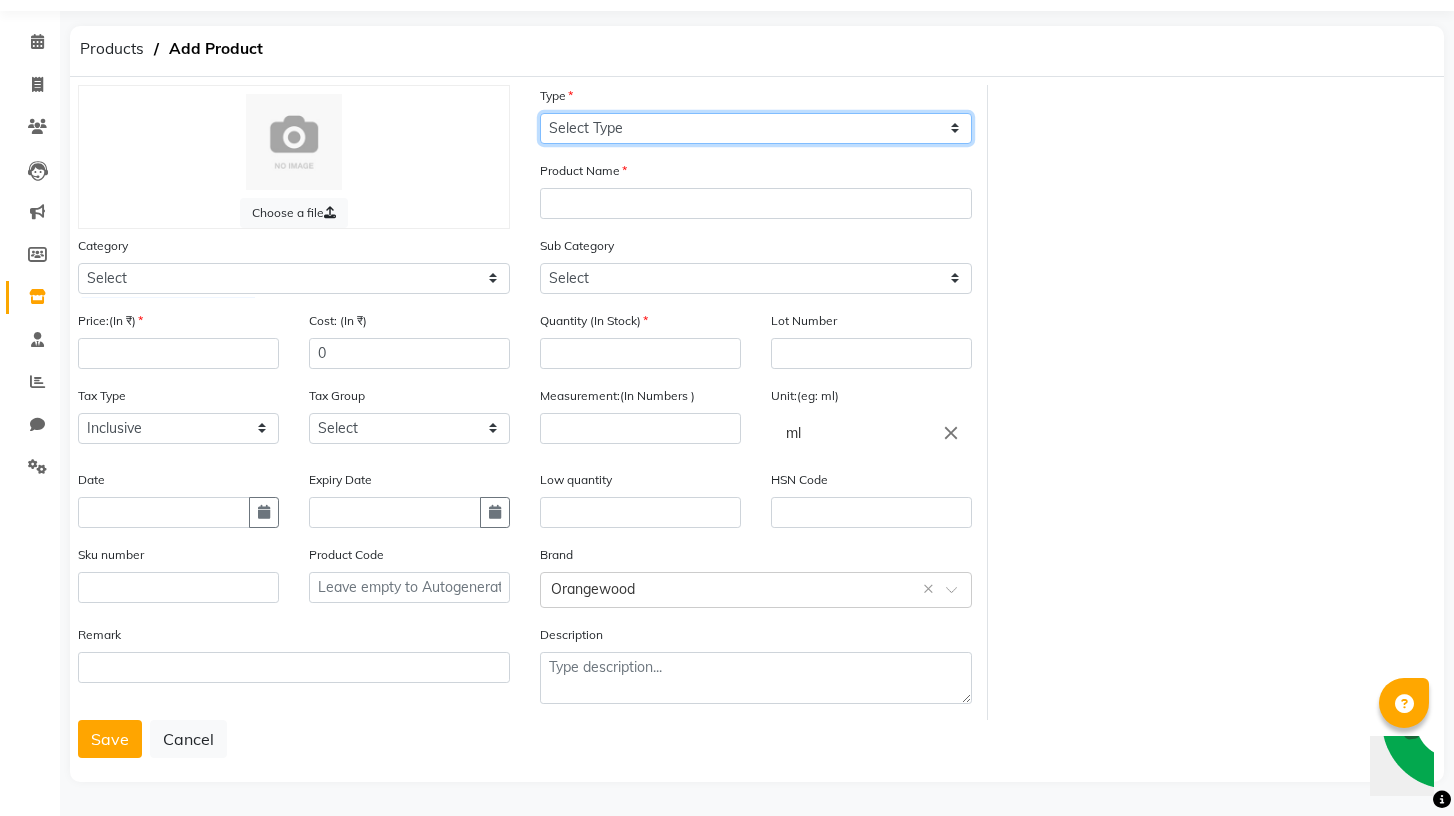 click on "Select Type Both Retail Consumable" 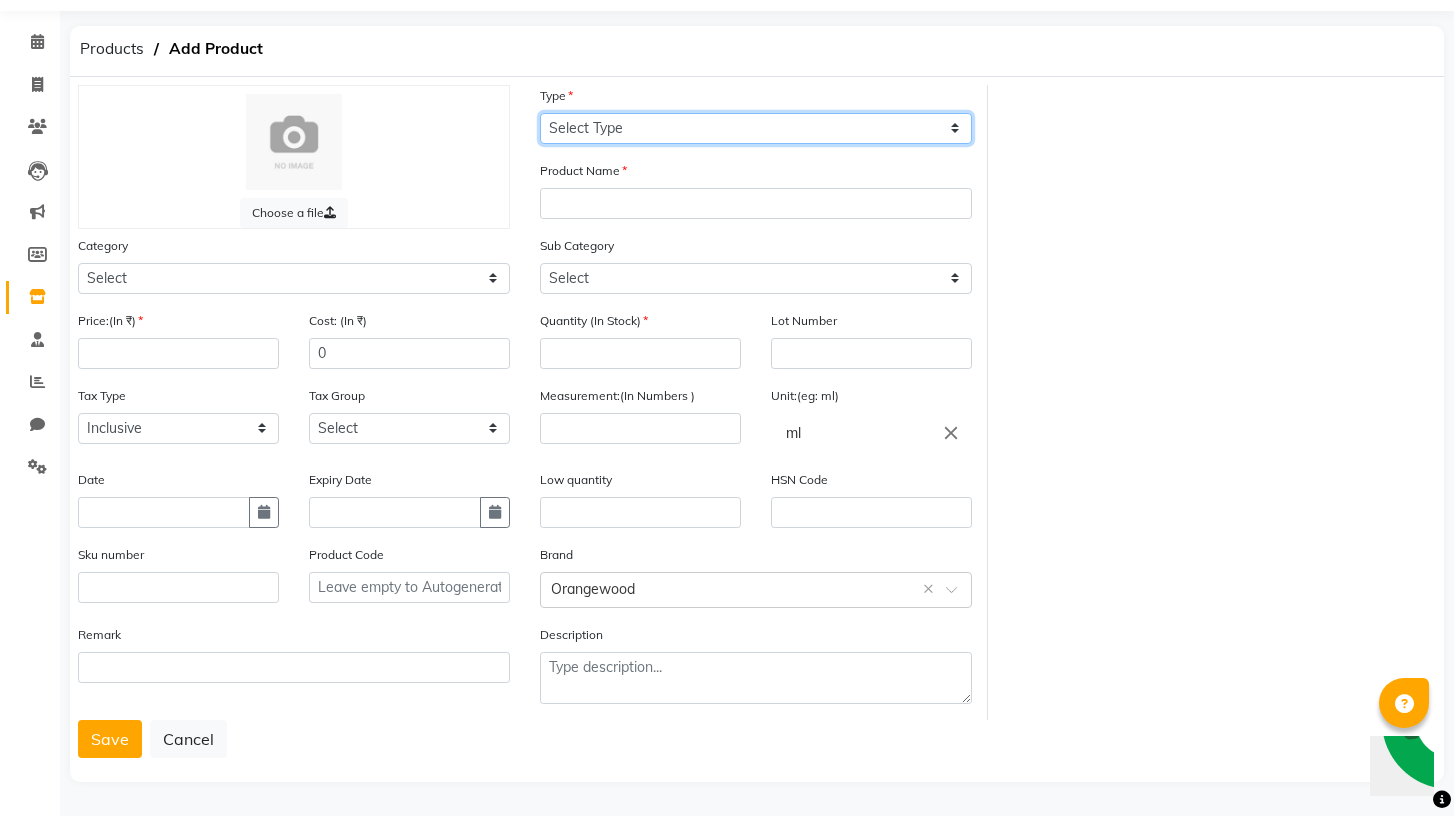 select on "R" 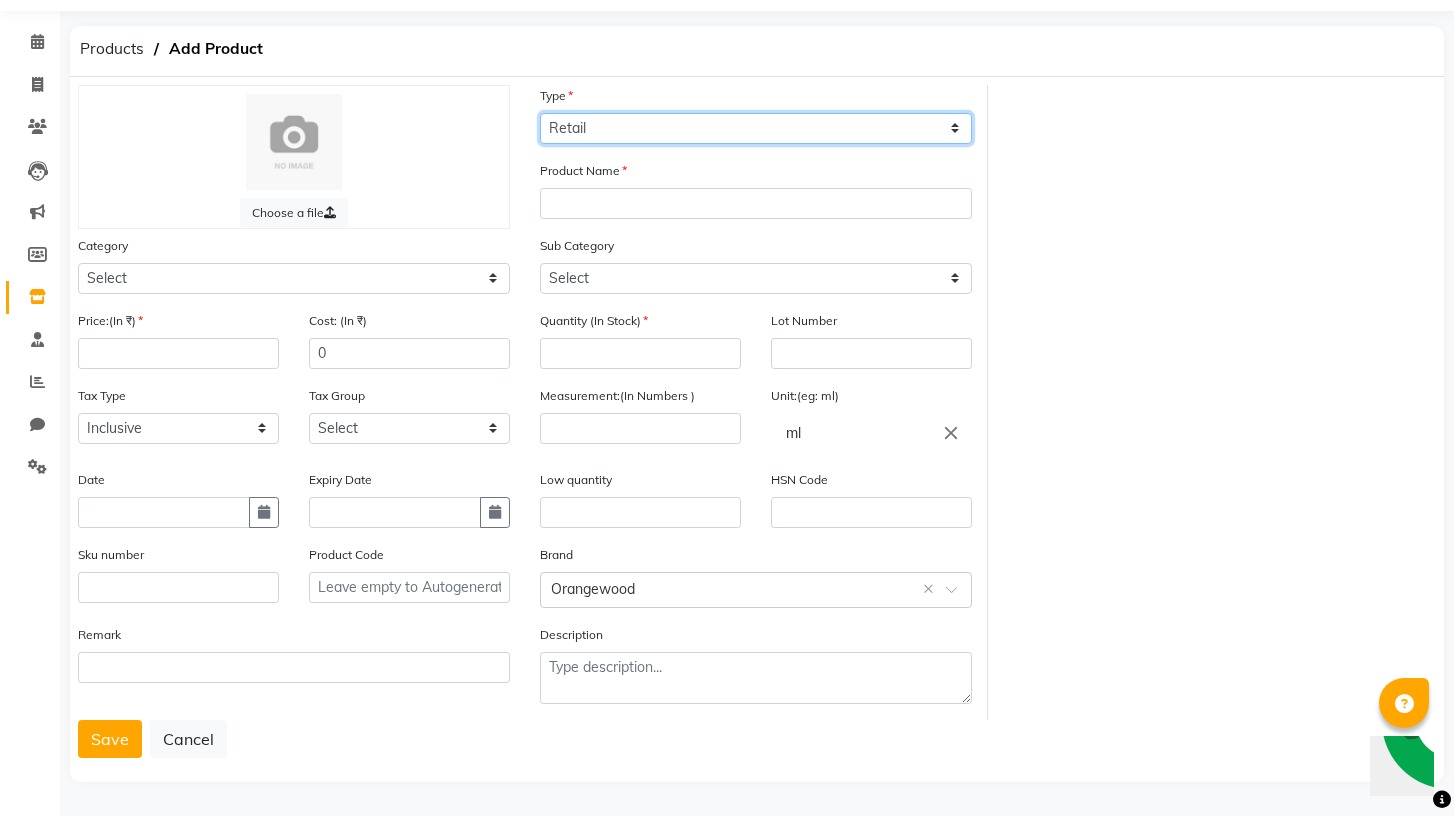 click on "Select Type Both Retail Consumable" 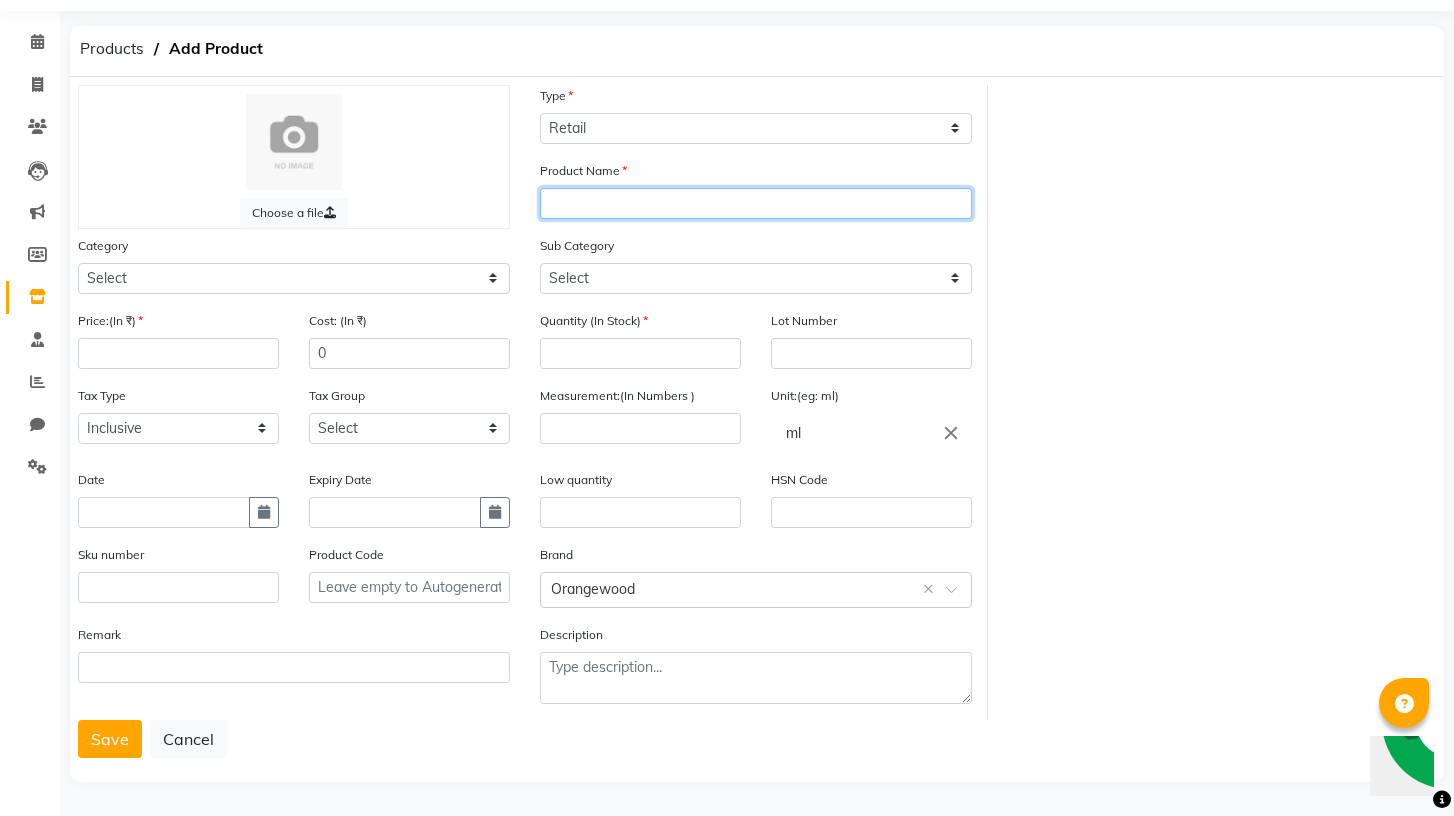click 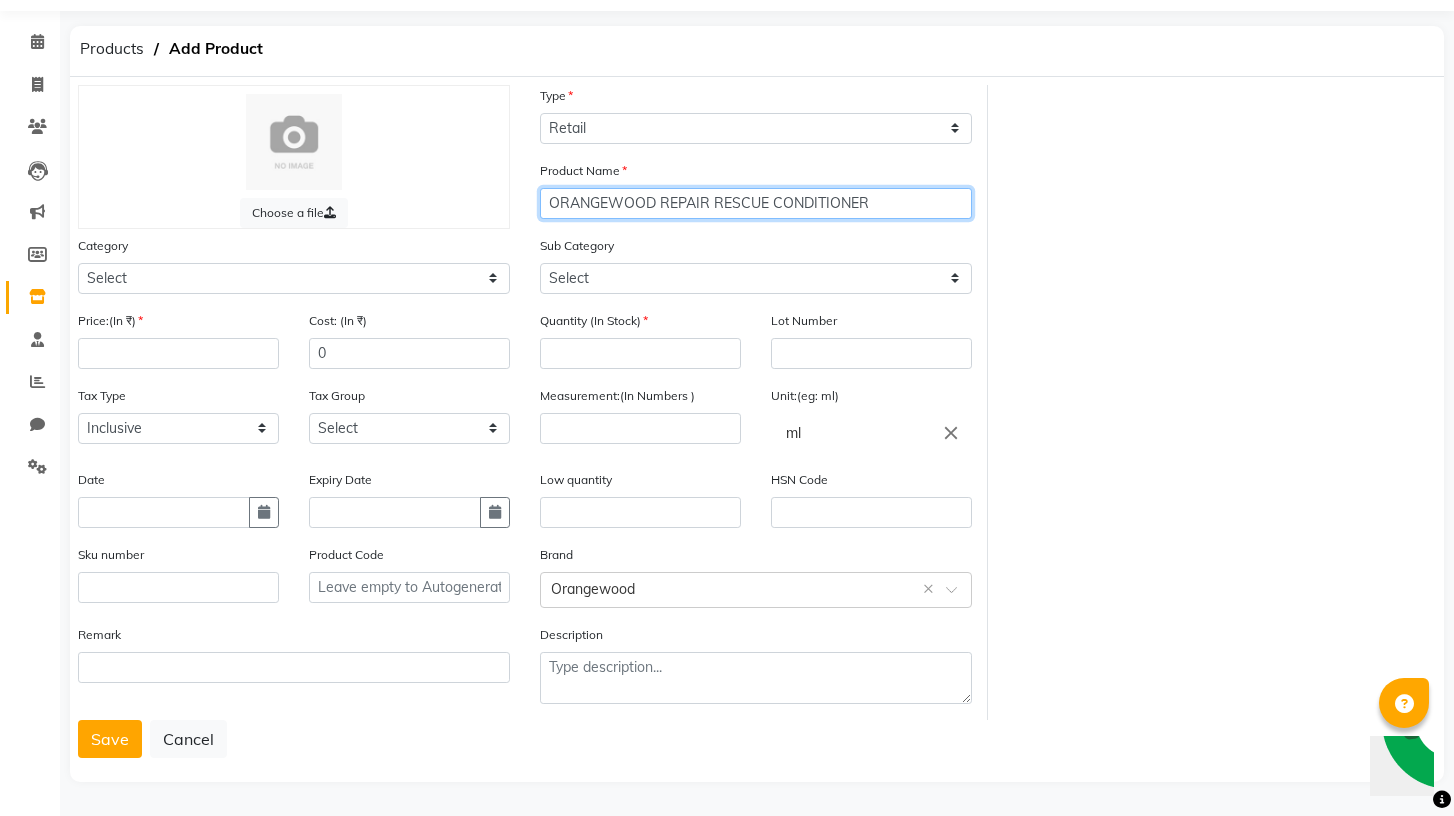 type on "ORANGEWOOD REPAIR RESCUE CONDITIONER" 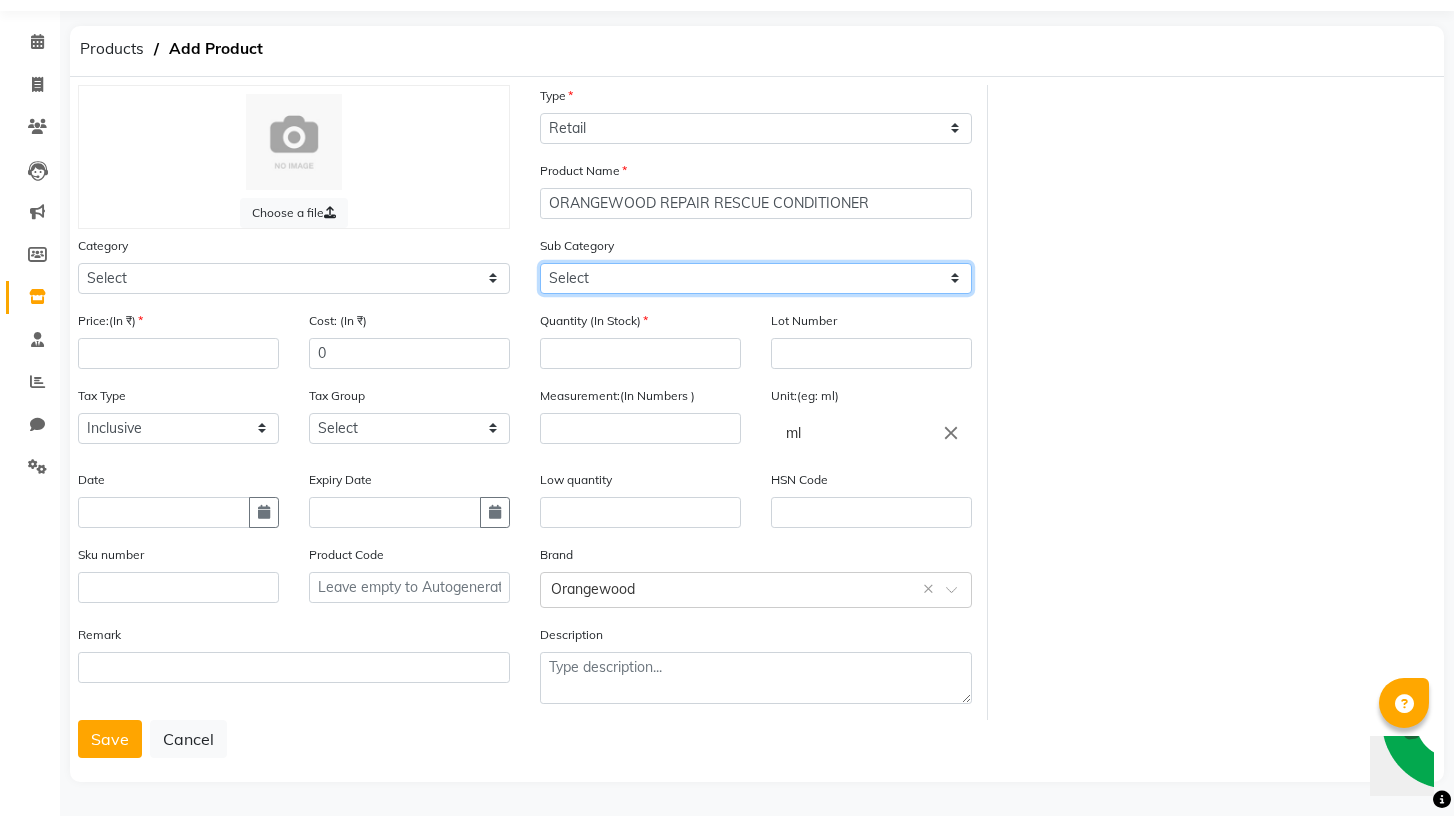 click on "Select Shampoo Conditioner Cream Mask Oil Serum Color Appliances Treatment Styling Kit & Combo Other" 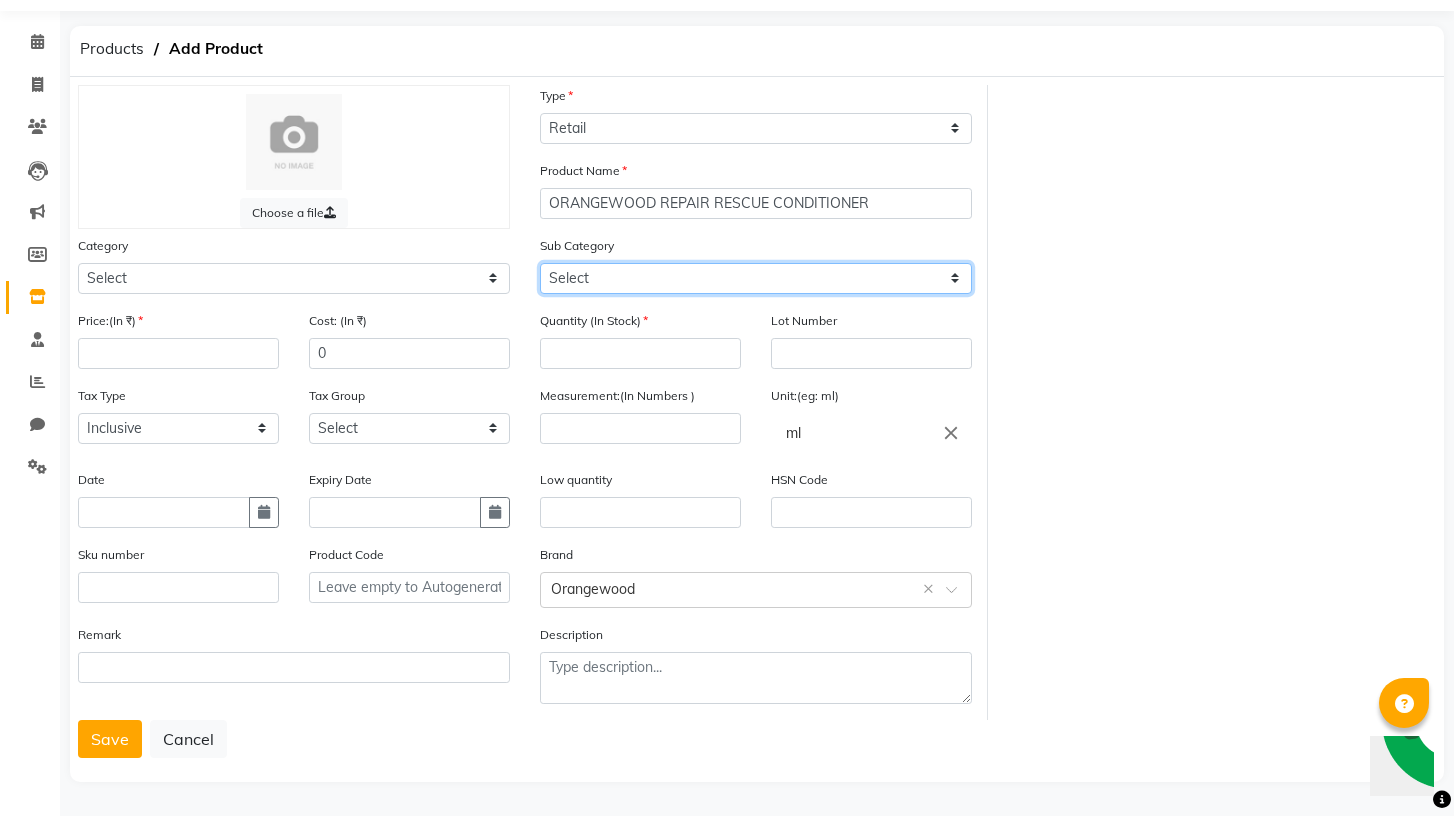 click on "Select Shampoo Conditioner Cream Mask Oil Serum Color Appliances Treatment Styling Kit & Combo Other" 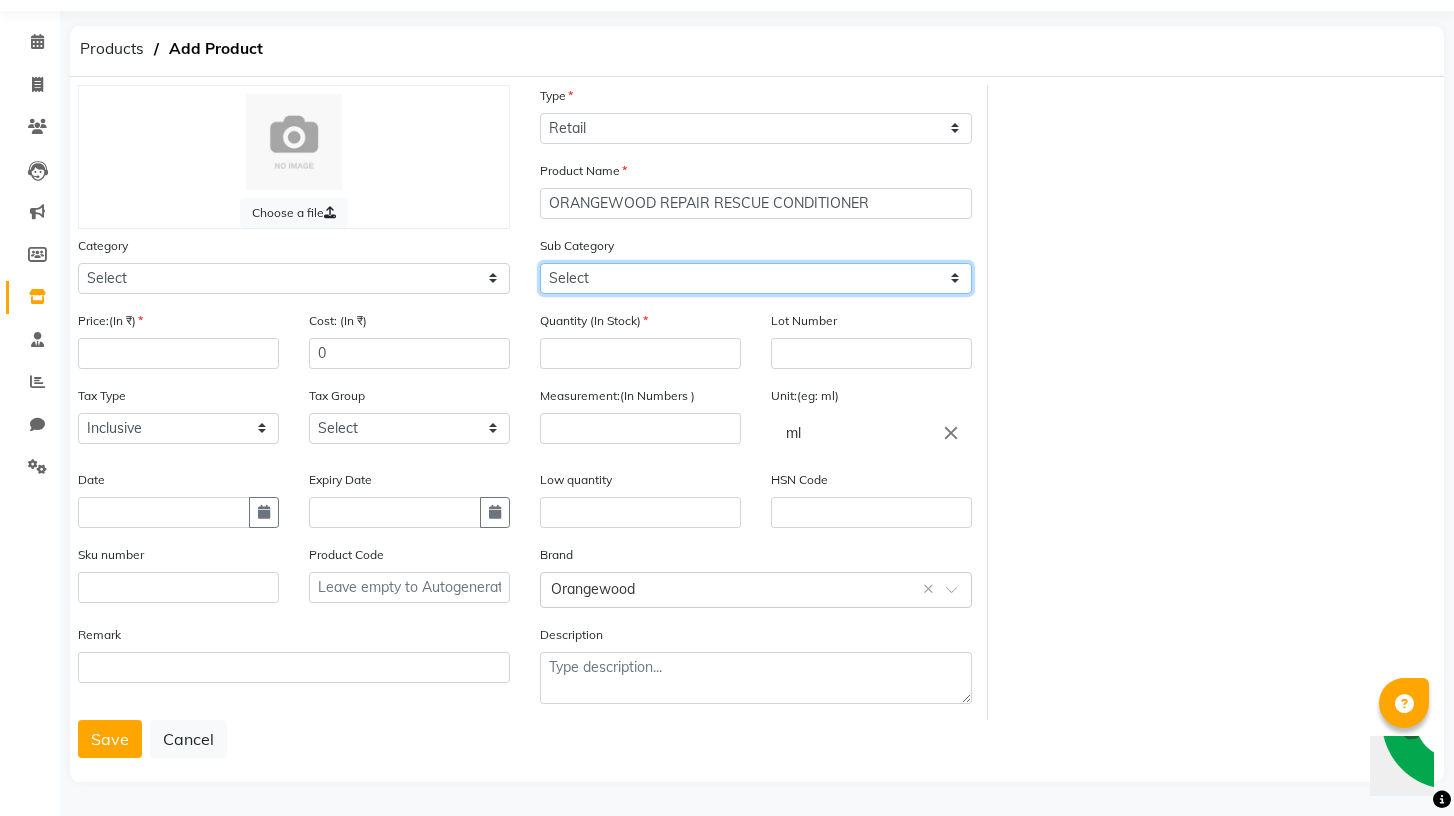 select on "1571801102" 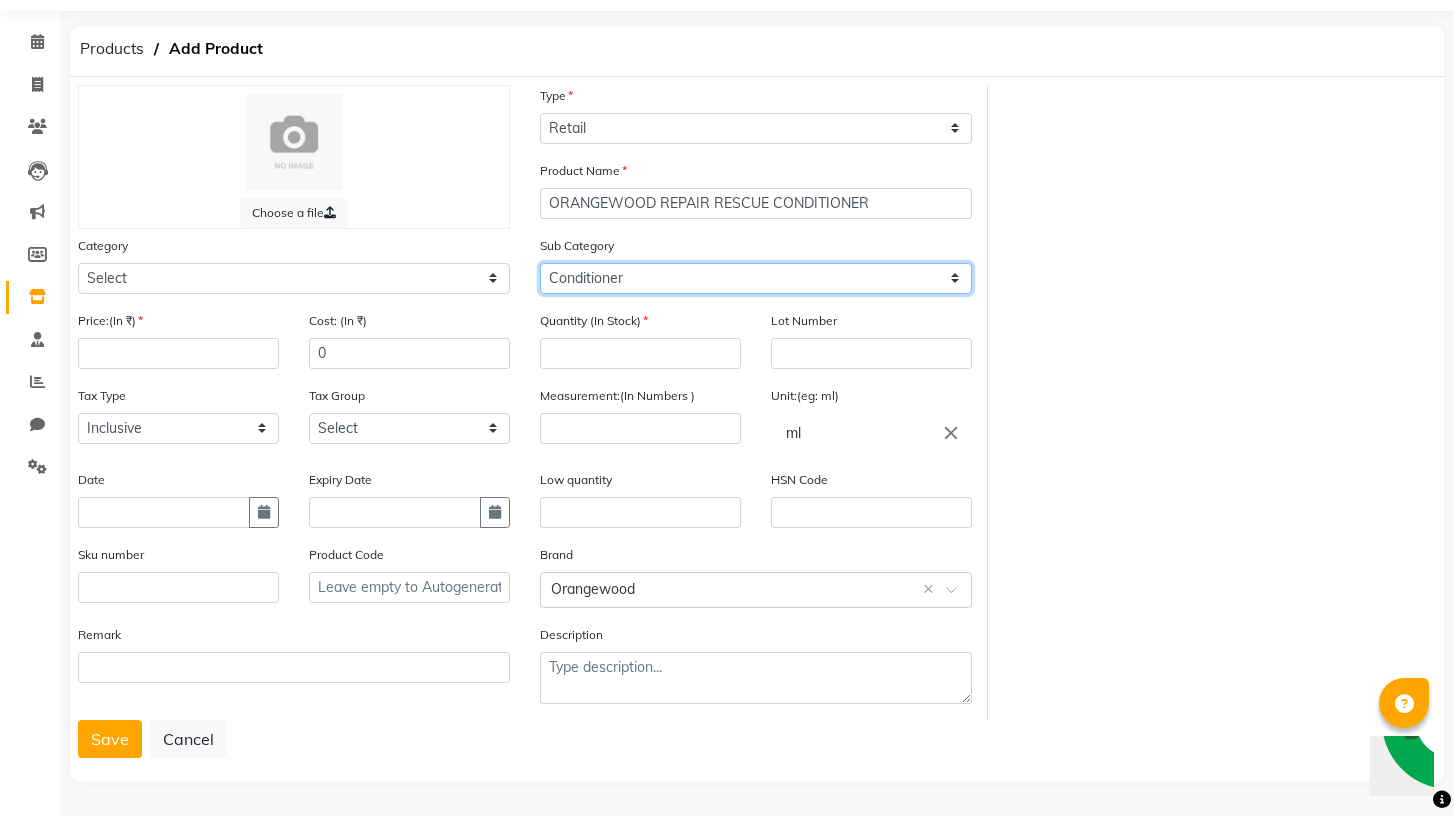 click on "Select Shampoo Conditioner Cream Mask Oil Serum Color Appliances Treatment Styling Kit & Combo Other" 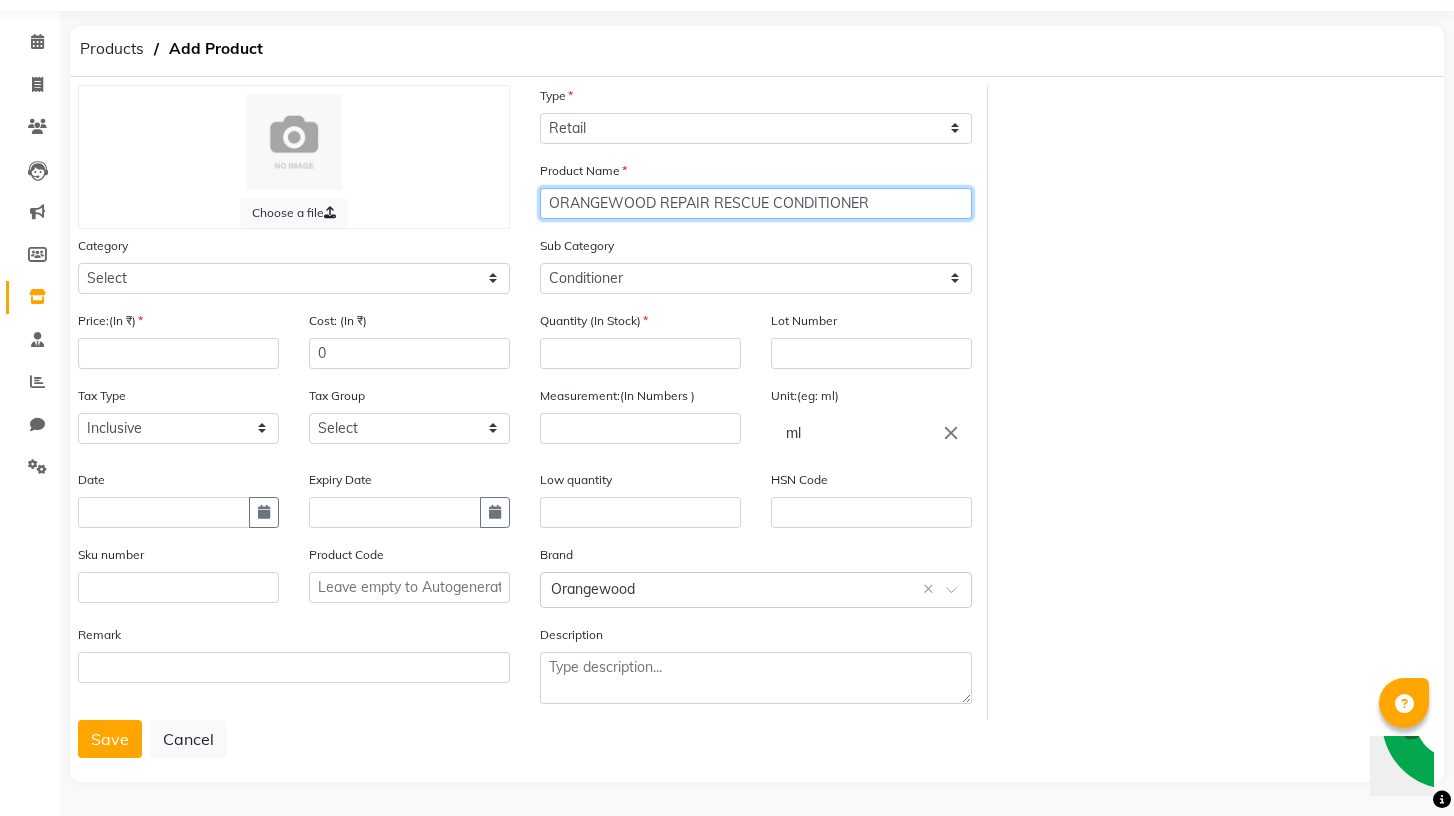 click on "ORANGEWOOD REPAIR RESCUE CONDITIONER" 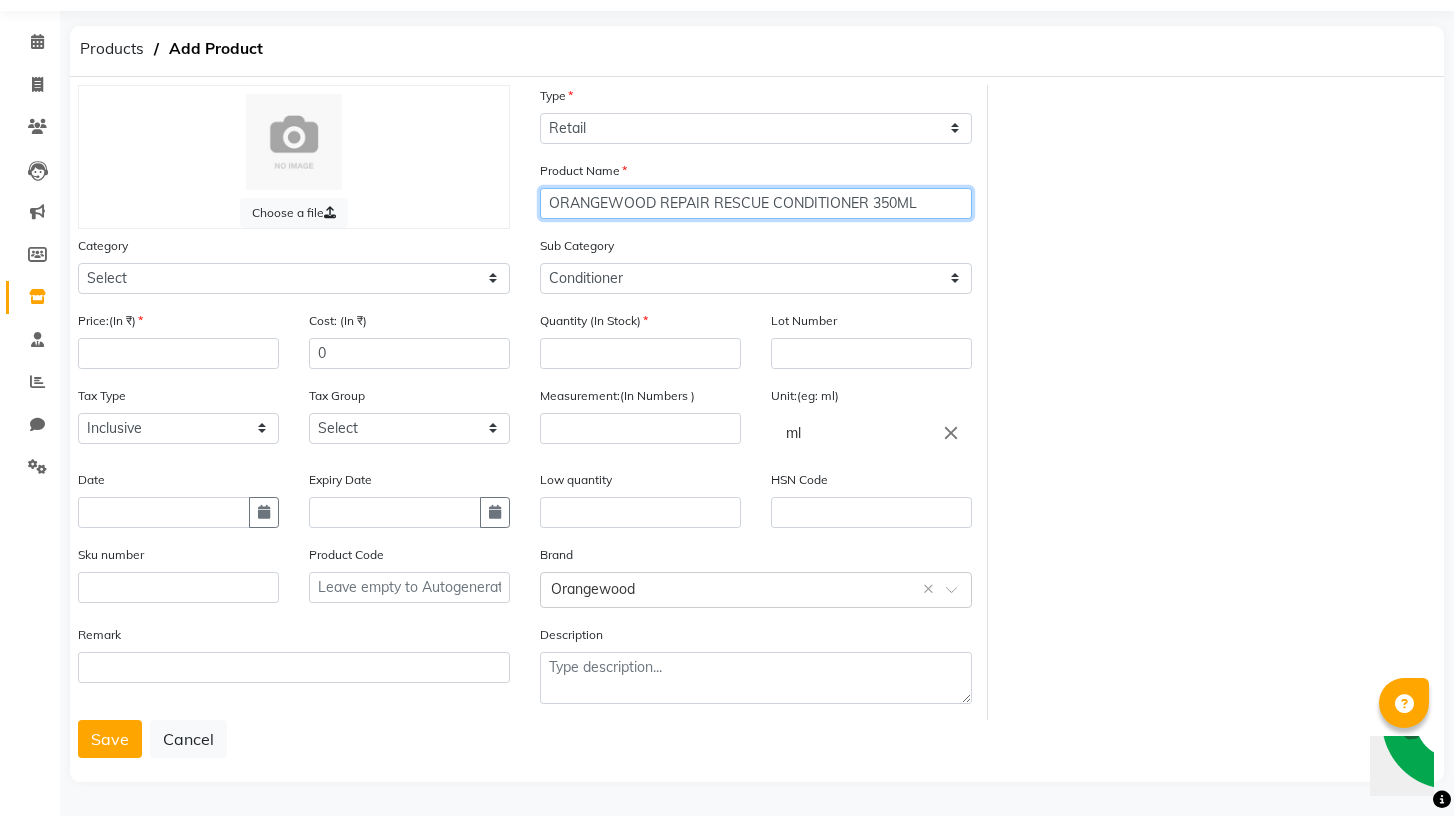 type on "ORANGEWOOD REPAIR RESCUE CONDITIONER 350ML" 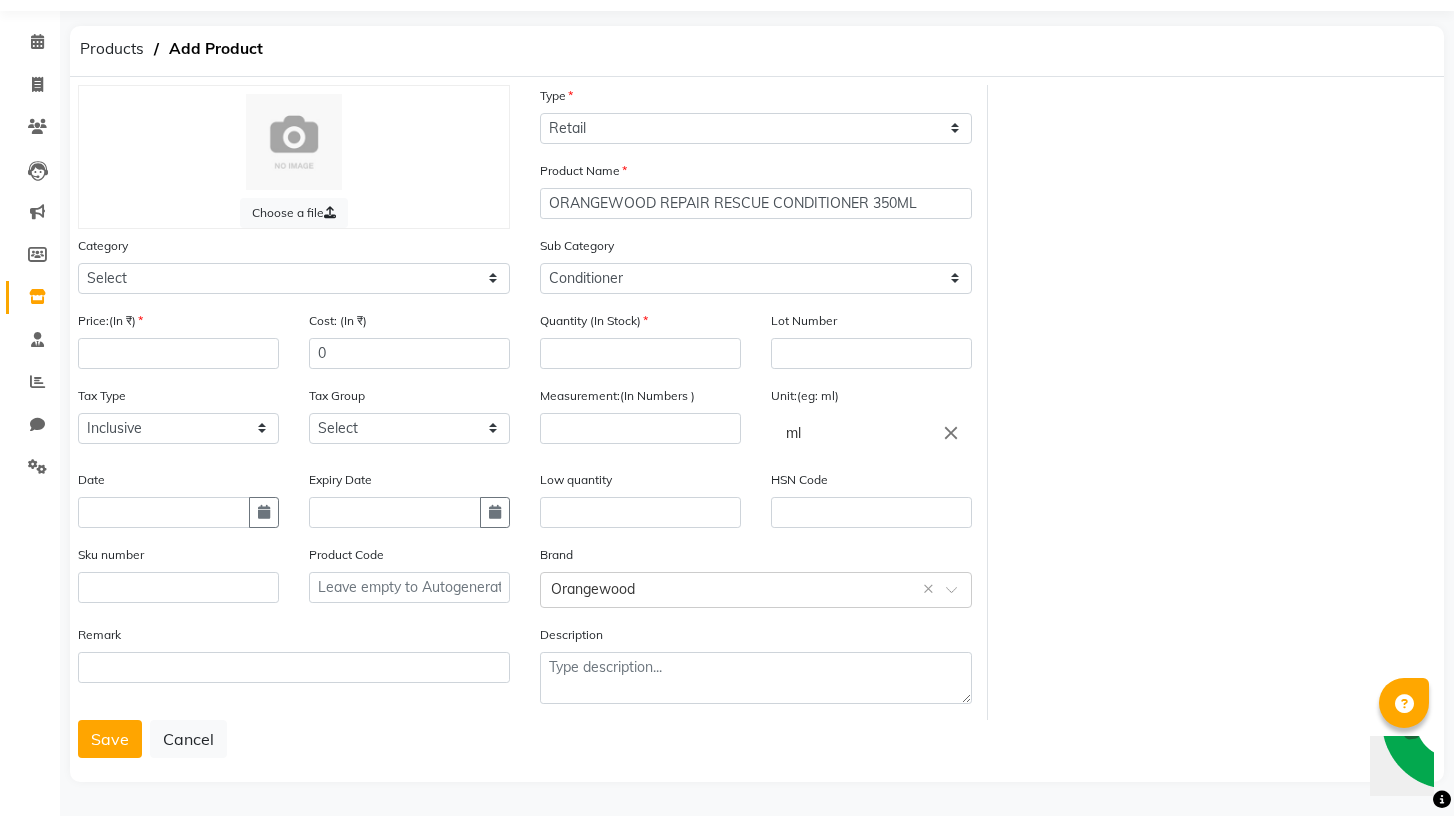 click on "Choose a file Type Select Type Both Retail Consumable Product Name ORANGEWOOD REPAIR RESCUE CONDITIONER 350ML Category Select Hair Skin Makeup Personal Care Appliances Beard Waxing Disposable Threading Hands and Feet Beauty Planet Botox Cadiveu Casmara Cheryls Loreal Olaplex Other Sub Category Select Shampoo Conditioner Cream Mask Oil Serum Color Appliances Treatment Styling Kit & Combo Other Price:(In ₹) Cost: (In ₹) 0 Quantity (In Stock) Lot Number Tax Type Select Inclusive Exclusive Tax Group Select GST Measurement:(In Numbers ) Unit:(eg: ml) ml close Date Expiry Date Low quantity HSN Code Sku number Product Code Brand Select brand or add custom brand  Orangewood  × Remark Description" 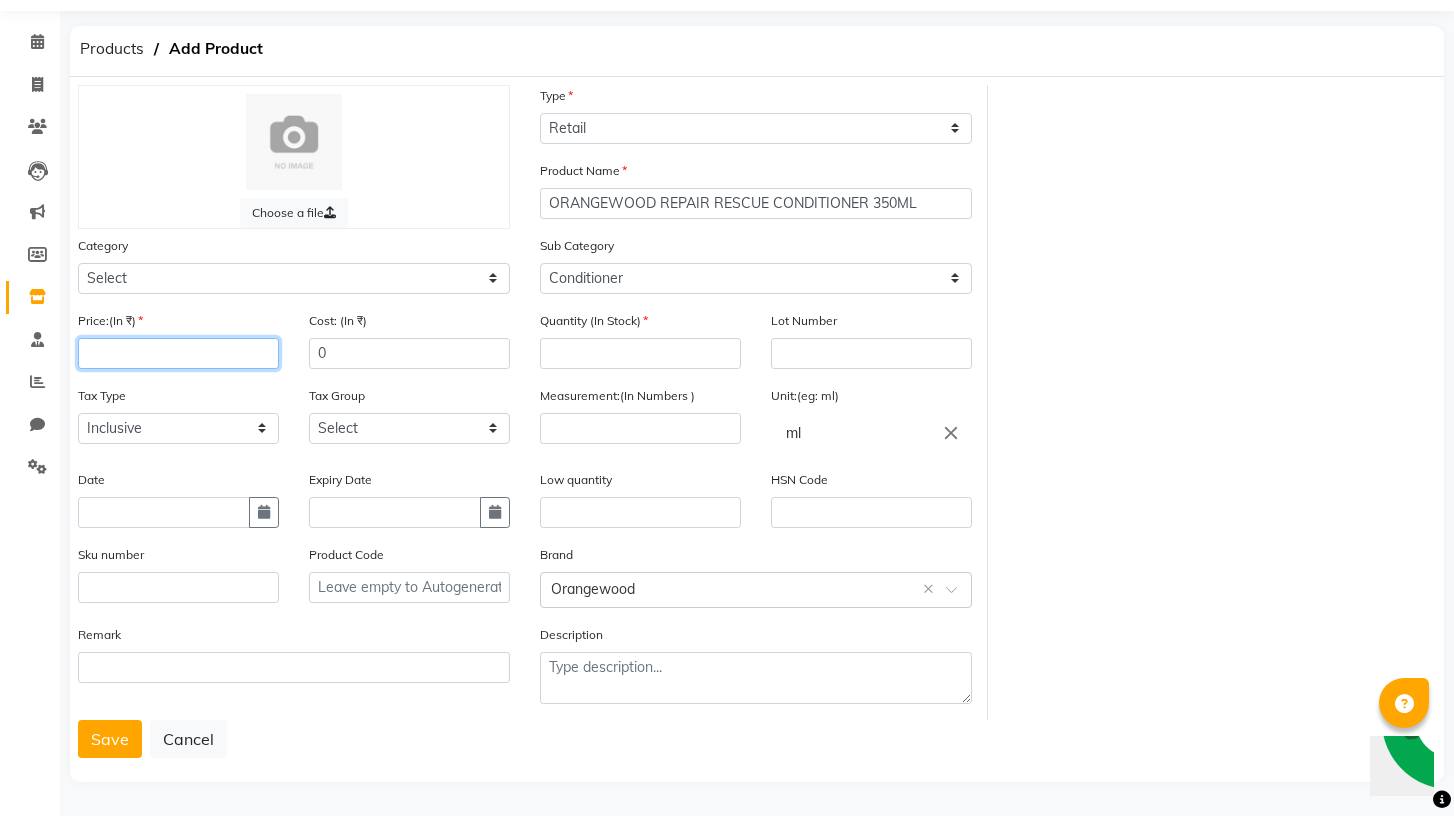 click 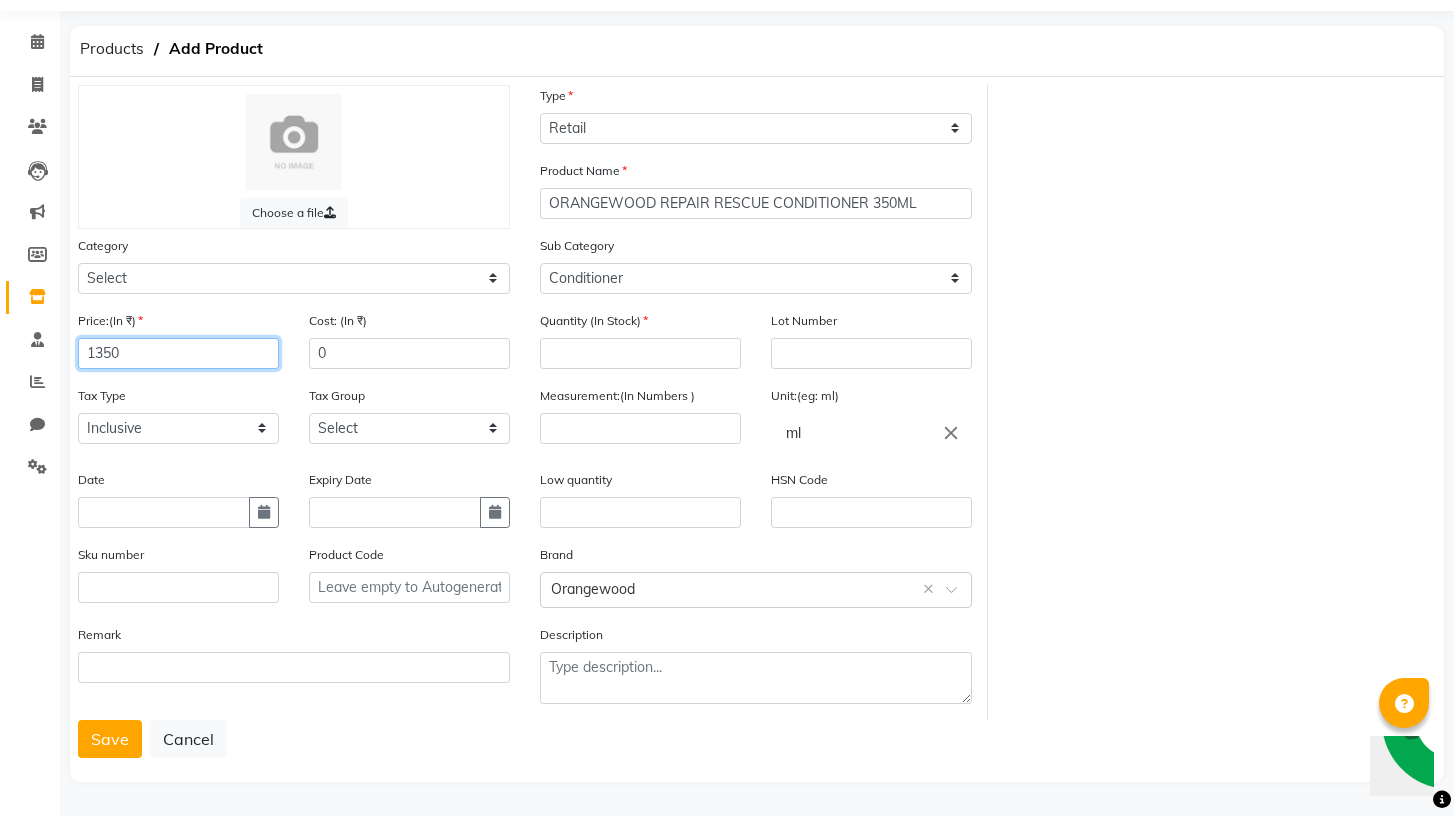type on "1350" 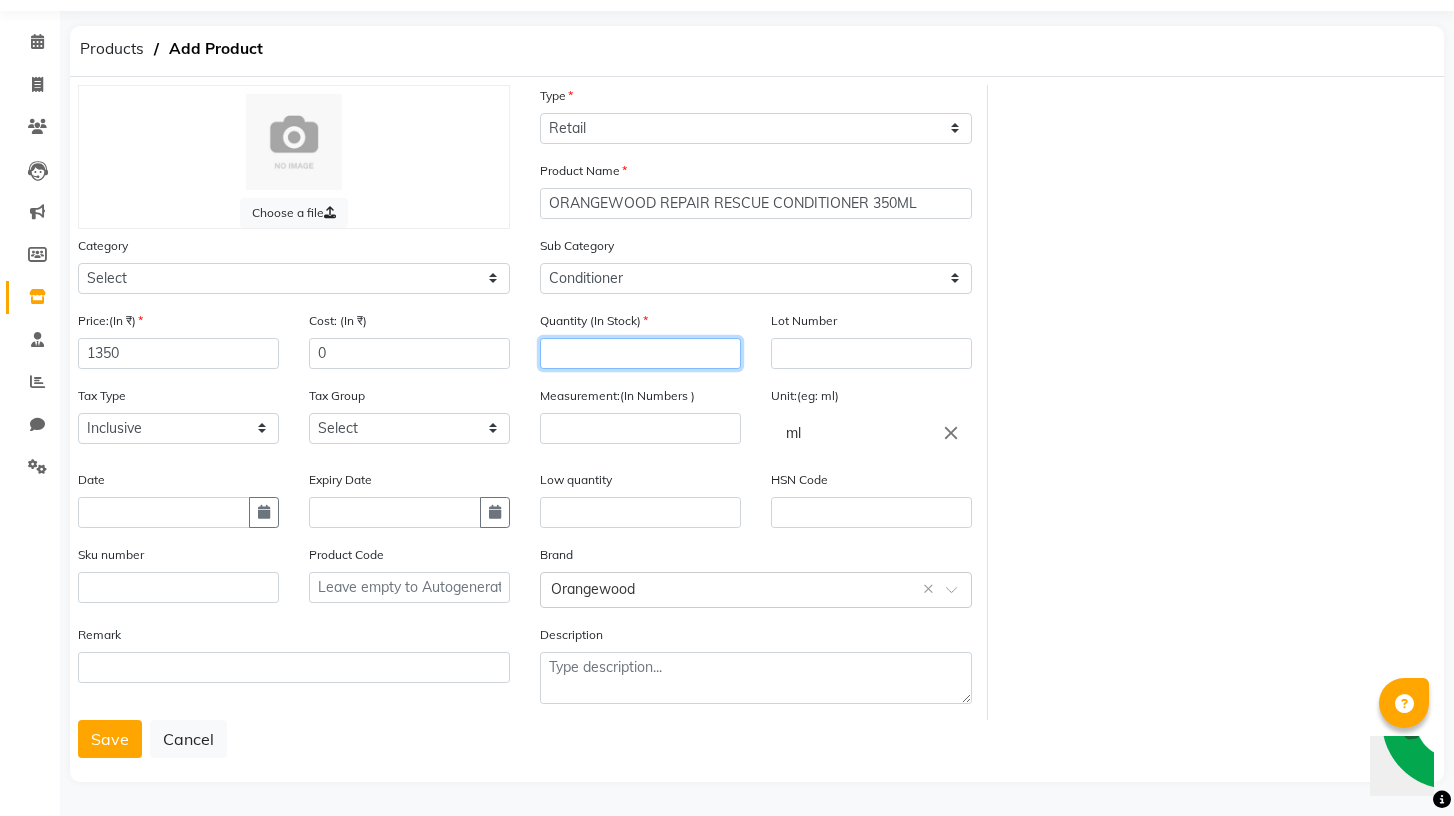 click 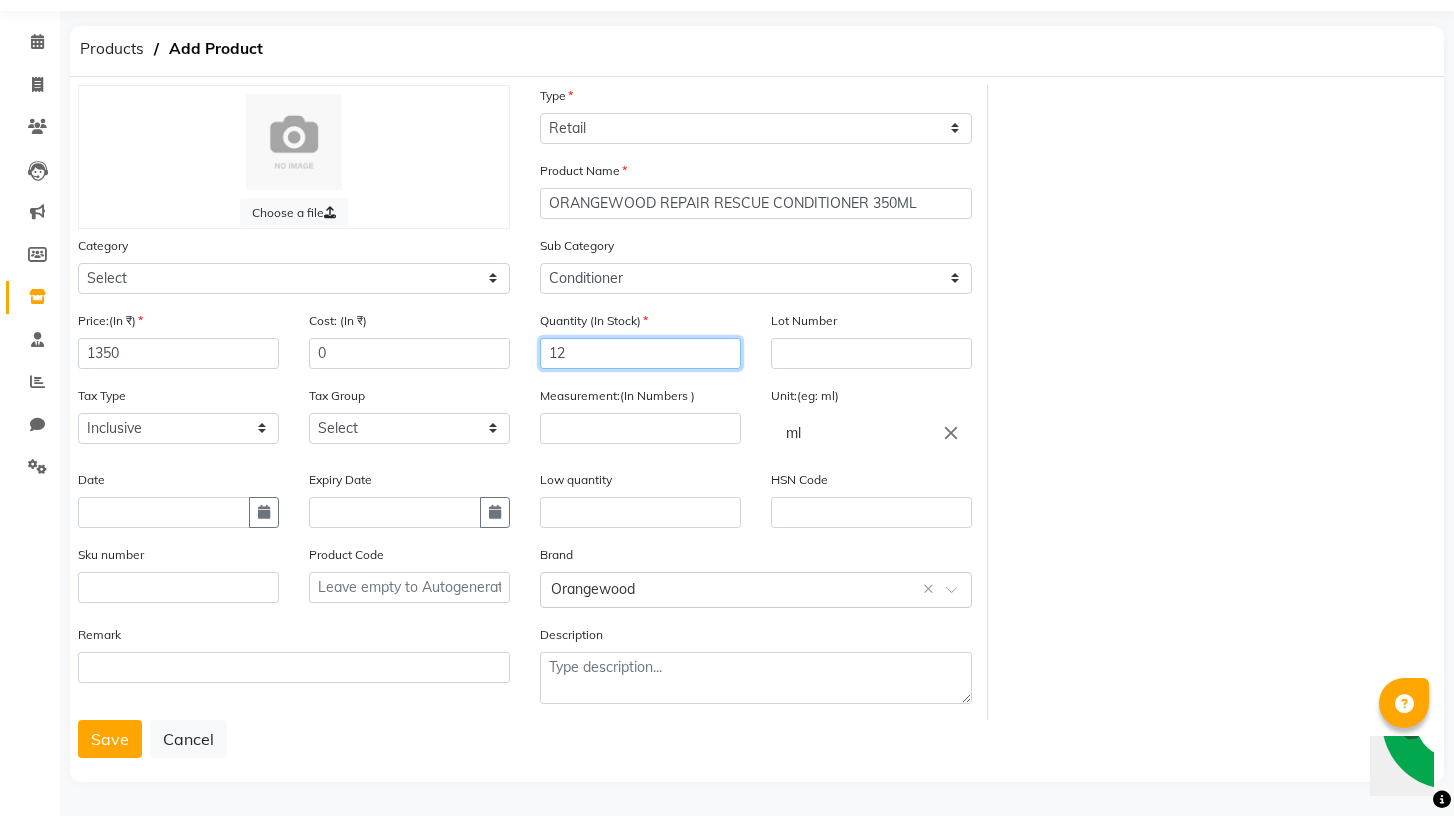 type on "12" 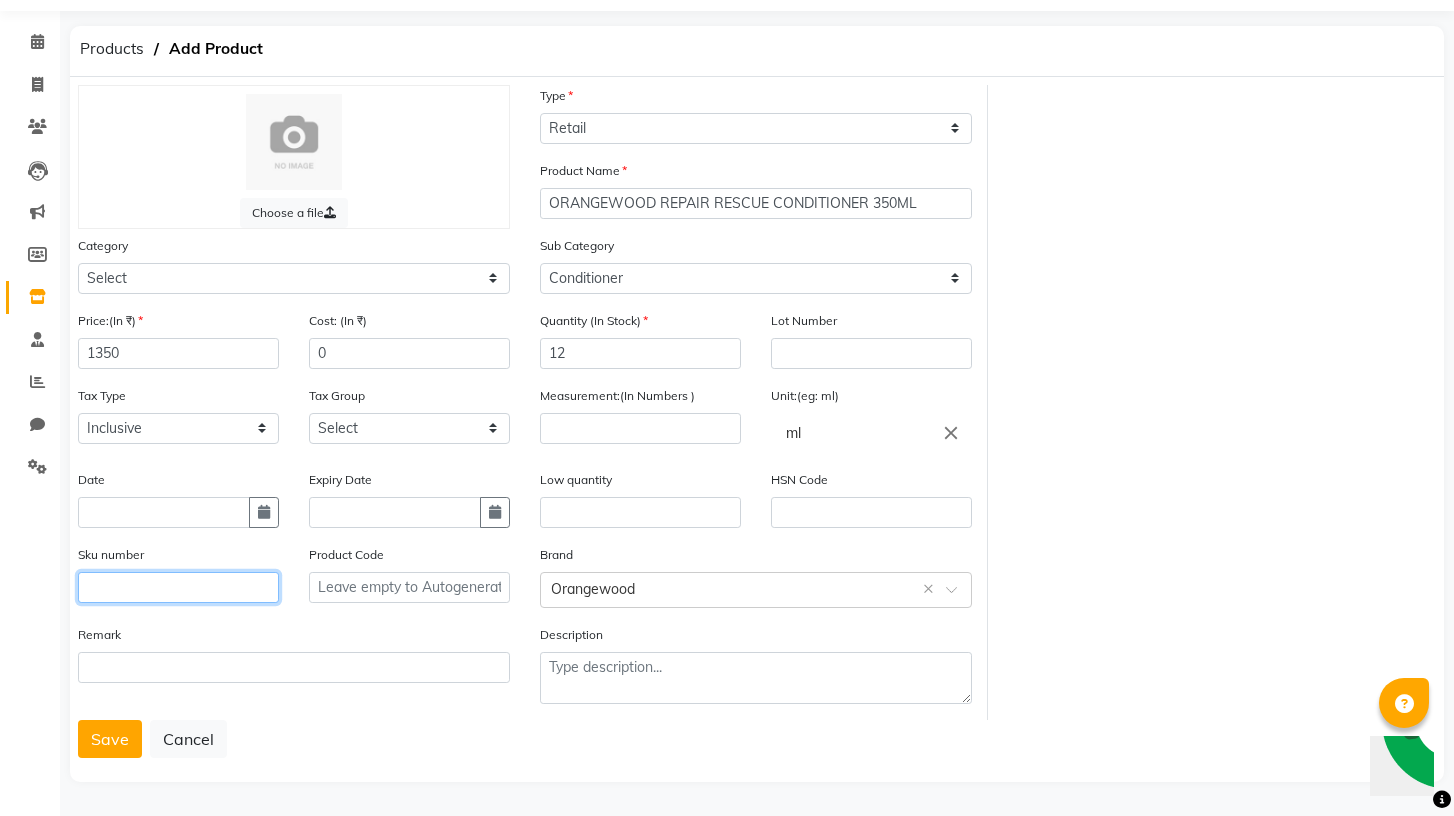 click 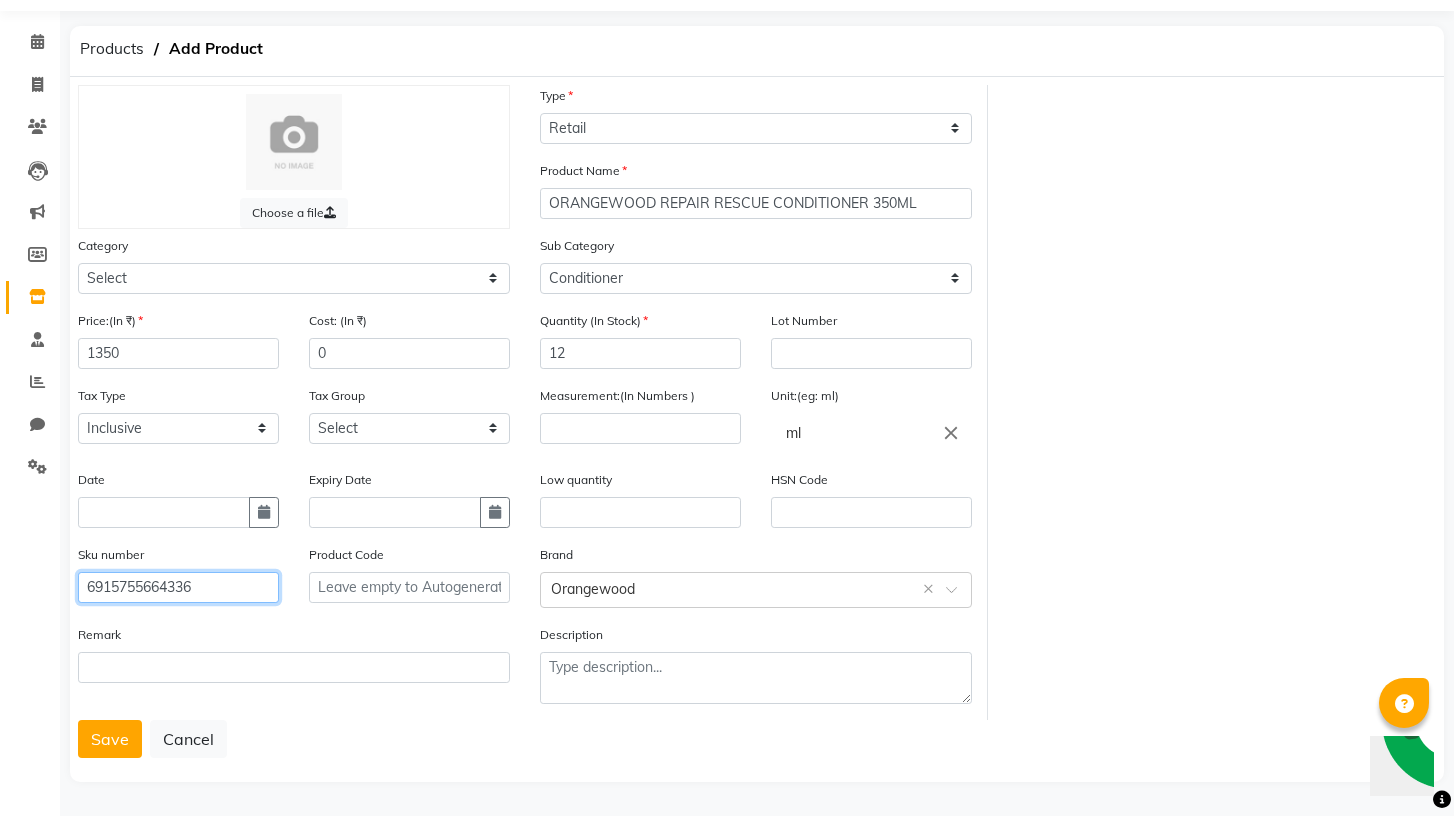 type on "6915755664336" 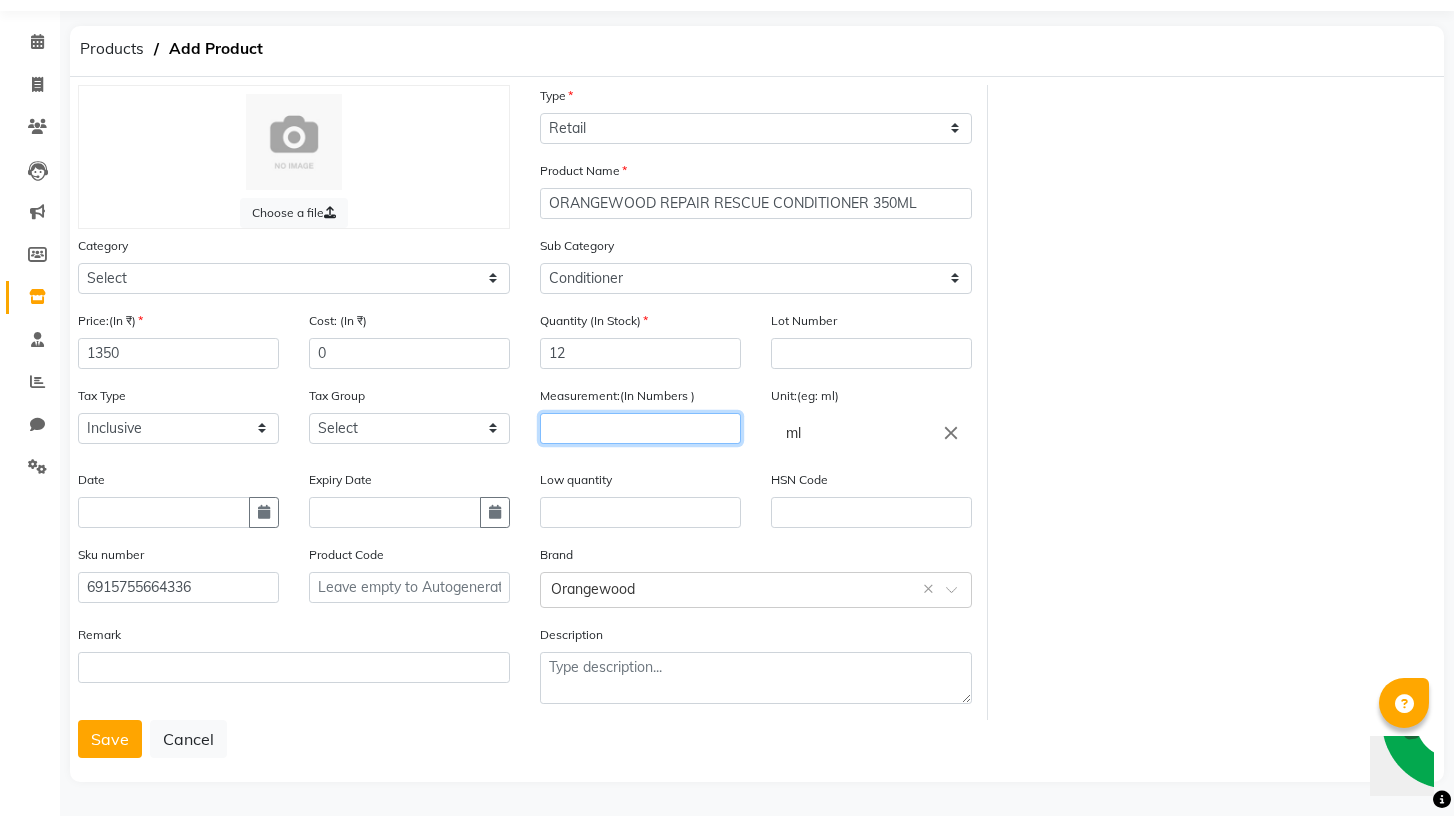 click 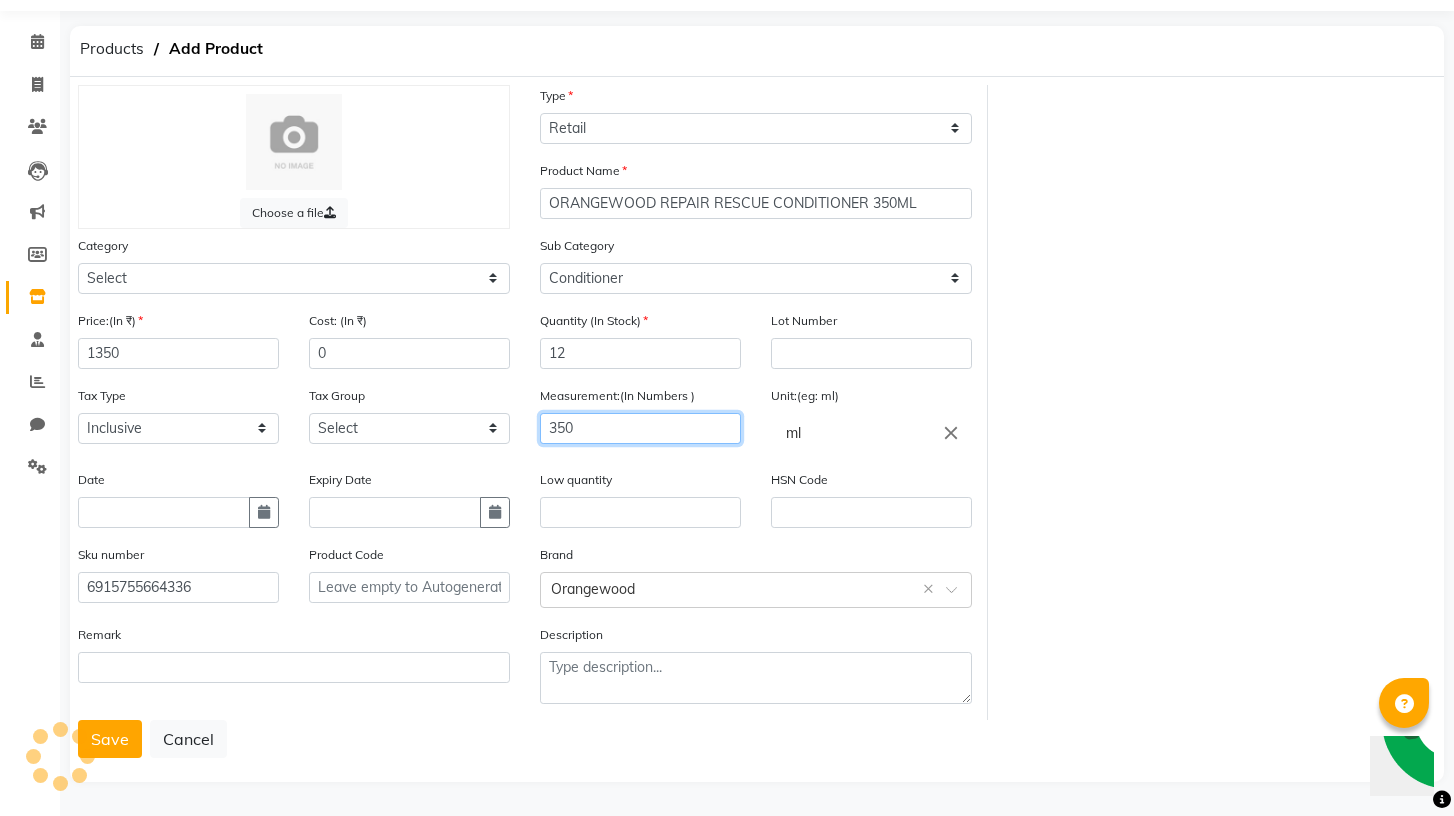 type on "350" 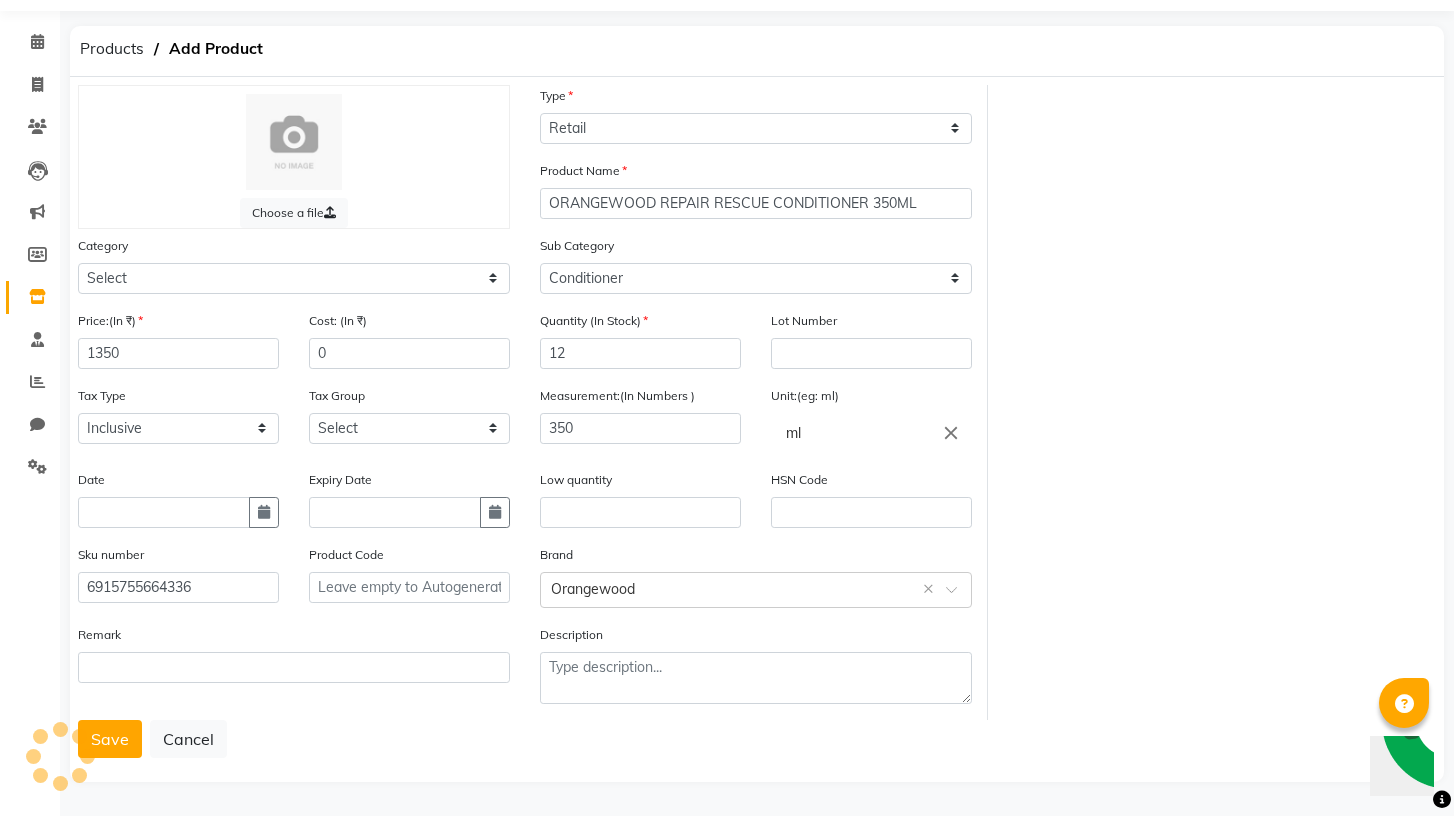 click on "Product Code" 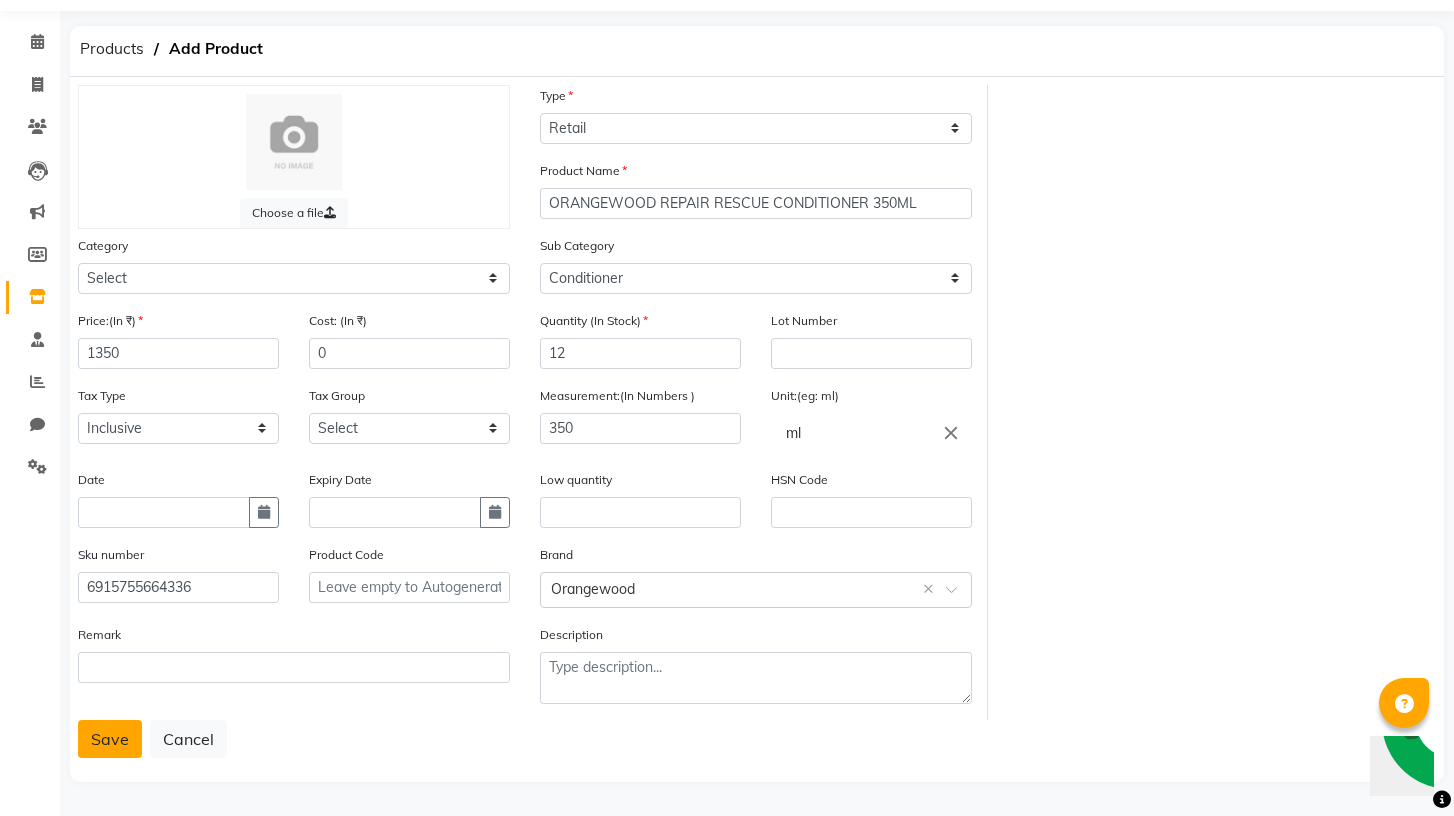 click on "Save" 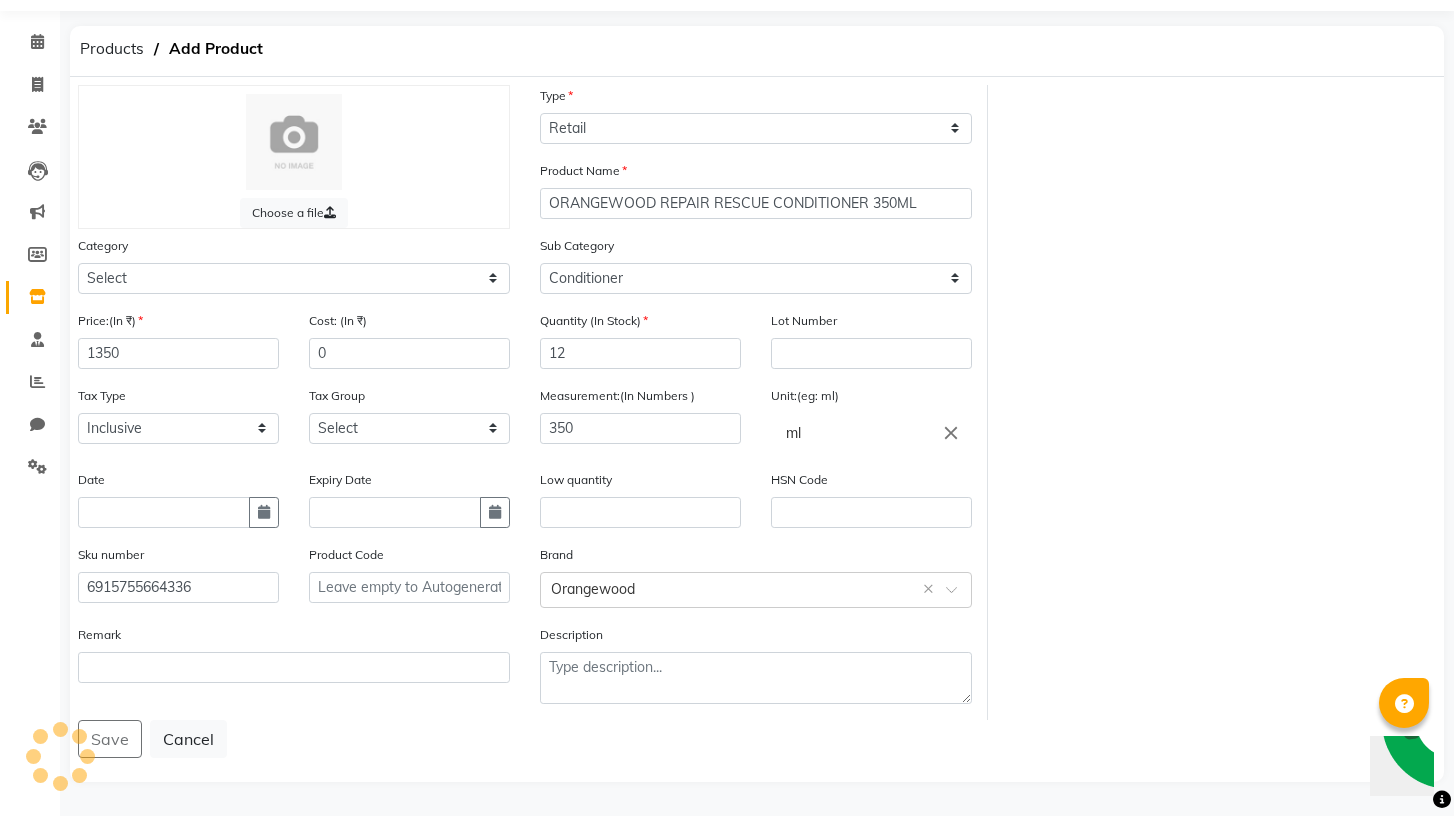 scroll, scrollTop: 0, scrollLeft: 0, axis: both 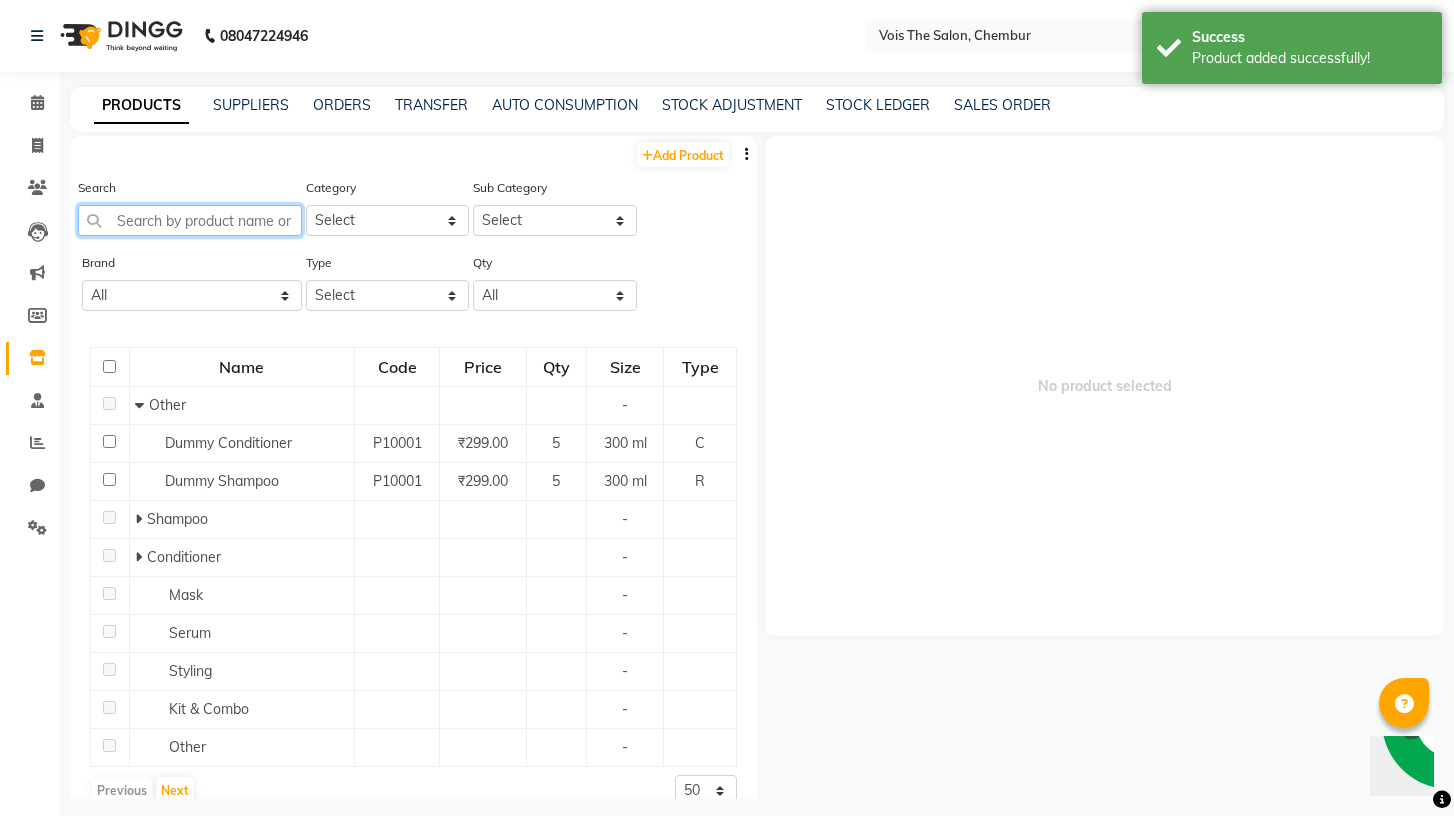 click 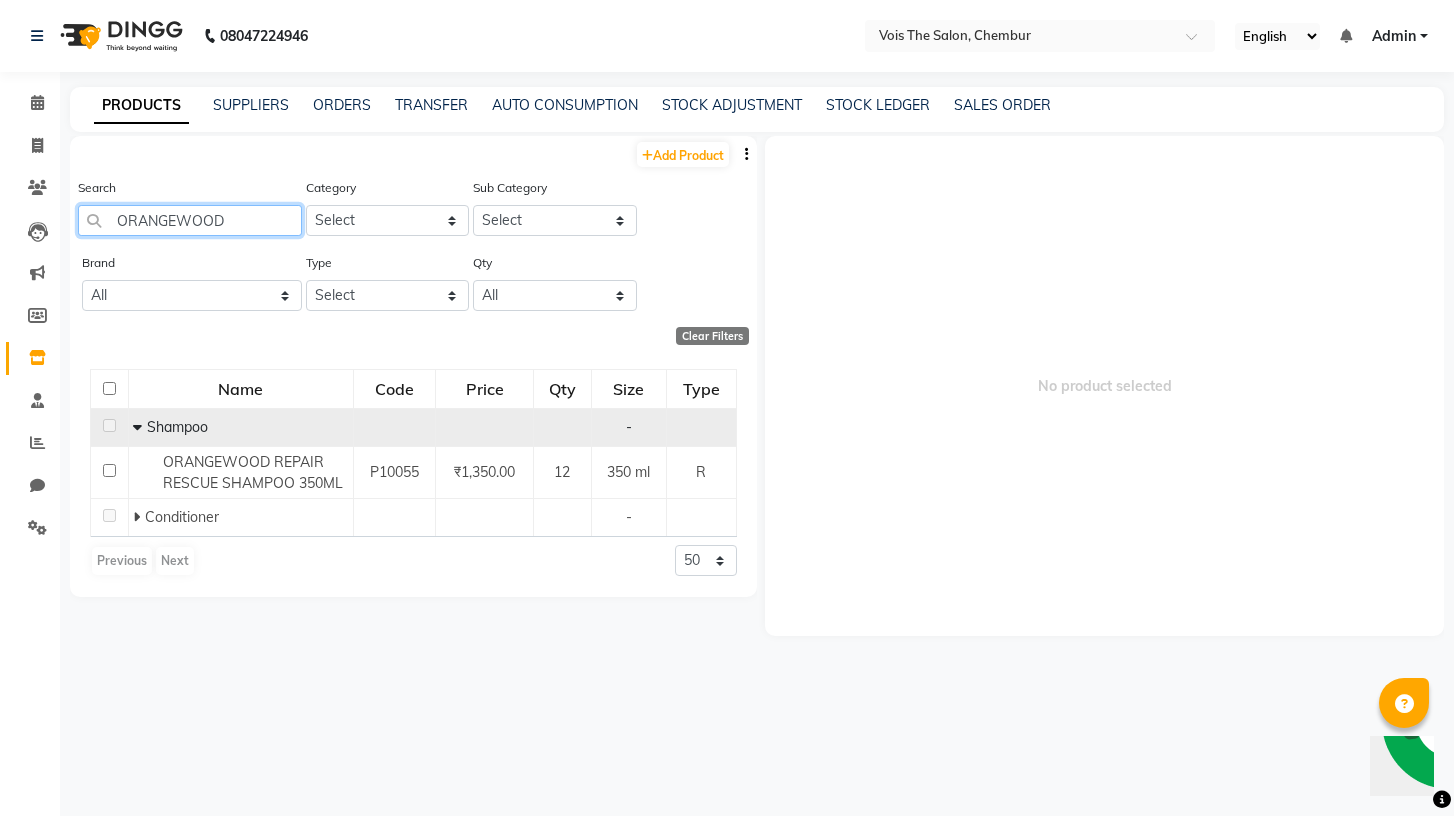 type on "ORANGEWOOD" 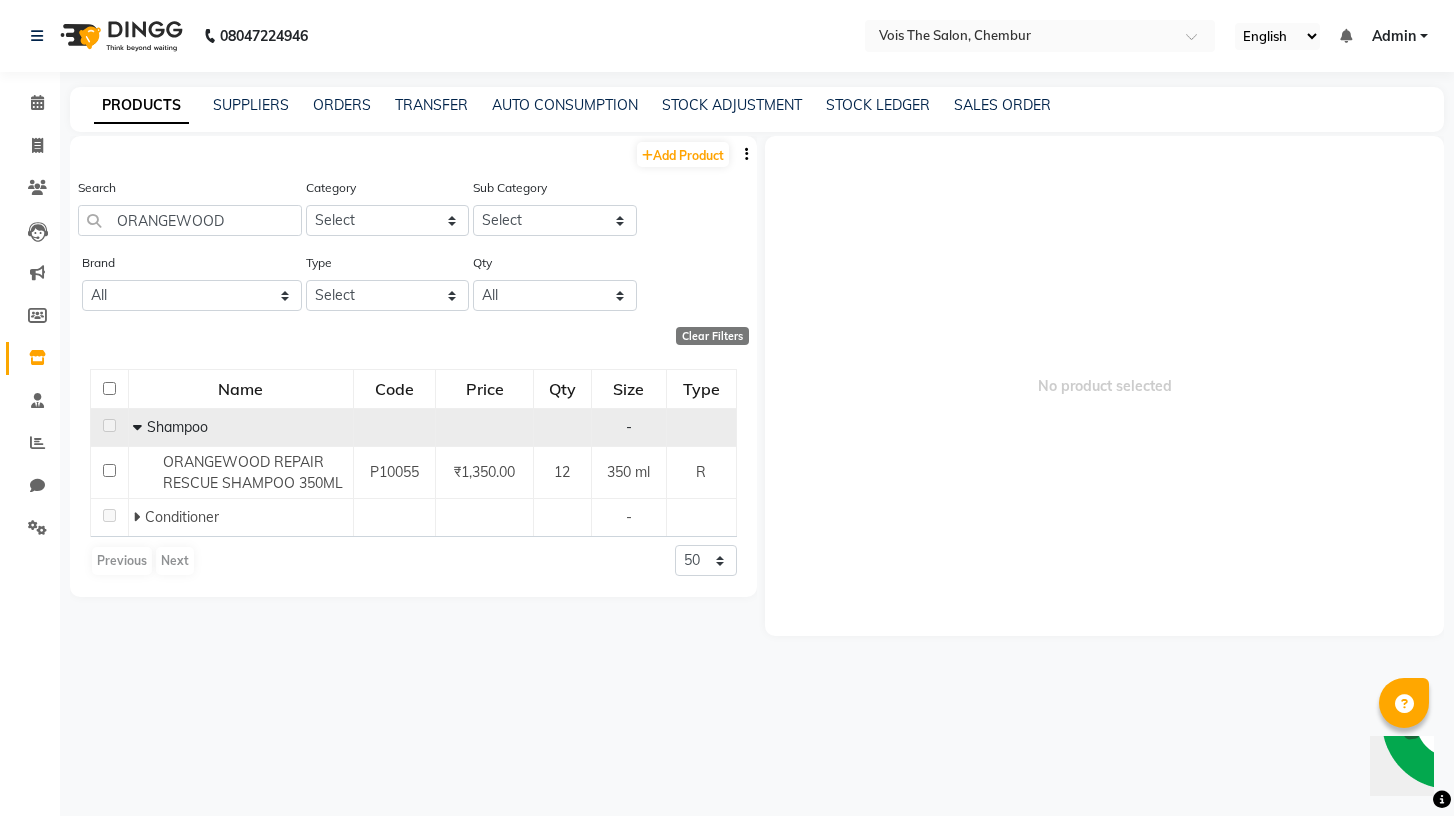 click 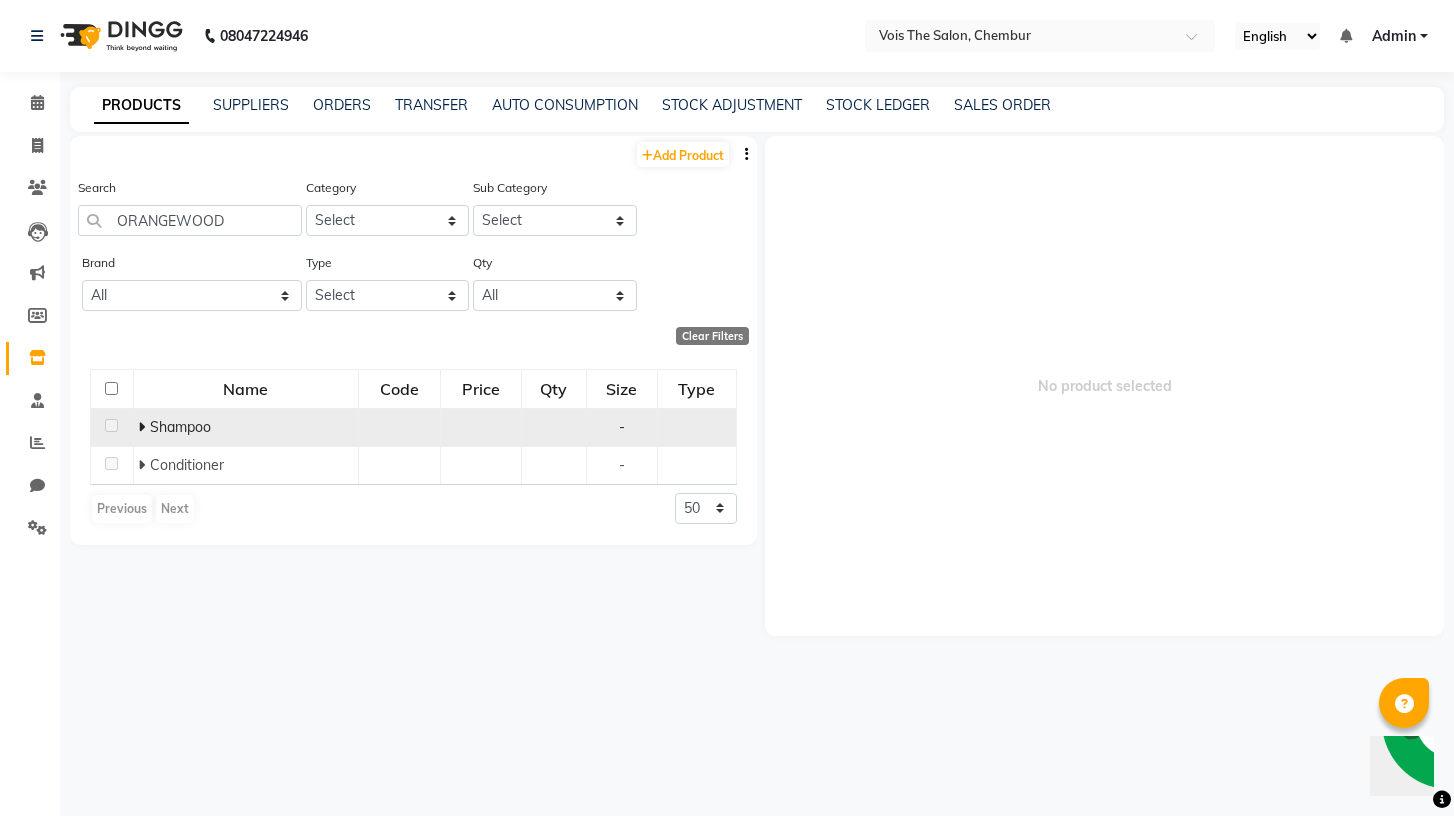 click 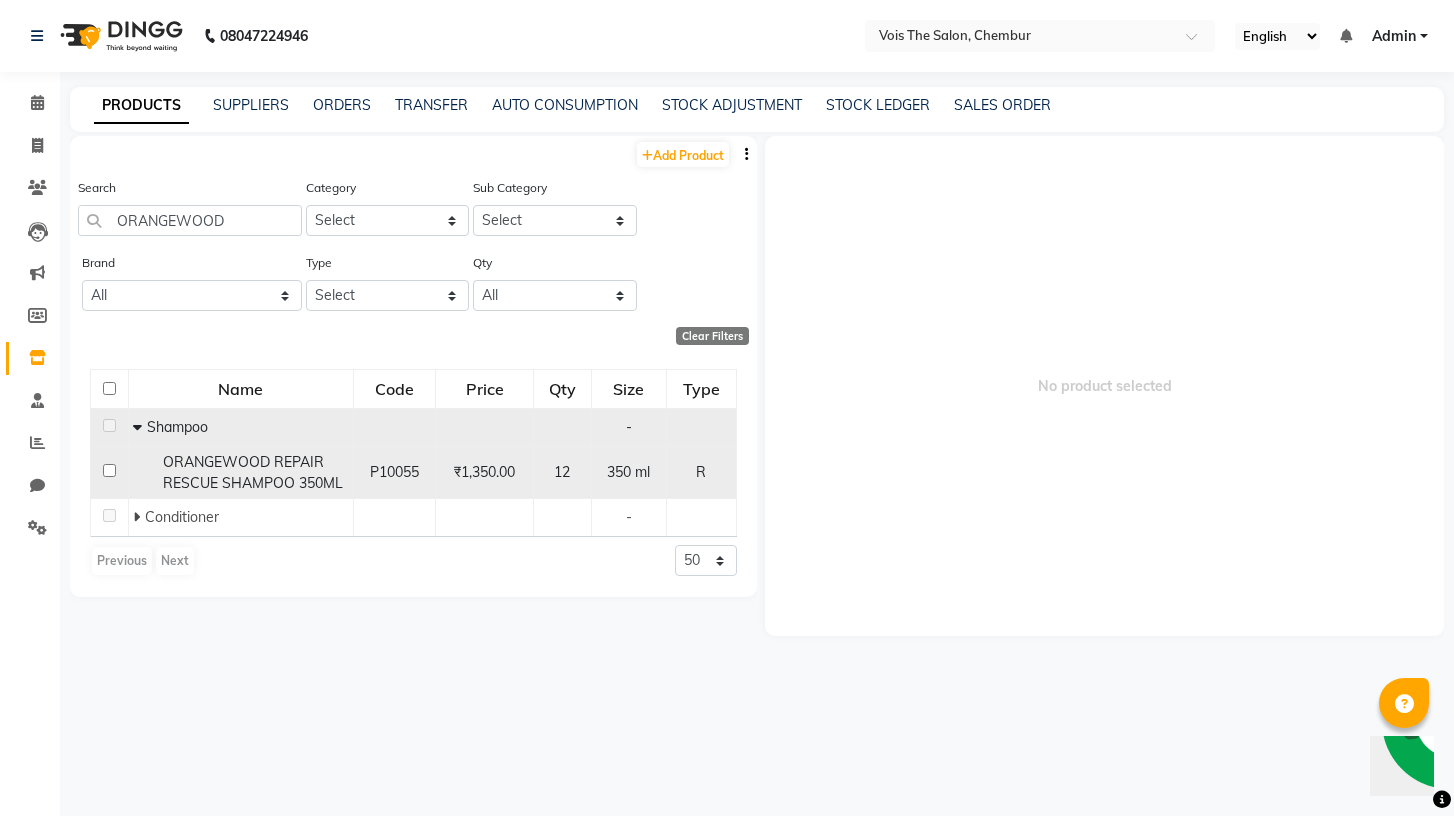 click 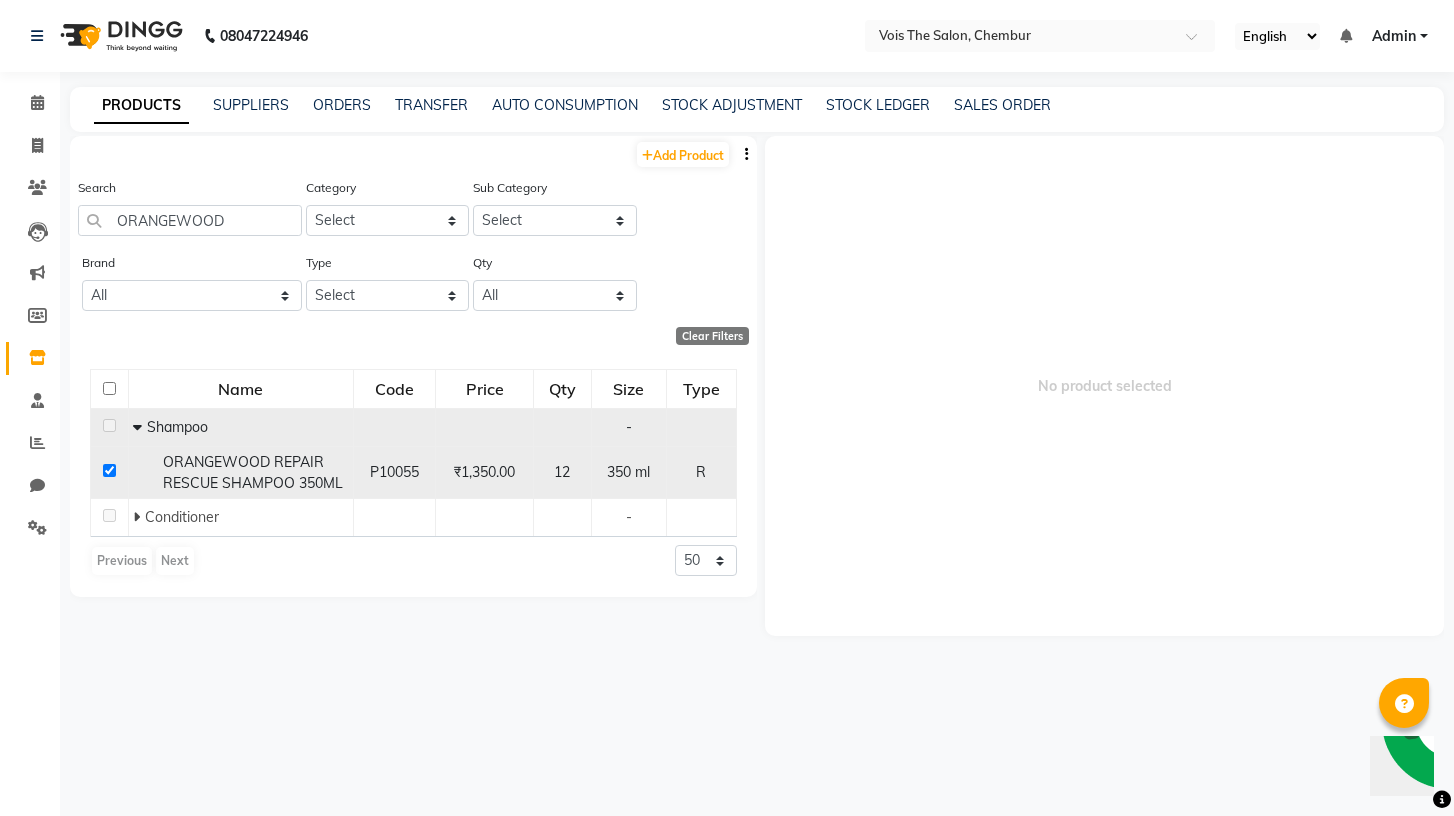 checkbox on "true" 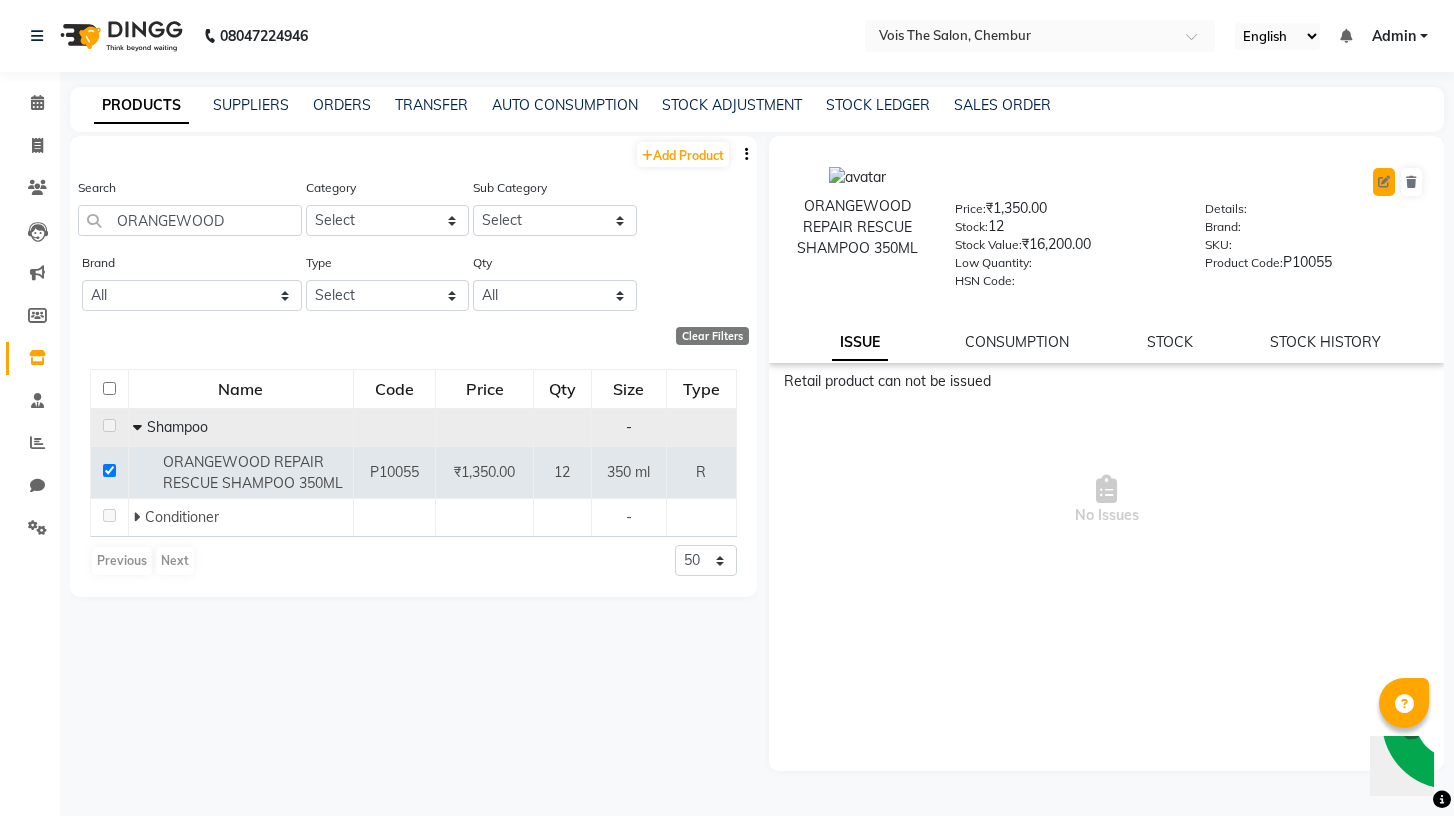 click 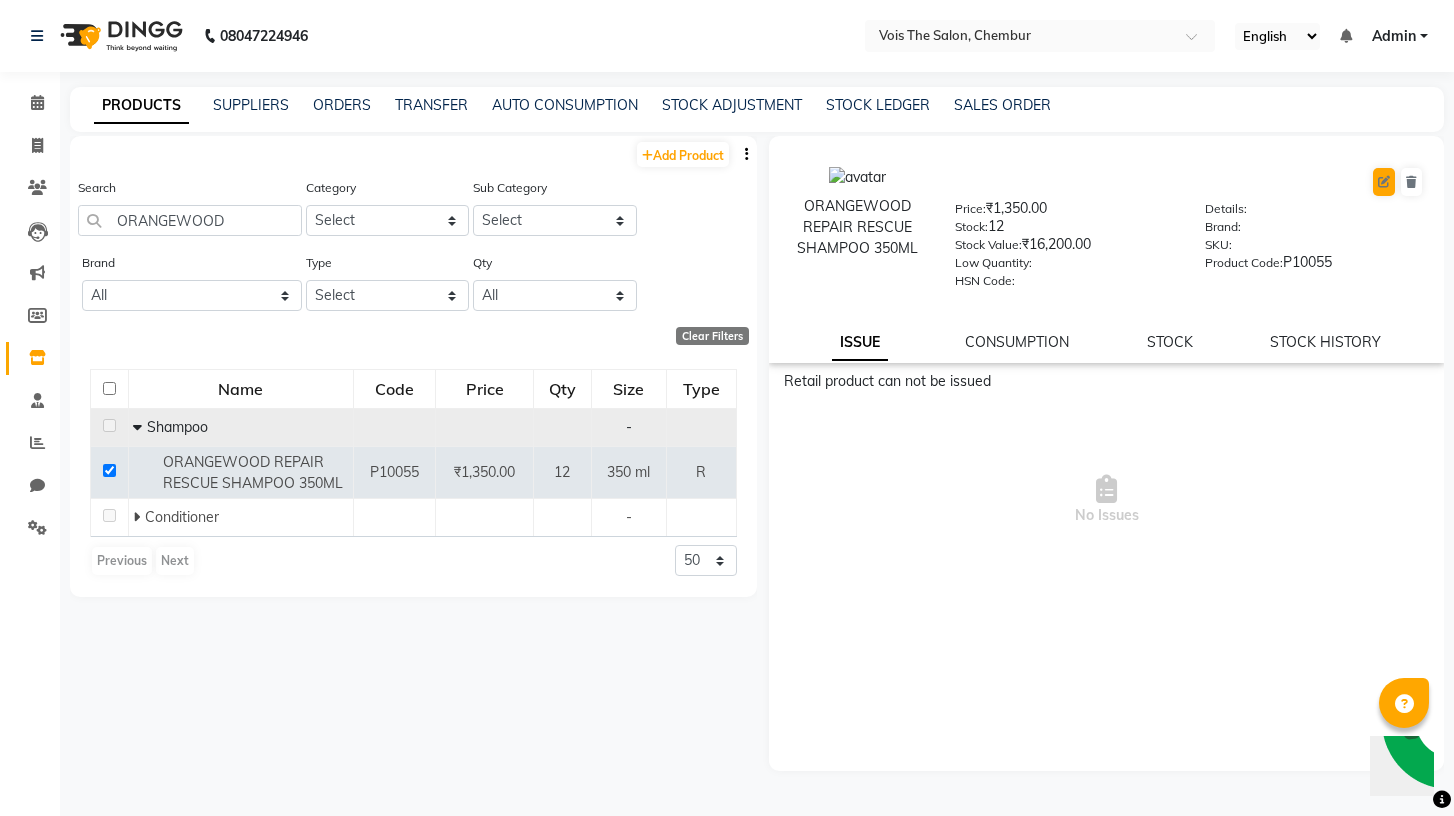 select on "true" 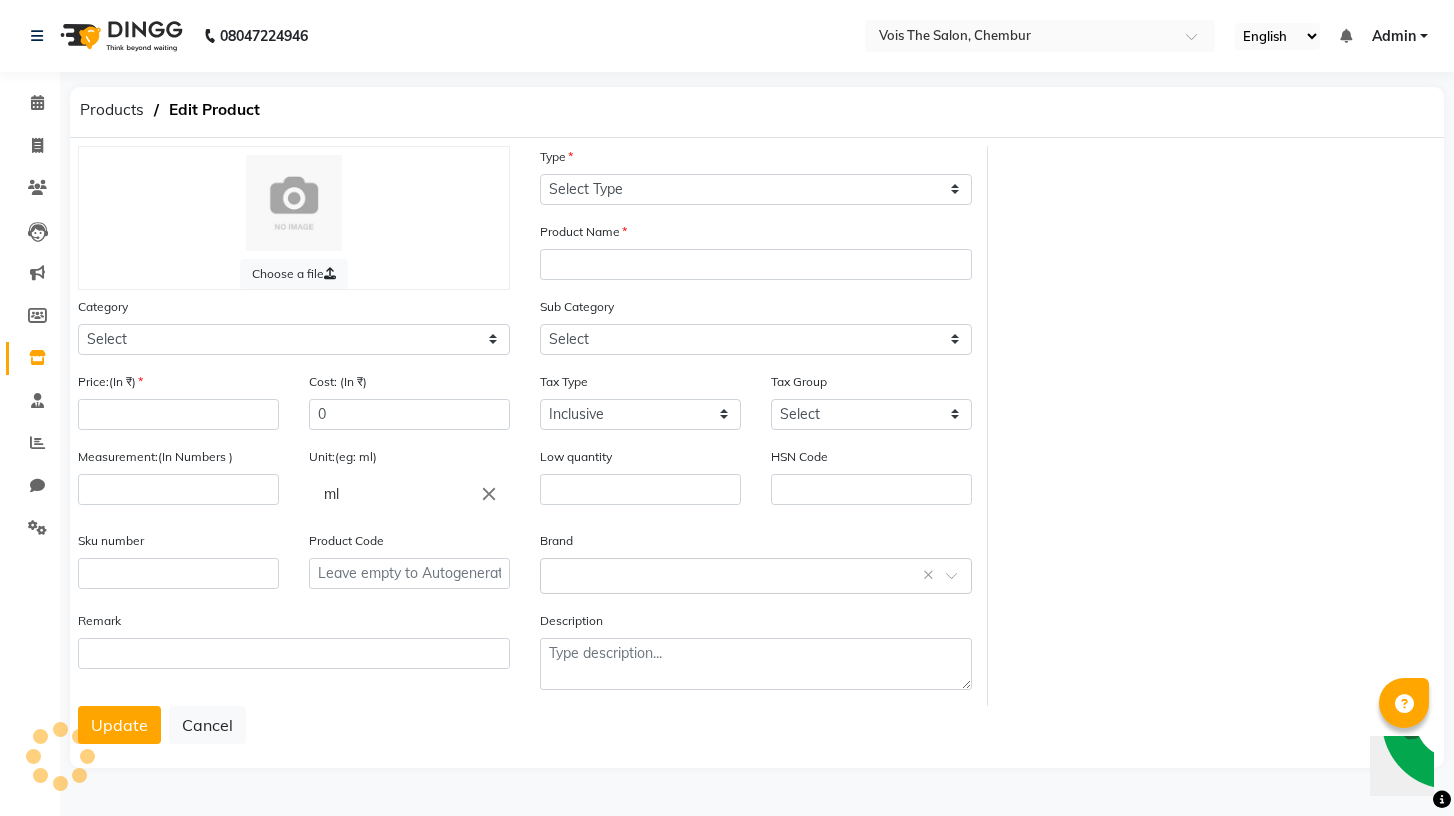 select on "R" 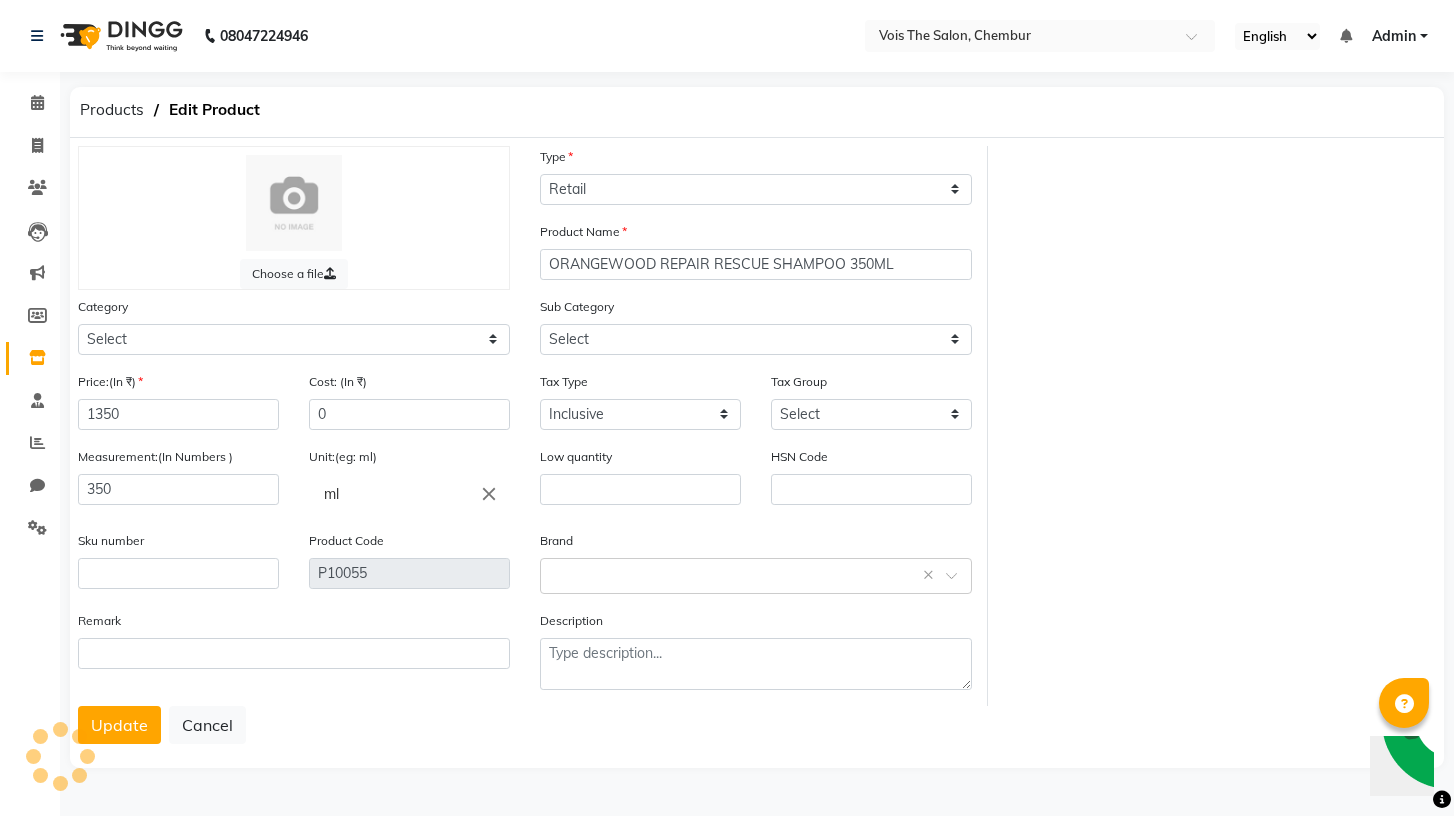 select on "1571801101" 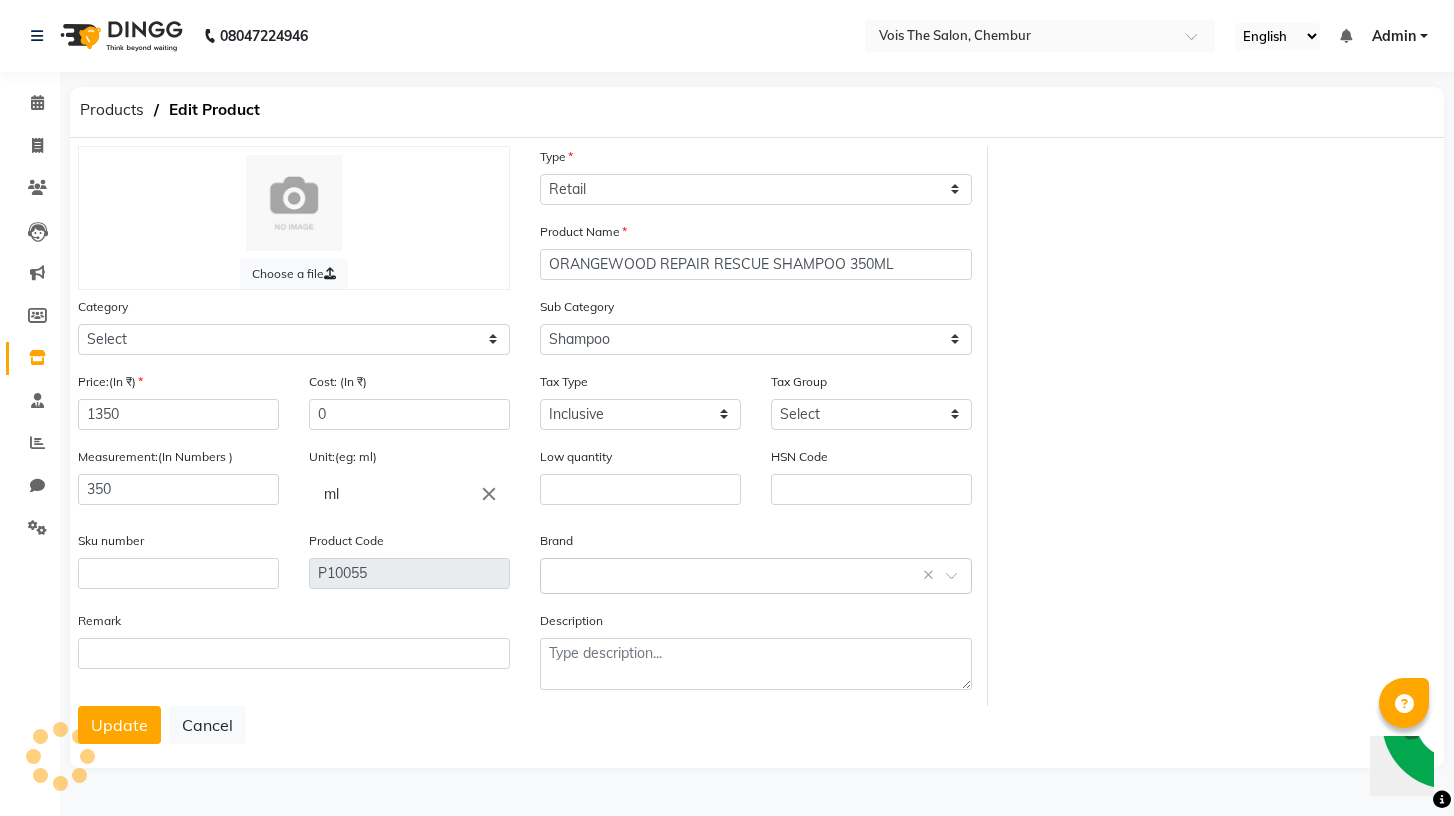 select on "[NUMBER]" 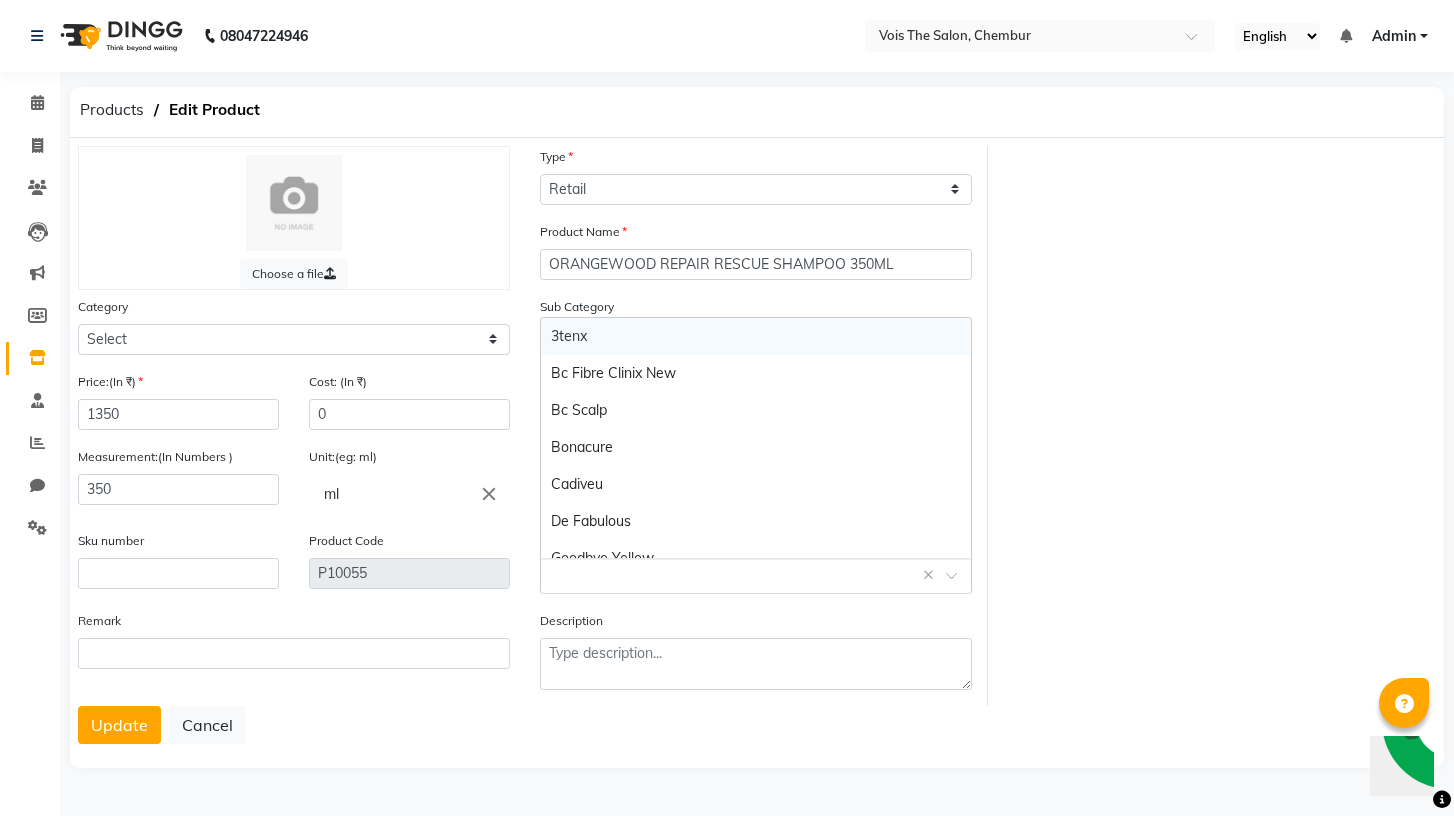 click 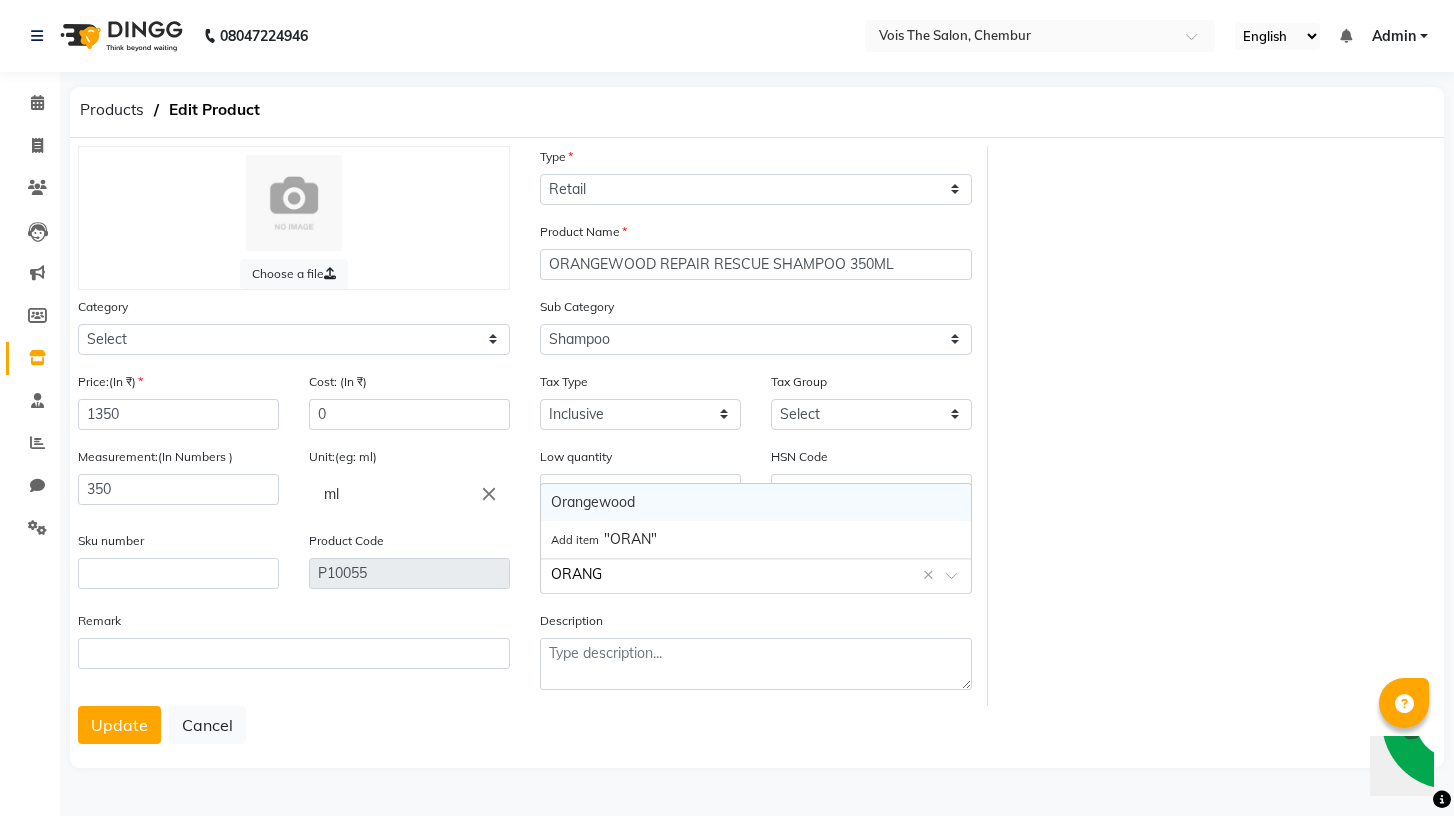 type on "ORANGE" 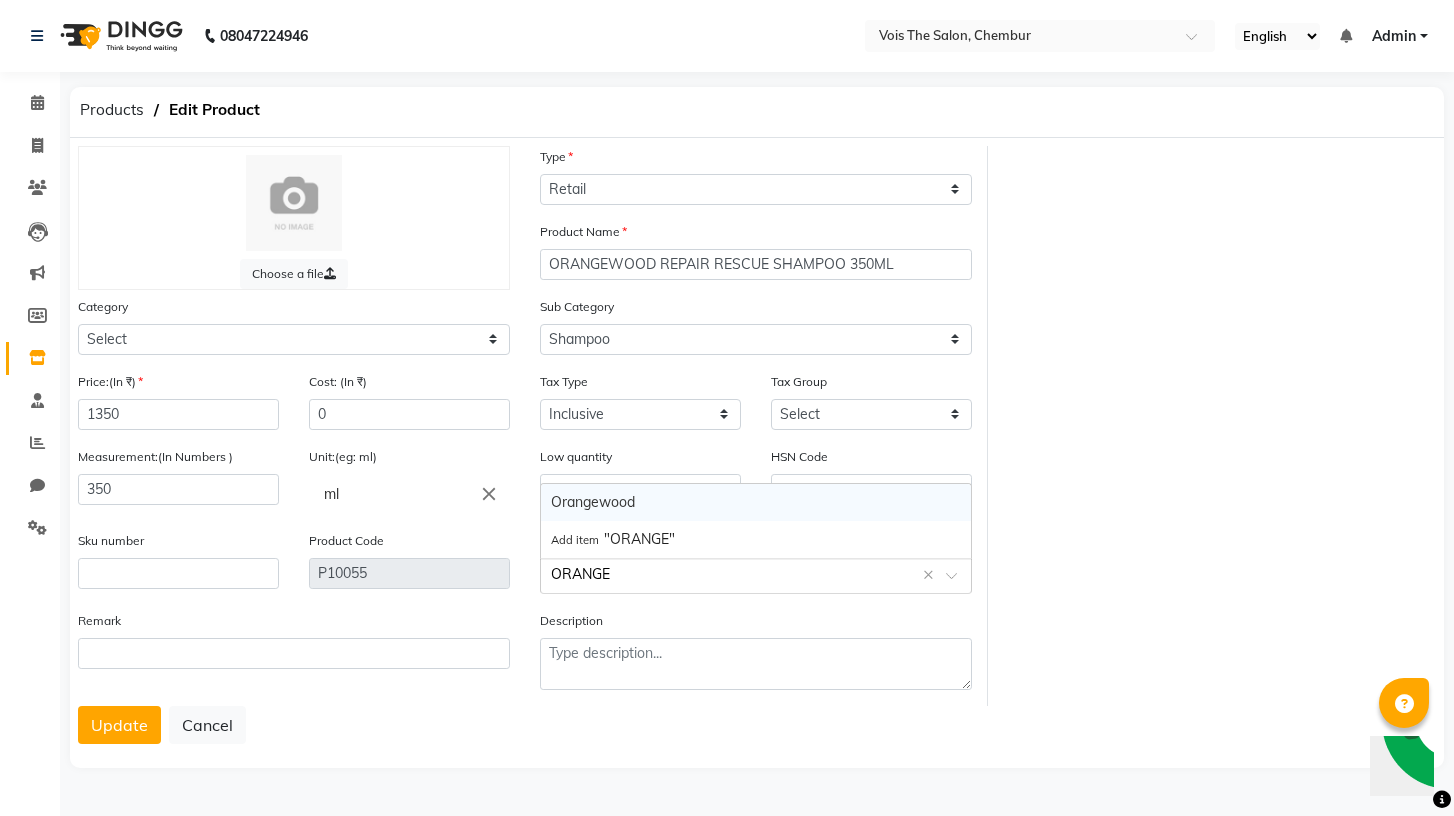 click on "Orangewood" at bounding box center [756, 502] 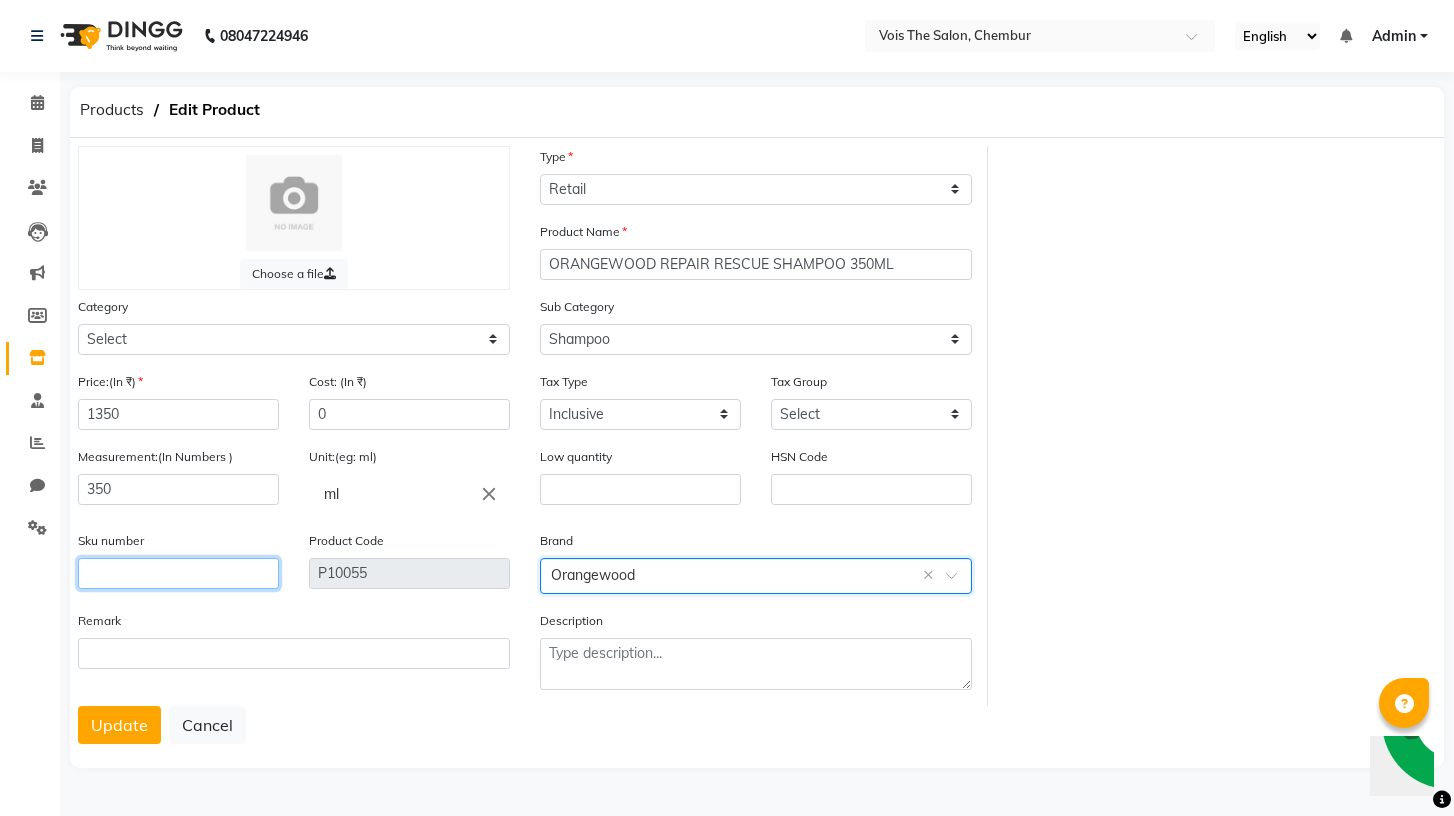 click 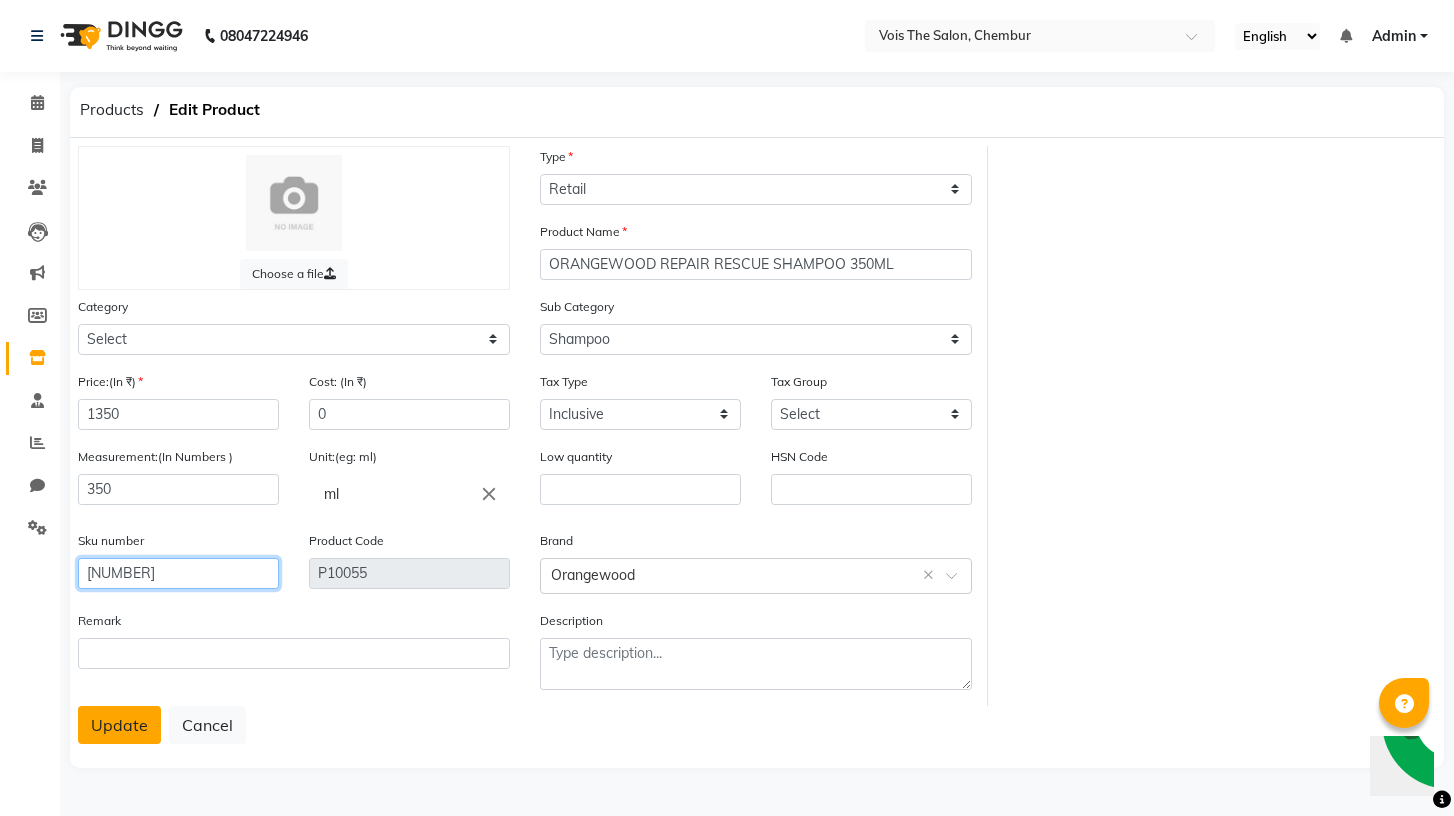 type on "[NUMBER]" 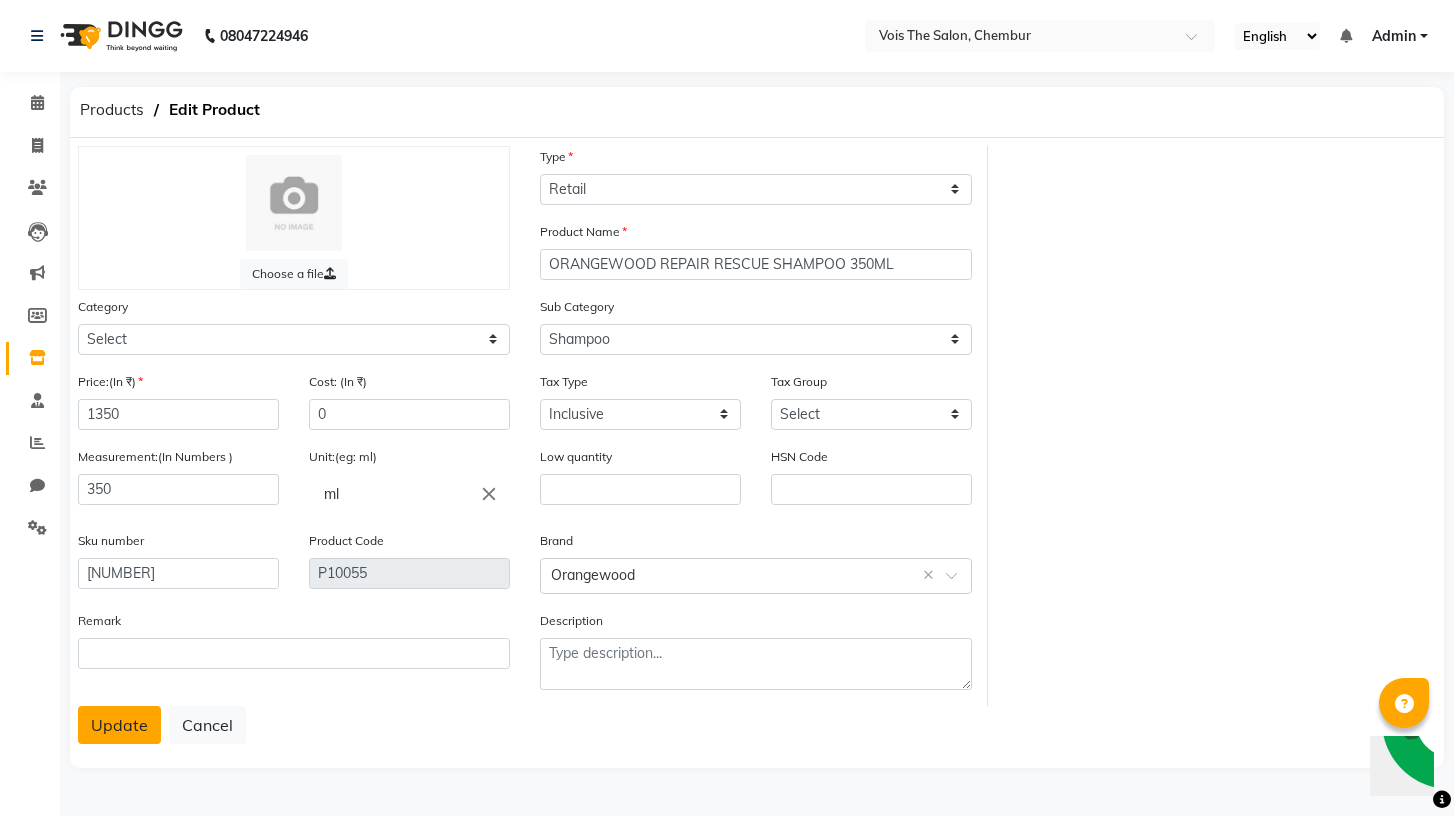 click on "Update" 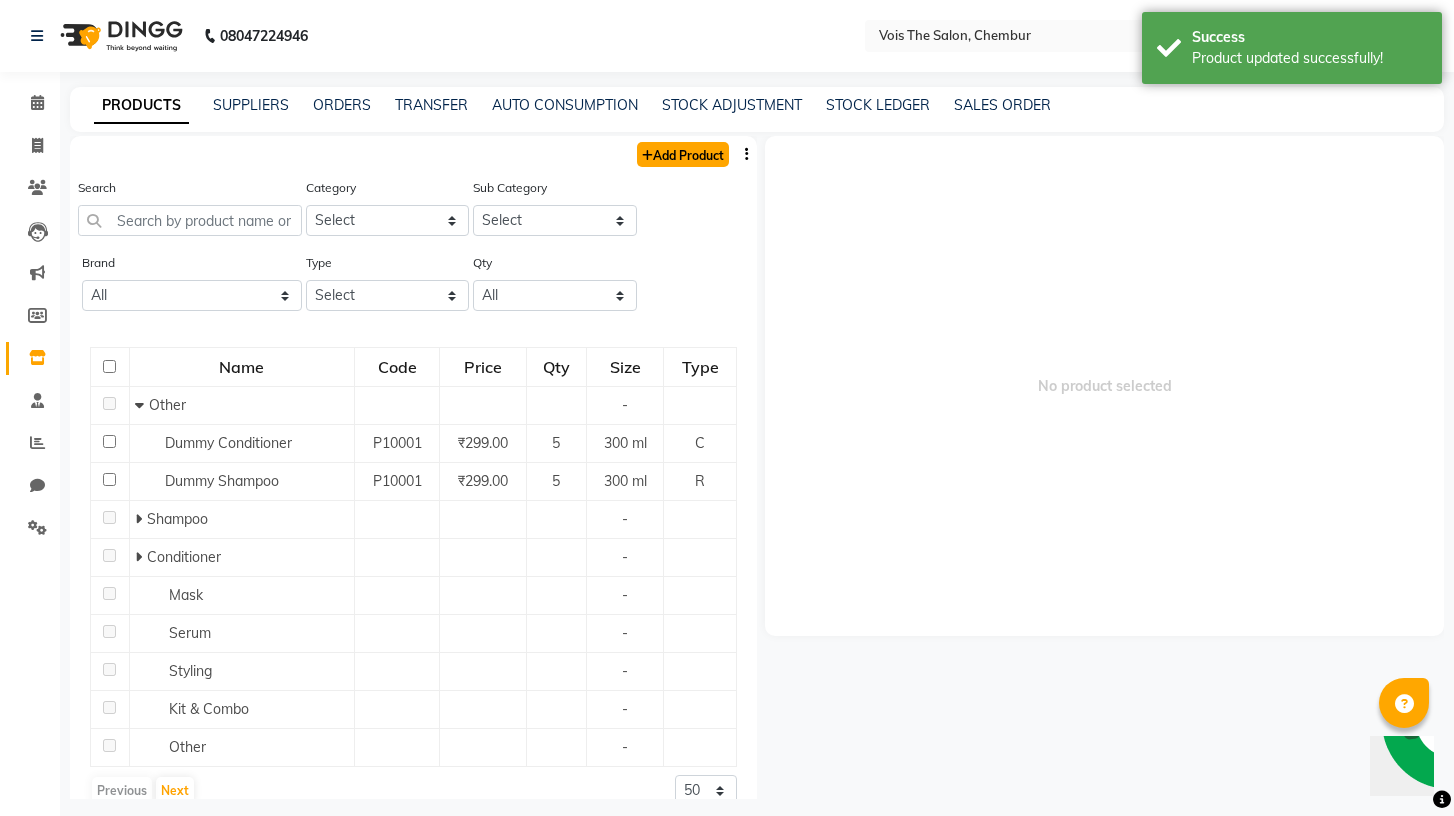 click on "Add Product" 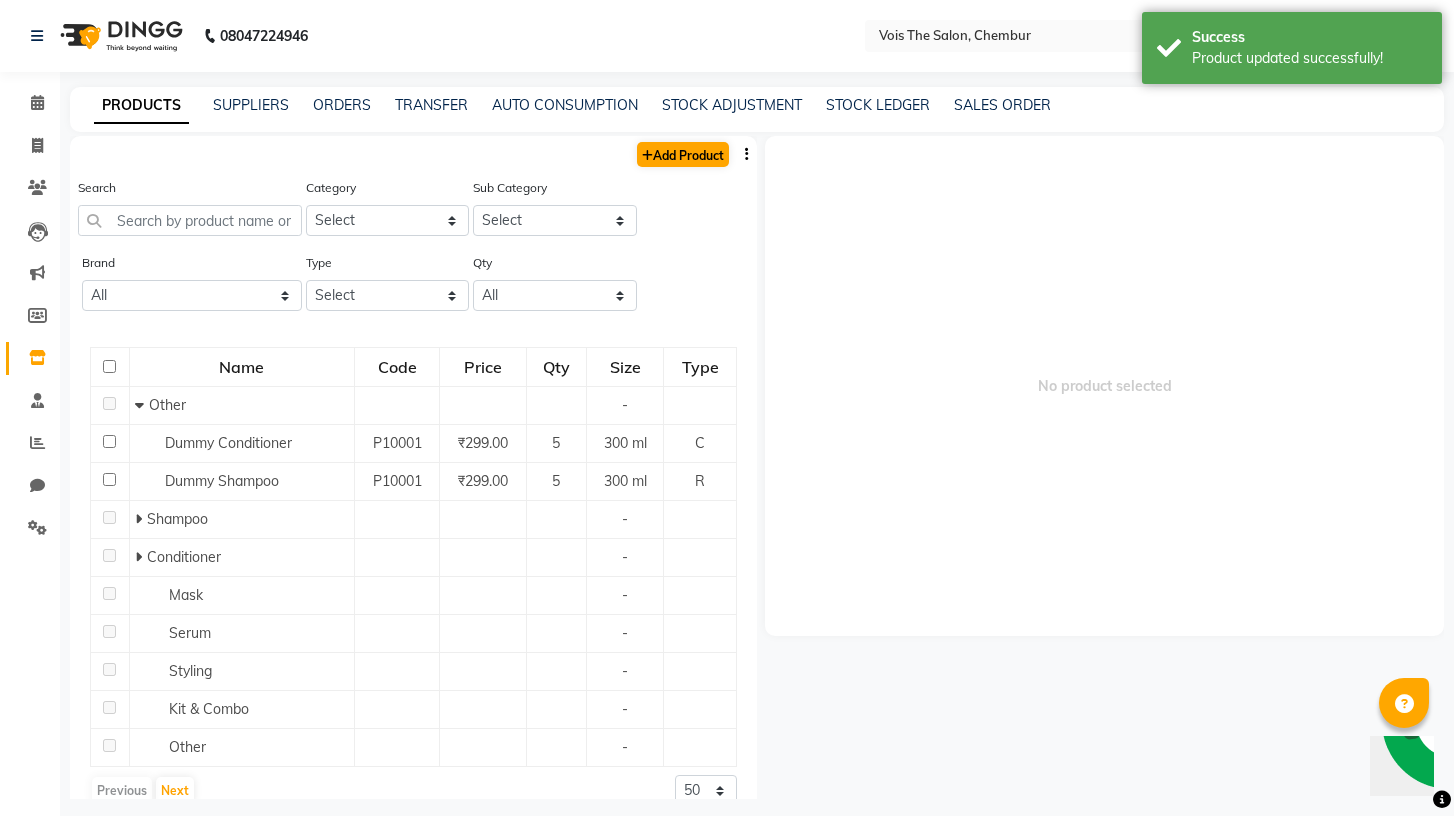 select on "true" 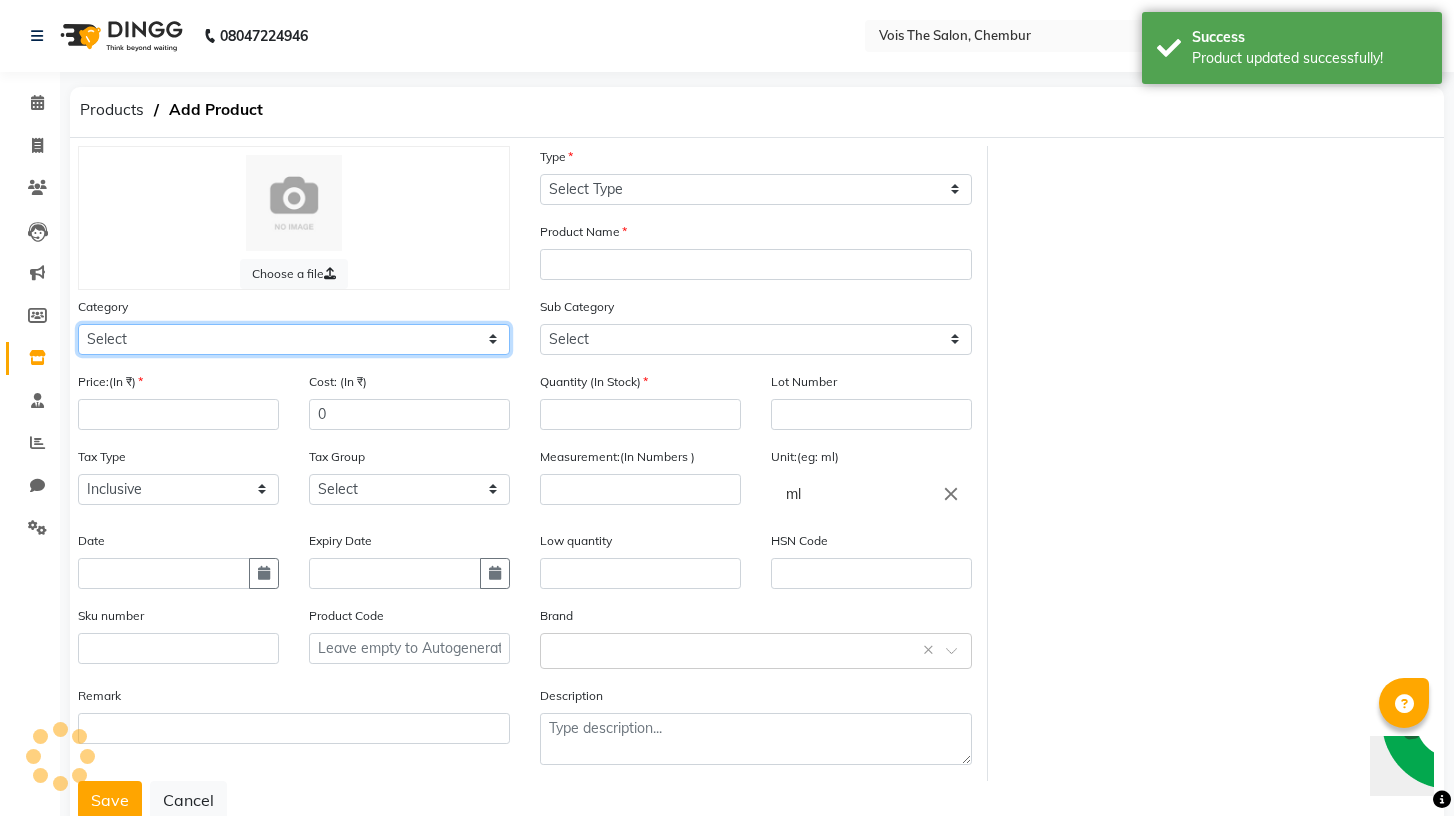 click on "Select Hair Skin Makeup Personal Care Appliances Beard Waxing Disposable Threading Hands and Feet Beauty Planet Botox Cadiveu Casmara Cheryls Loreal Olaplex Other" 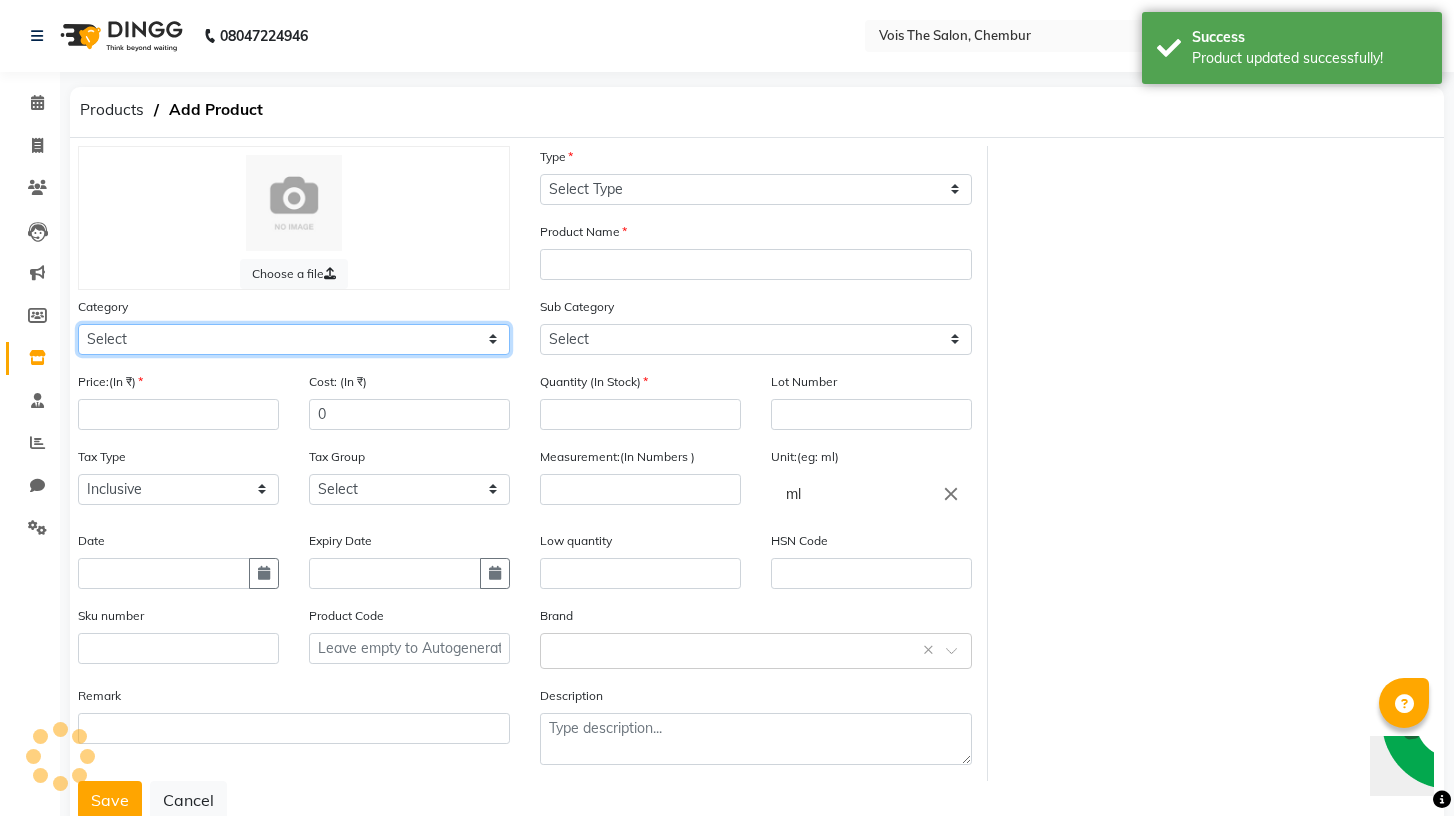 select on "[NUMBER]" 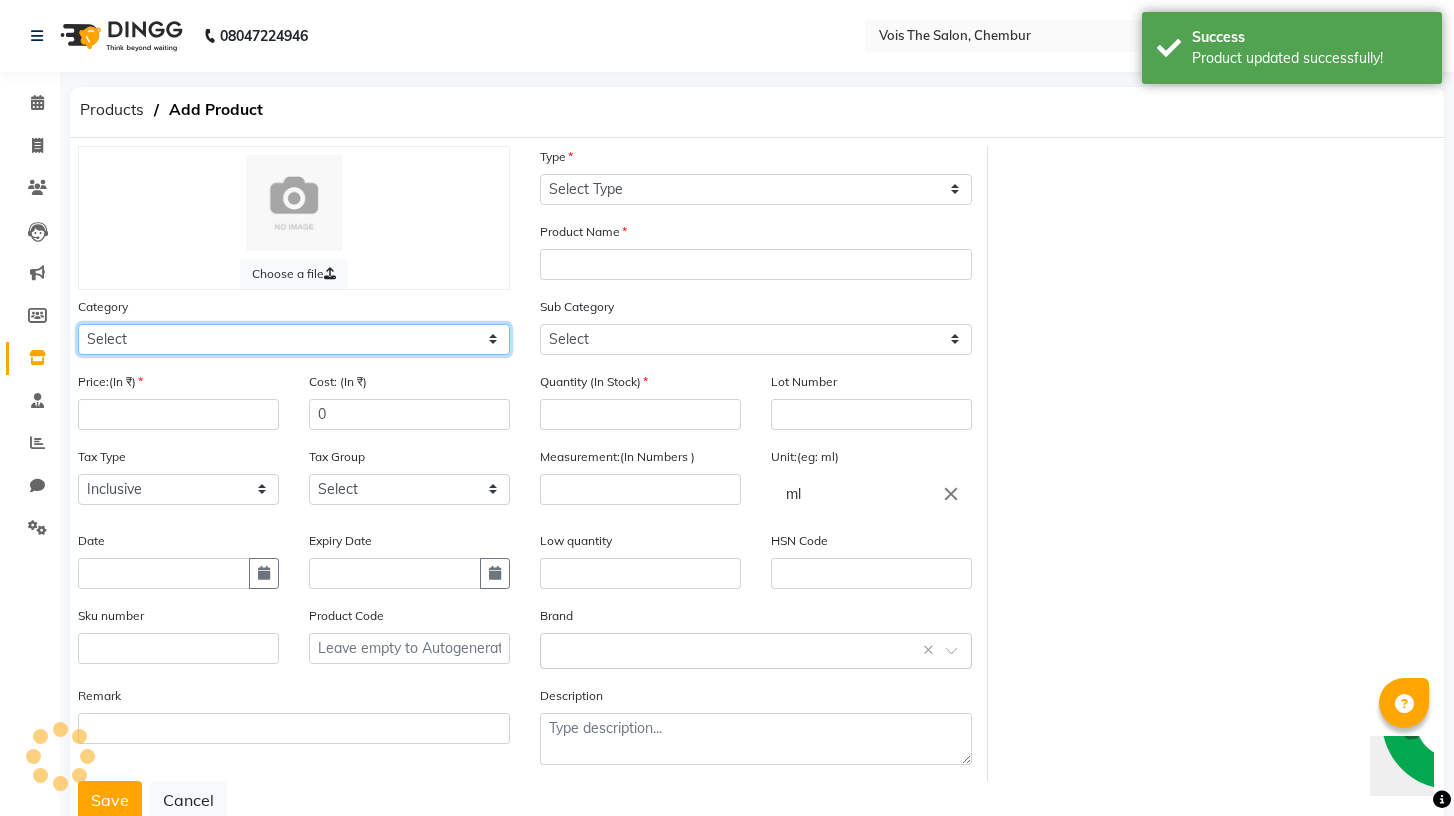 click on "Select Hair Skin Makeup Personal Care Appliances Beard Waxing Disposable Threading Hands and Feet Beauty Planet Botox Cadiveu Casmara Cheryls Loreal Olaplex Other" 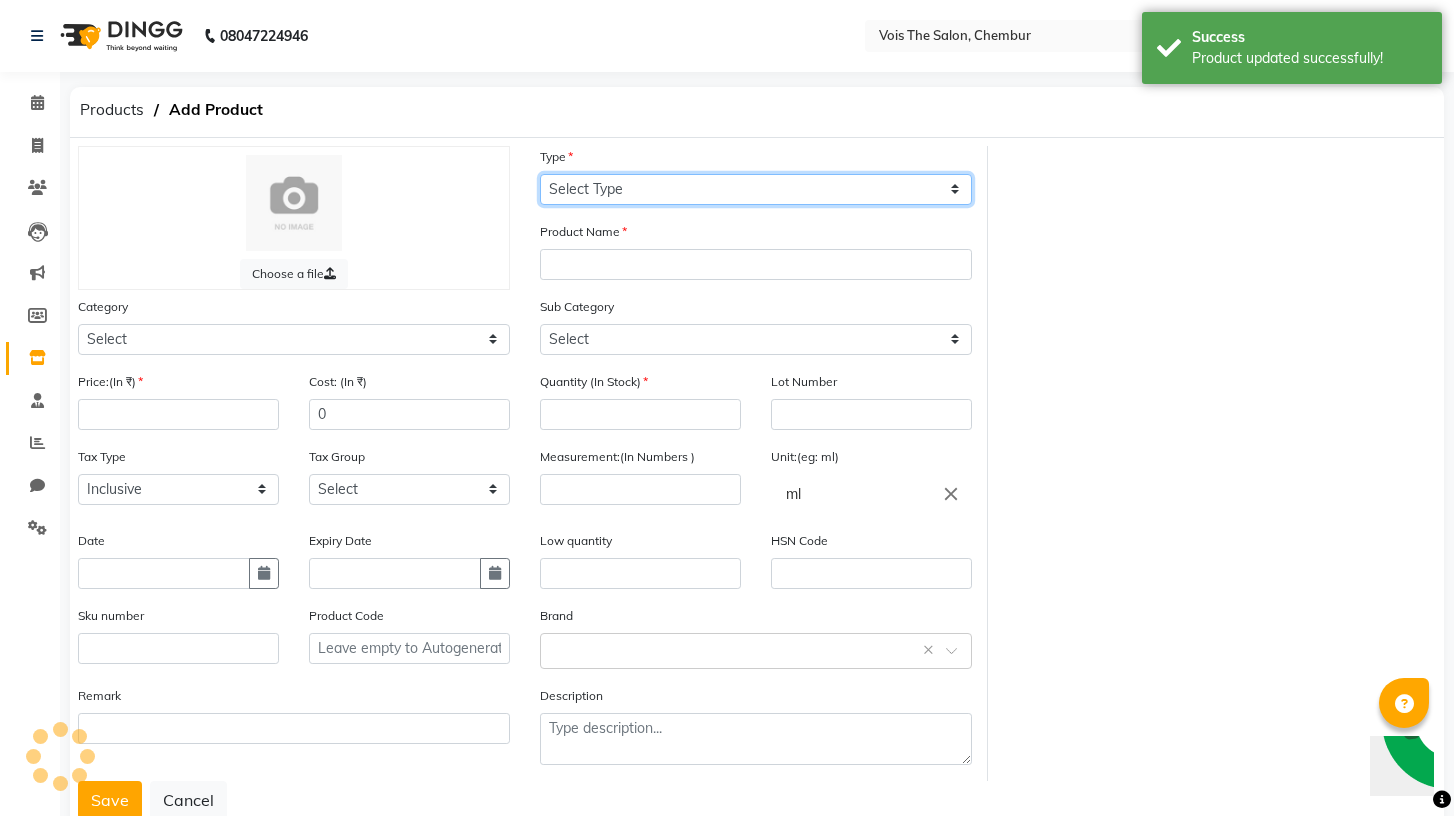click on "Select Type Both Retail Consumable" 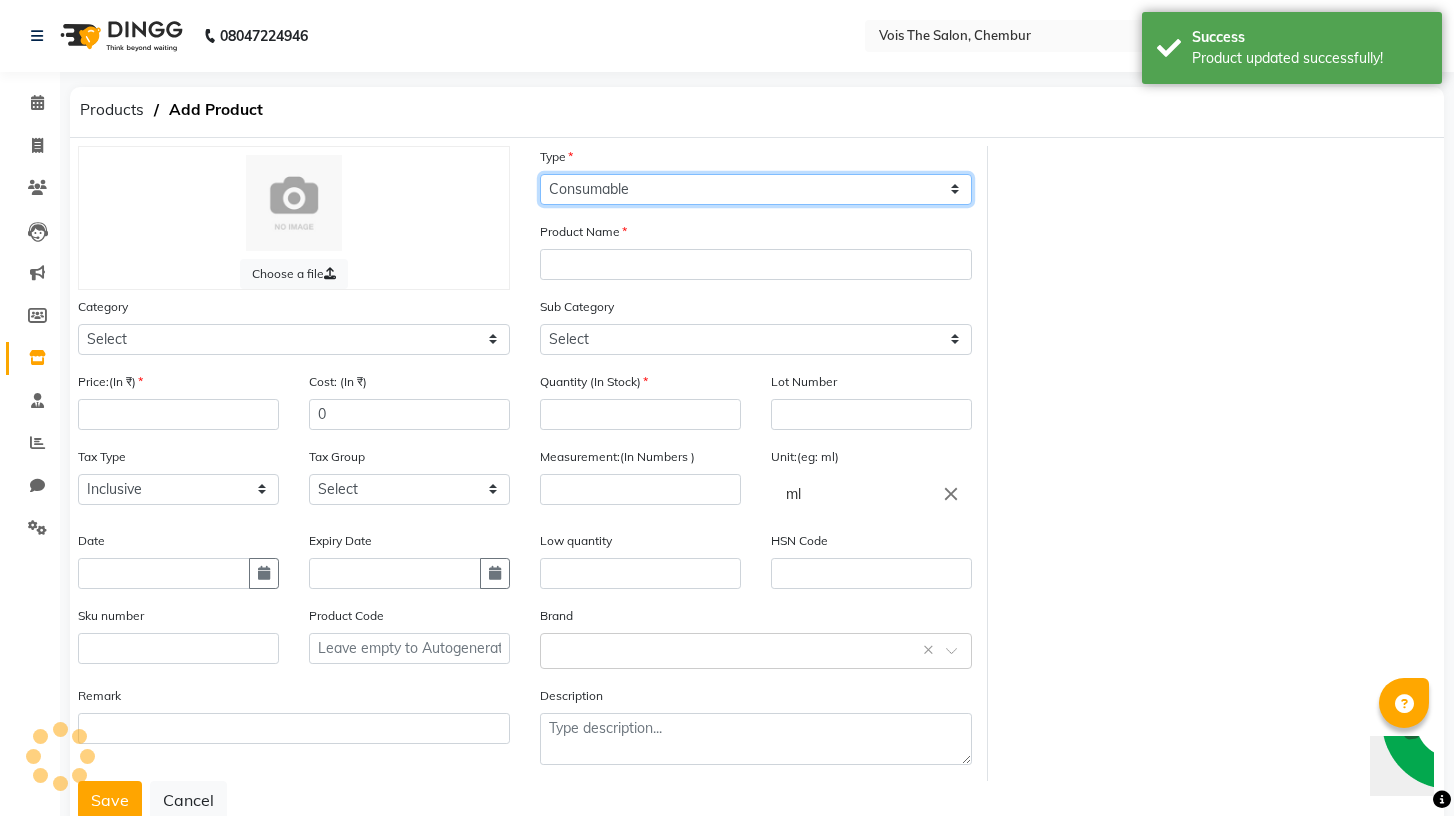 click on "Select Type Both Retail Consumable" 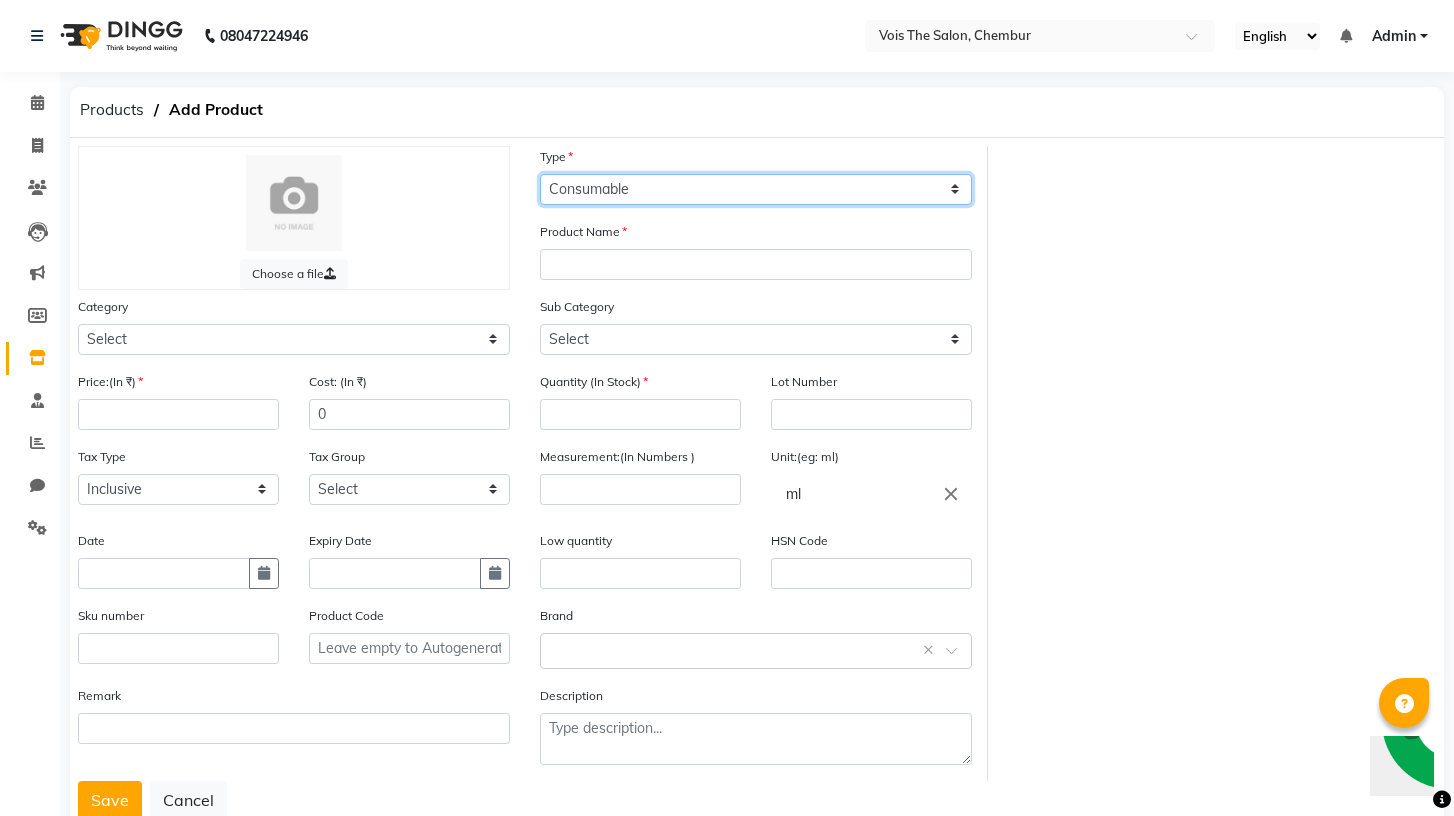 click on "Select Type Both Retail Consumable" 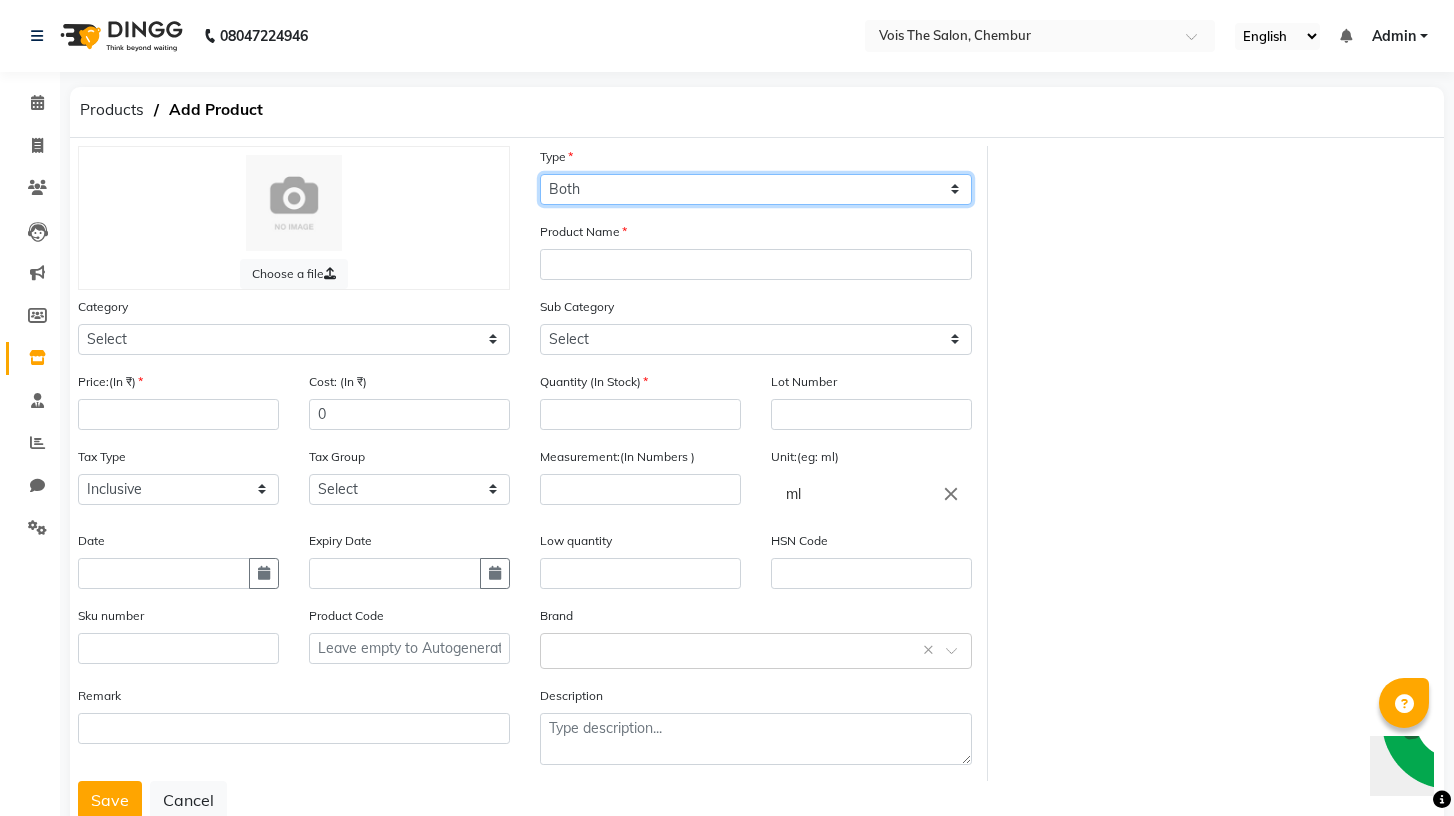 click on "Select Type Both Retail Consumable" 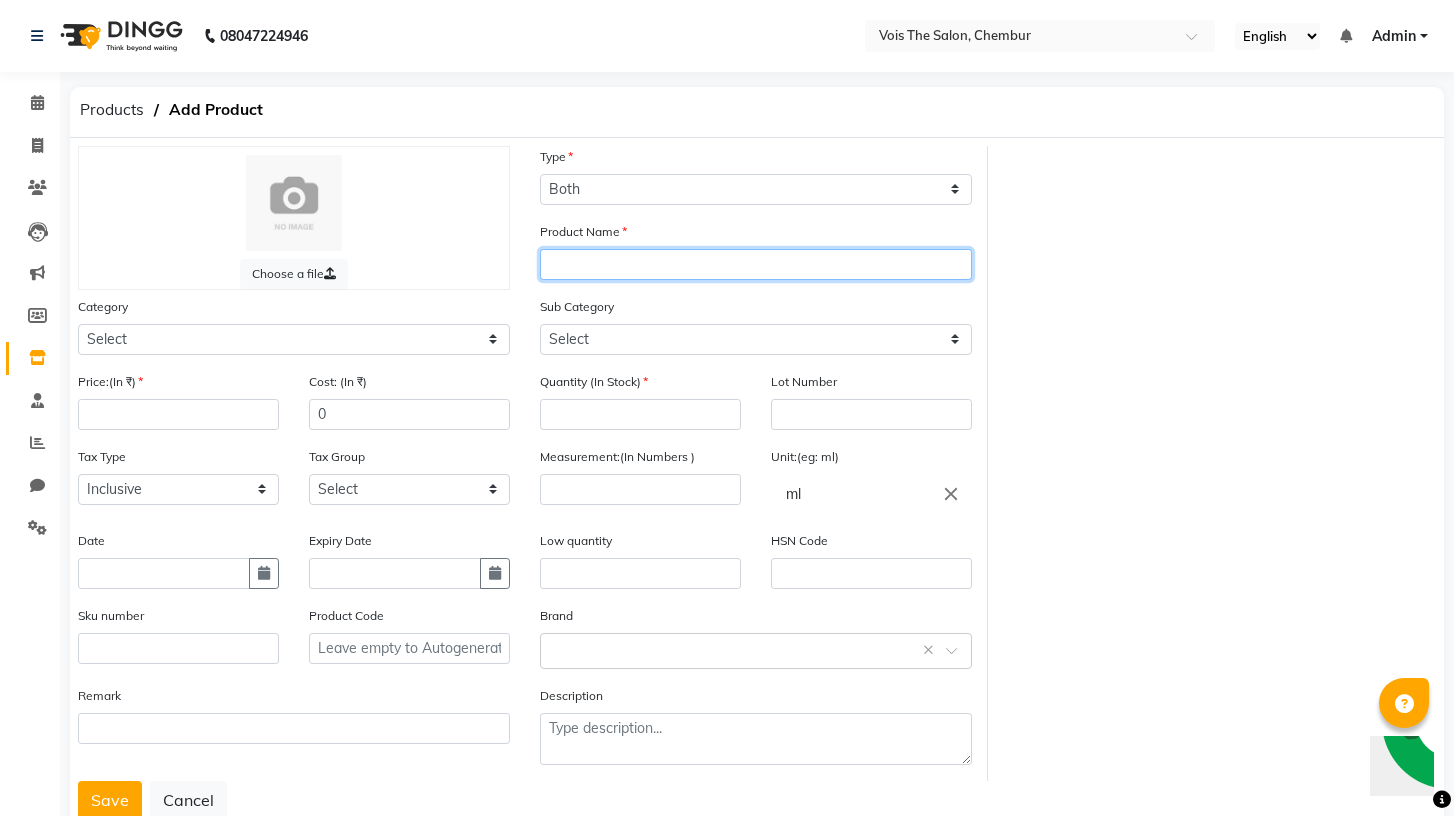 click 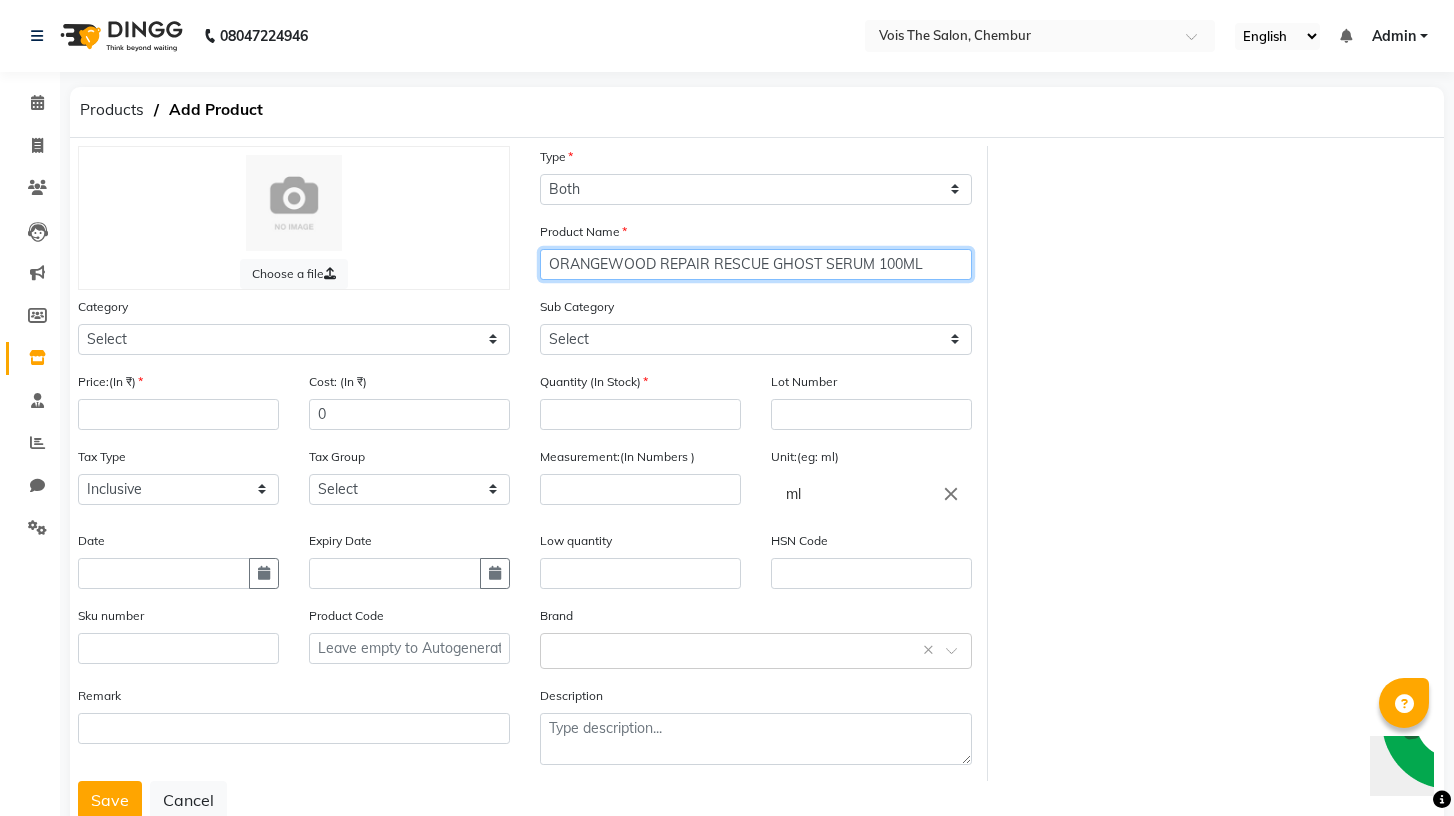 type on "ORANGEWOOD REPAIR RESCUE GHOST SERUM 100ML" 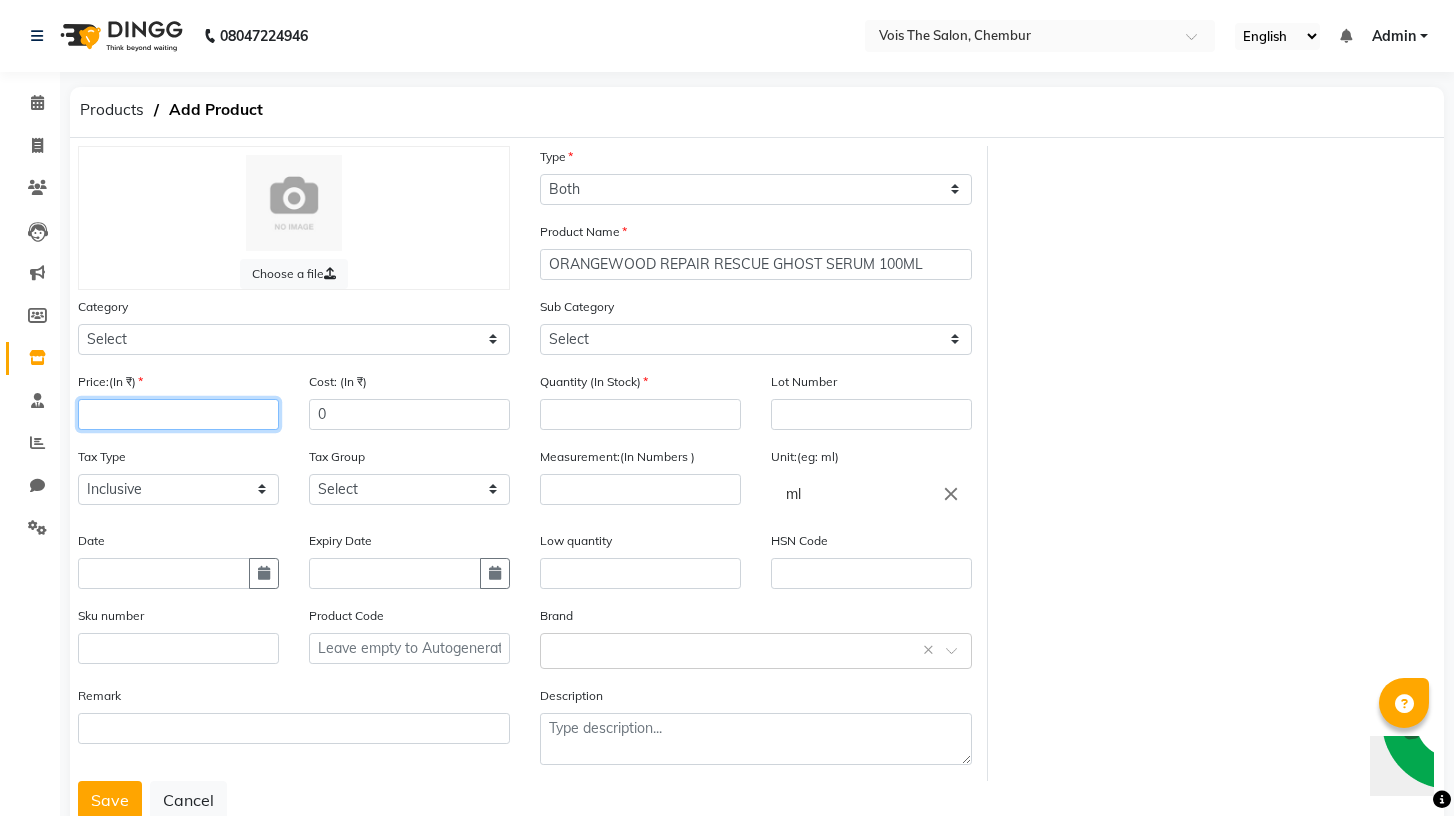 click 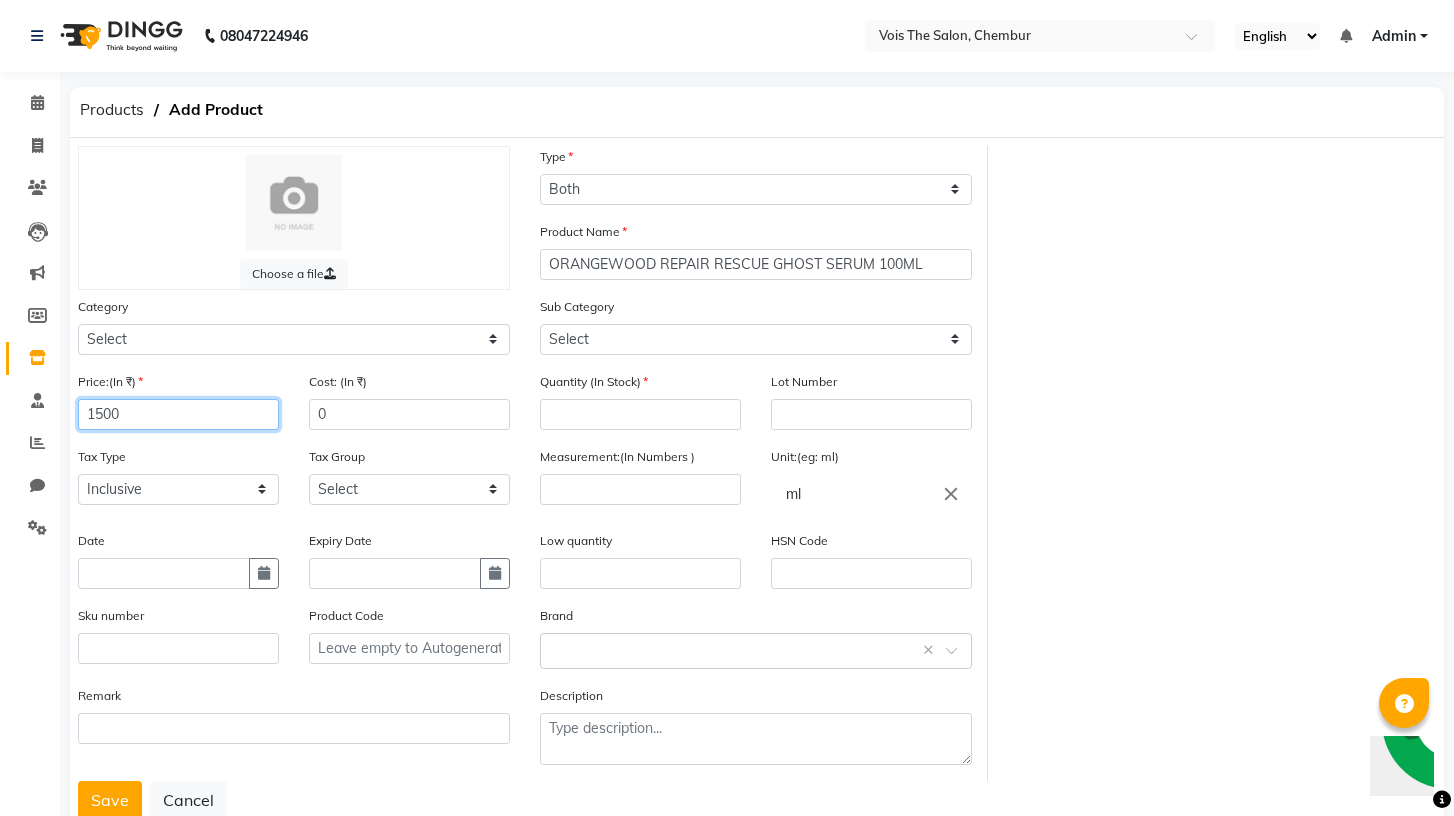 type on "1500" 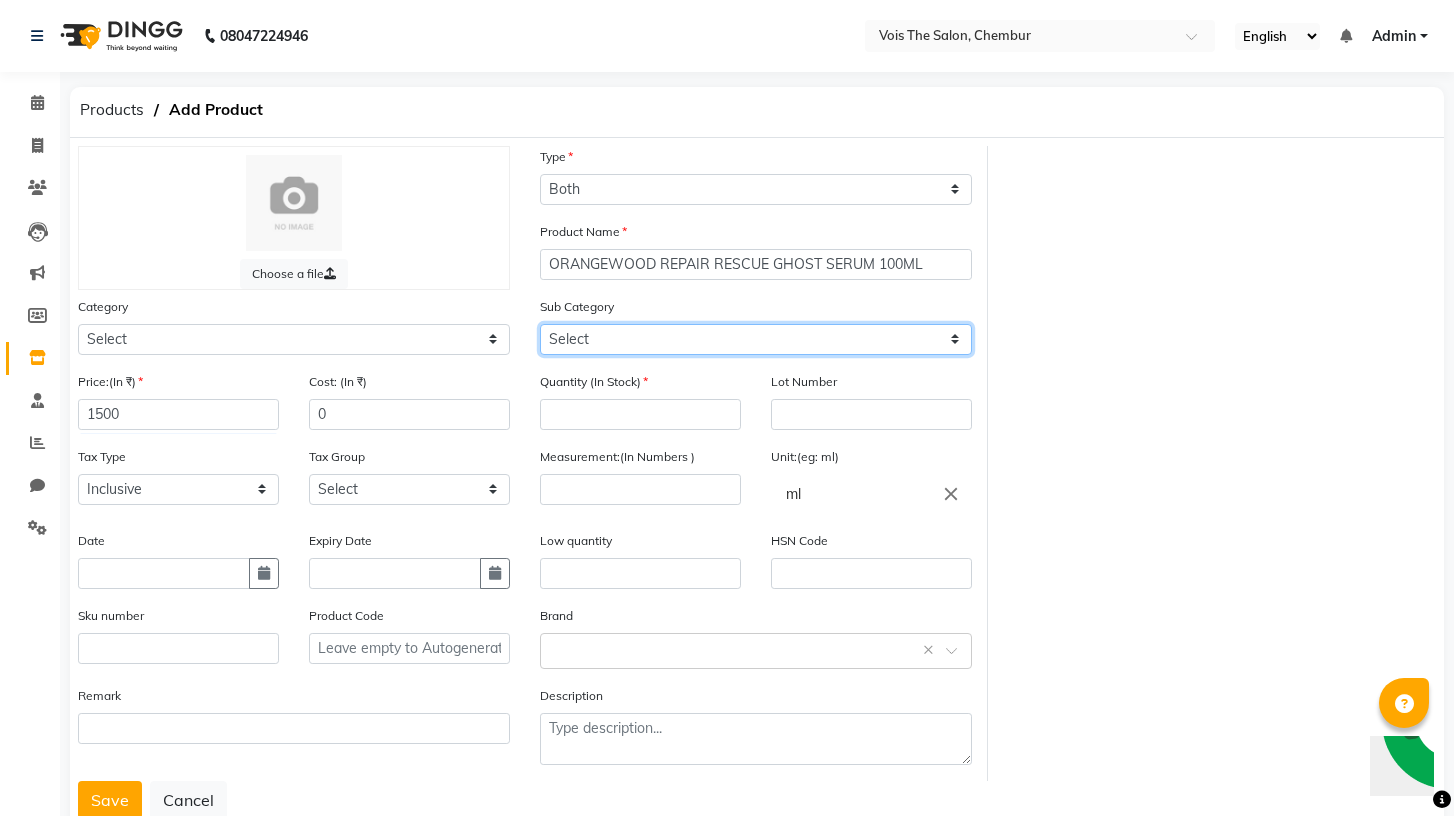 click on "Select Shampoo Conditioner Cream Mask Oil Serum Color Appliances Treatment Styling Kit & Combo Other" 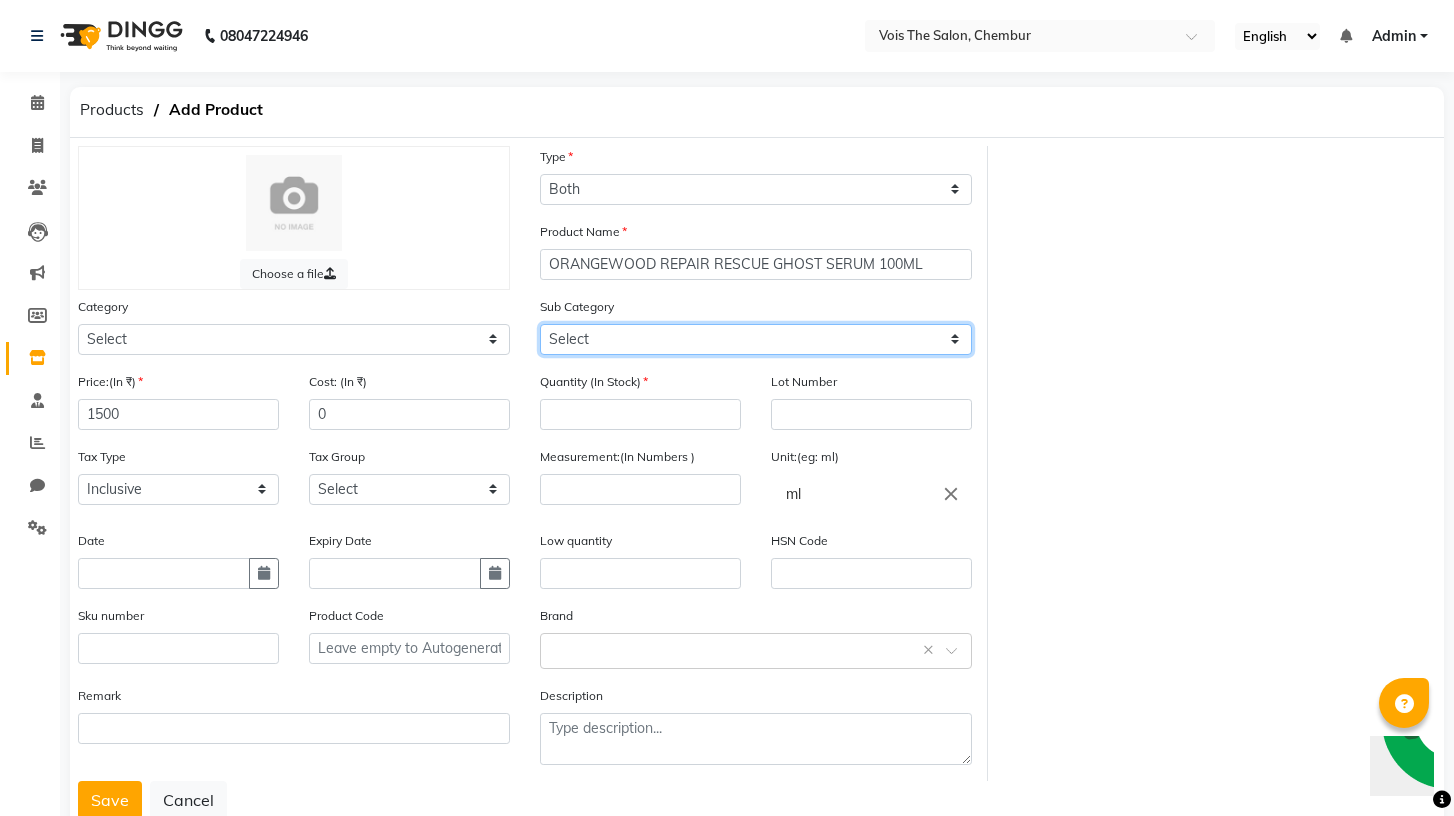select on "1571801106" 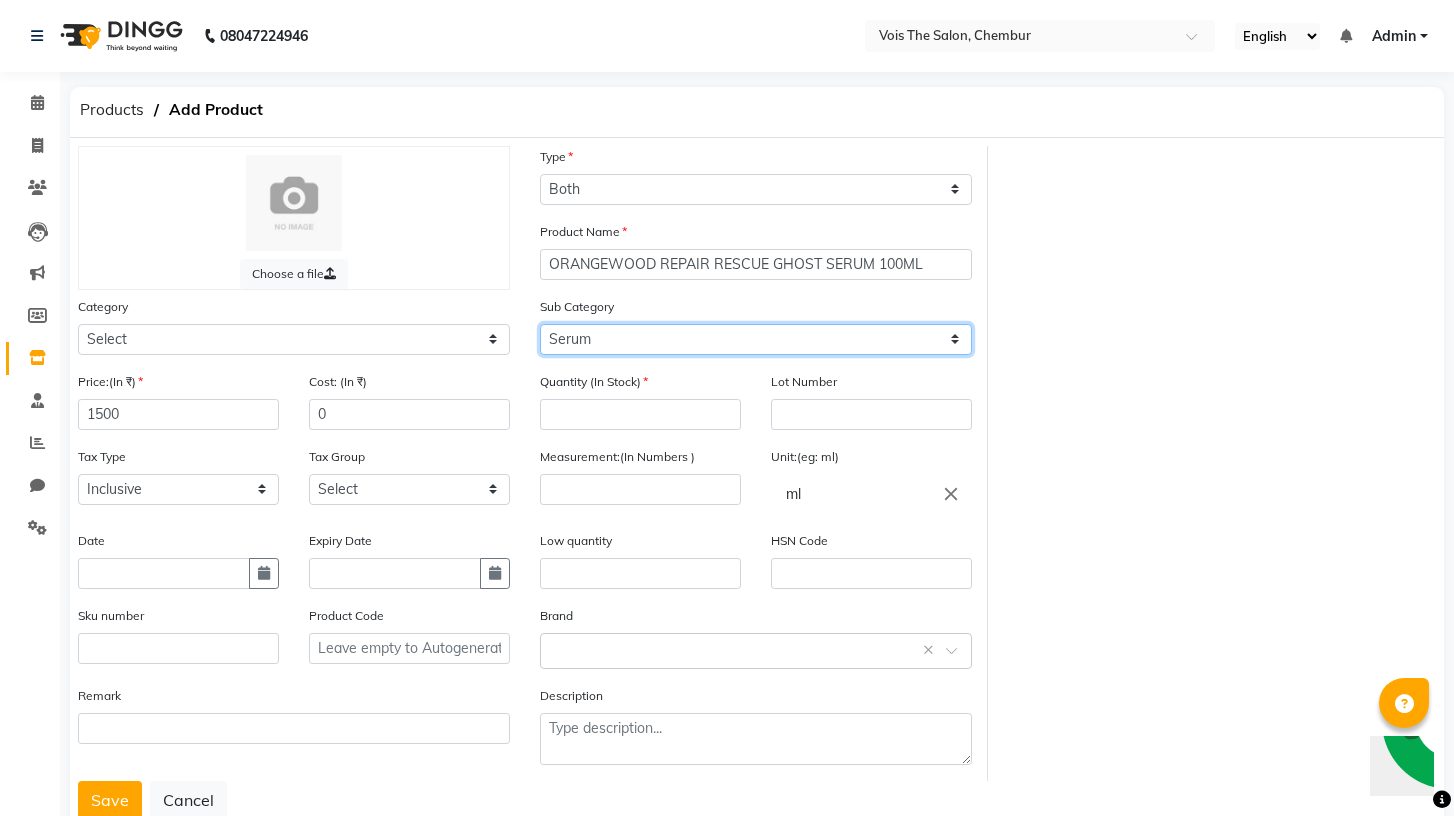 click on "Select Shampoo Conditioner Cream Mask Oil Serum Color Appliances Treatment Styling Kit & Combo Other" 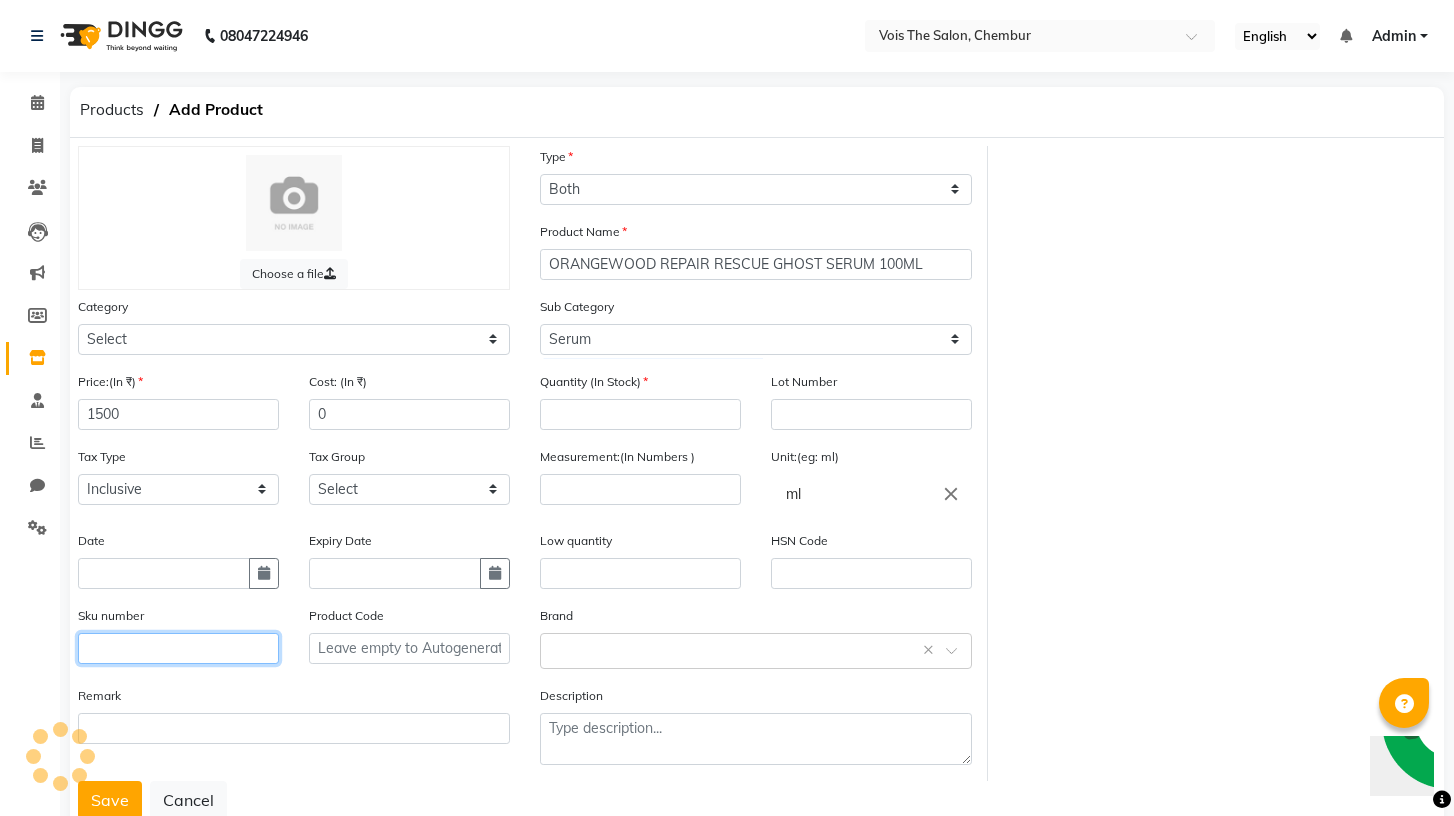 click 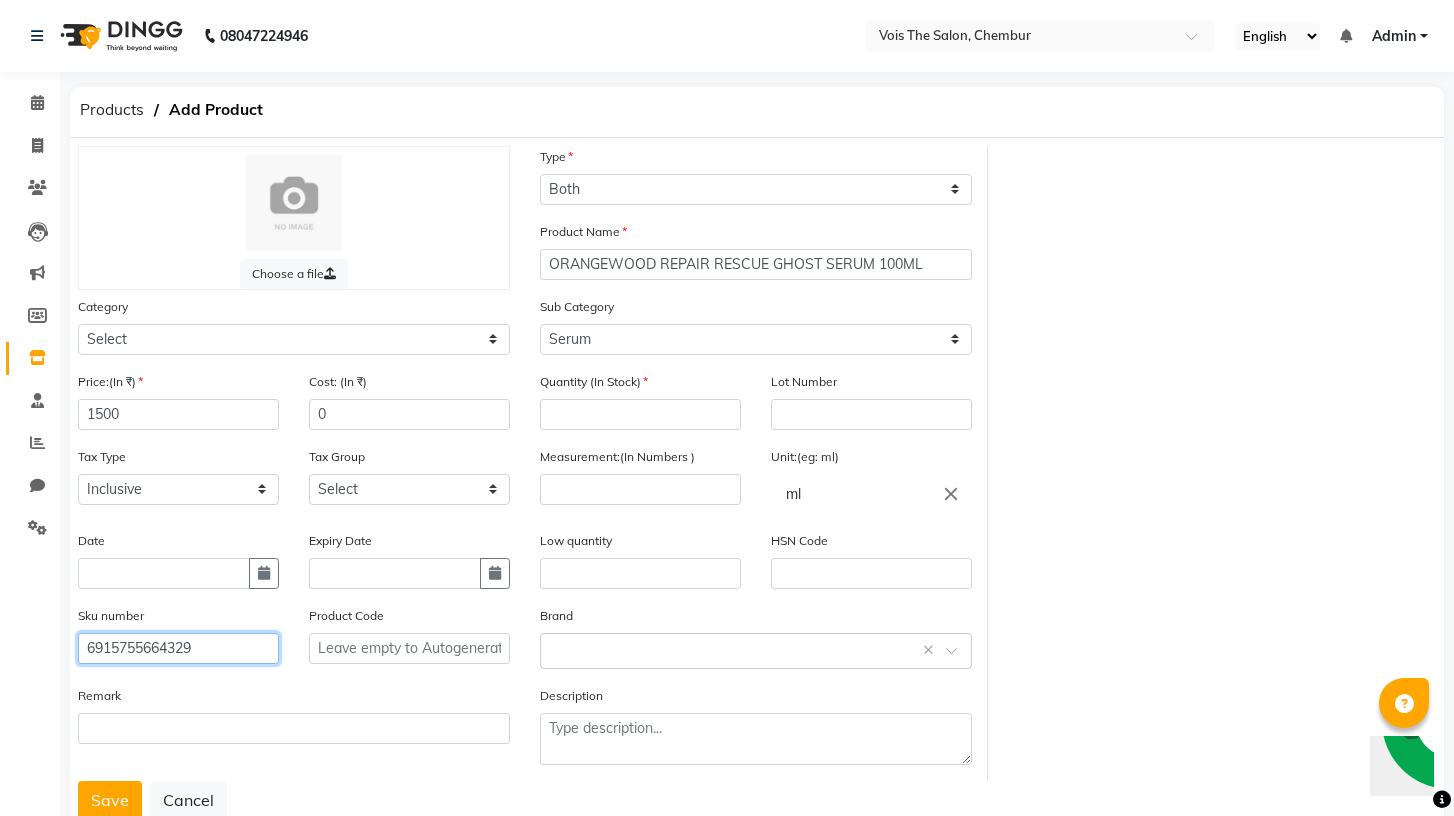 type on "6915755664329" 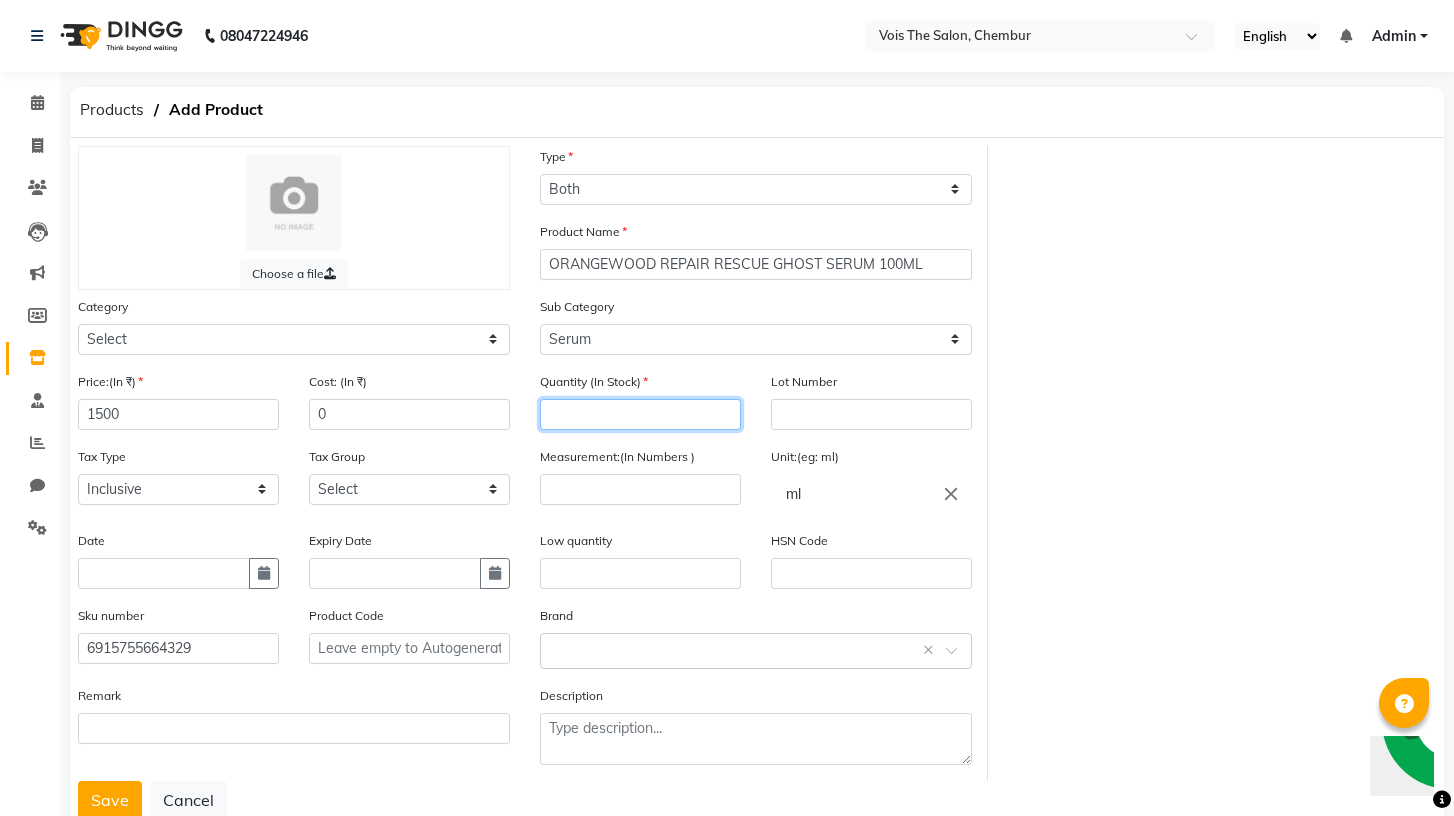 click 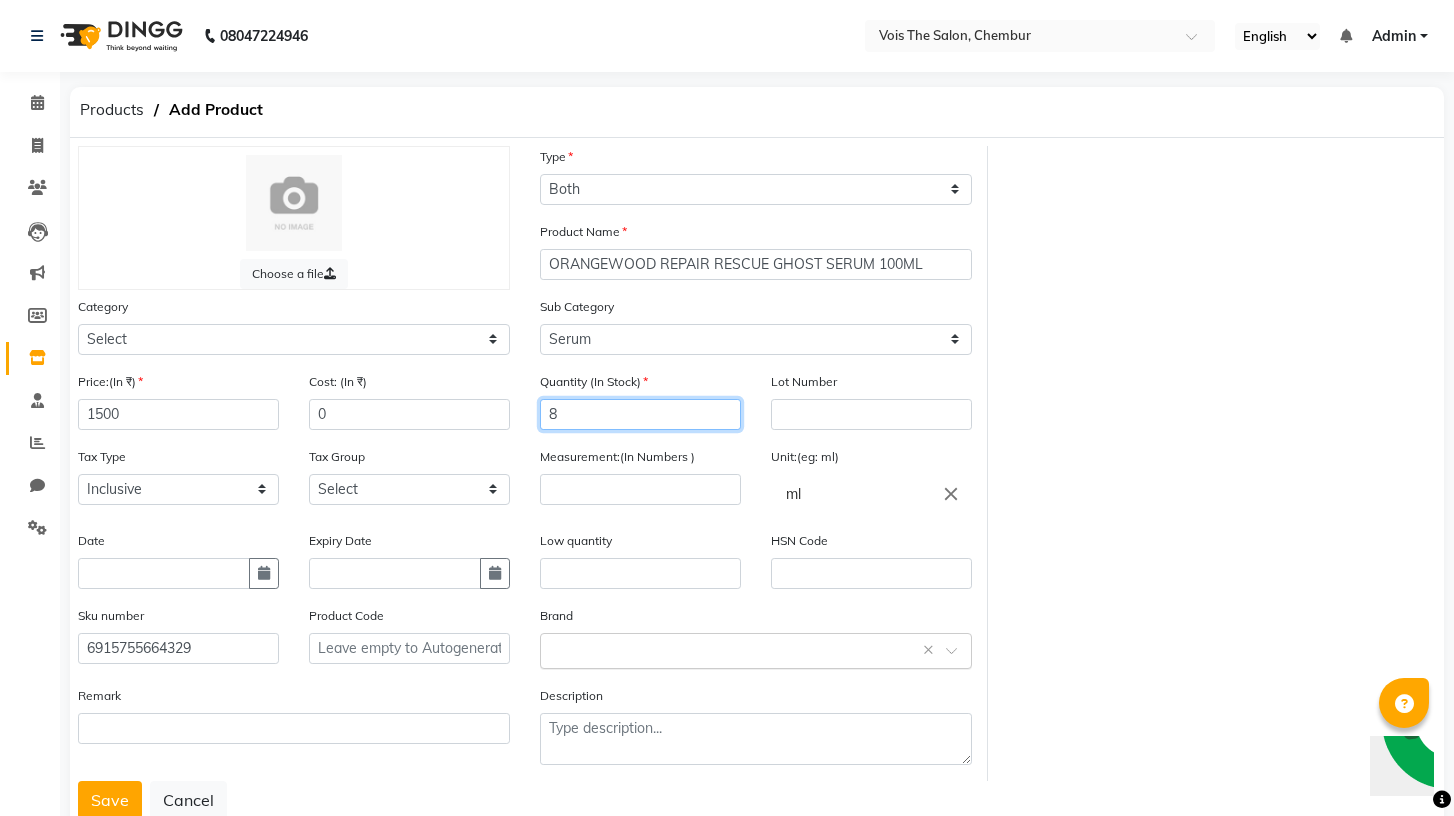 type on "8" 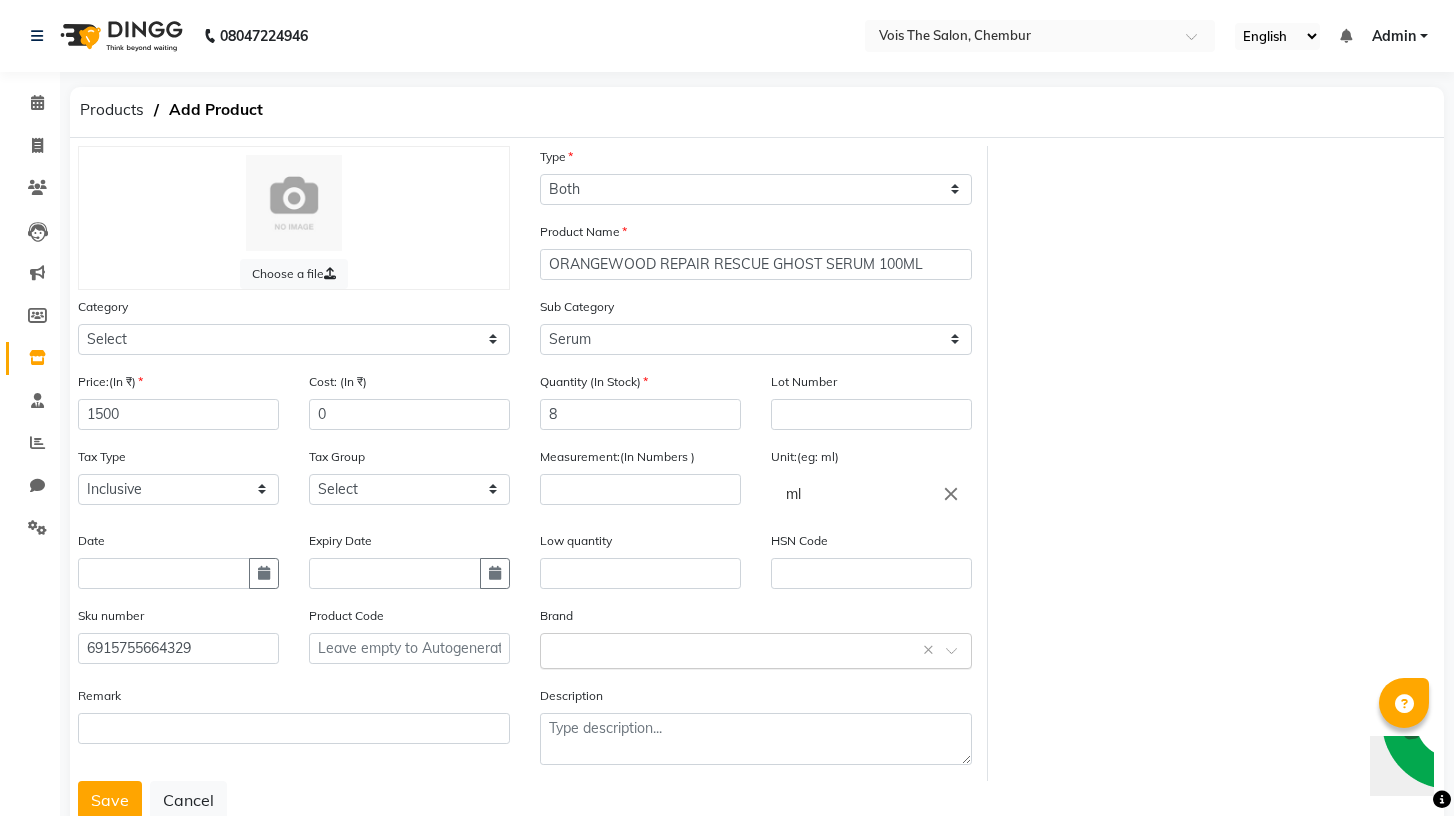 click 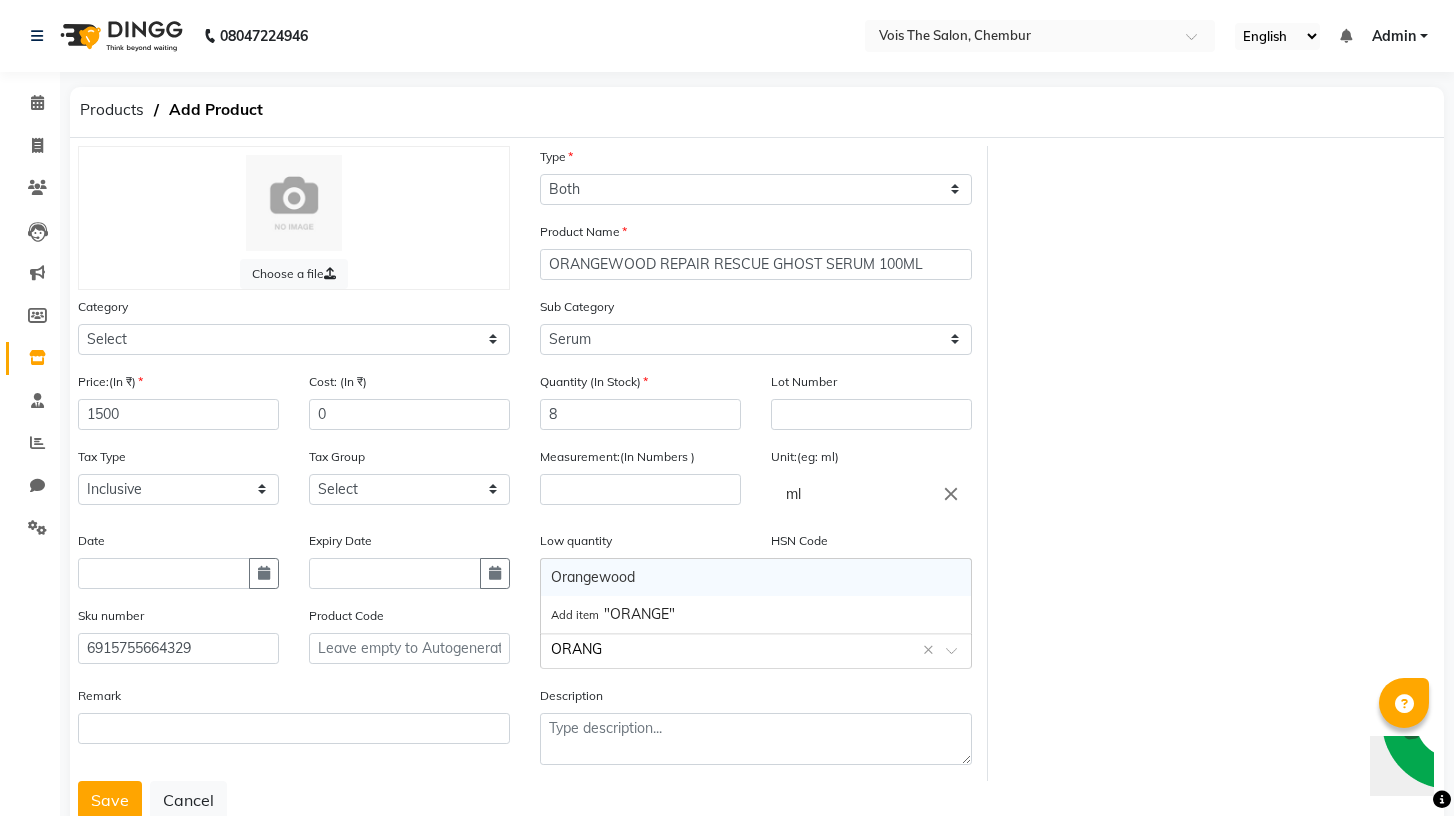 type on "ORANGE" 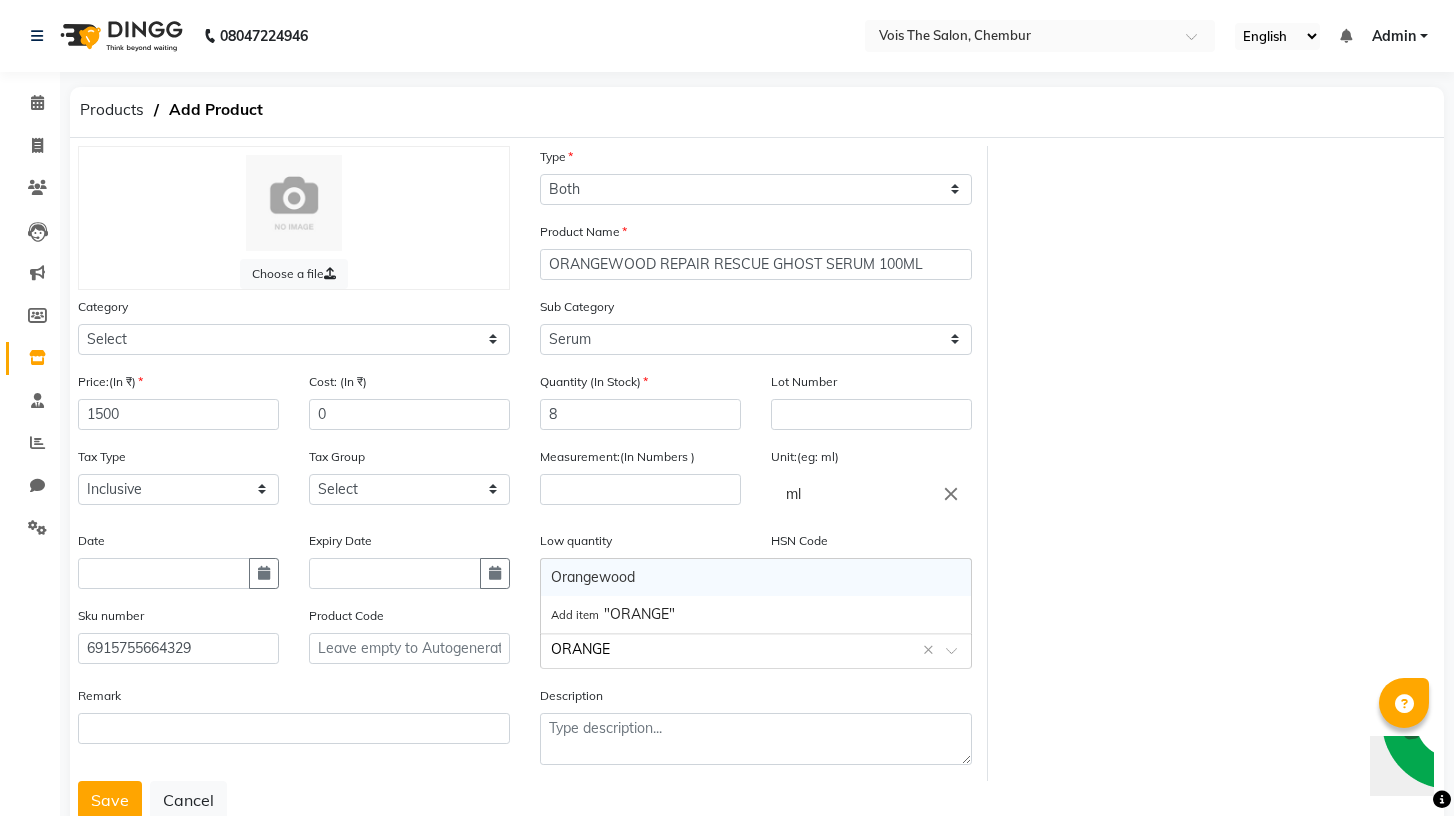click on "Orangewood" at bounding box center [756, 577] 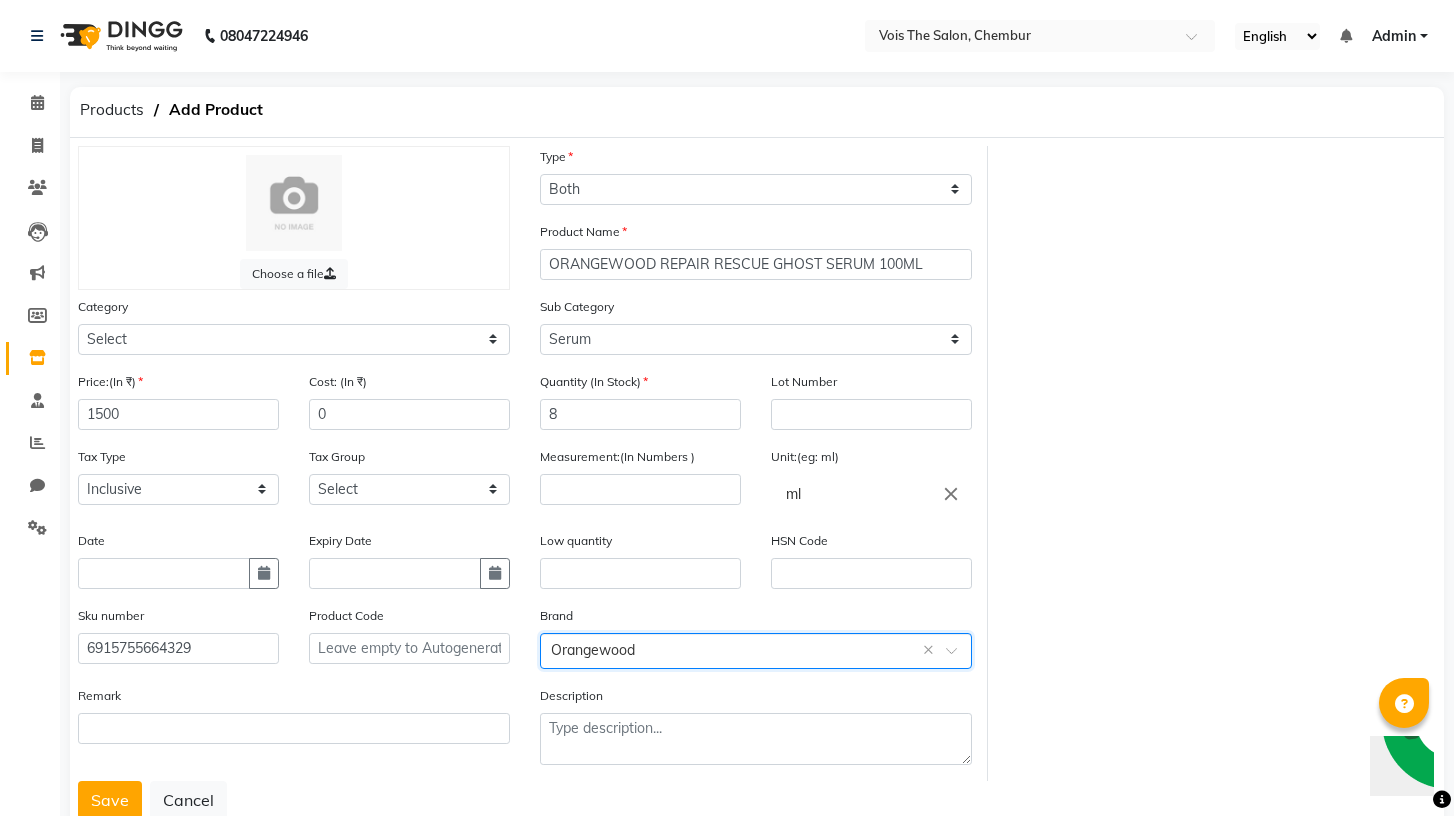 scroll, scrollTop: 61, scrollLeft: 0, axis: vertical 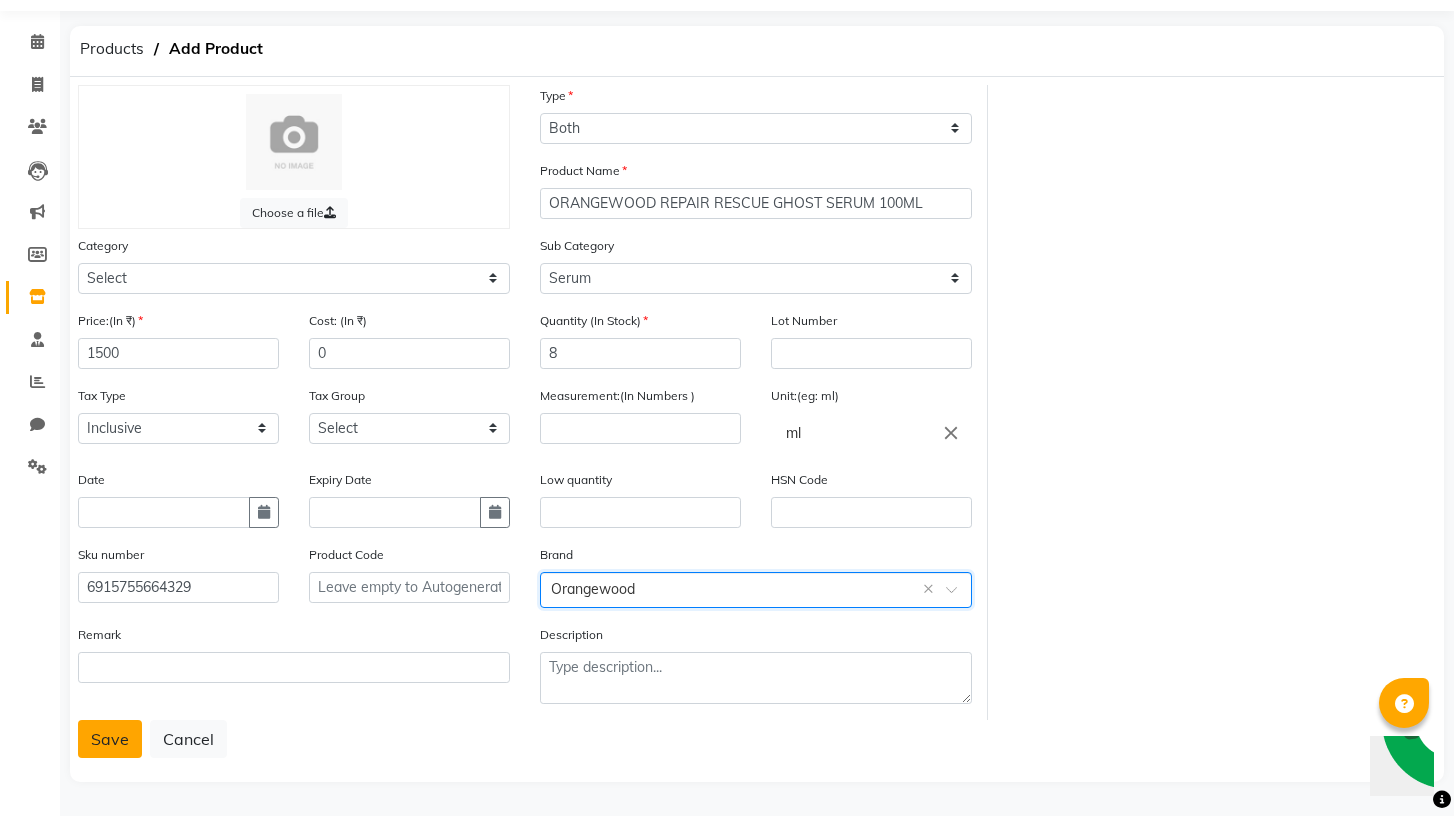 click on "Save" 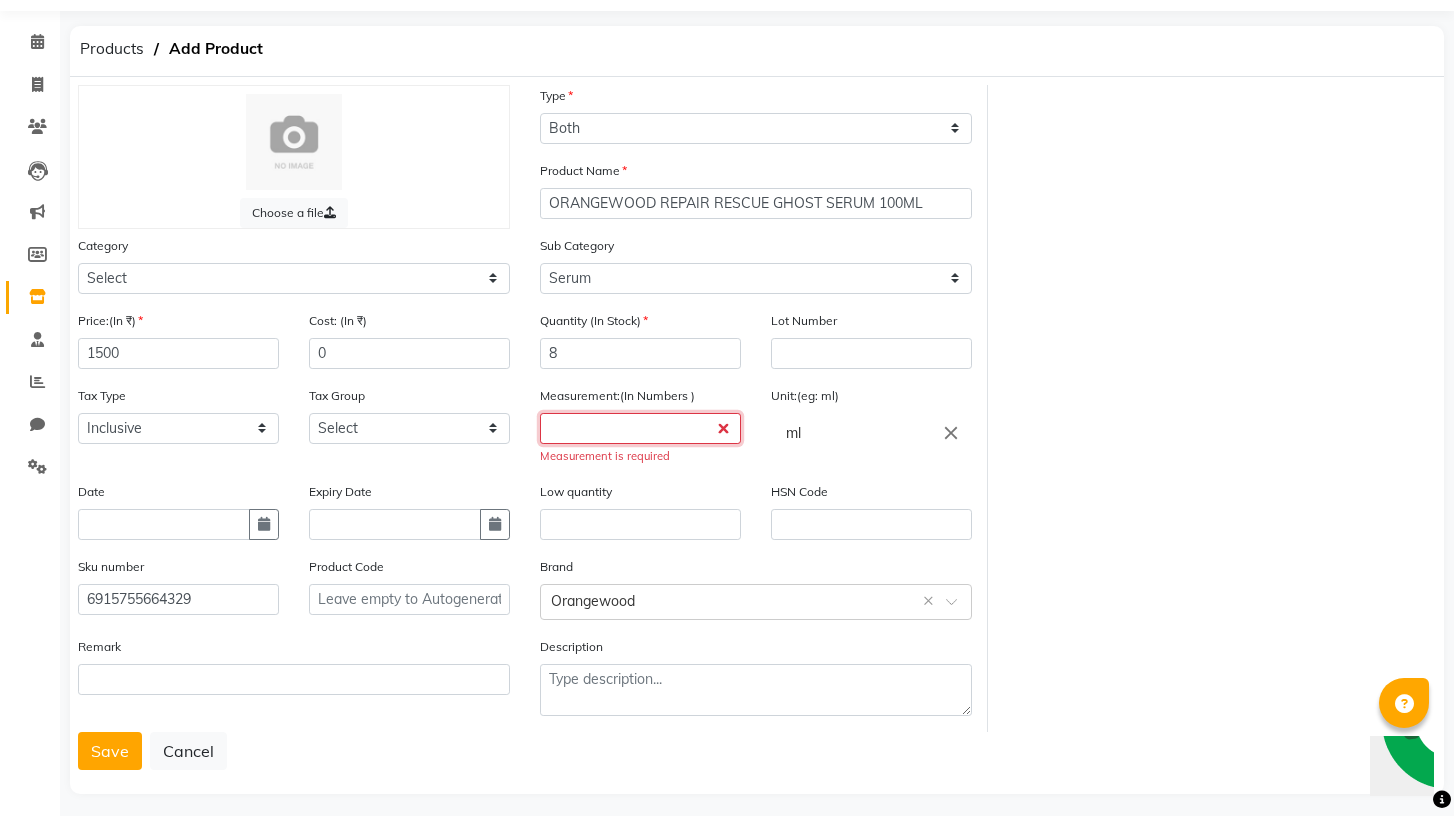 click 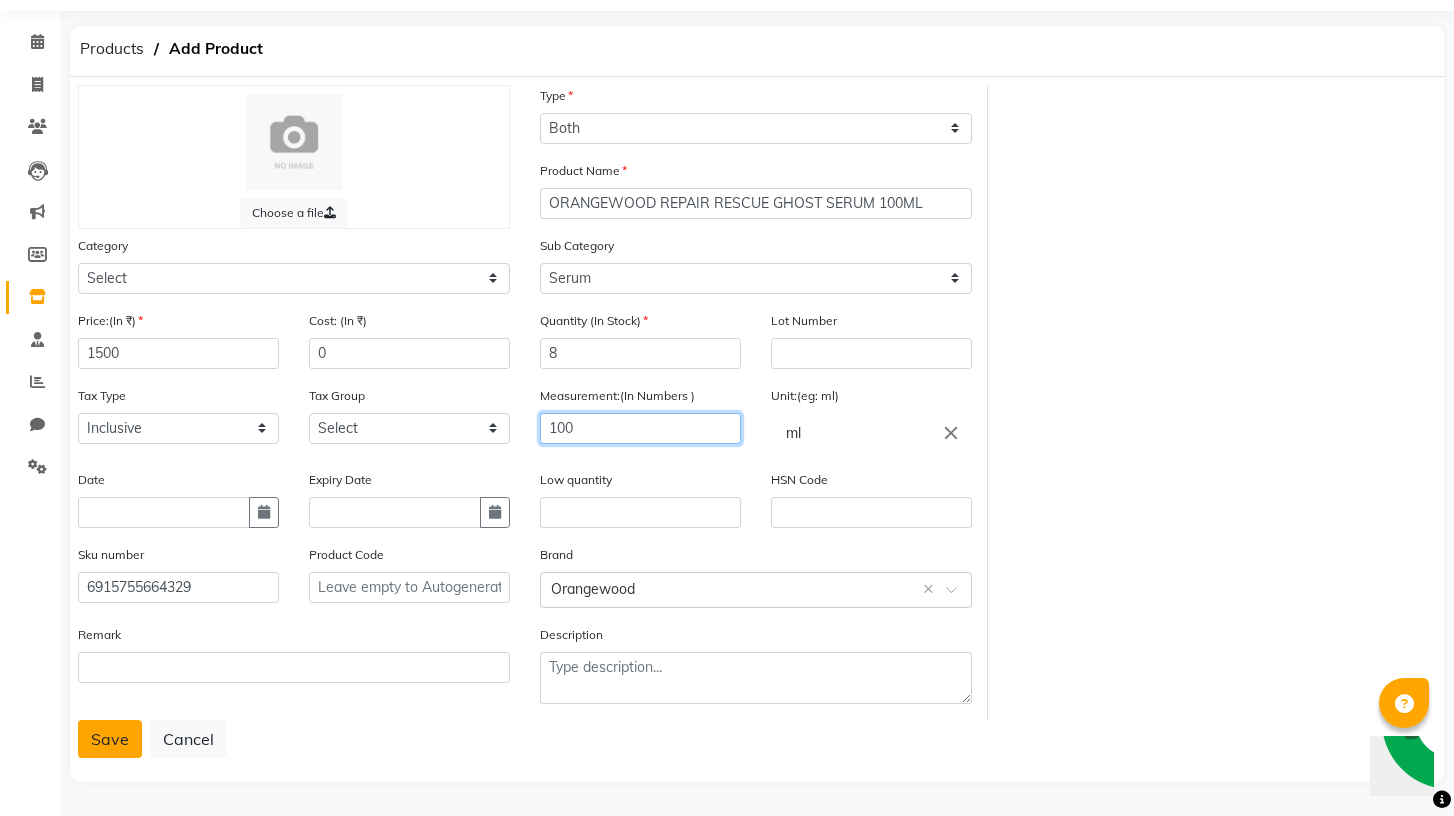 type on "100" 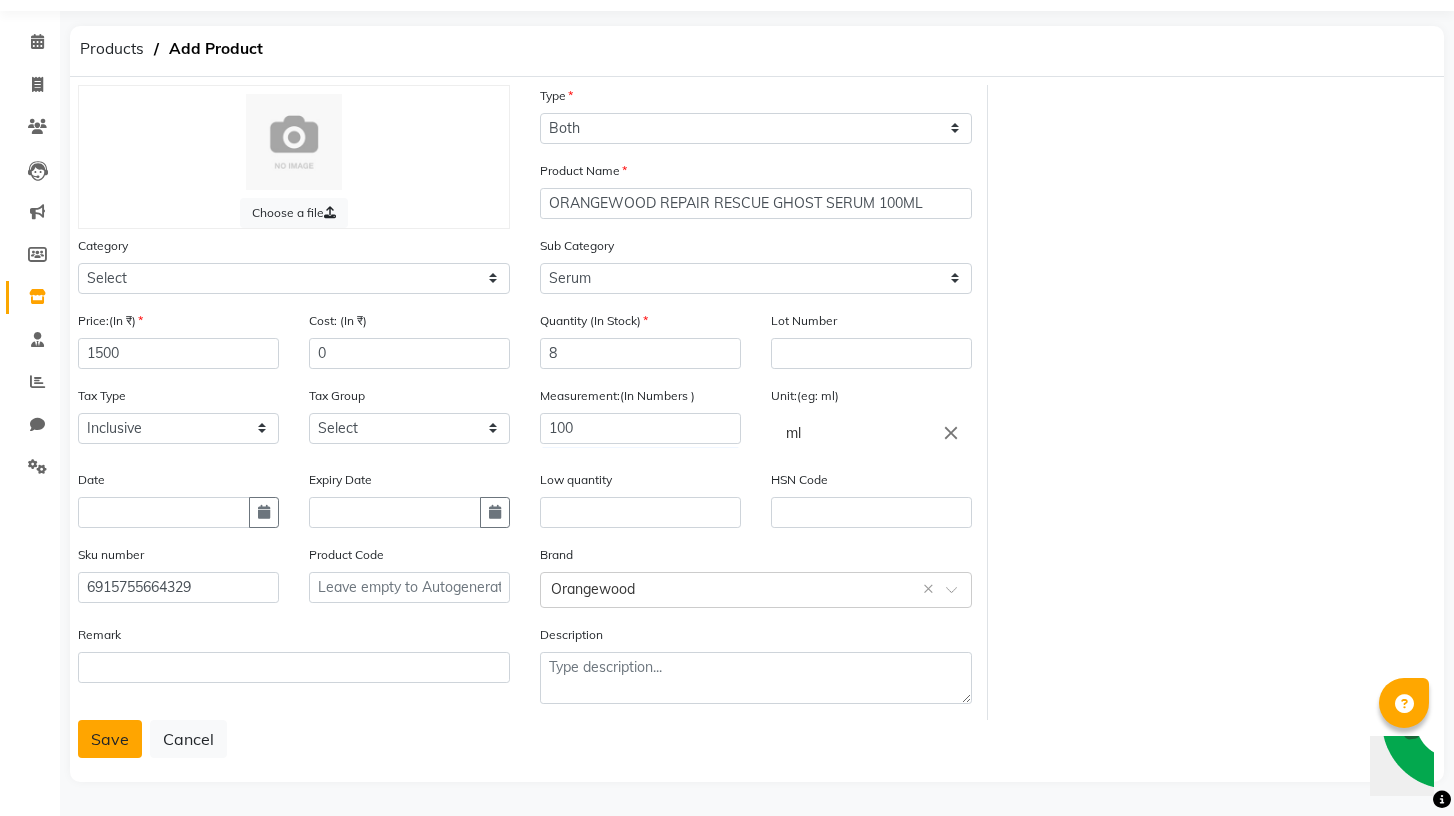 click on "Save" 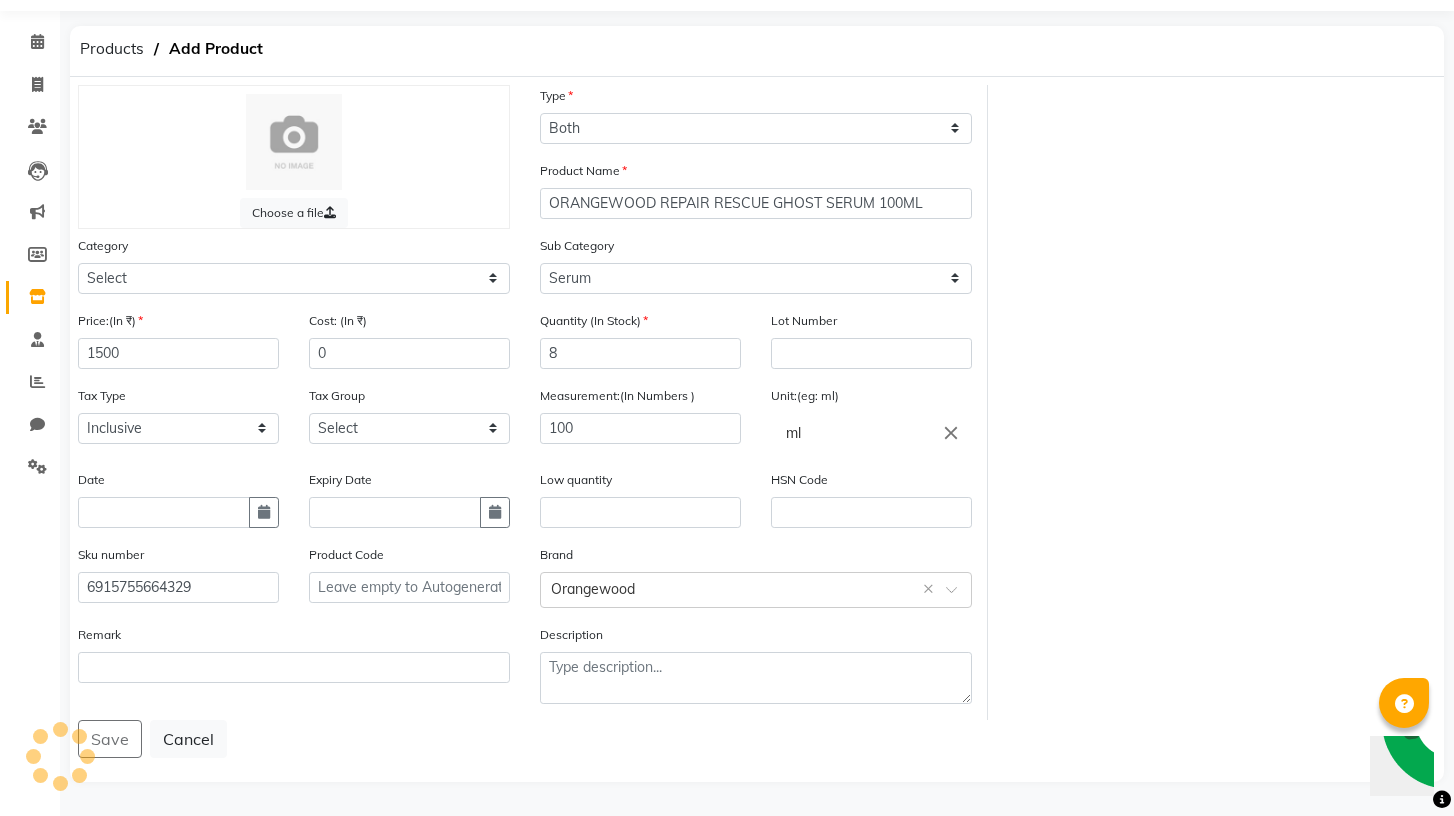 scroll, scrollTop: 0, scrollLeft: 0, axis: both 